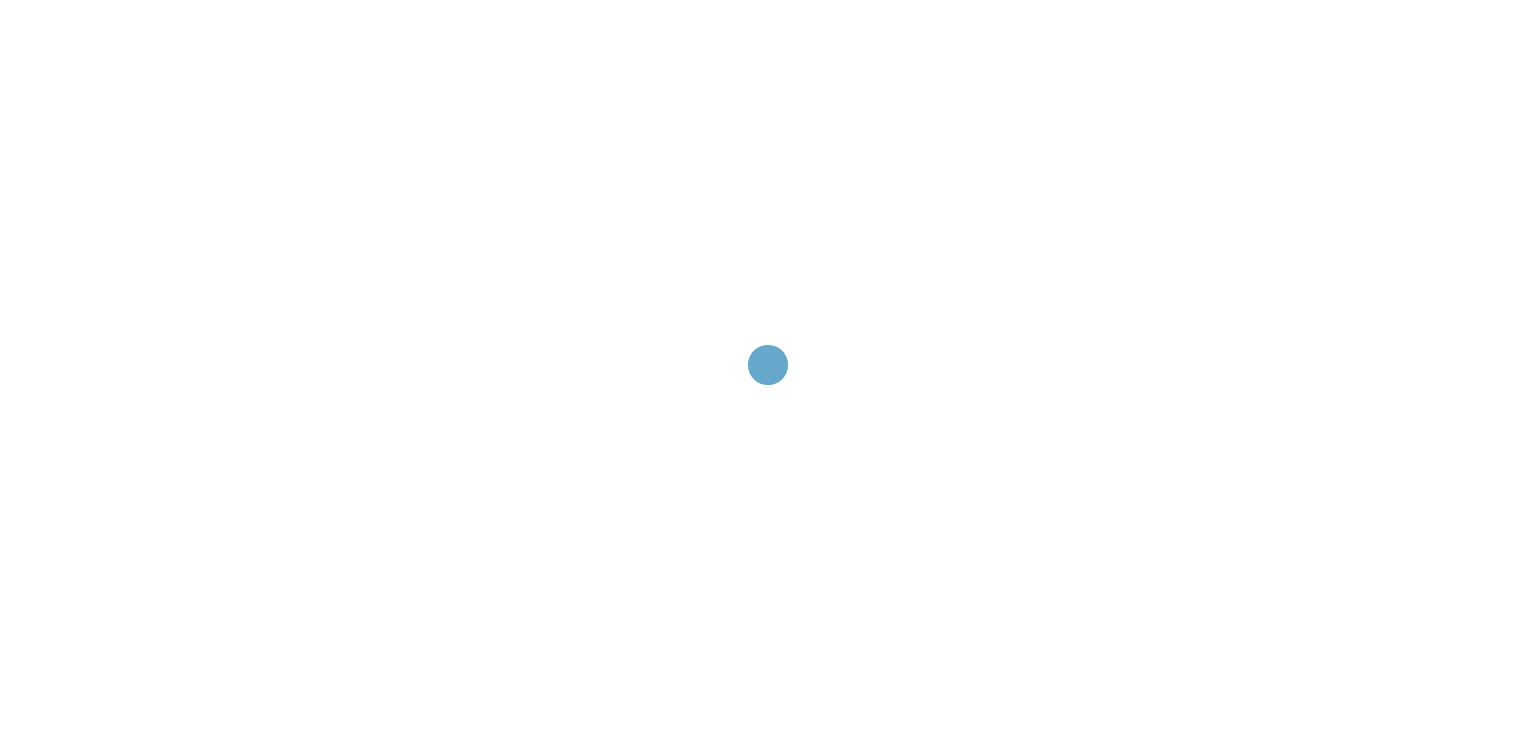 scroll, scrollTop: 0, scrollLeft: 0, axis: both 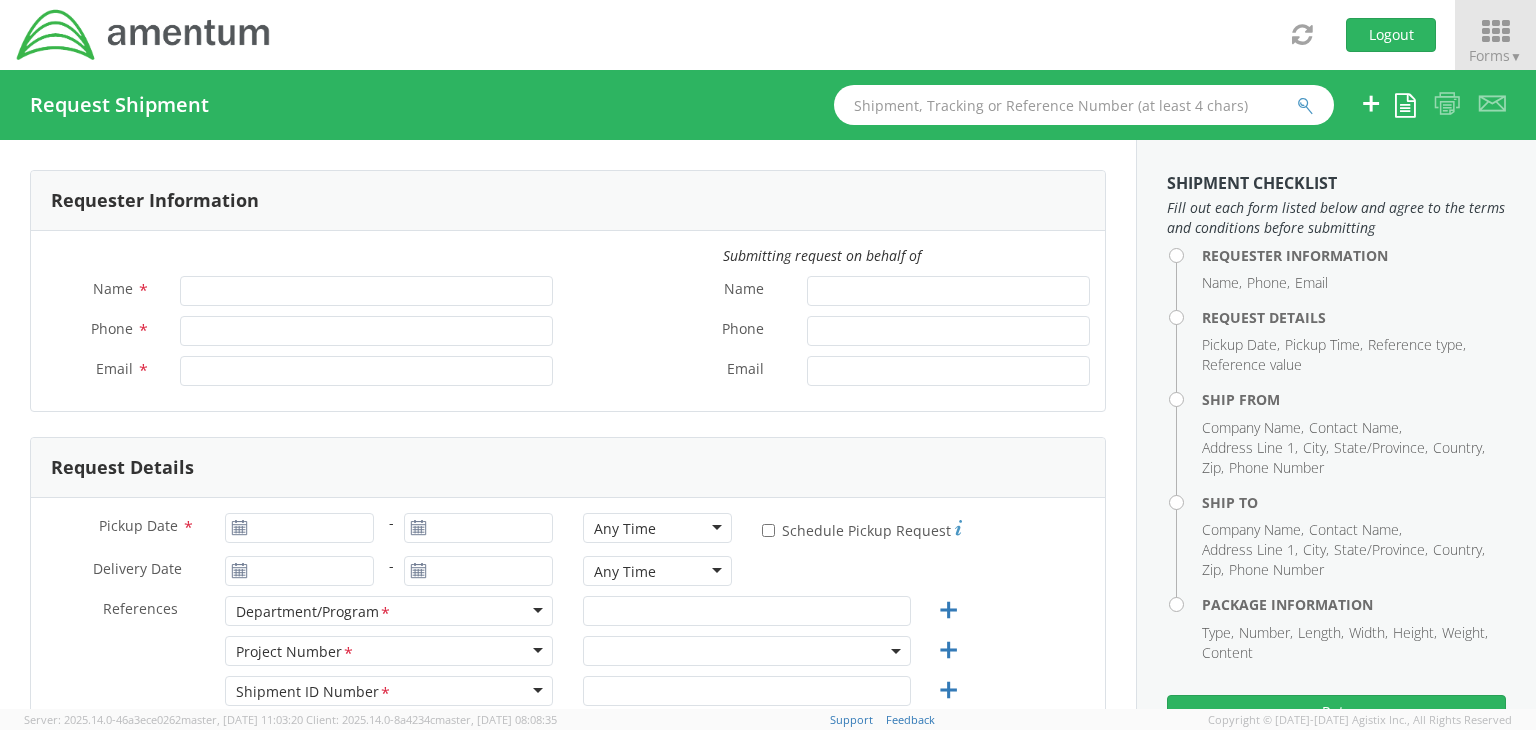 type on "[PERSON_NAME]" 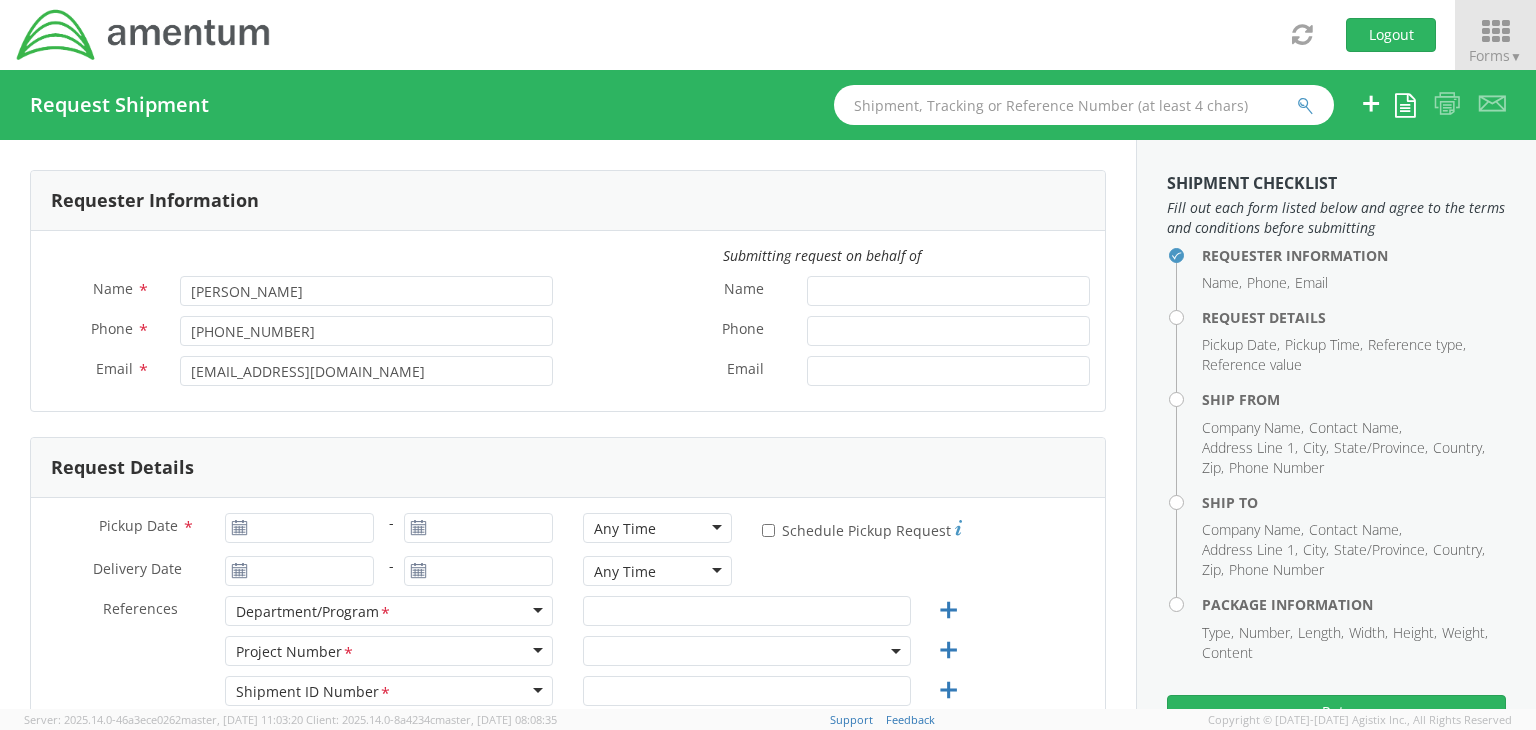 click on "Forms  ▼" at bounding box center (1495, 55) 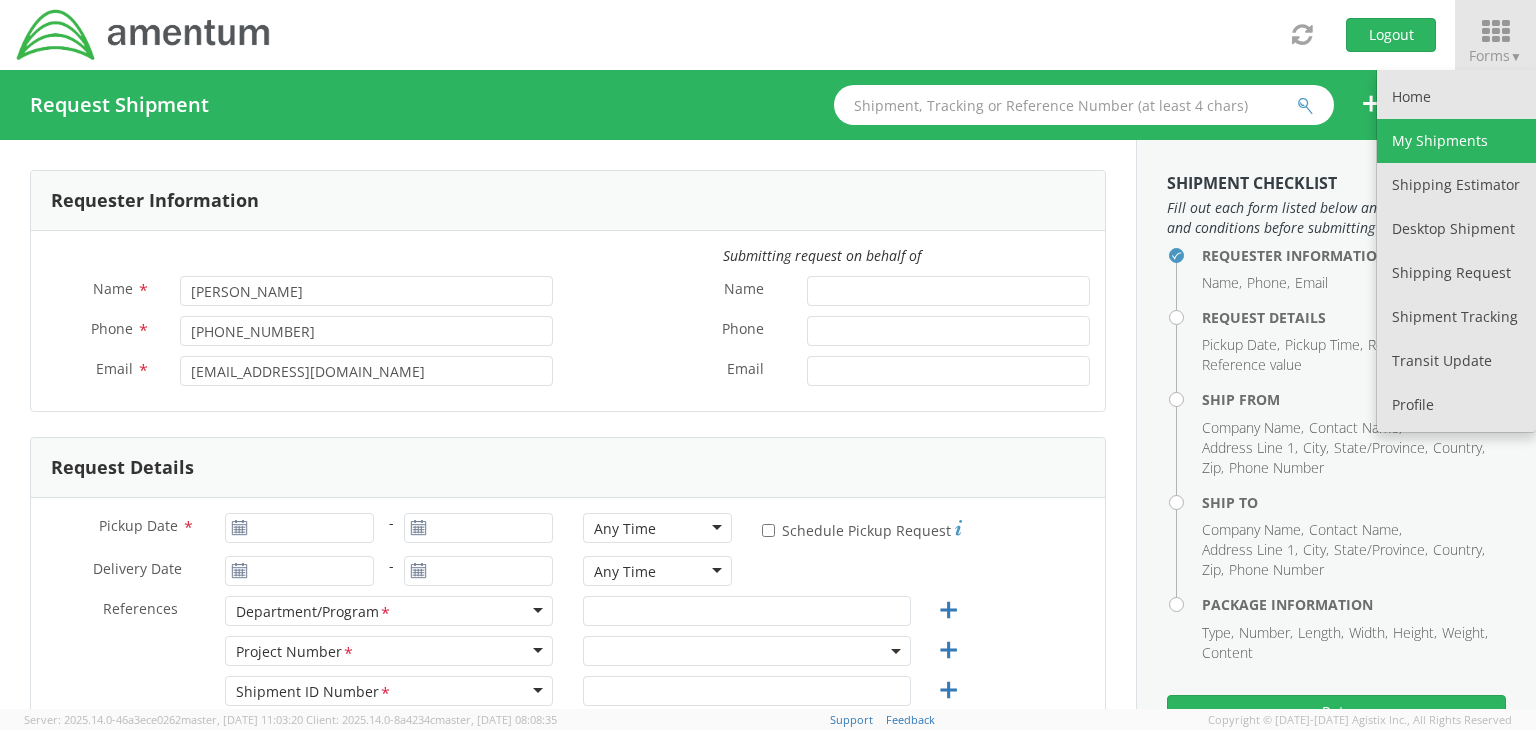 select on "[DOMAIN_NAME]" 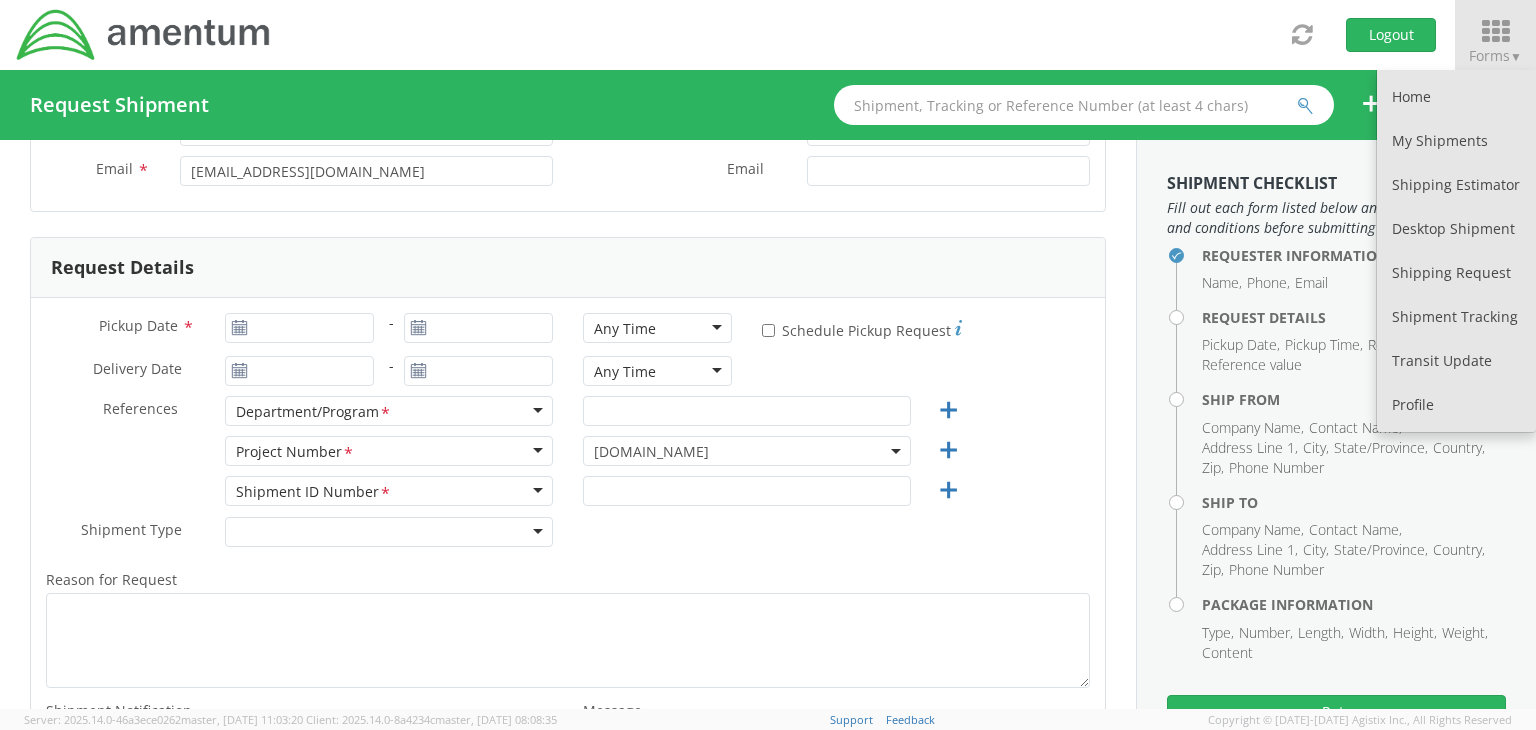 scroll, scrollTop: 0, scrollLeft: 0, axis: both 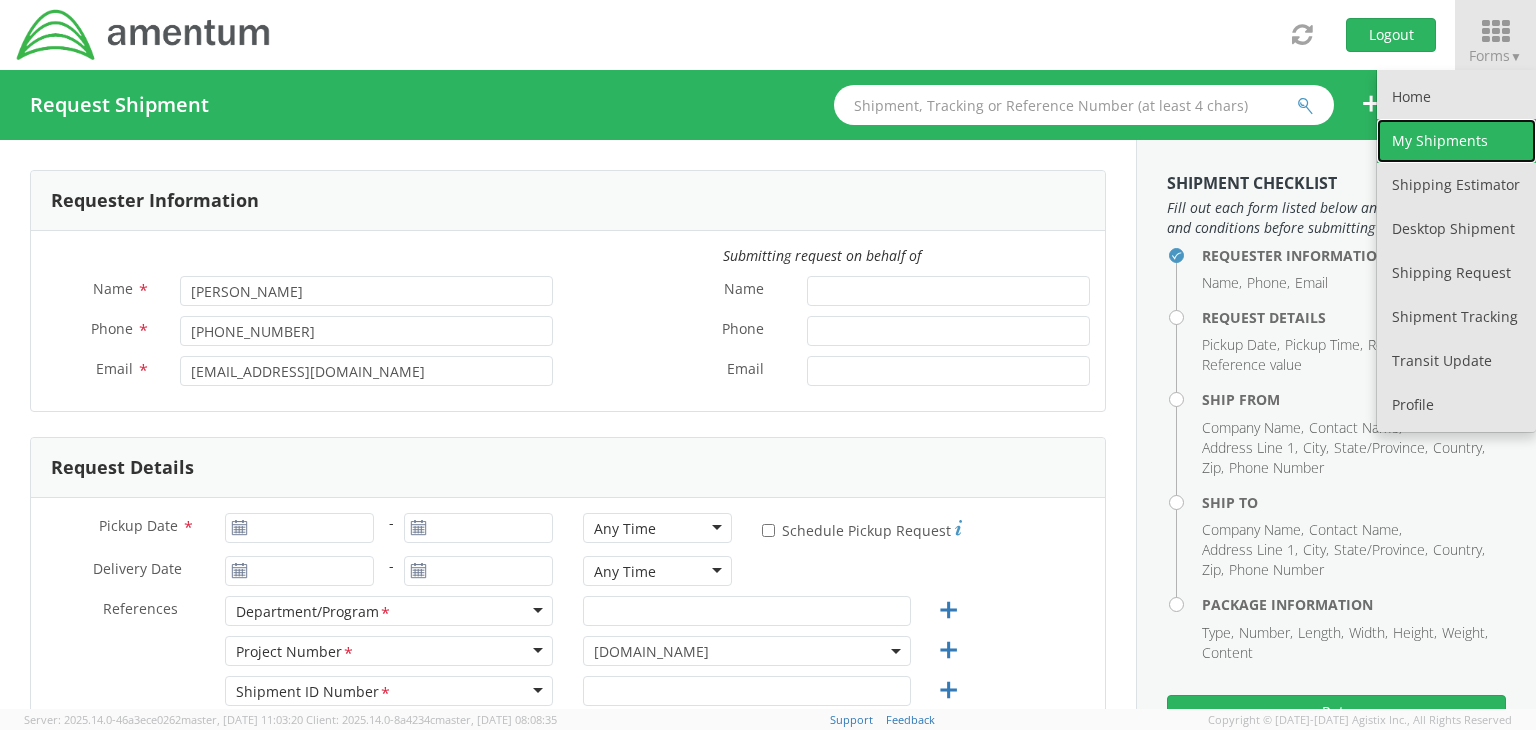 click on "My Shipments" at bounding box center (1456, 141) 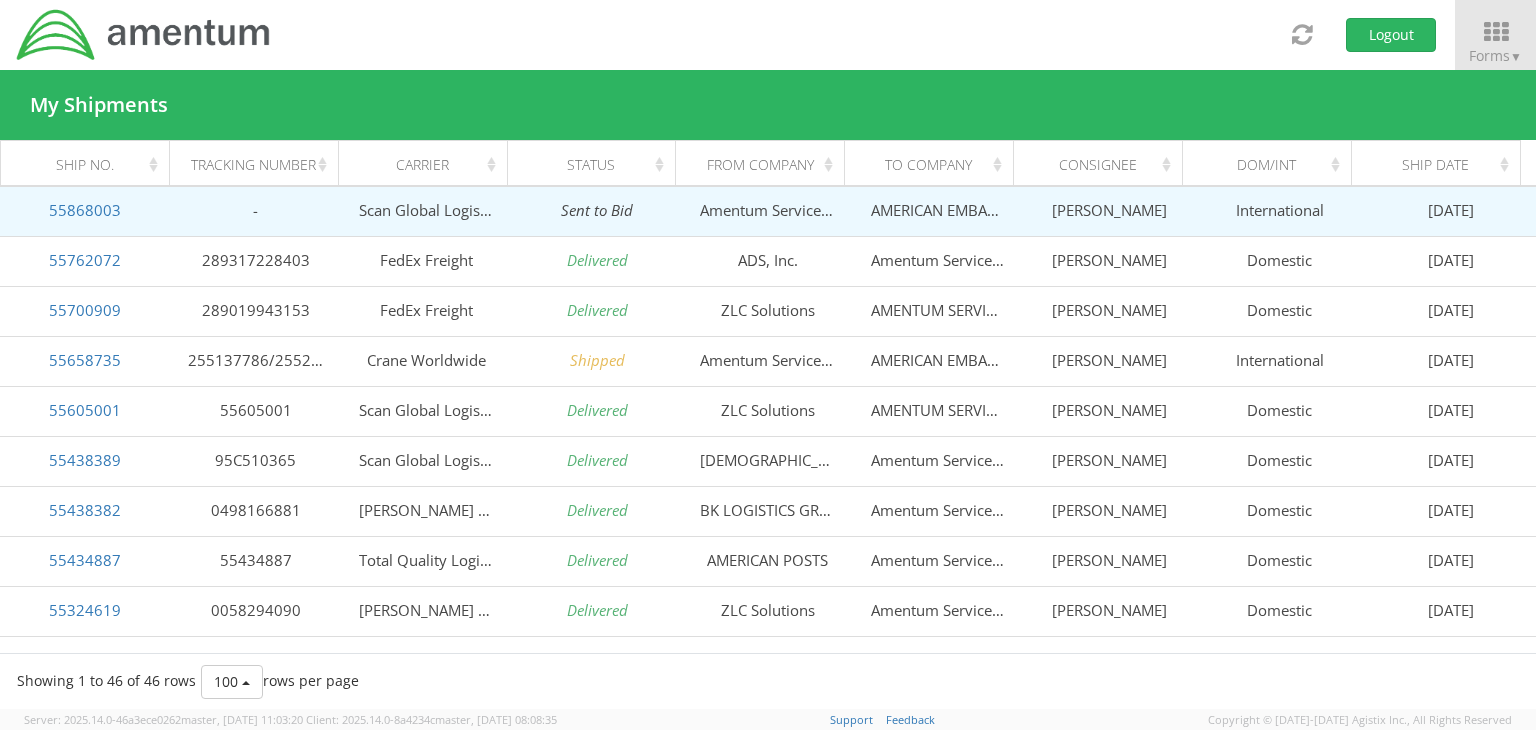 click on "Scan Global Logistics" at bounding box center (426, 211) 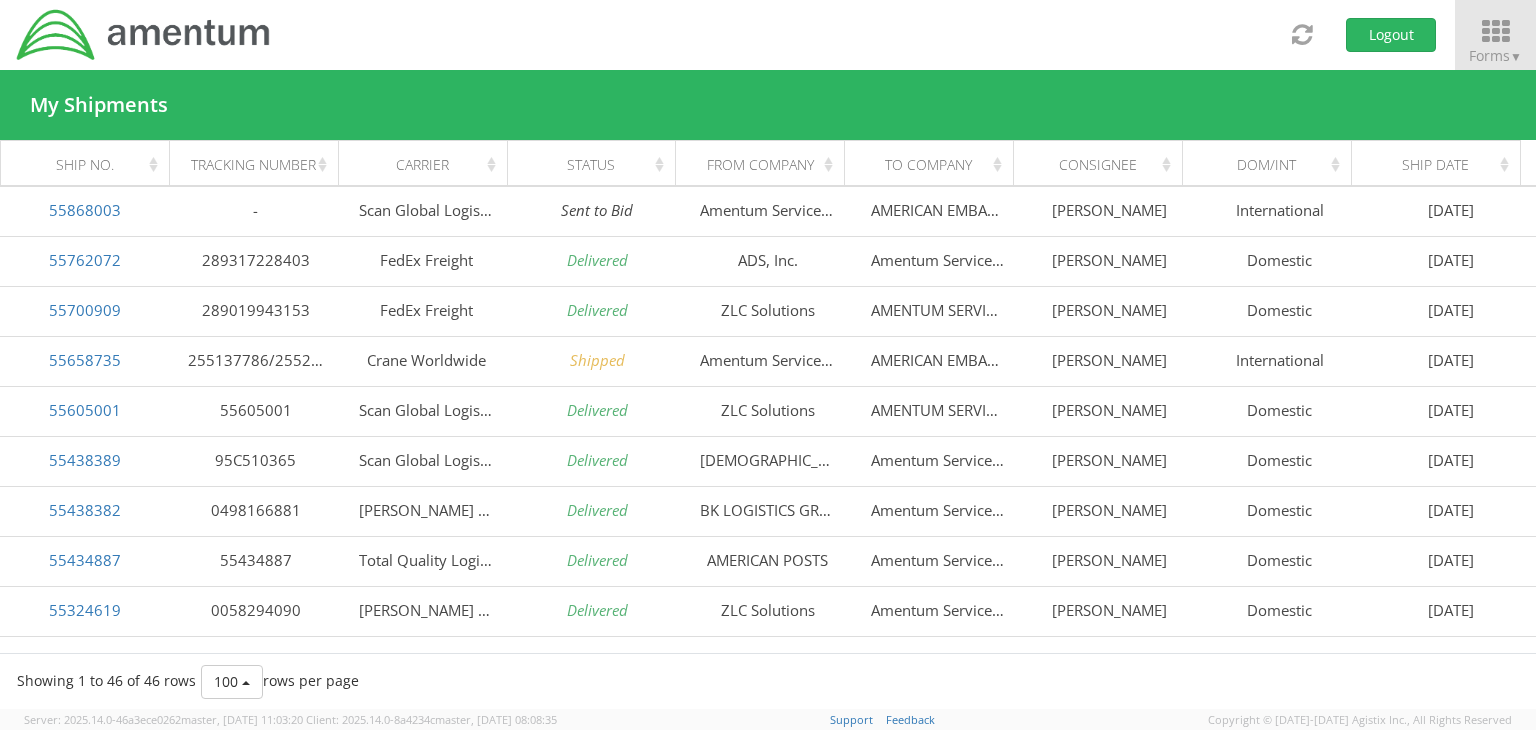 click on "Forms  ▼" at bounding box center (1495, 55) 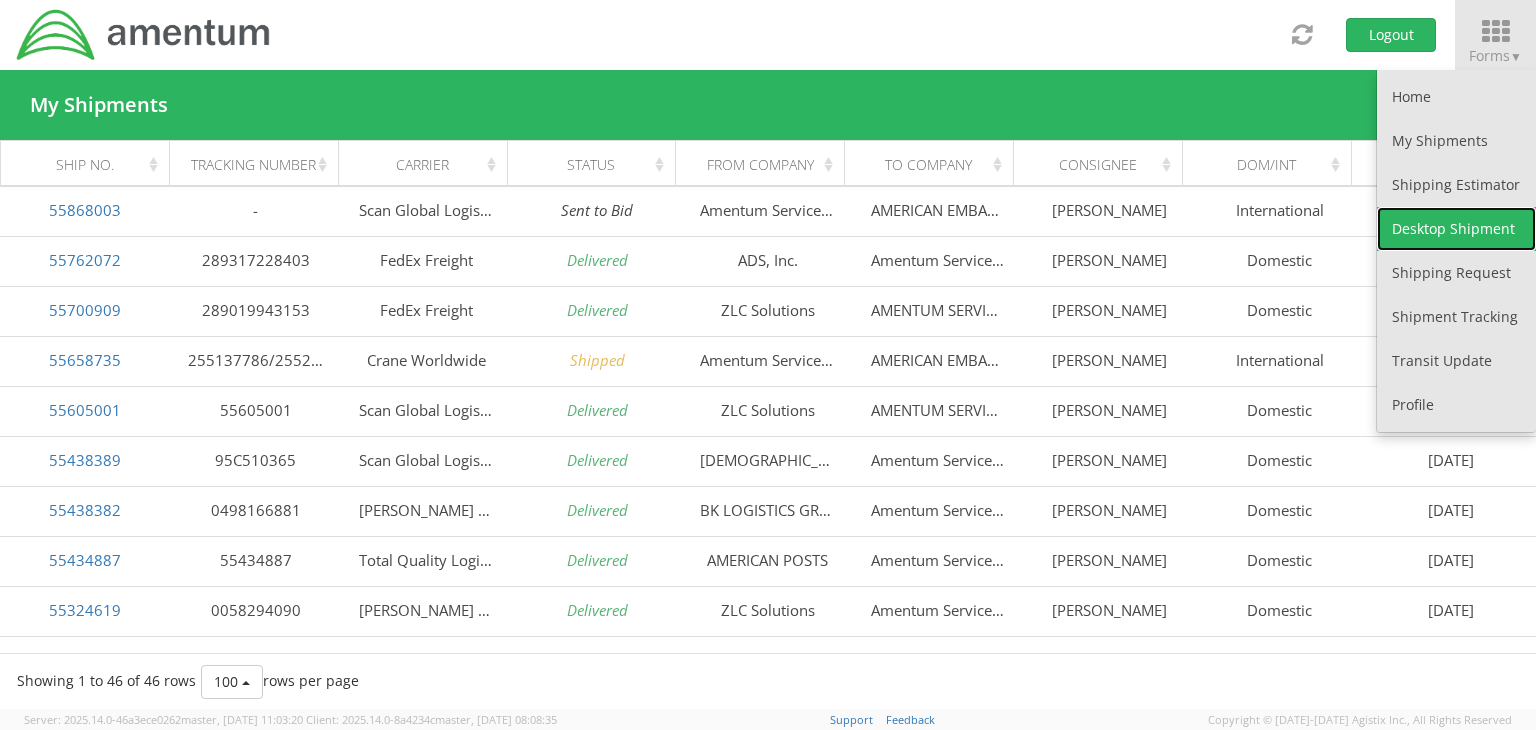 click on "Desktop Shipment" at bounding box center (1456, 229) 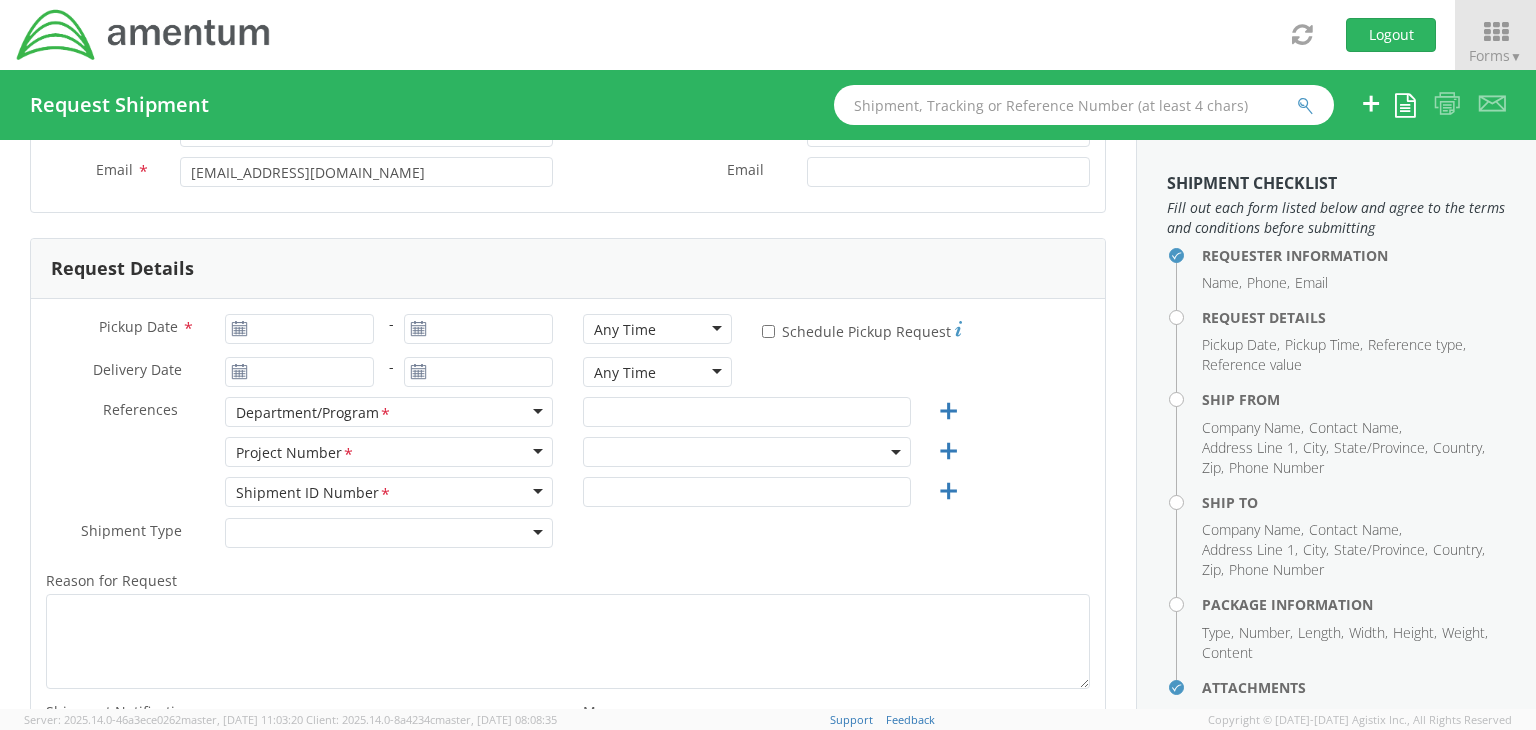 select on "[DOMAIN_NAME]" 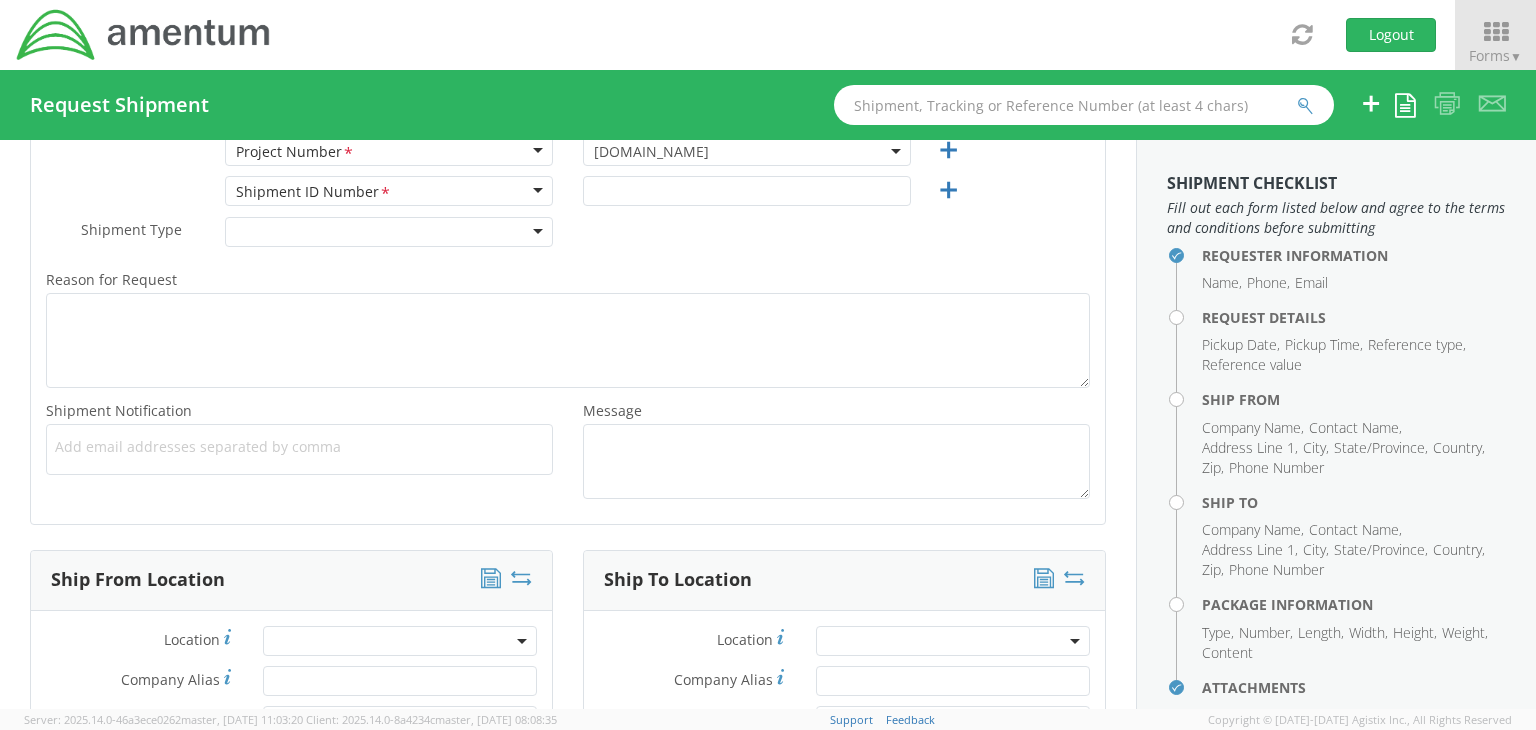scroll, scrollTop: 100, scrollLeft: 0, axis: vertical 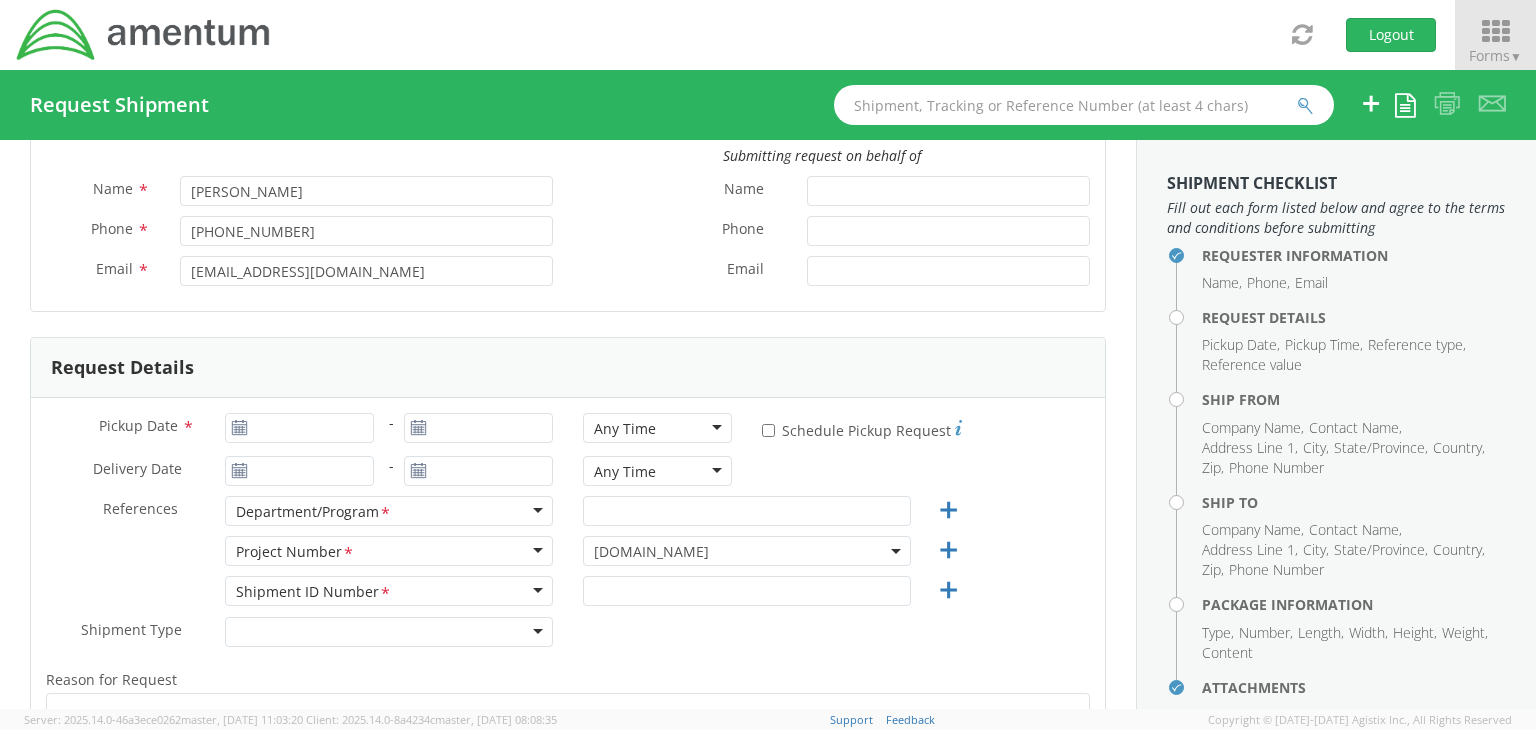 click at bounding box center (1495, 32) 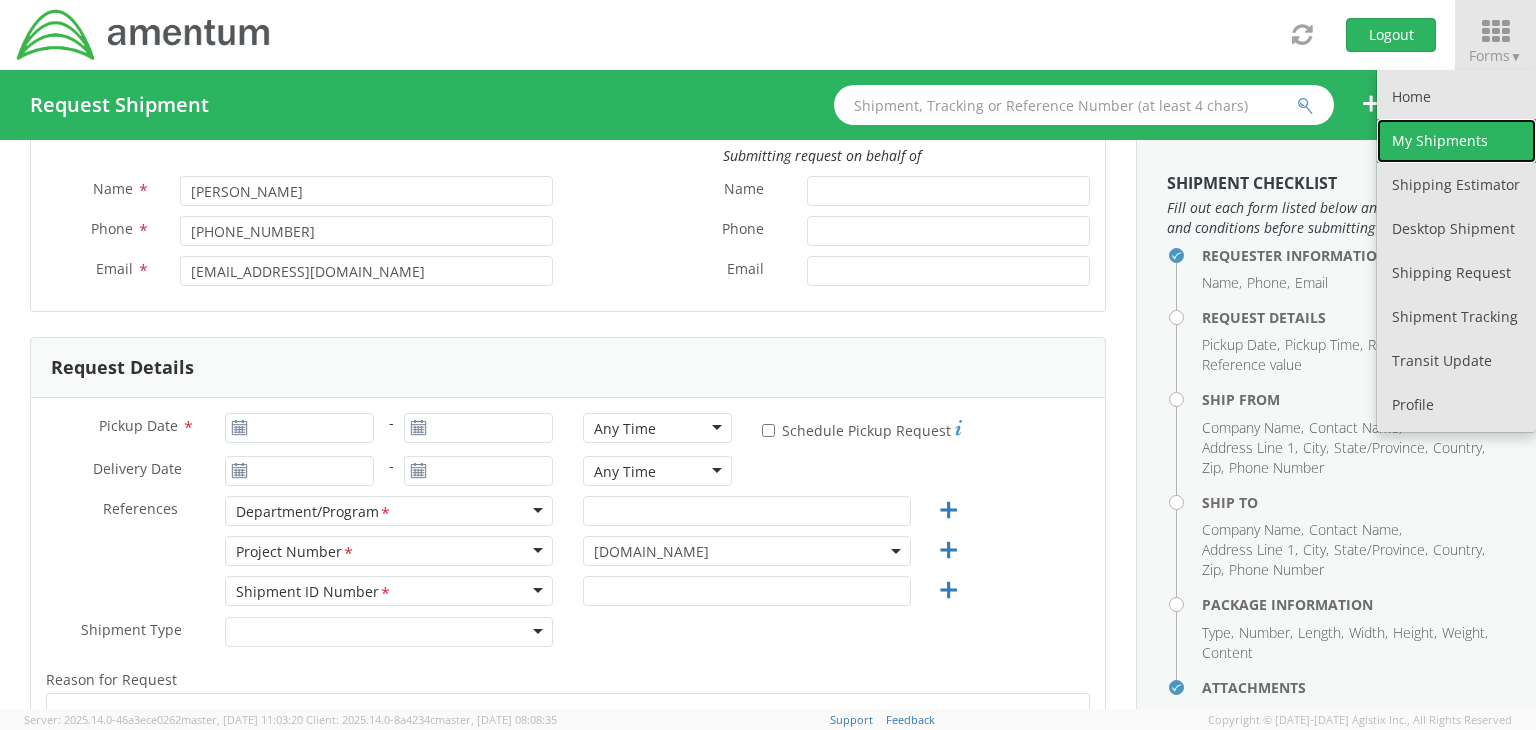 click on "My Shipments" at bounding box center (1456, 141) 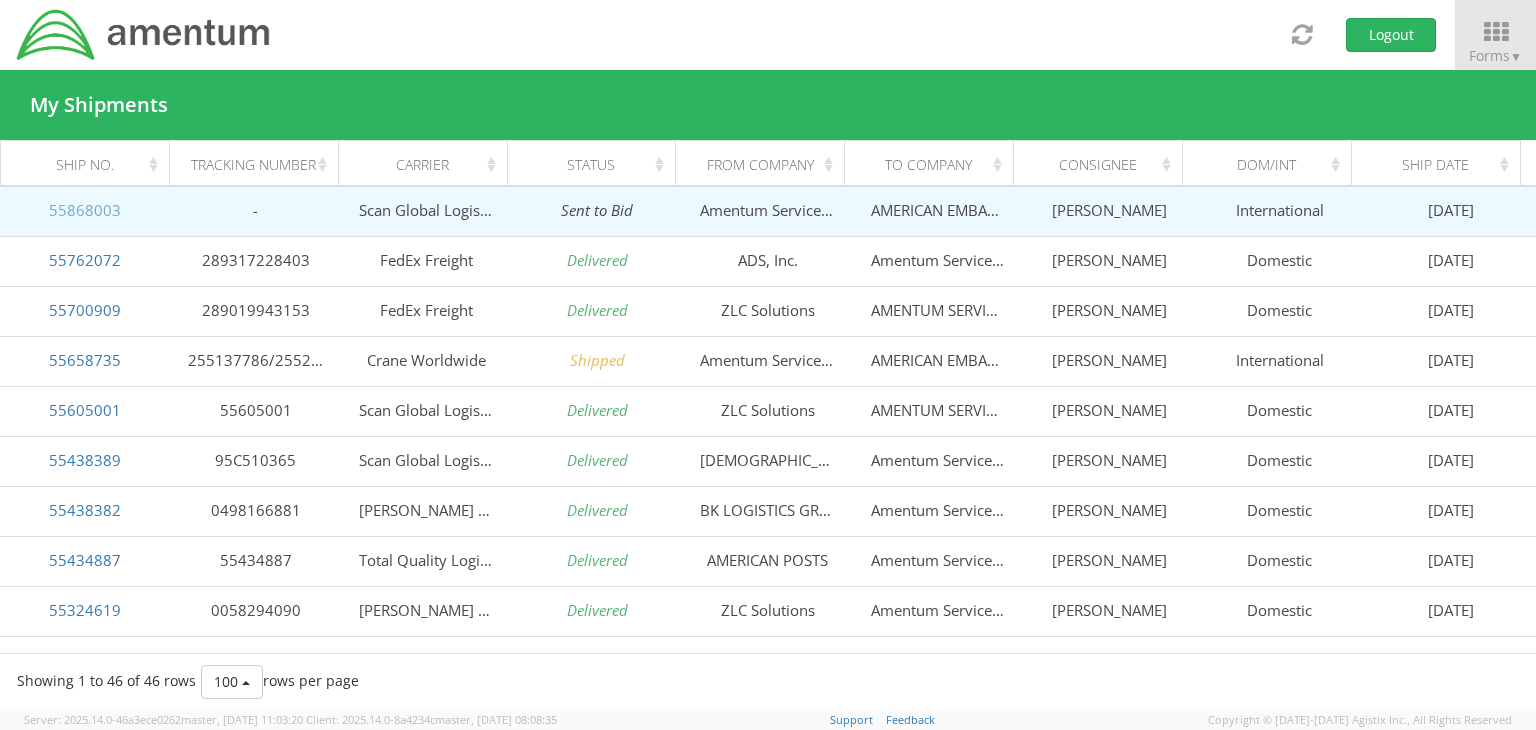 click on "55868003" at bounding box center (85, 210) 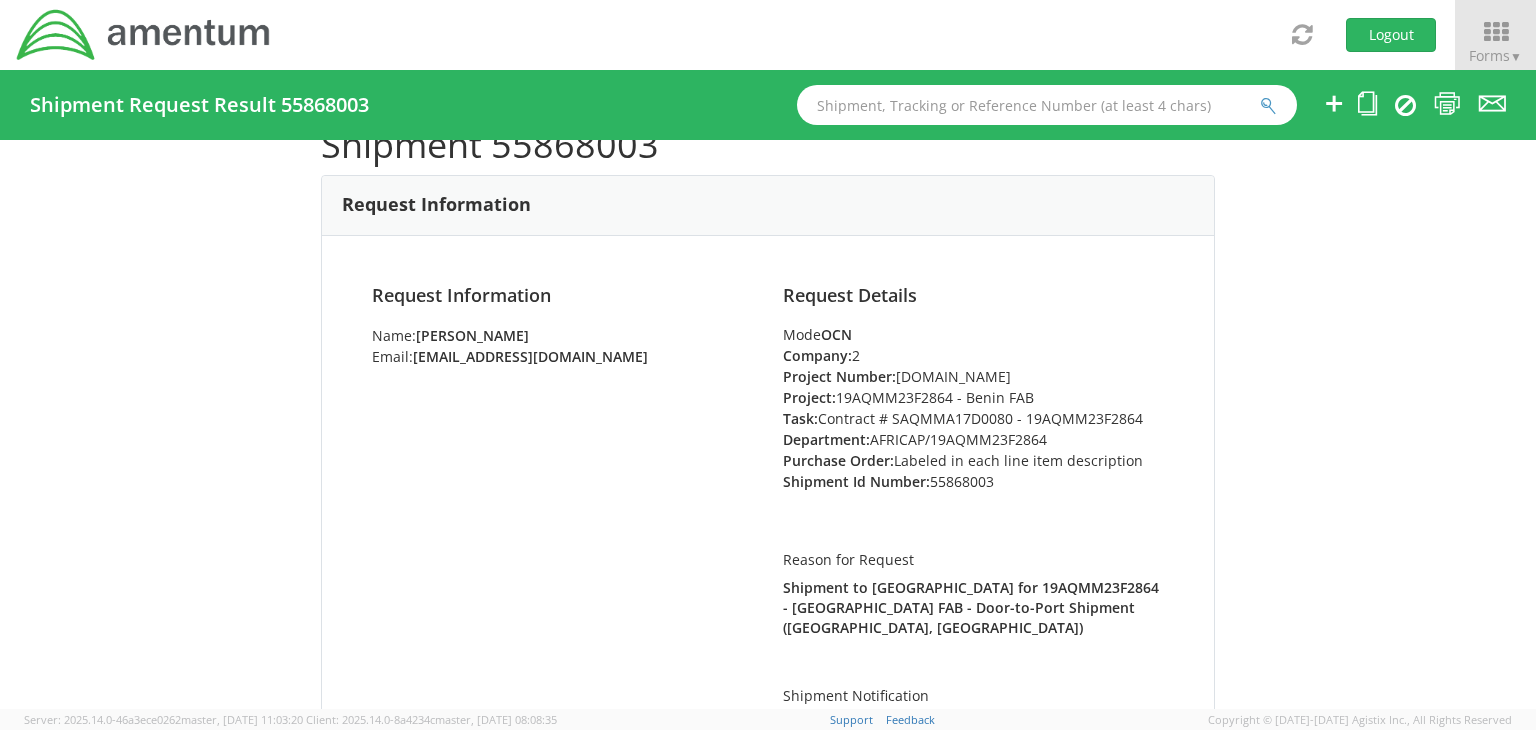 scroll, scrollTop: 100, scrollLeft: 0, axis: vertical 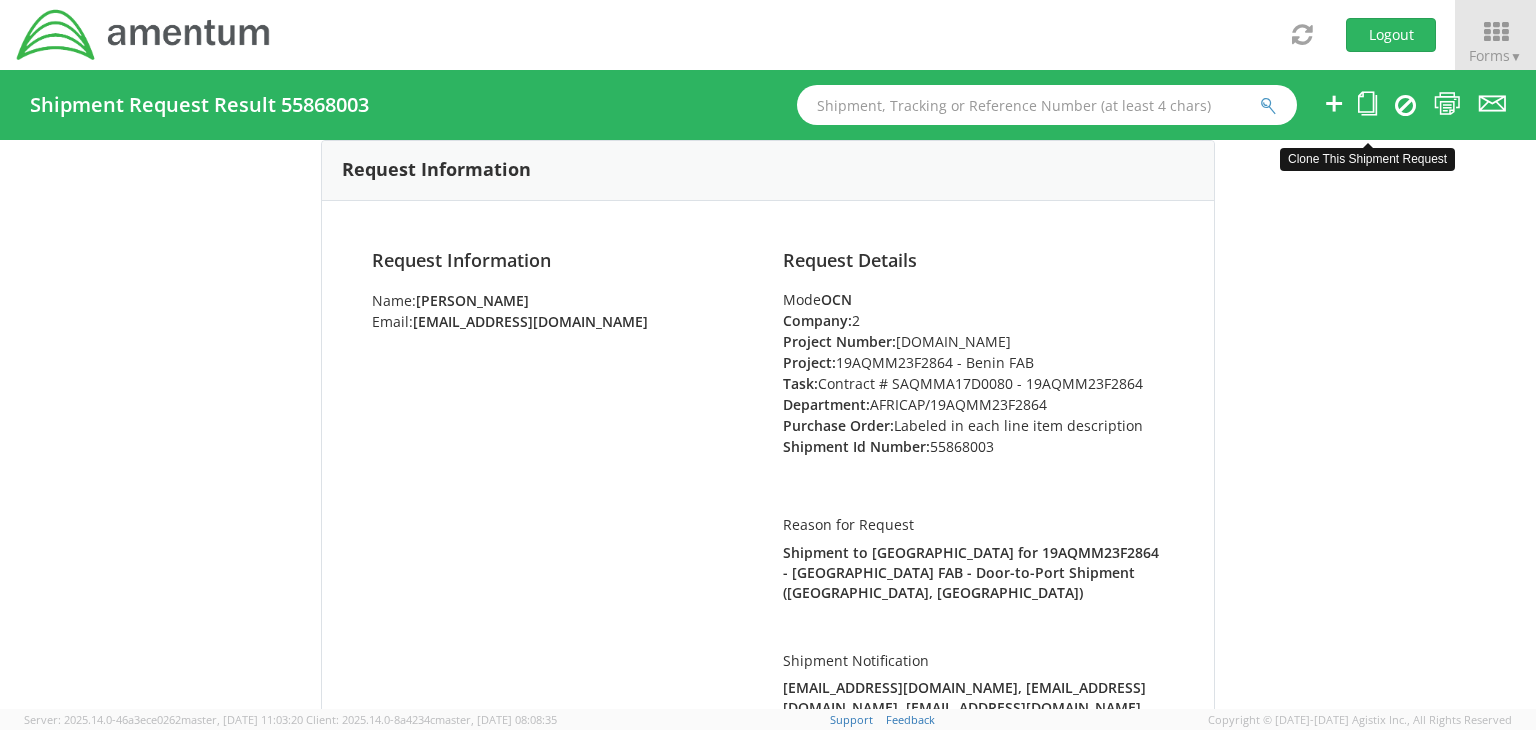 click at bounding box center (1367, 105) 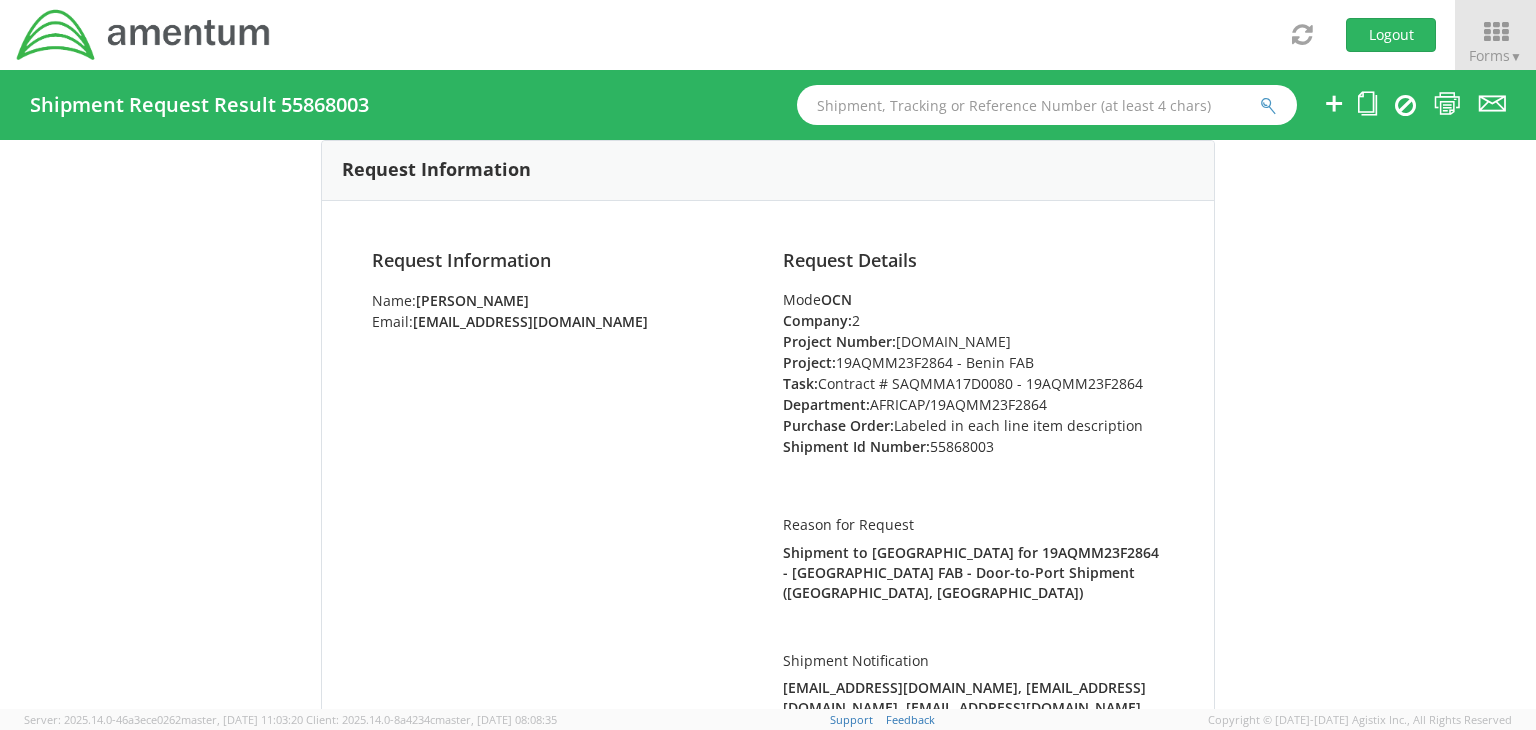 click at bounding box center [1367, 103] 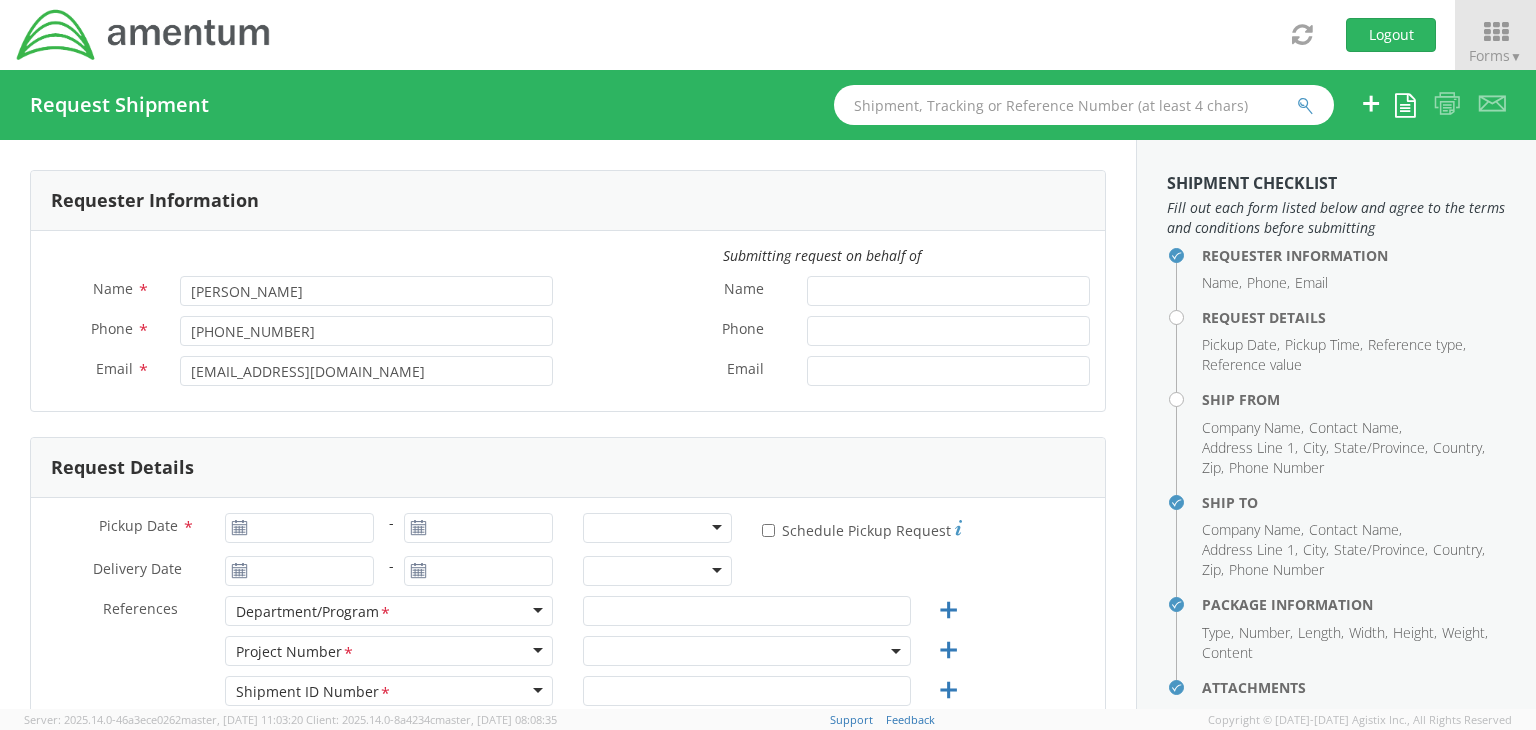 type on "[DATE]" 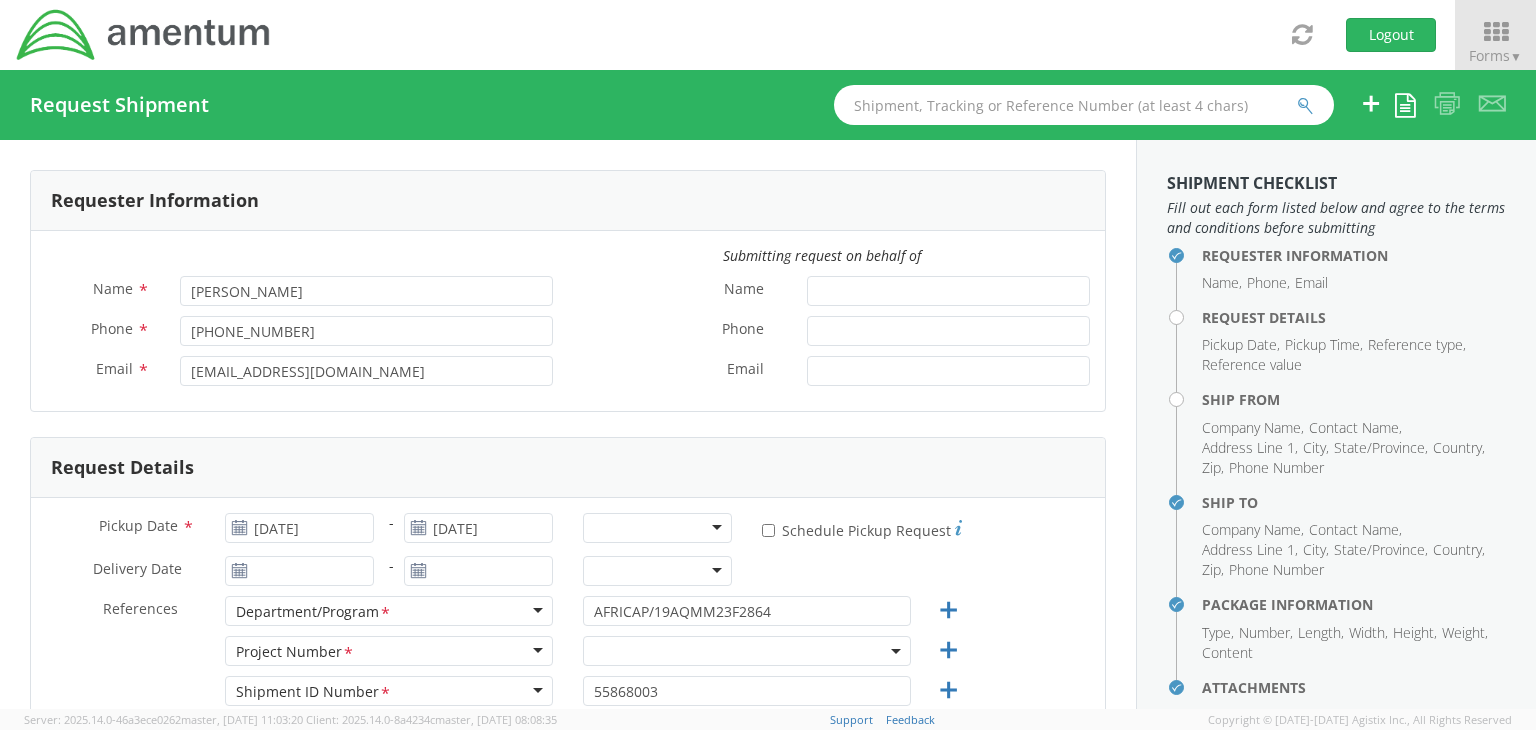 type on "75038" 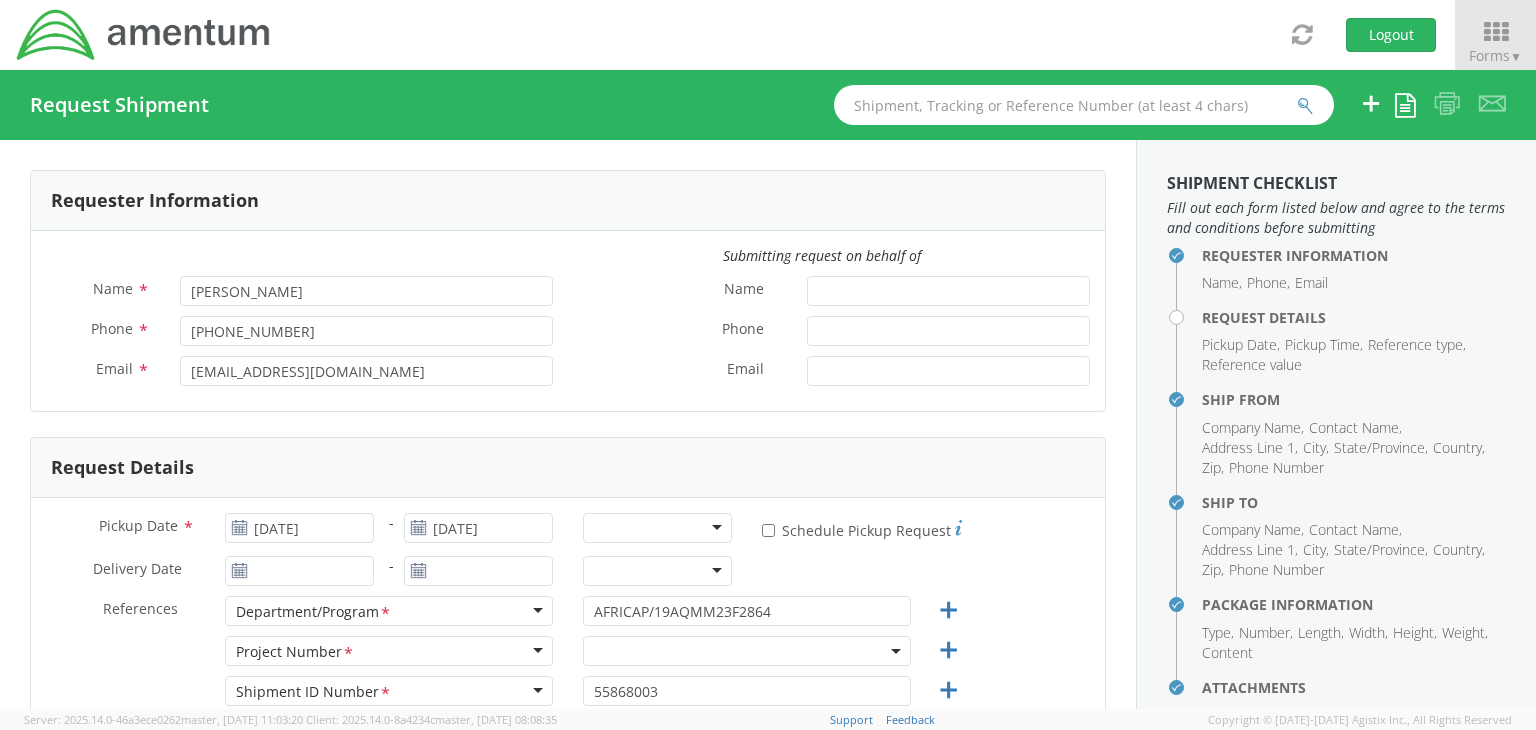 select on "42668" 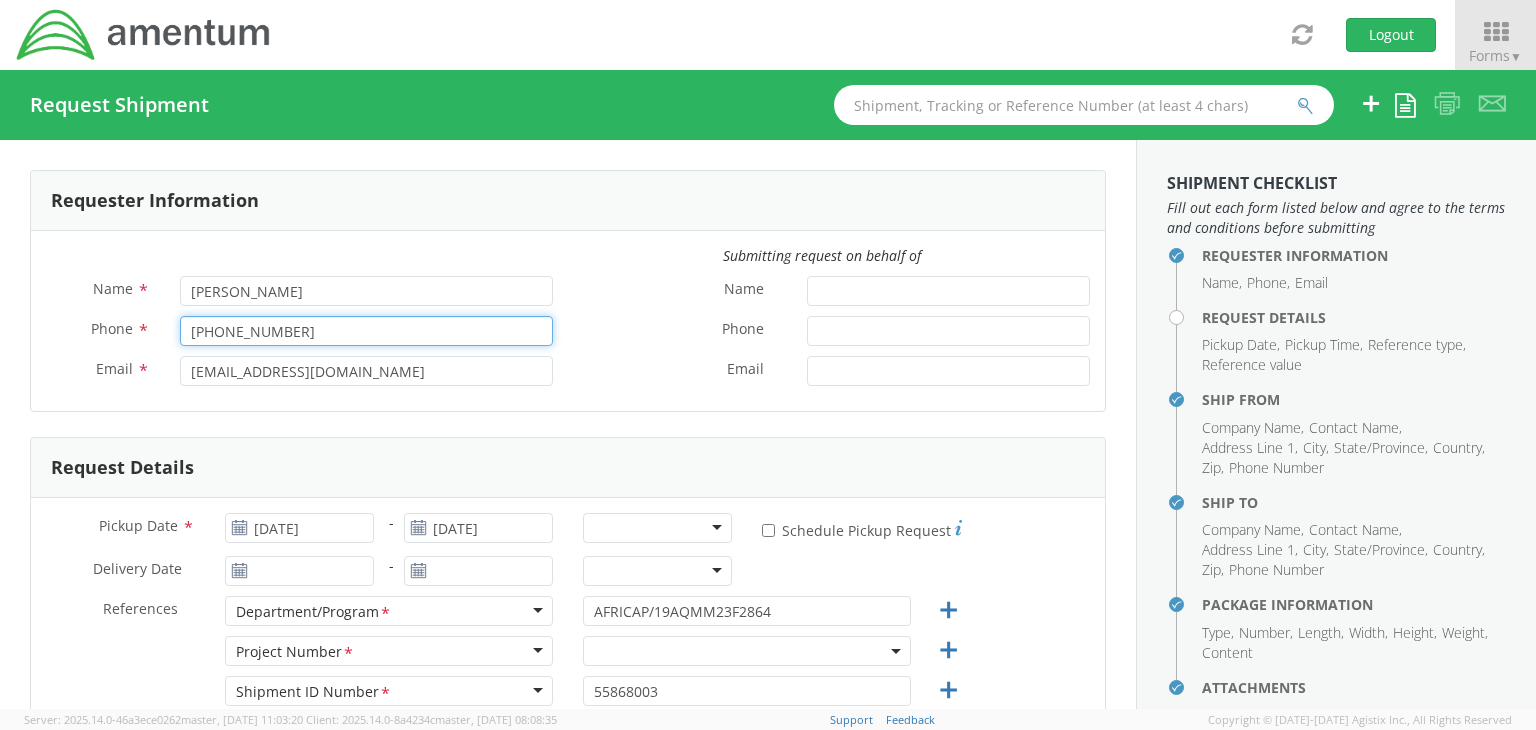 click on "[PHONE_NUMBER]" at bounding box center [366, 331] 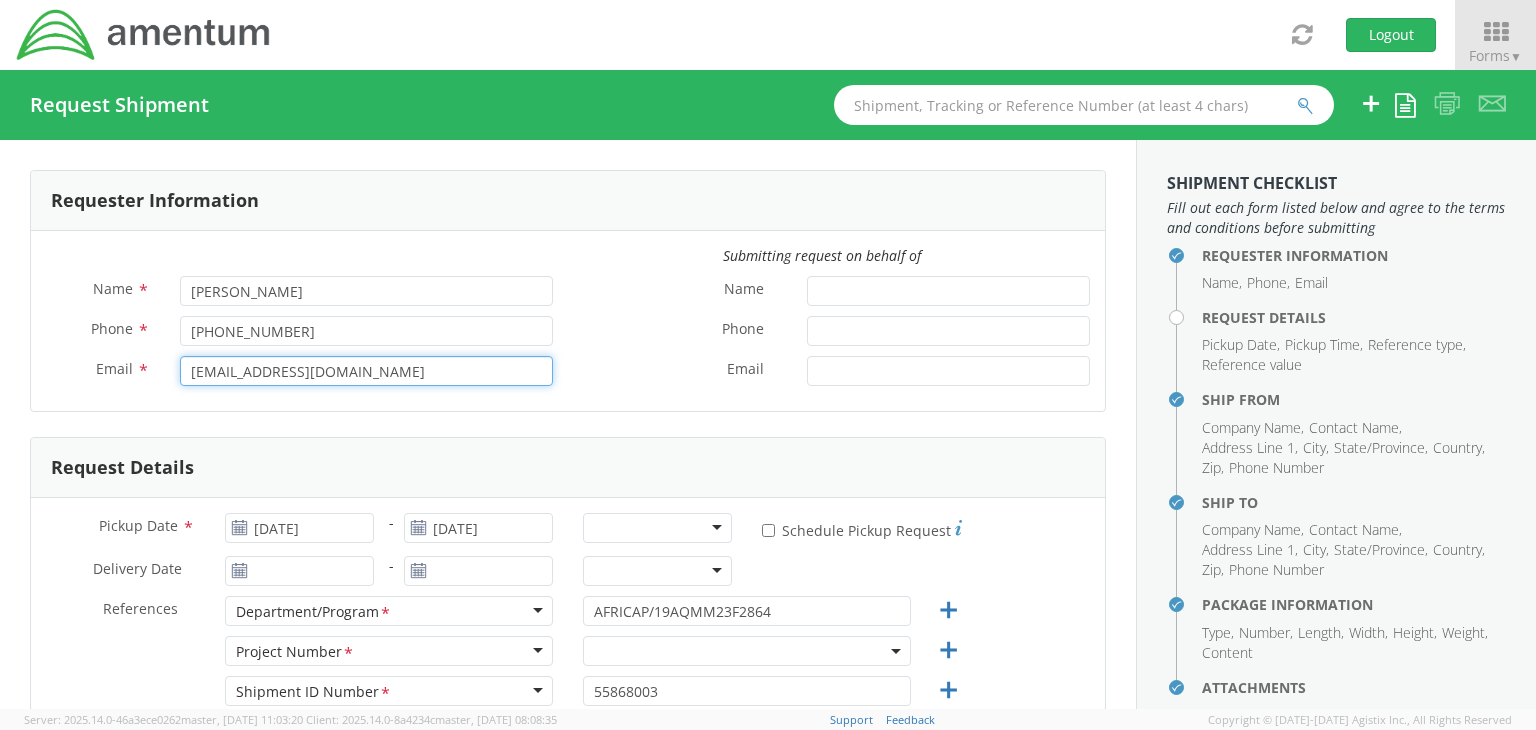 click on "[EMAIL_ADDRESS][DOMAIN_NAME]" at bounding box center [366, 371] 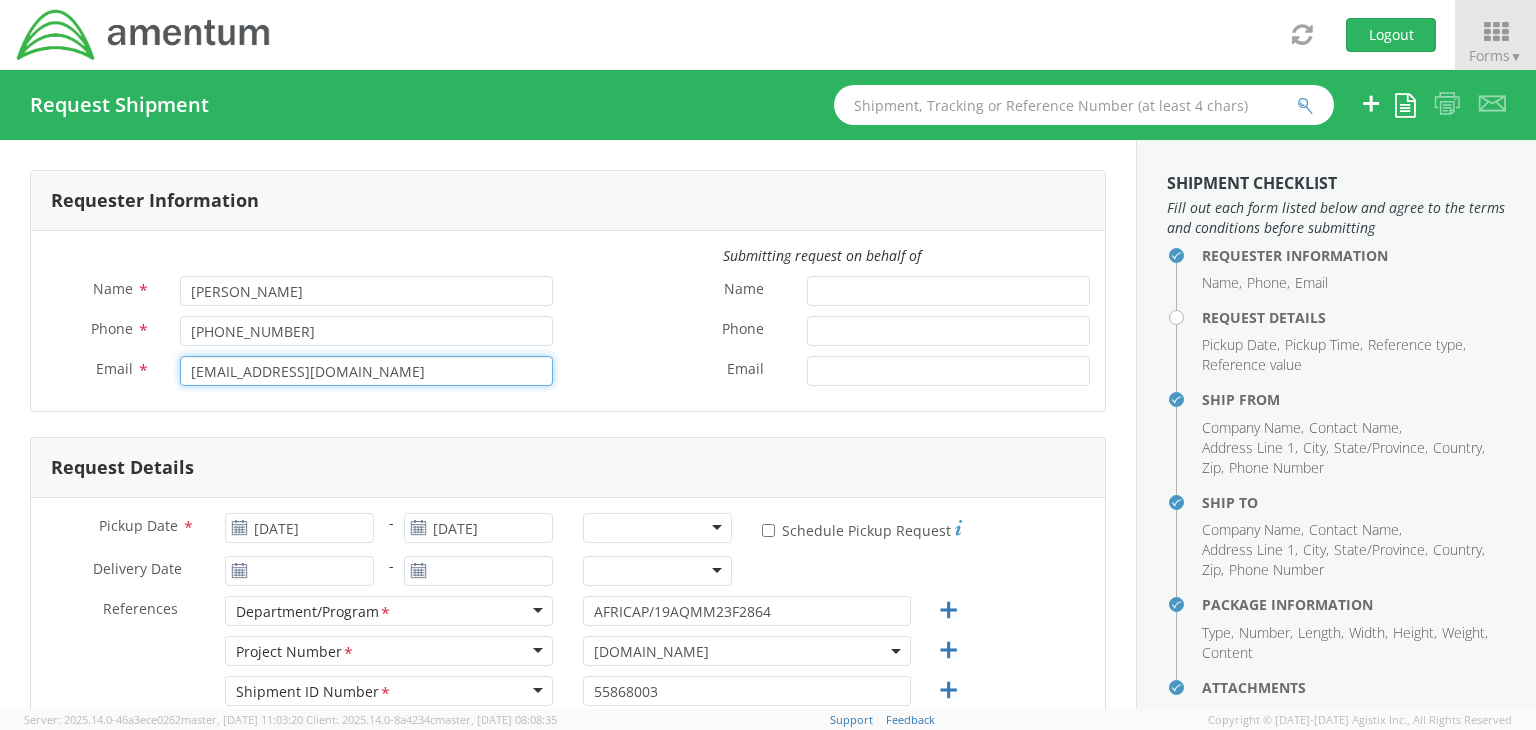 select on "[DOMAIN_NAME]" 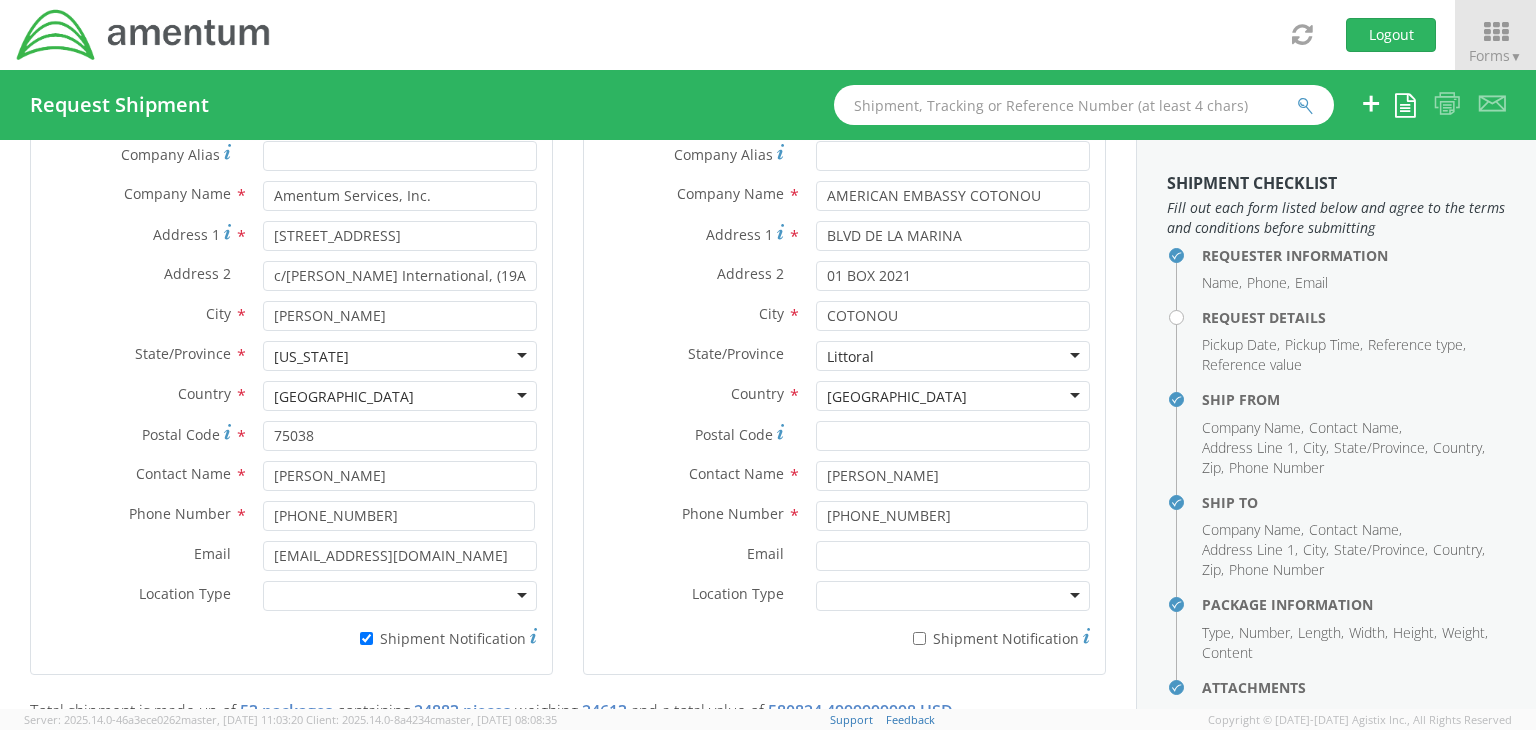 scroll, scrollTop: 1200, scrollLeft: 0, axis: vertical 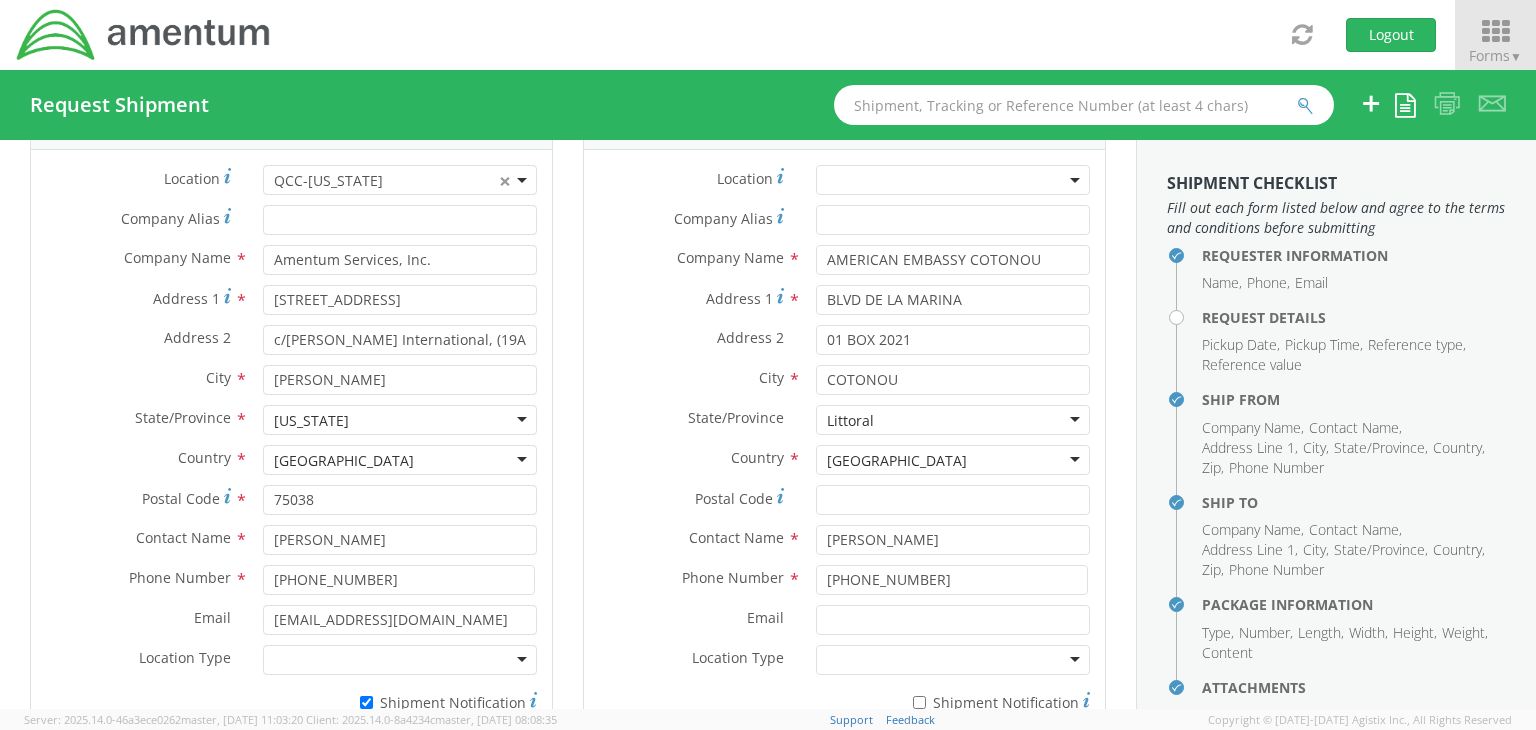 click on "▼" at bounding box center (1516, 56) 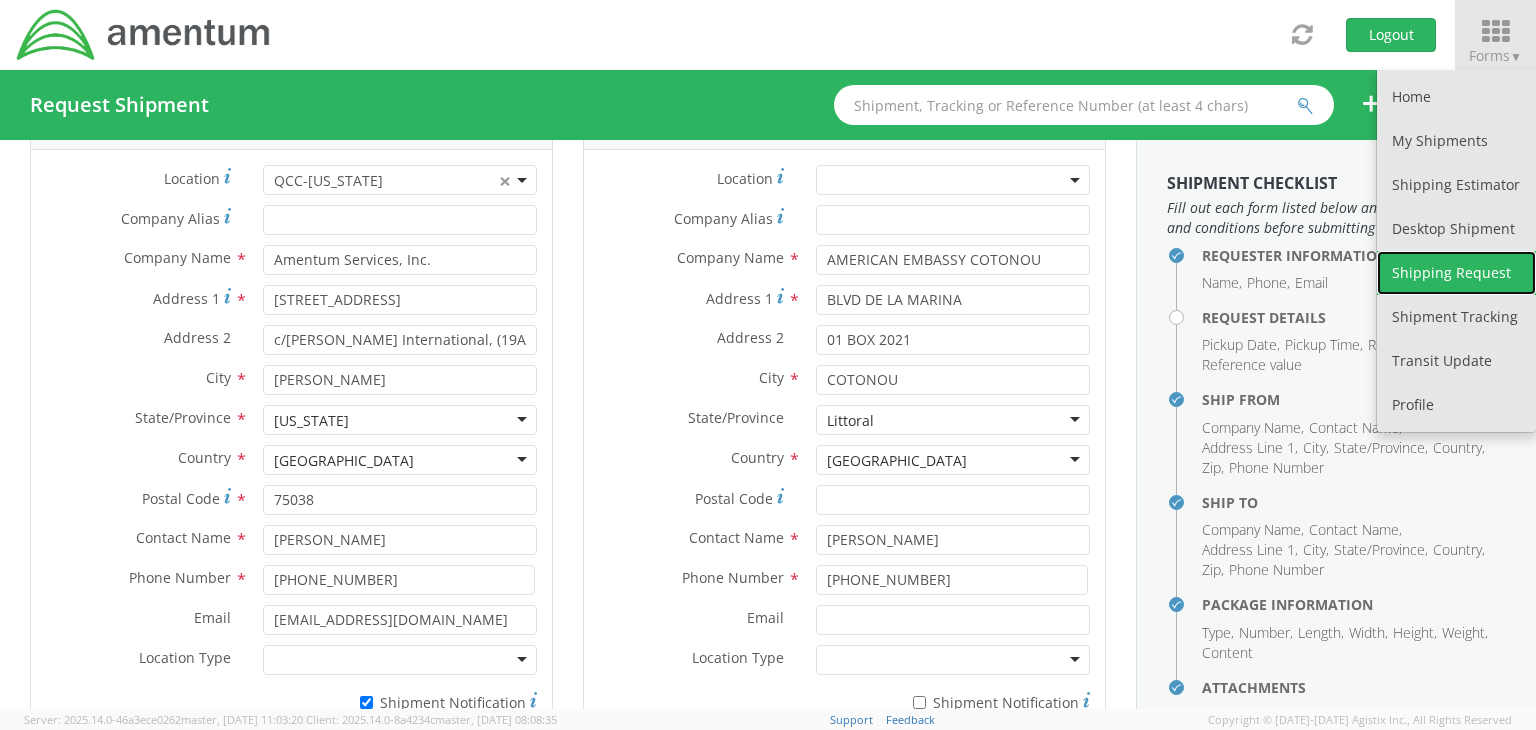 click on "Shipping Request" at bounding box center [1456, 273] 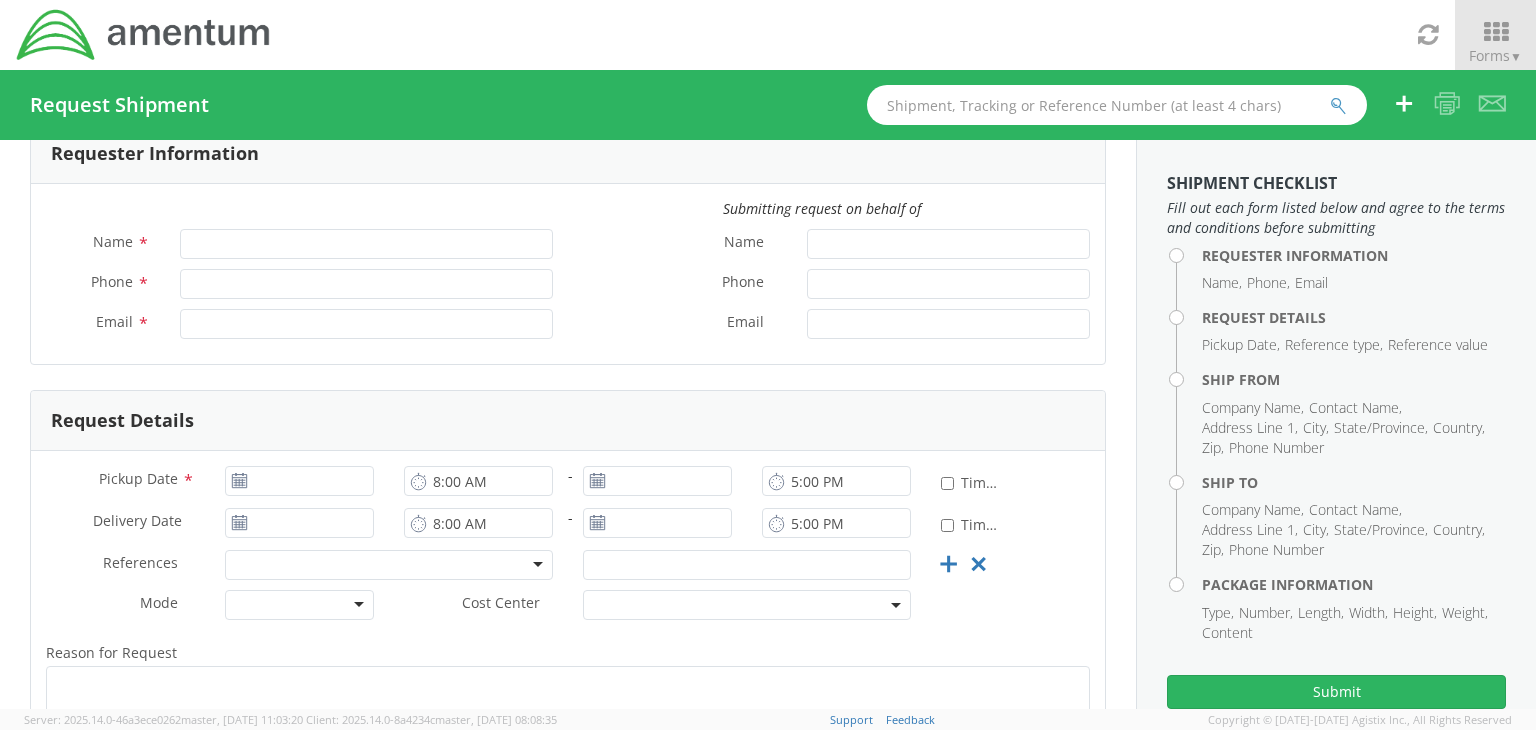 scroll, scrollTop: 39, scrollLeft: 0, axis: vertical 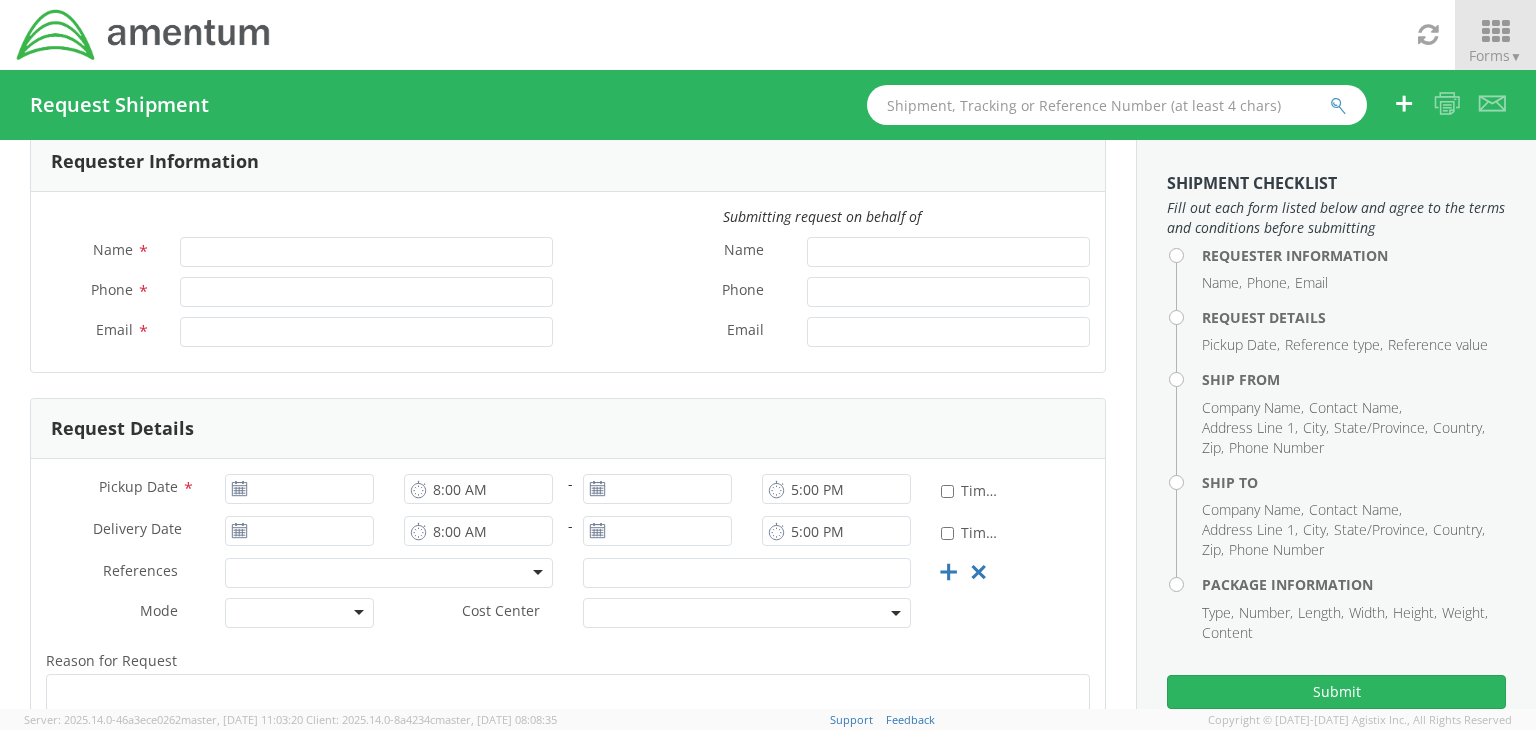 click on "▼" at bounding box center (1516, 56) 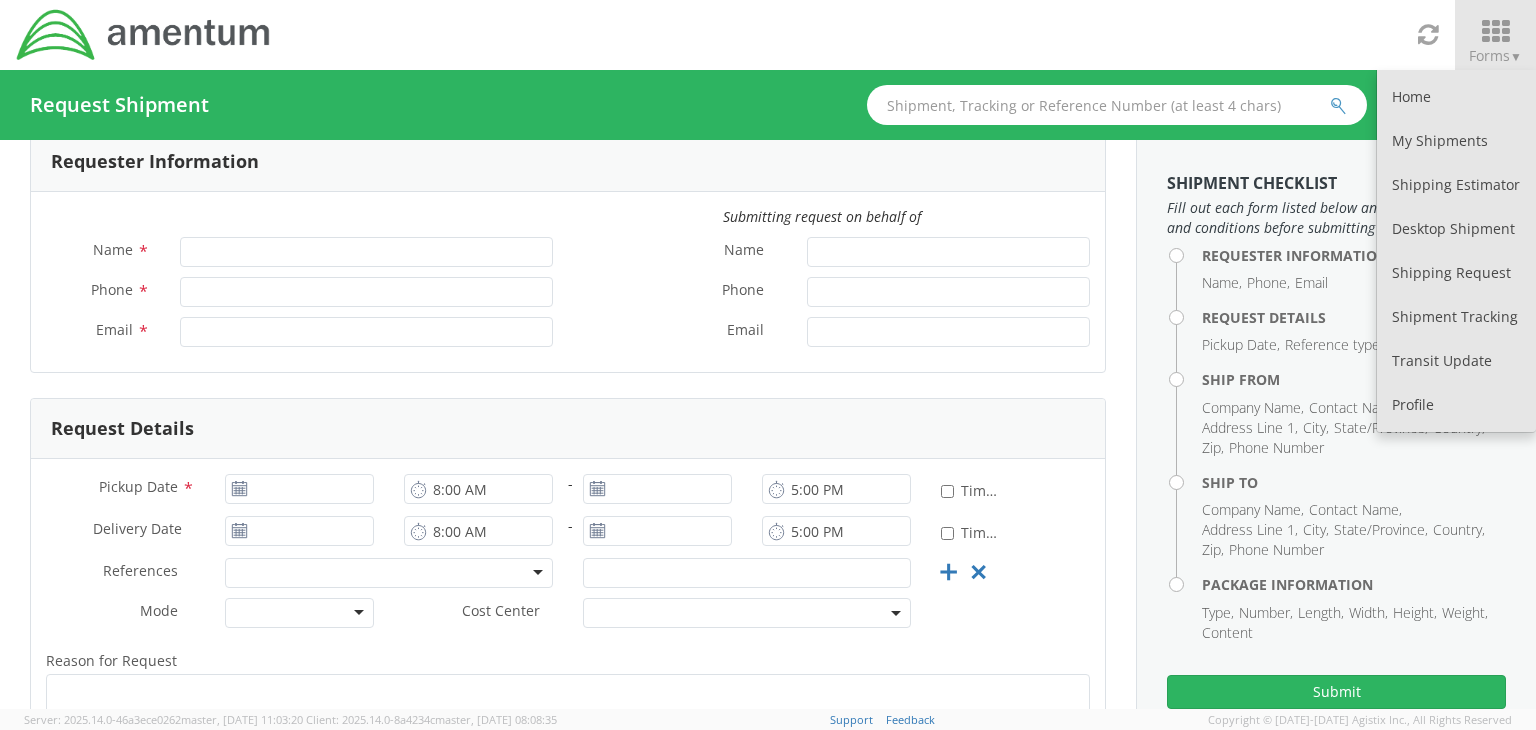 click on "Reason for Request        *                                                                         Shipment Notification        *                                       Add email addresses separated by comma                       Message        *" at bounding box center (568, 764) 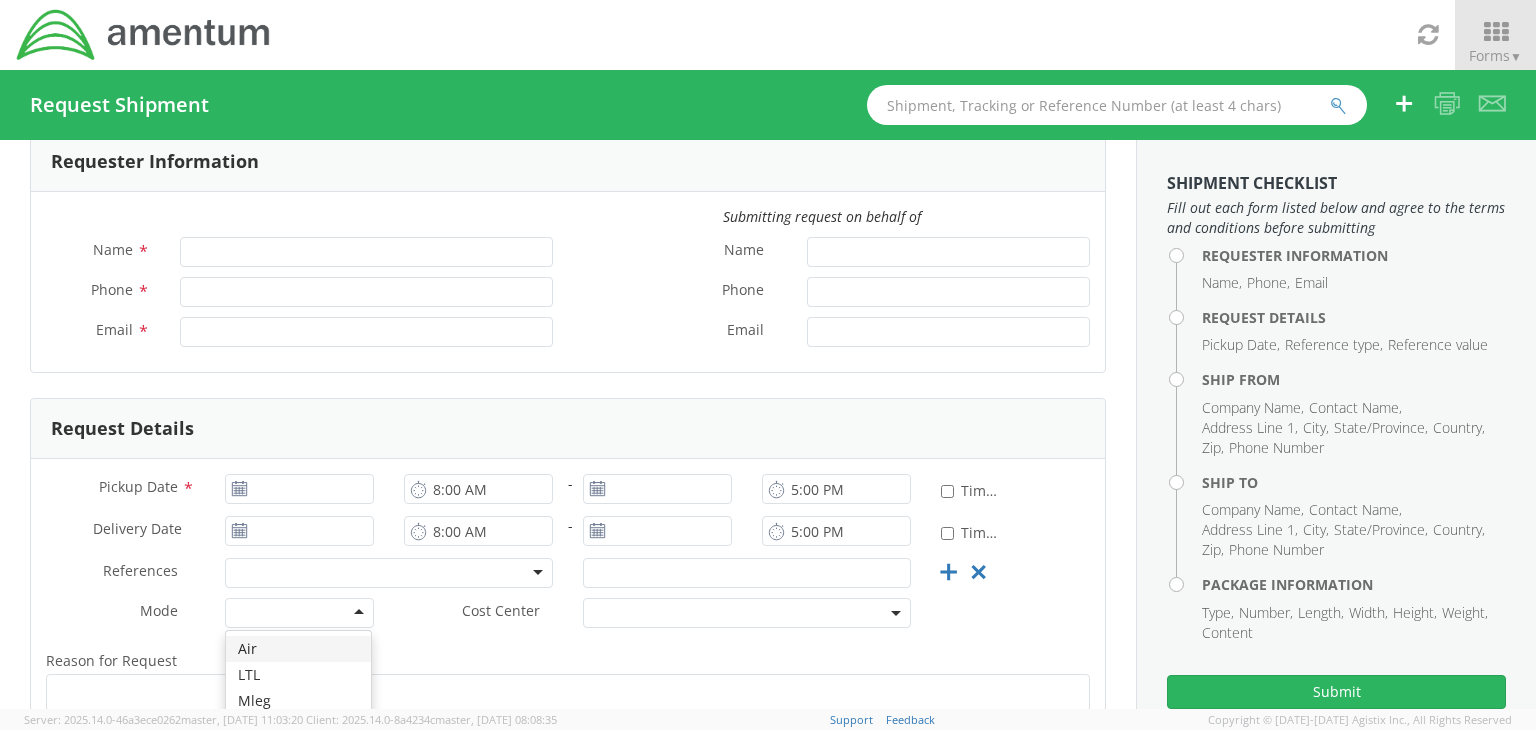 click at bounding box center (299, 613) 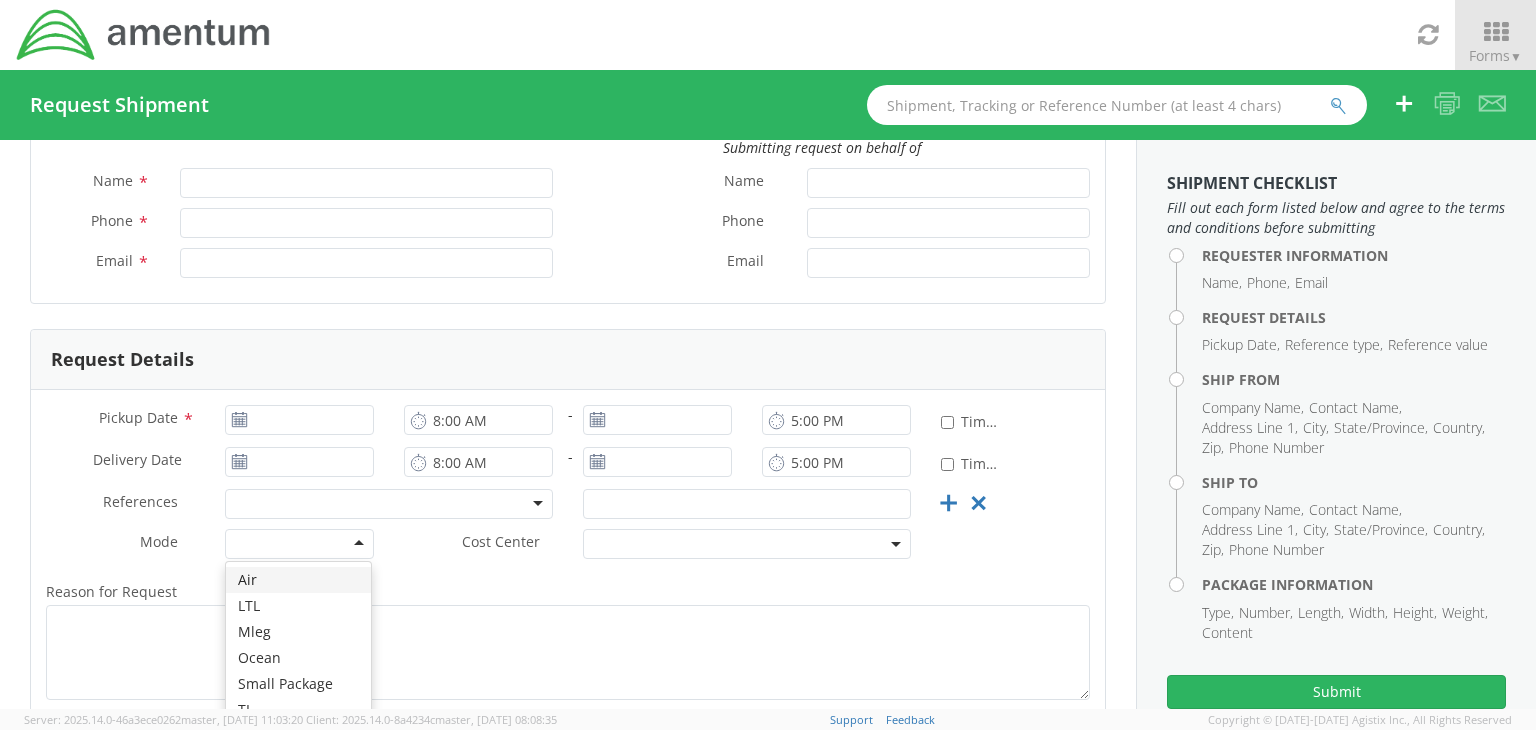 scroll, scrollTop: 239, scrollLeft: 0, axis: vertical 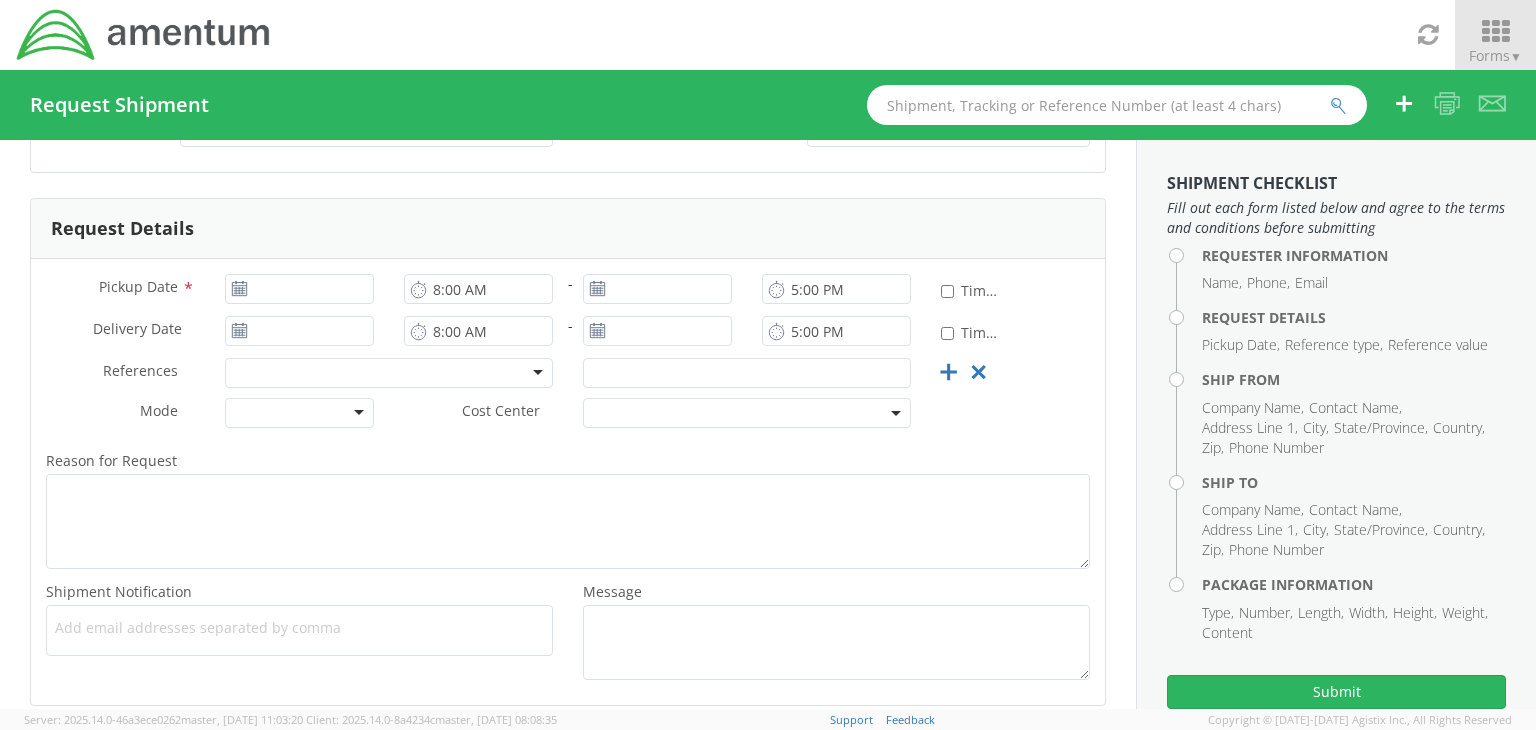 click at bounding box center (1495, 32) 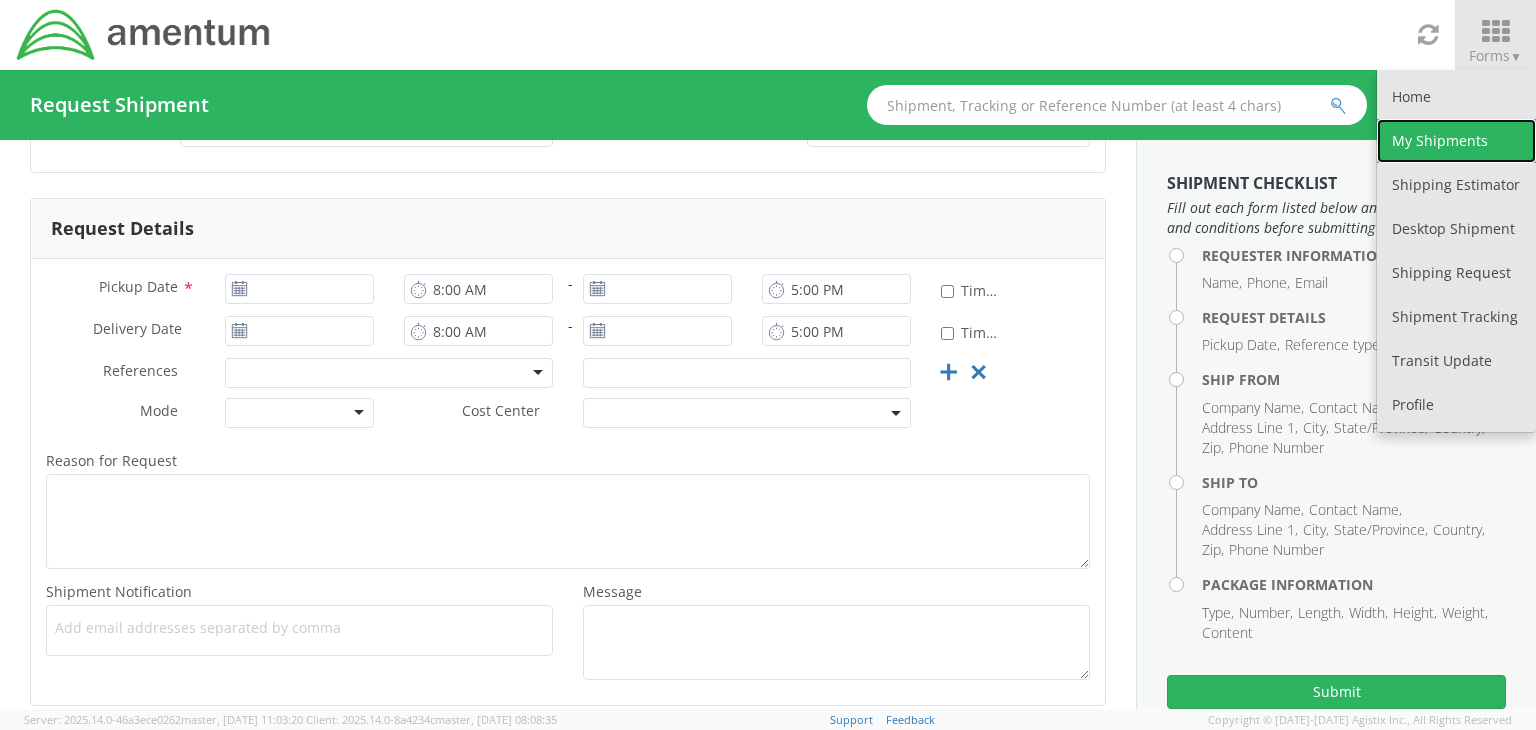 click on "My Shipments" at bounding box center [1456, 141] 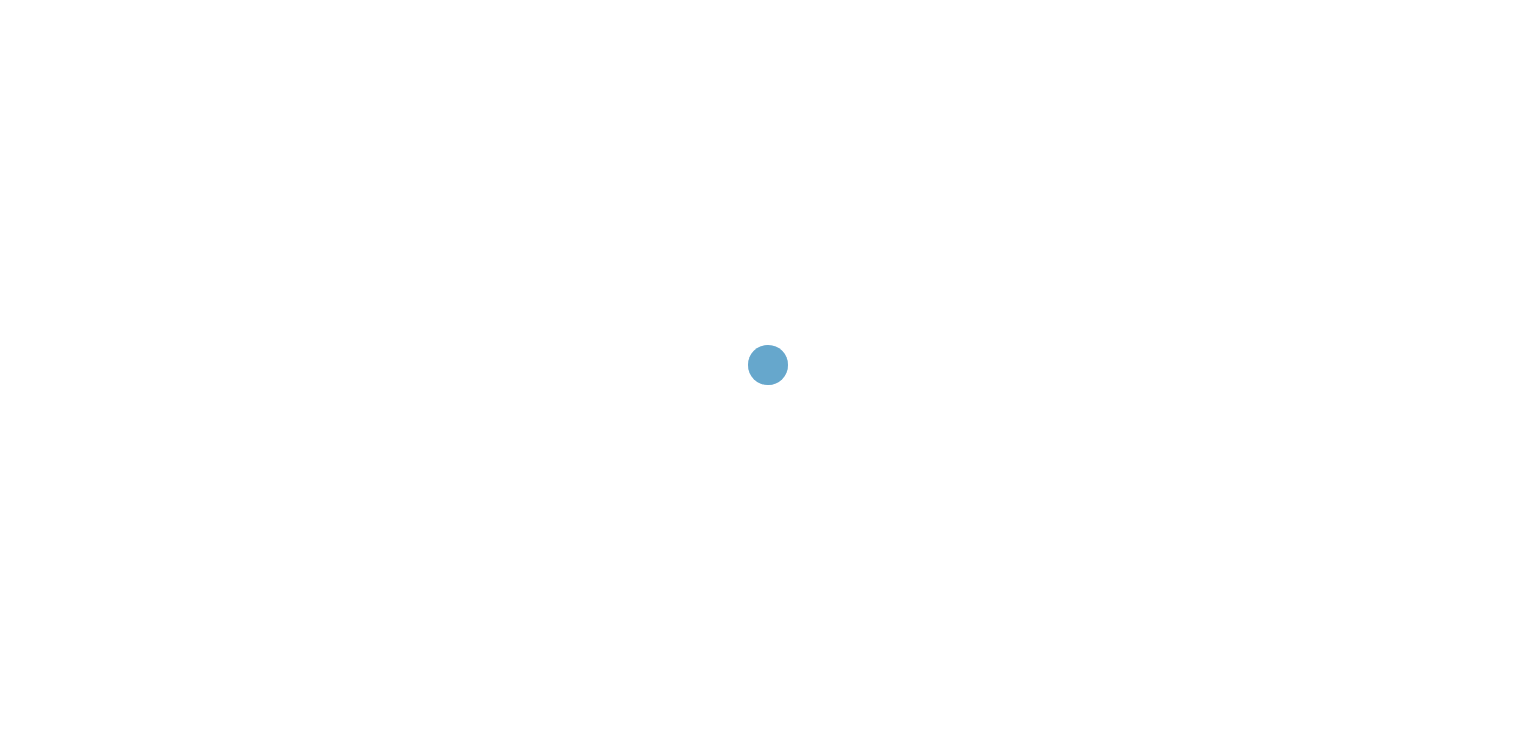 scroll, scrollTop: 0, scrollLeft: 0, axis: both 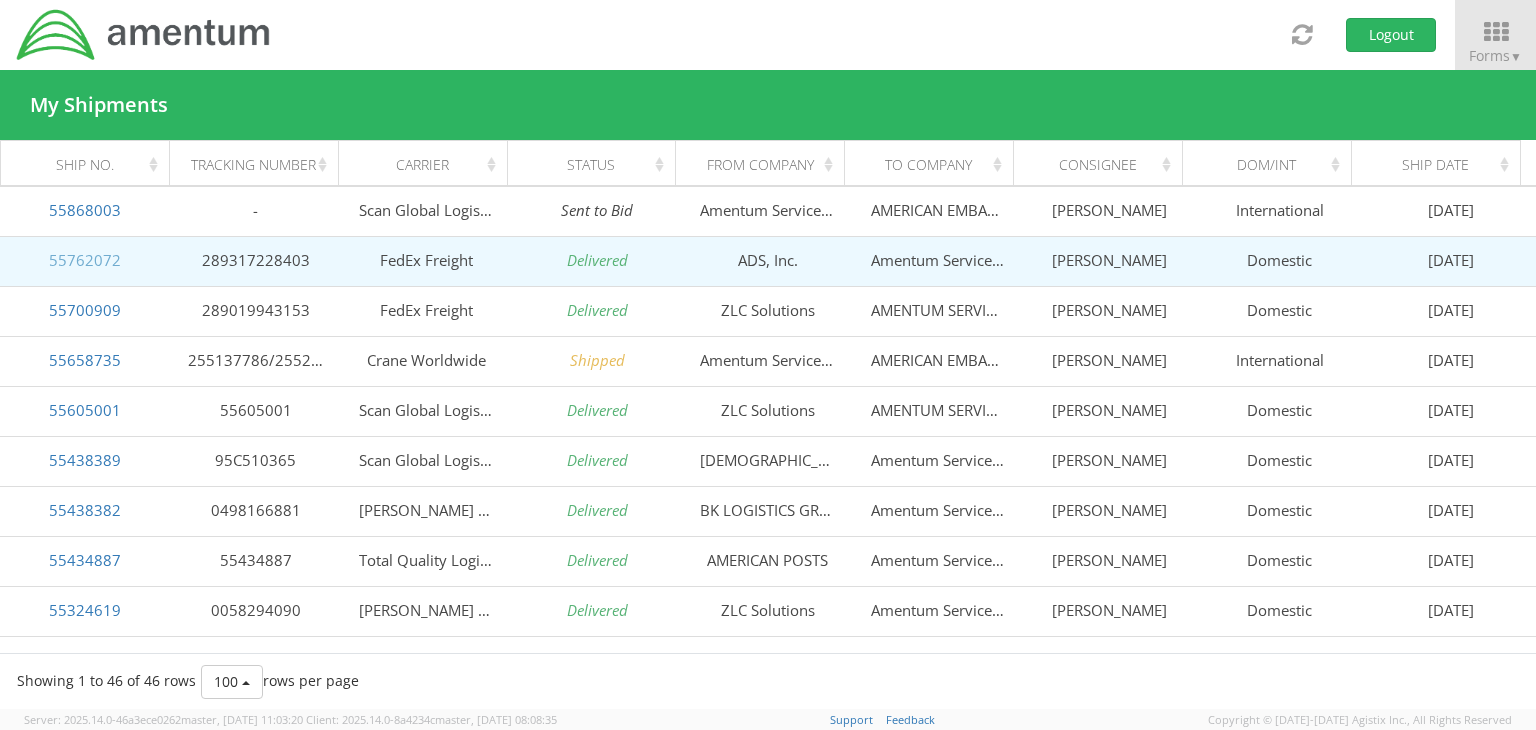 click on "55762072" at bounding box center [85, 260] 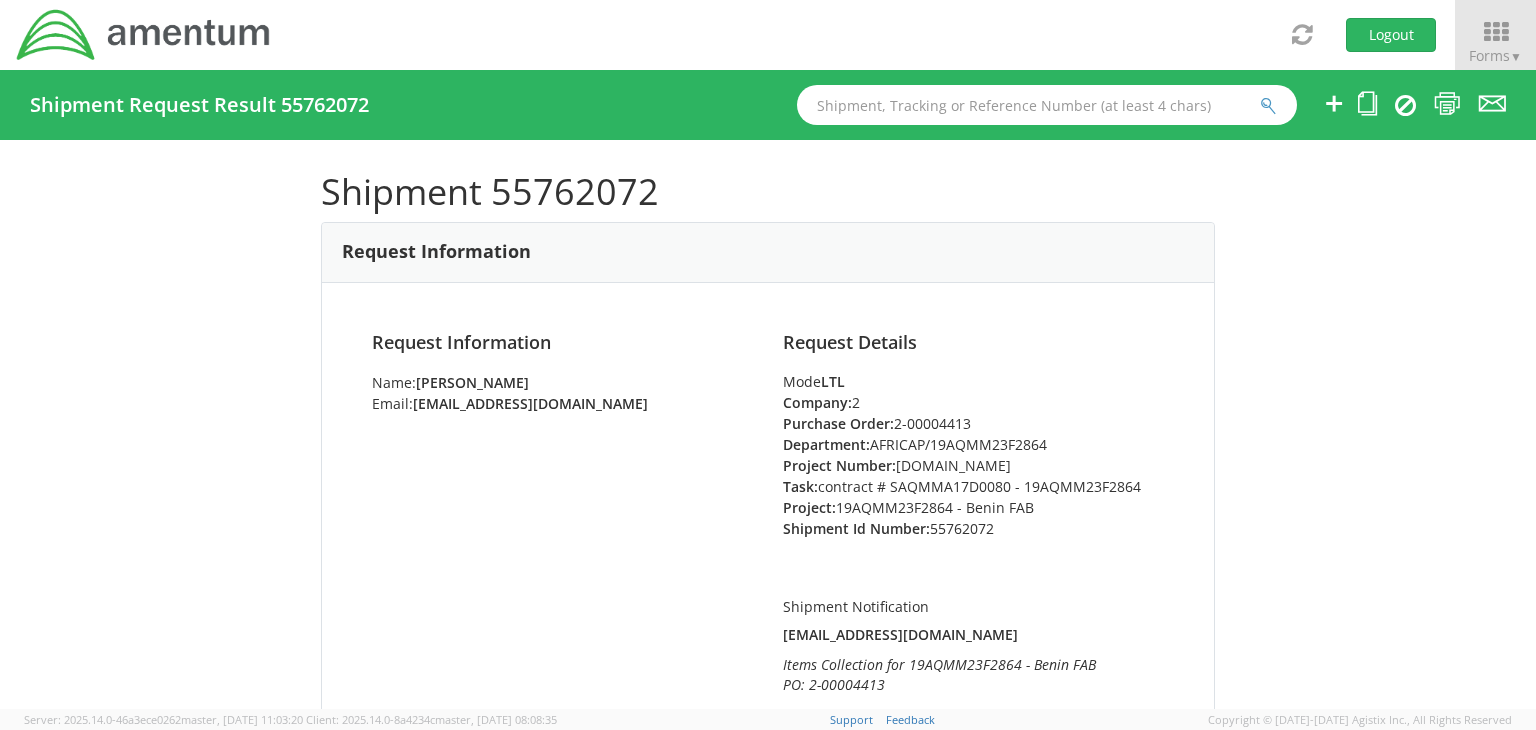 scroll, scrollTop: 0, scrollLeft: 0, axis: both 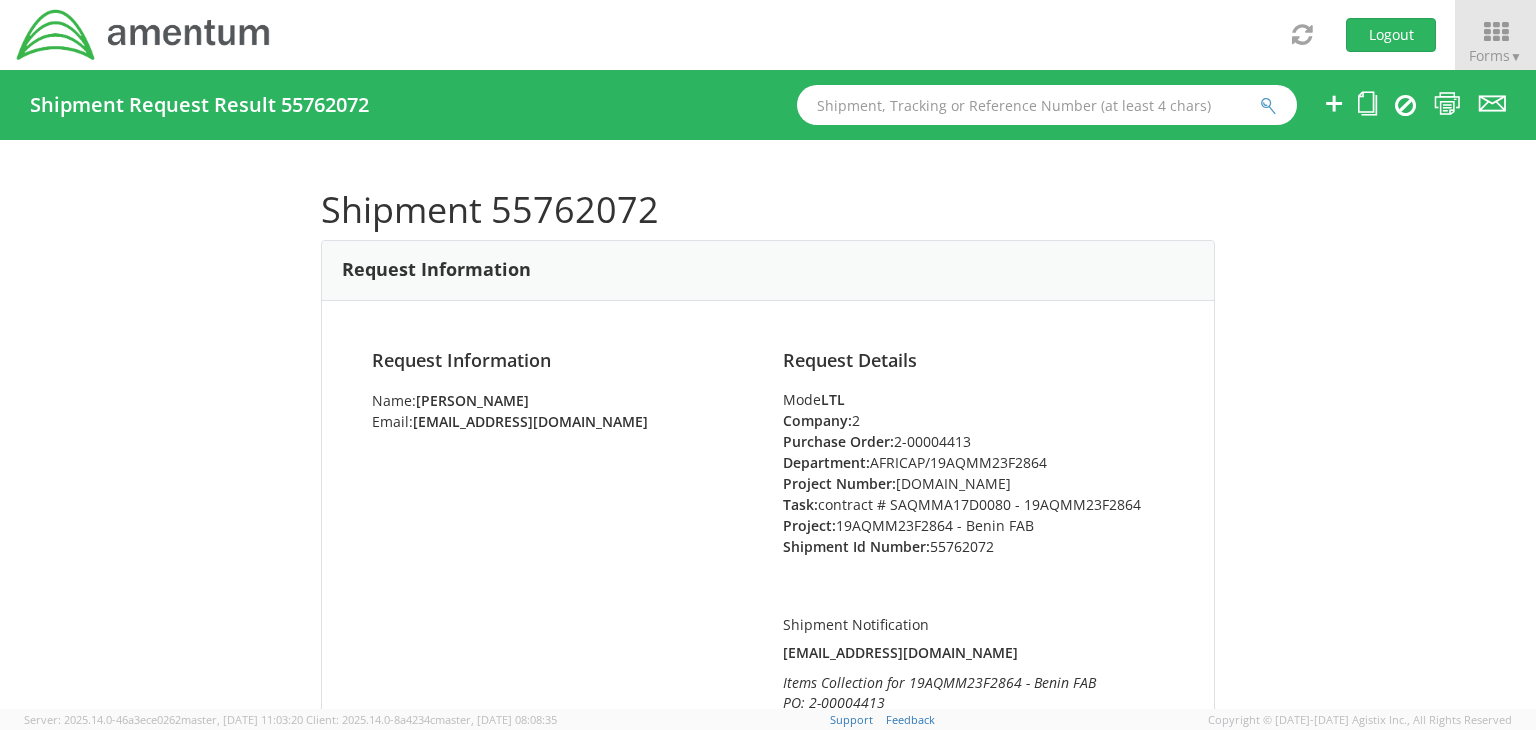 click at bounding box center (1401, 105) 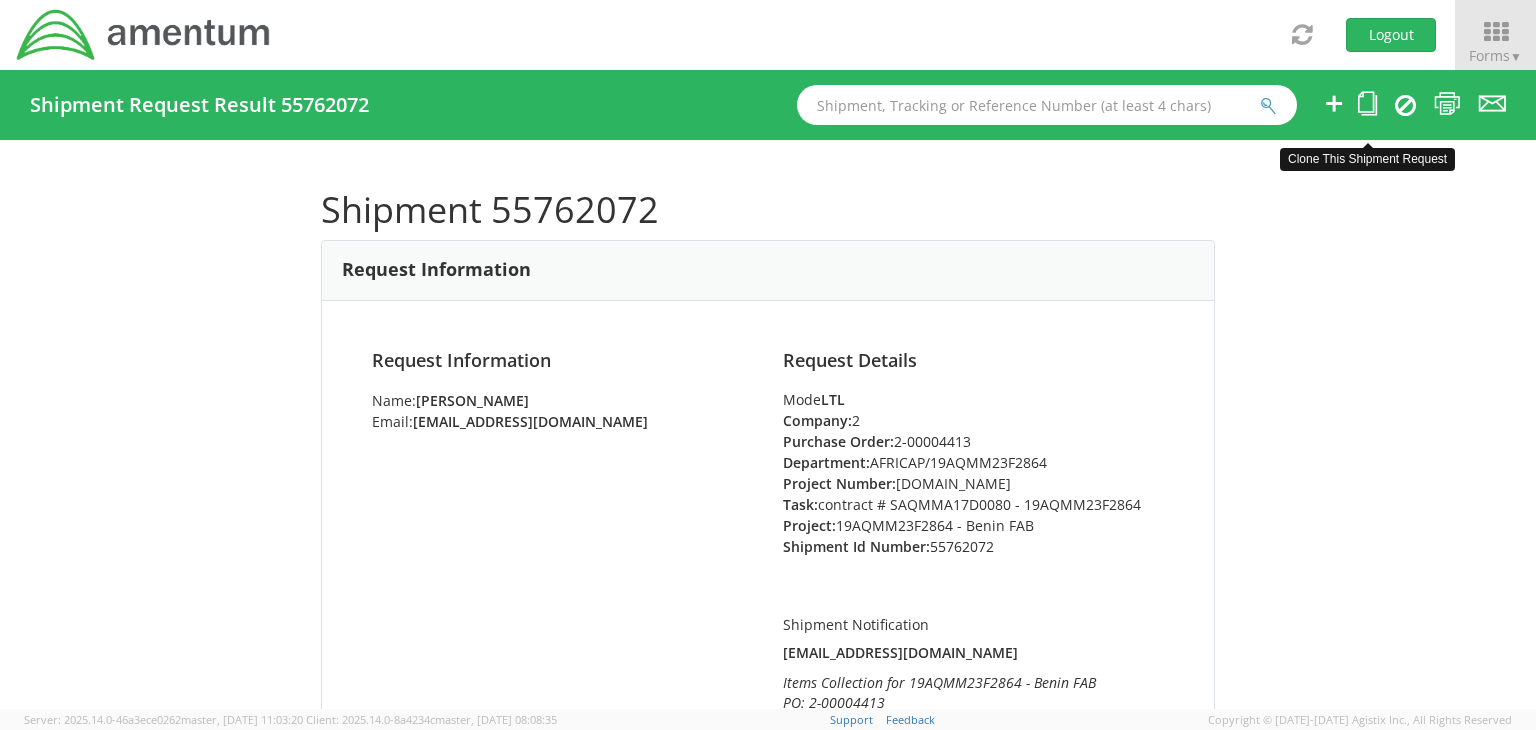 click at bounding box center [1367, 103] 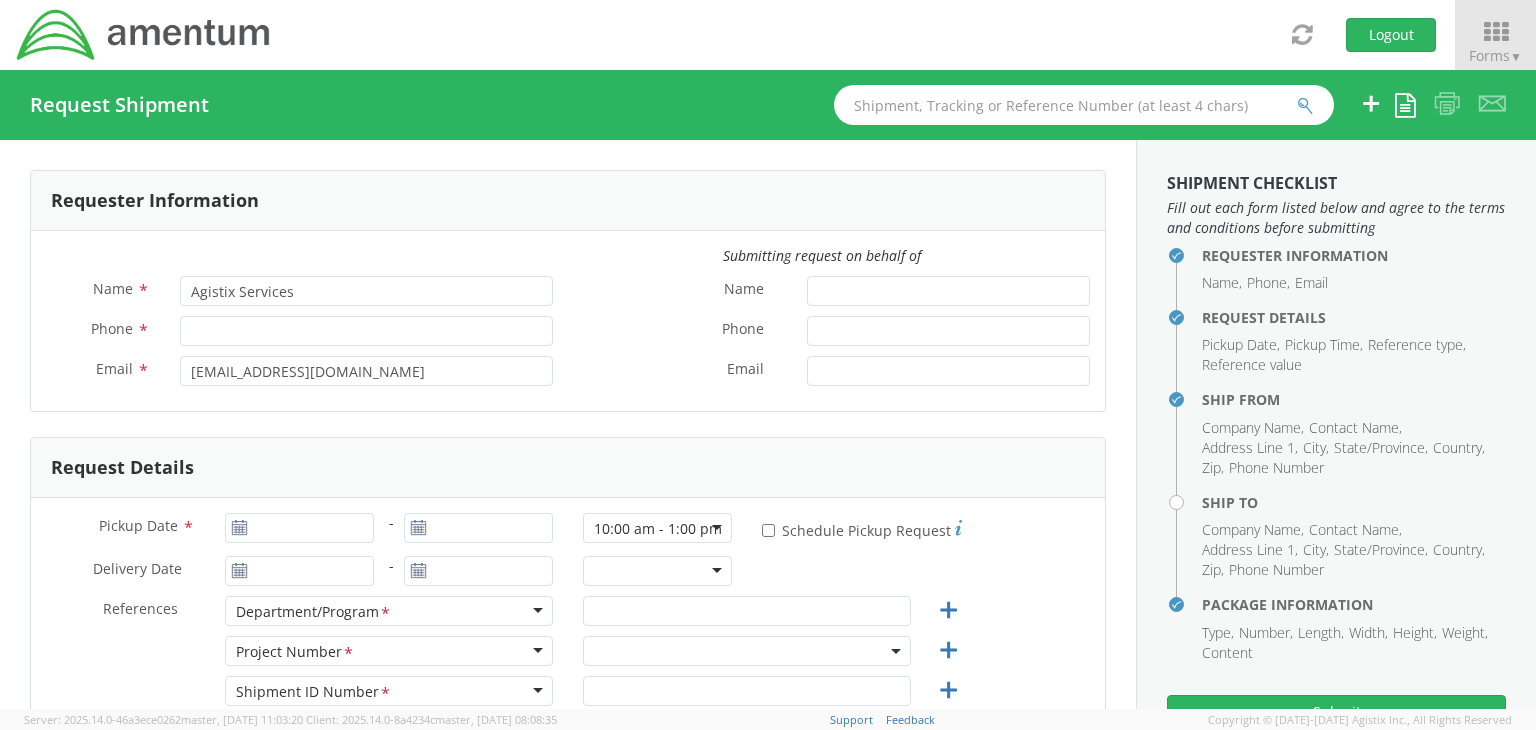 type on "[PERSON_NAME]" 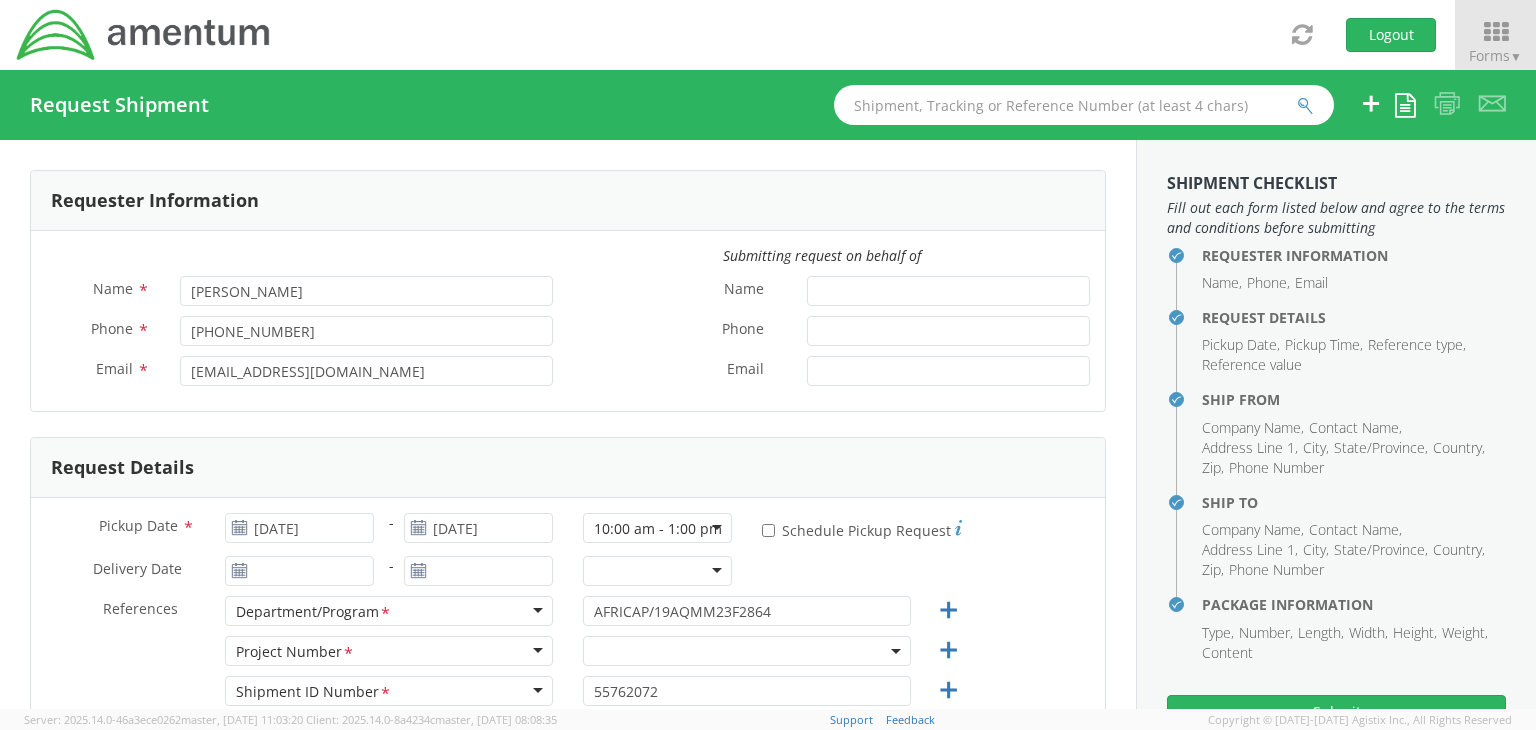 select on "42668" 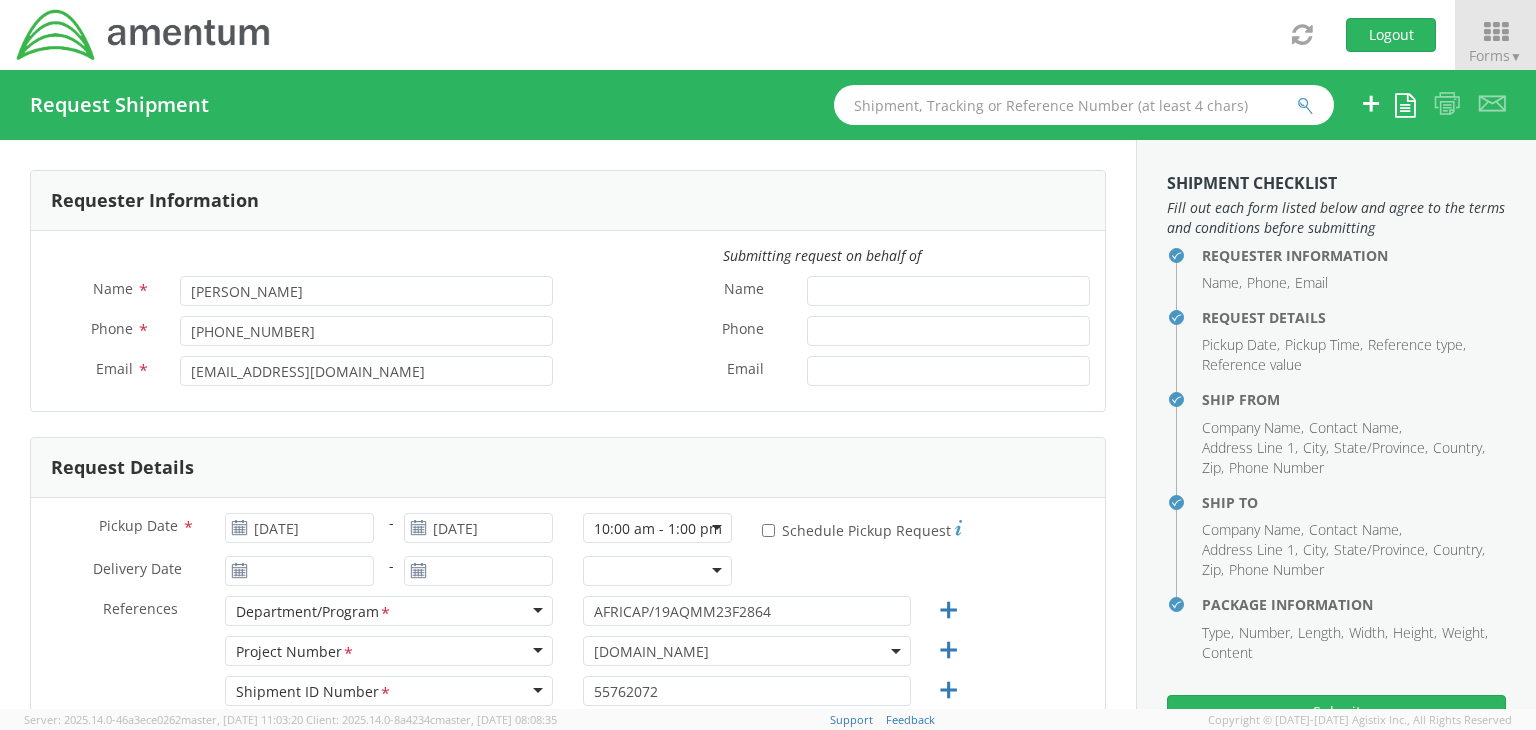 scroll, scrollTop: 100, scrollLeft: 0, axis: vertical 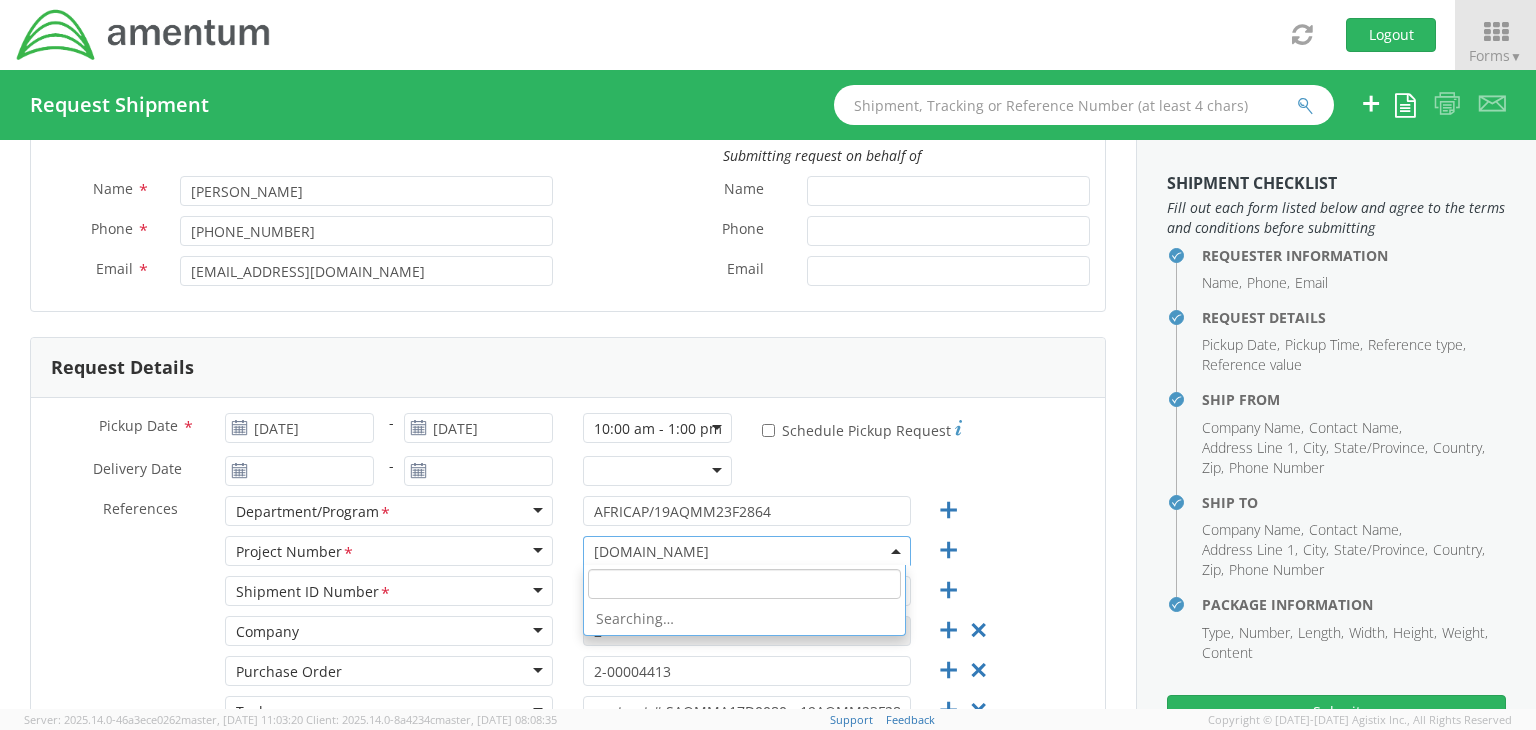 click on "[DOMAIN_NAME]" at bounding box center (747, 551) 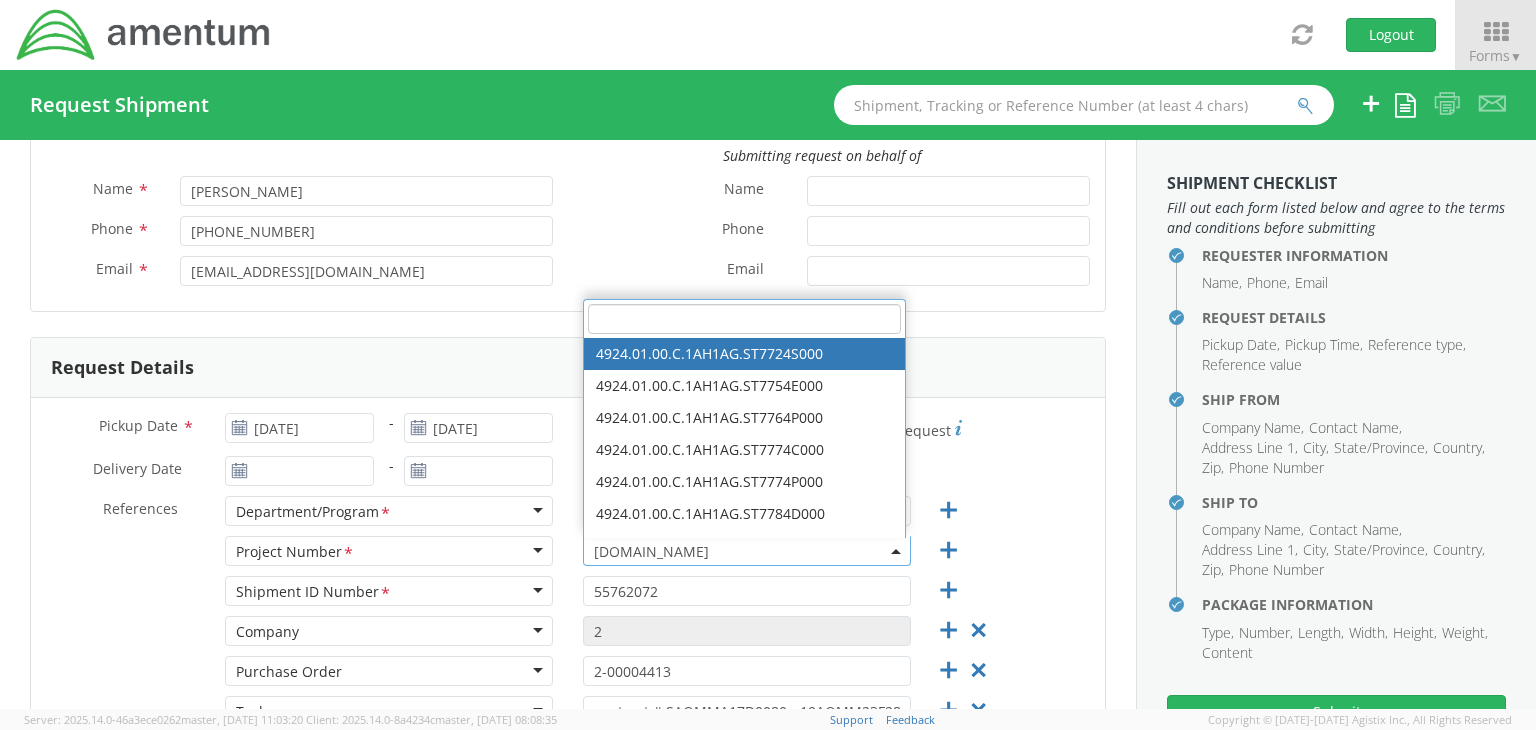scroll, scrollTop: 100, scrollLeft: 0, axis: vertical 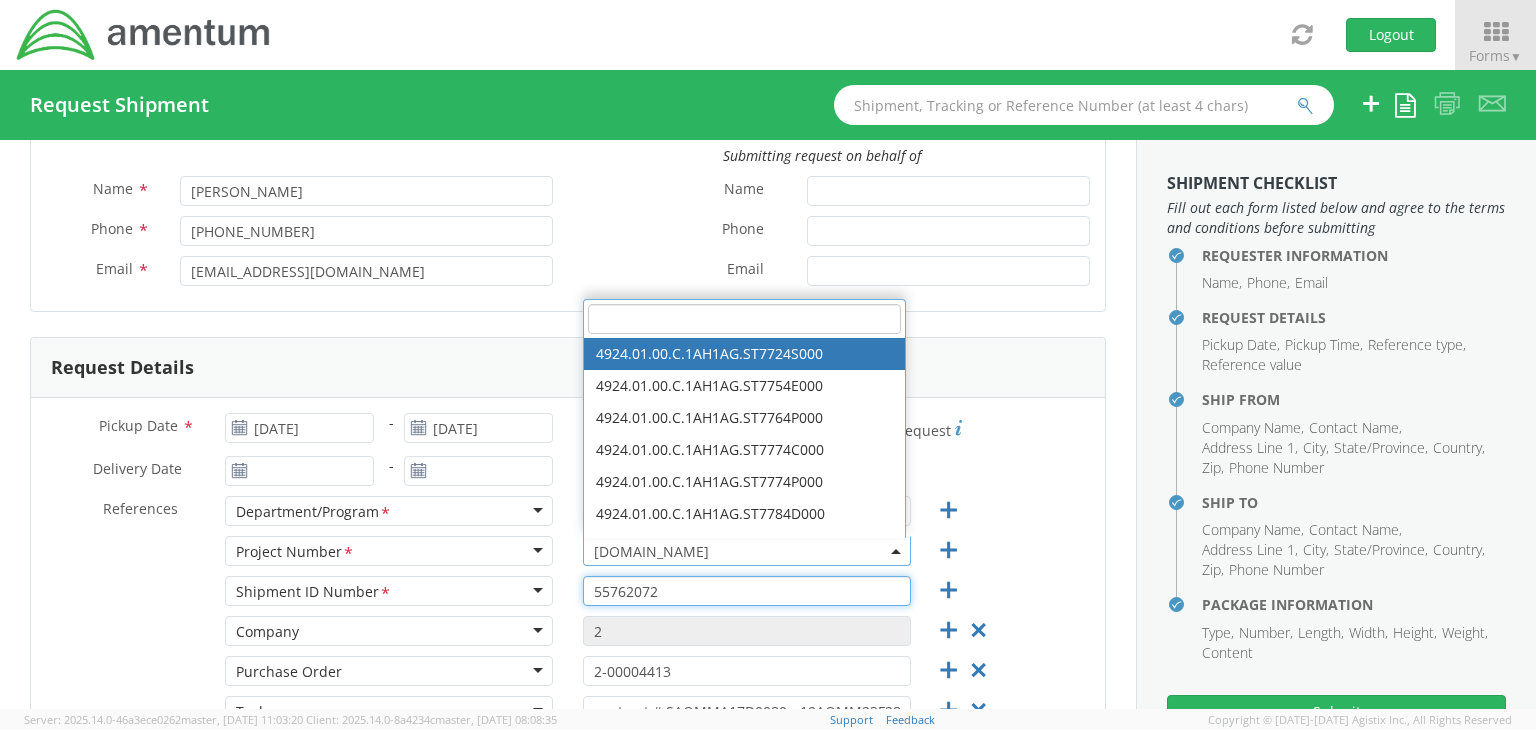 click on "55762072" at bounding box center [747, 591] 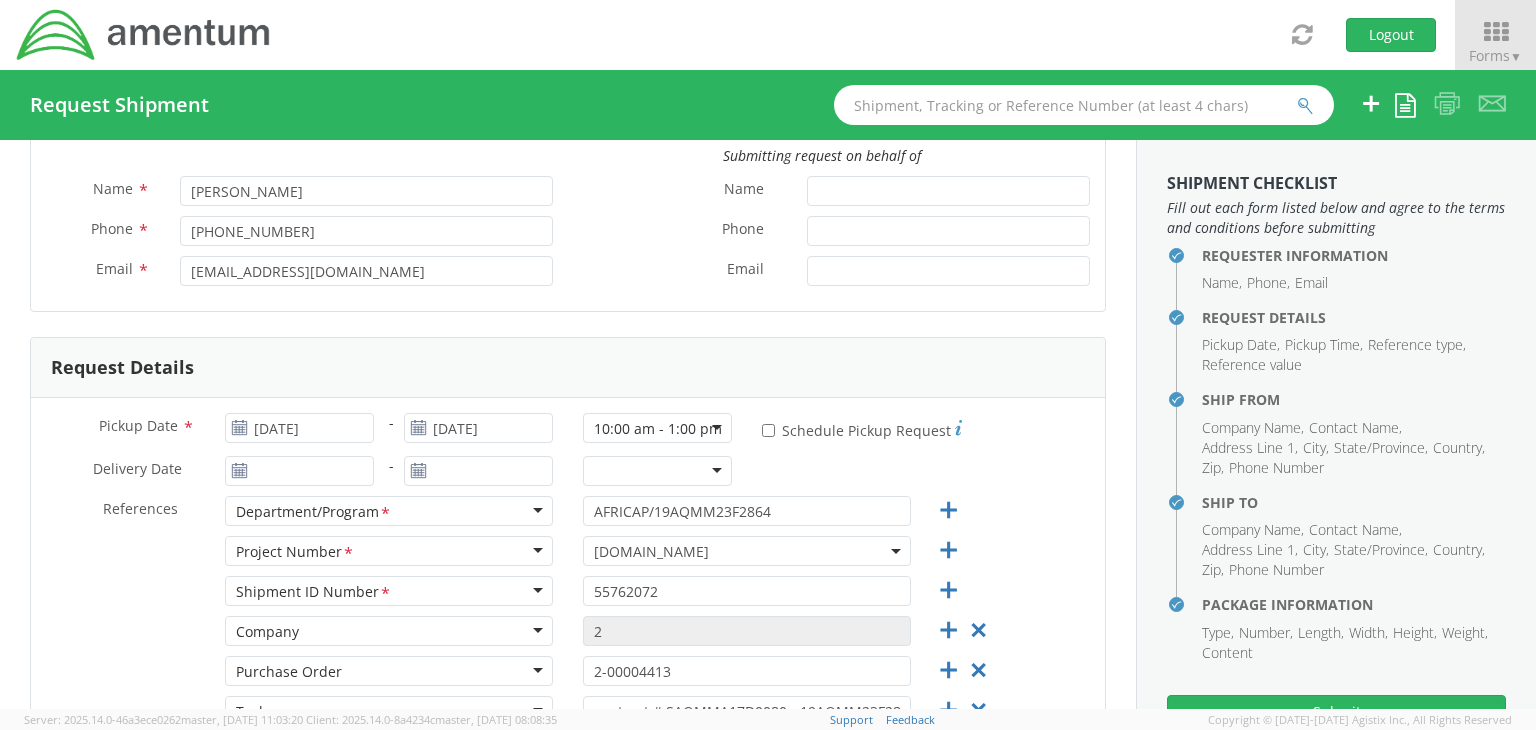 click on "[DOMAIN_NAME]" at bounding box center [747, 551] 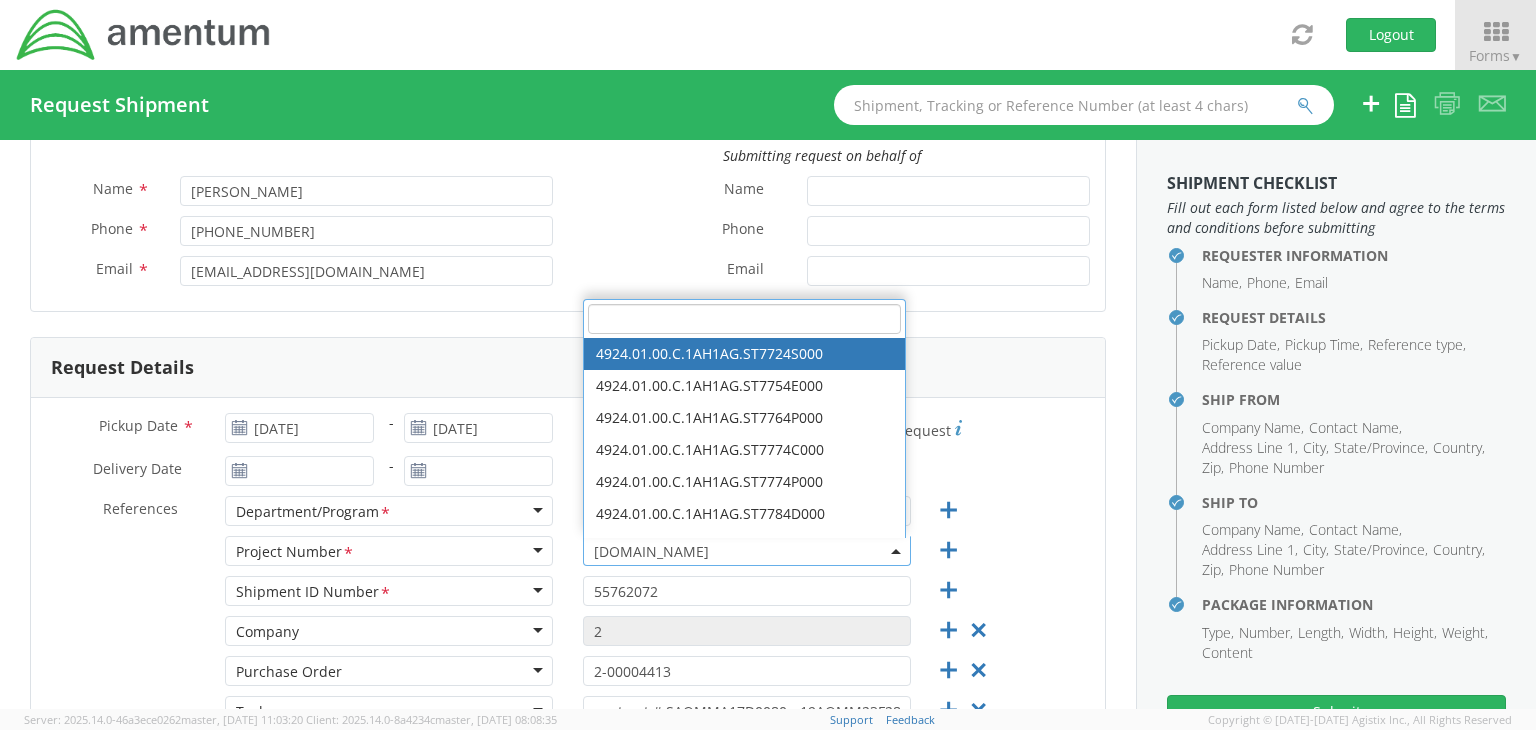 click at bounding box center [744, 319] 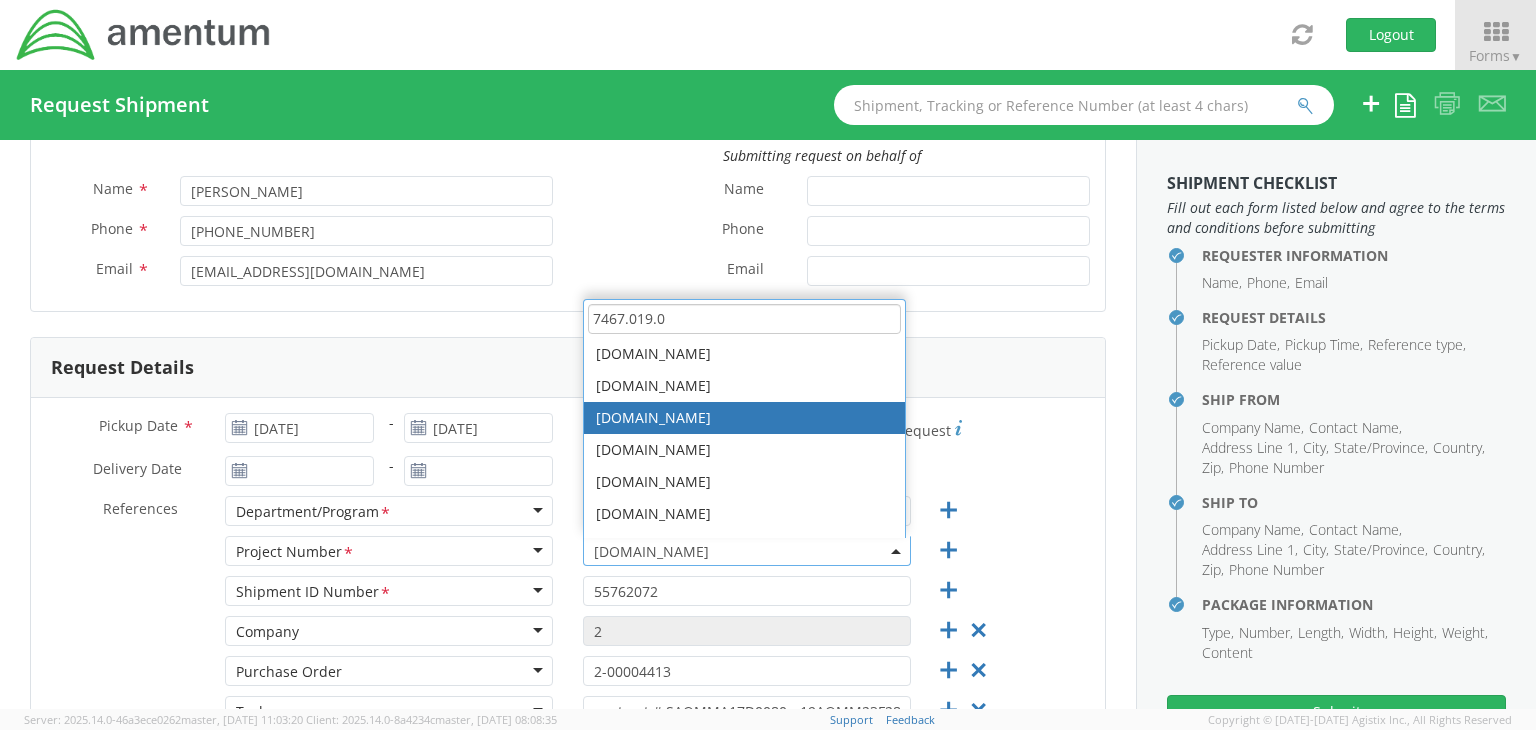scroll, scrollTop: 0, scrollLeft: 0, axis: both 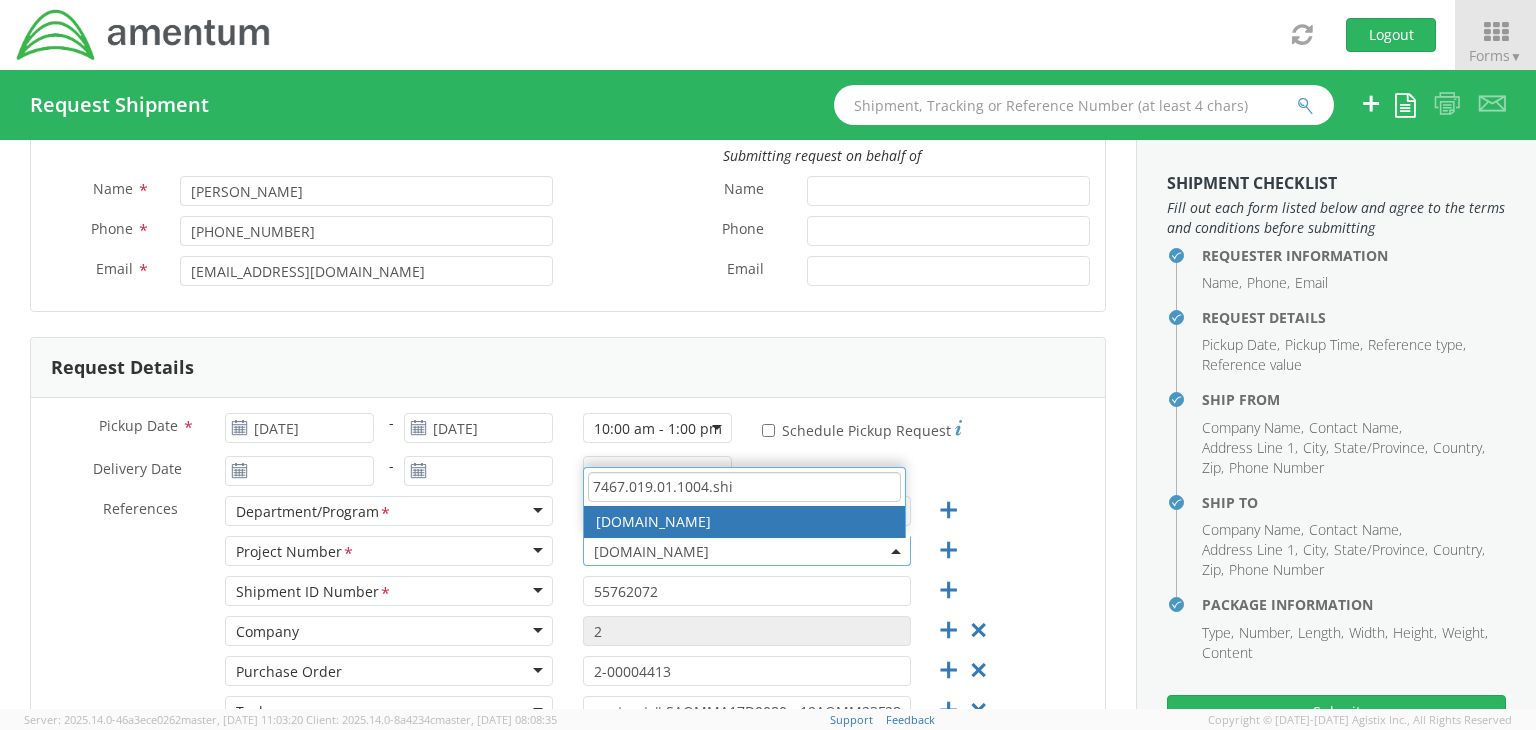 type on "7467.019.01.1004.shi" 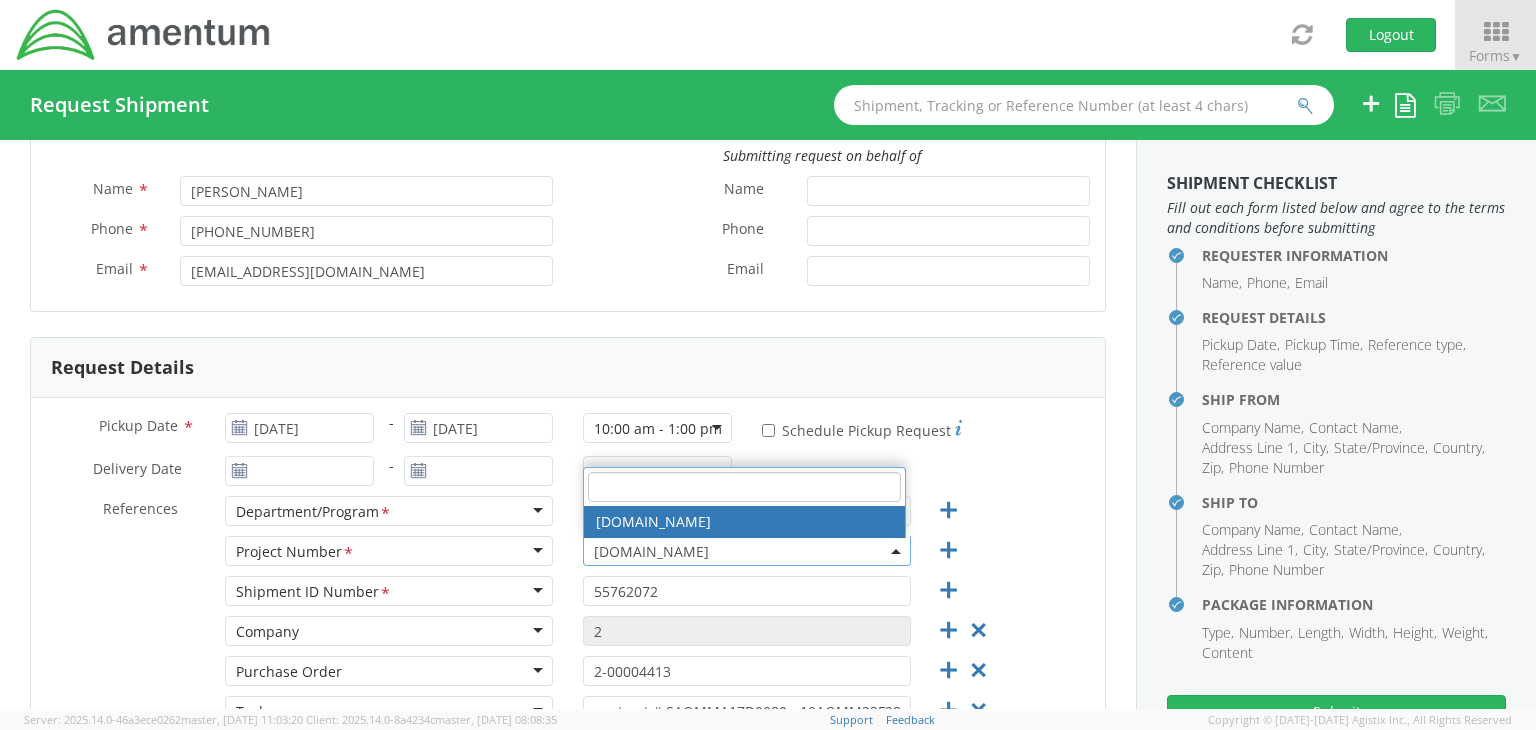 select on "[DOMAIN_NAME]" 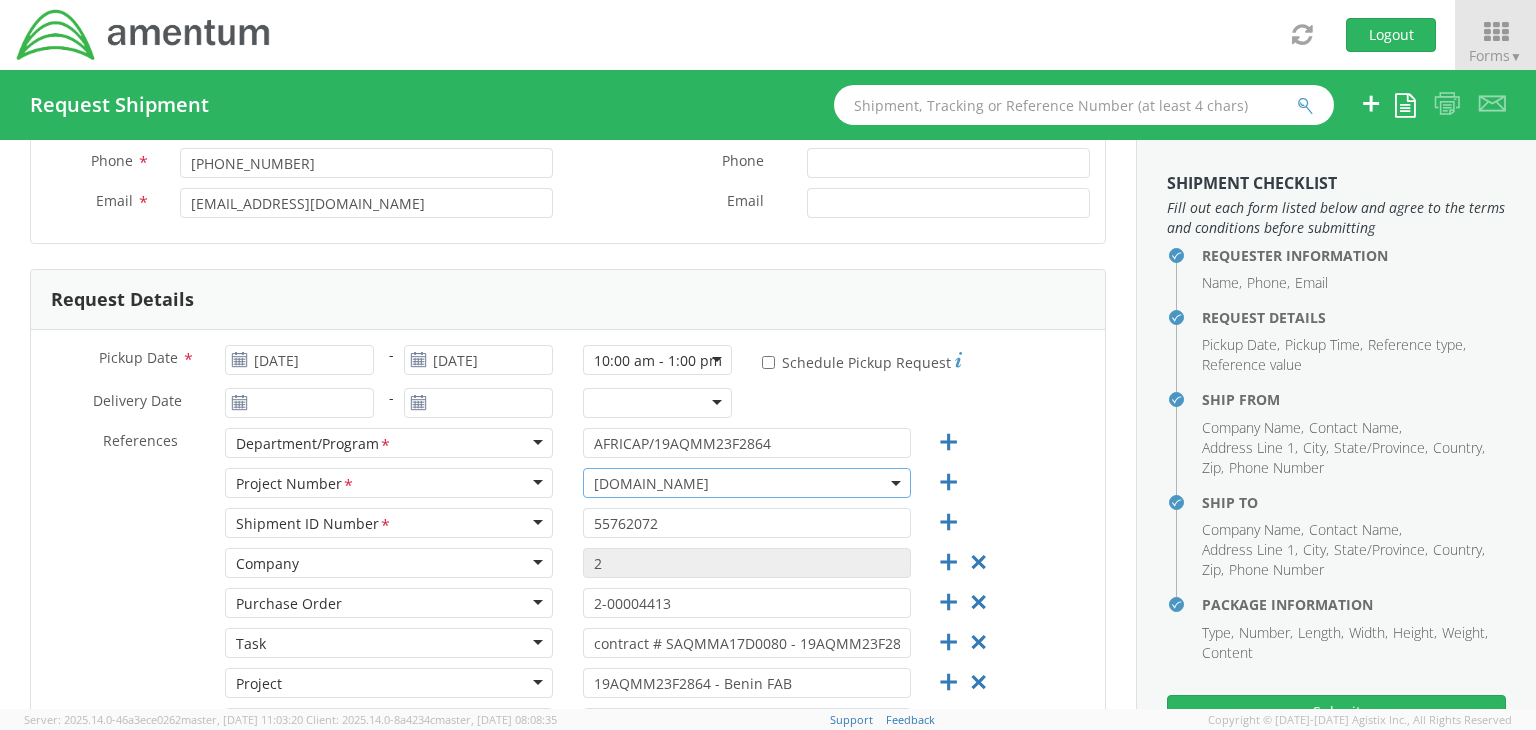 scroll, scrollTop: 200, scrollLeft: 0, axis: vertical 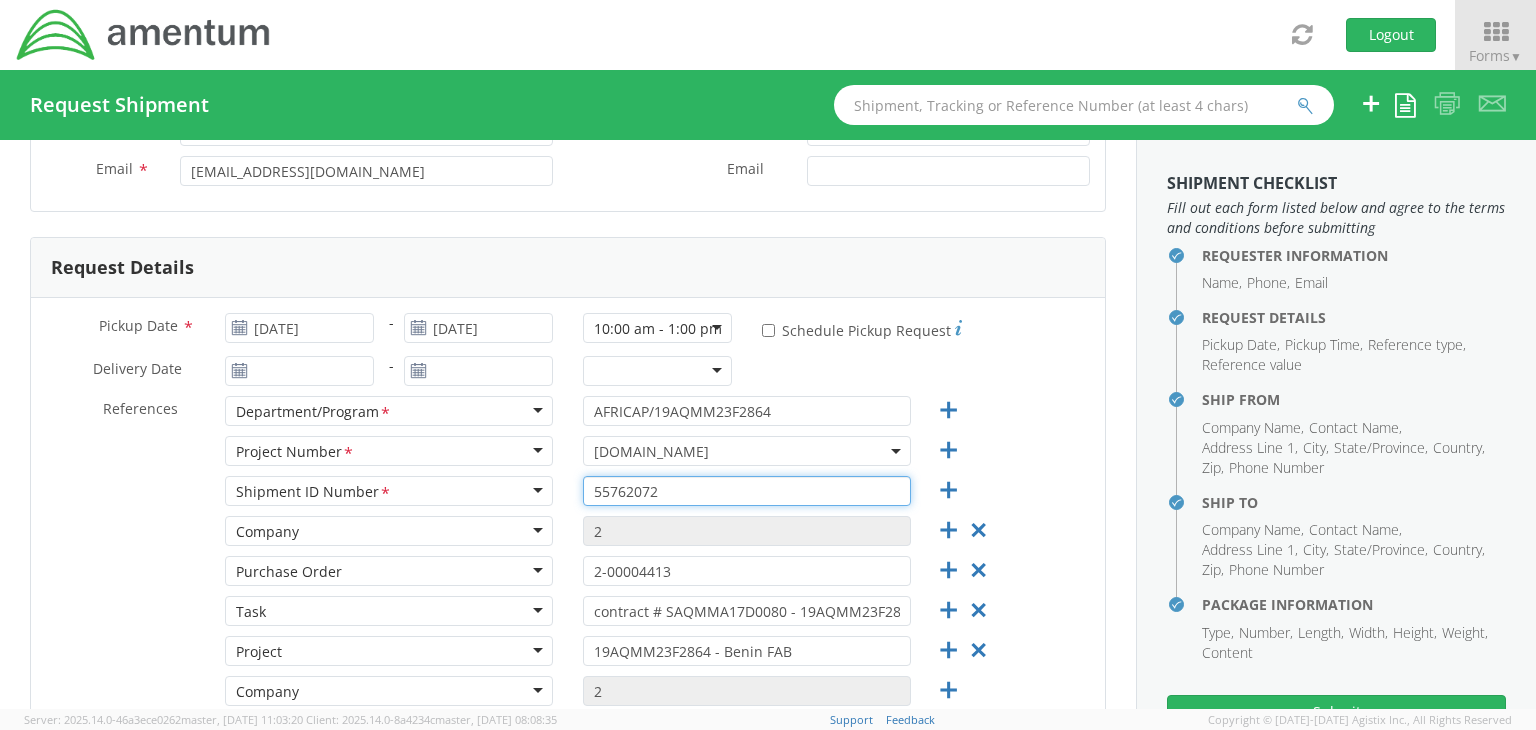drag, startPoint x: 702, startPoint y: 497, endPoint x: 446, endPoint y: 484, distance: 256.32986 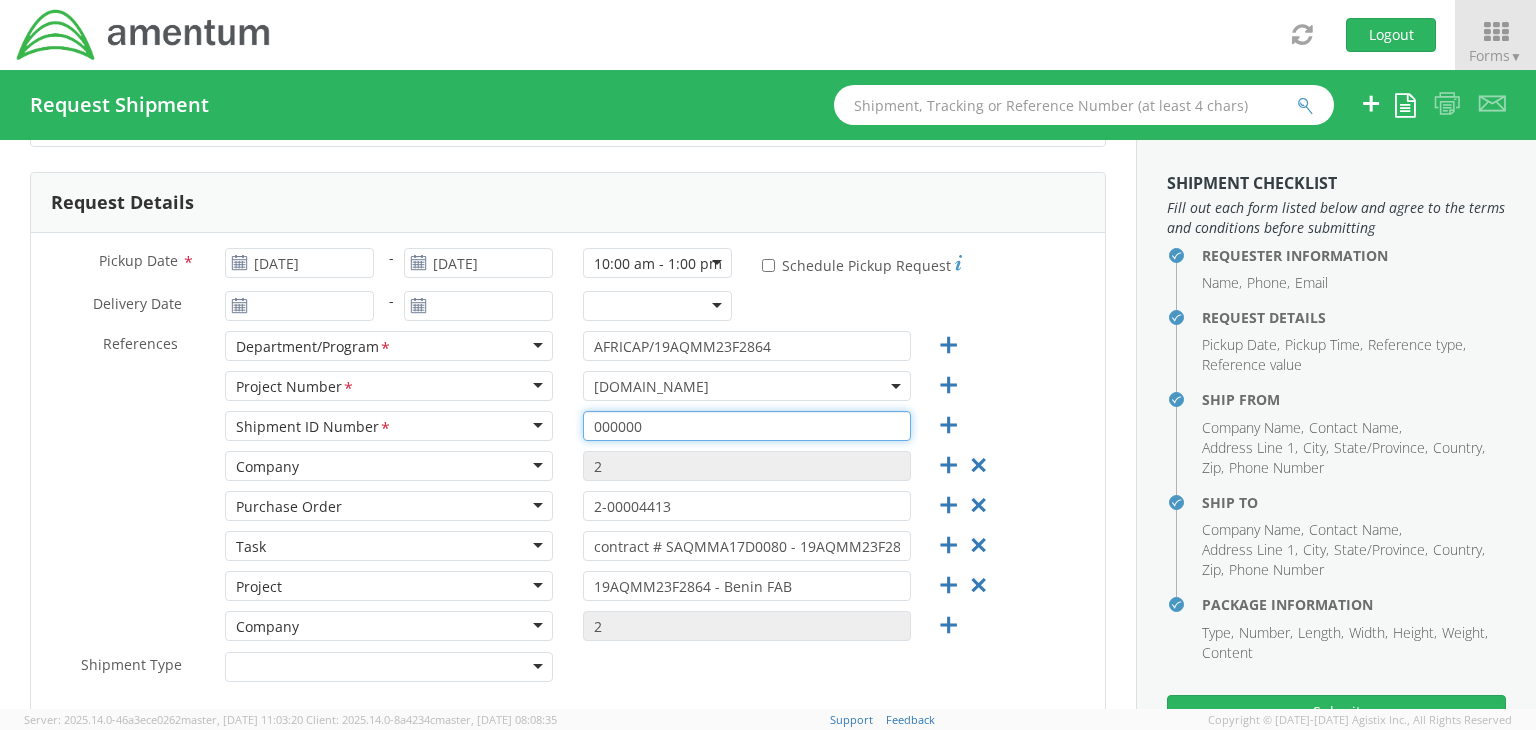 scroll, scrollTop: 300, scrollLeft: 0, axis: vertical 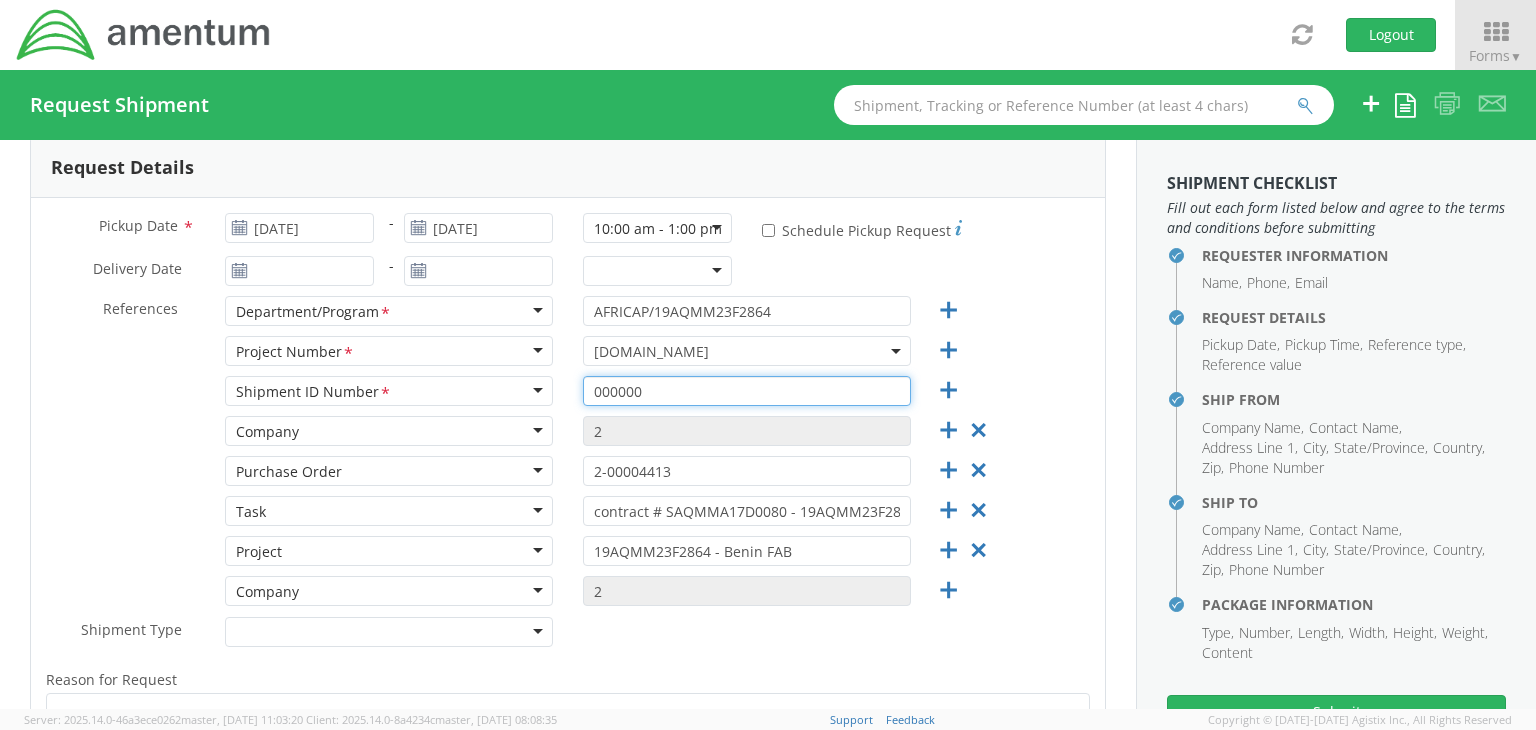 type on "000000" 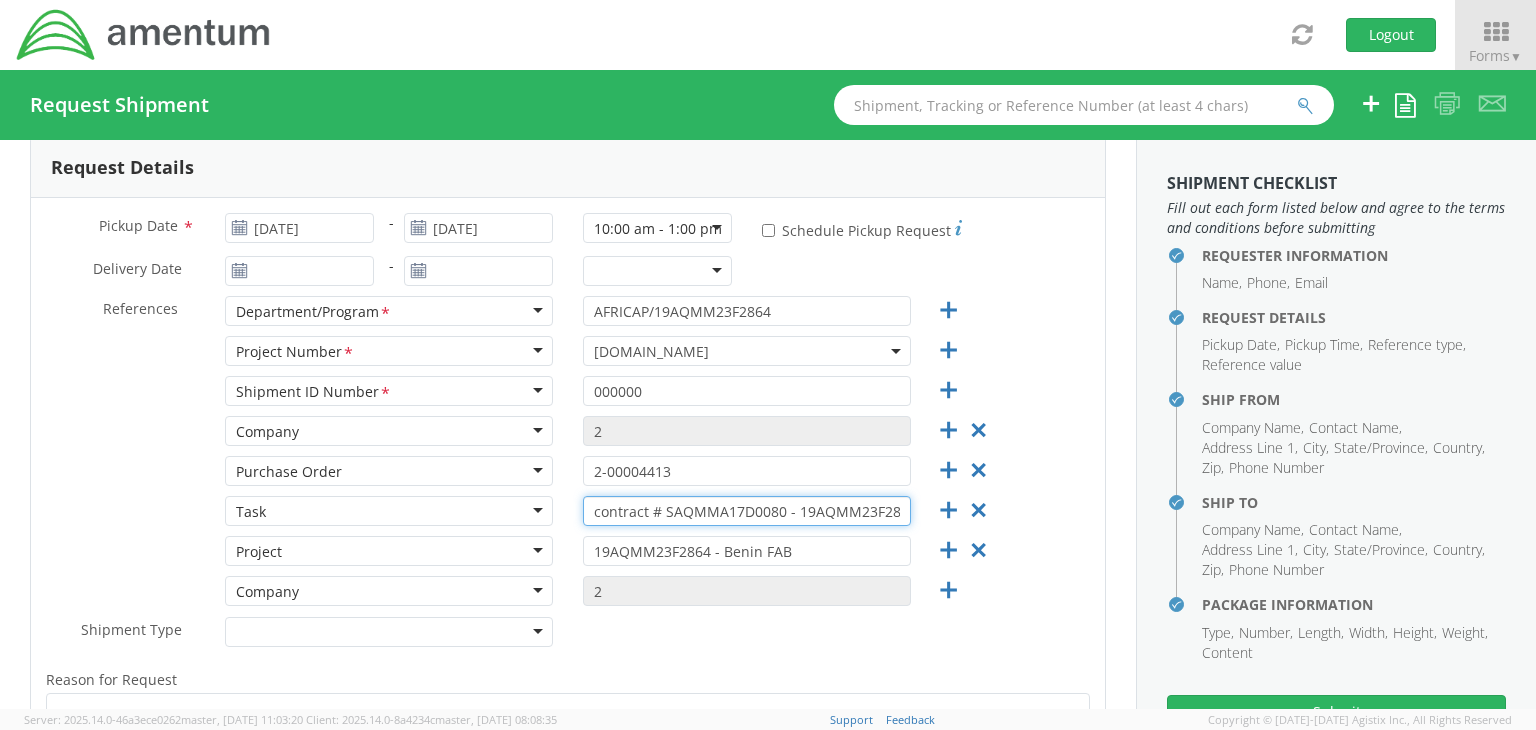 scroll, scrollTop: 0, scrollLeft: 16, axis: horizontal 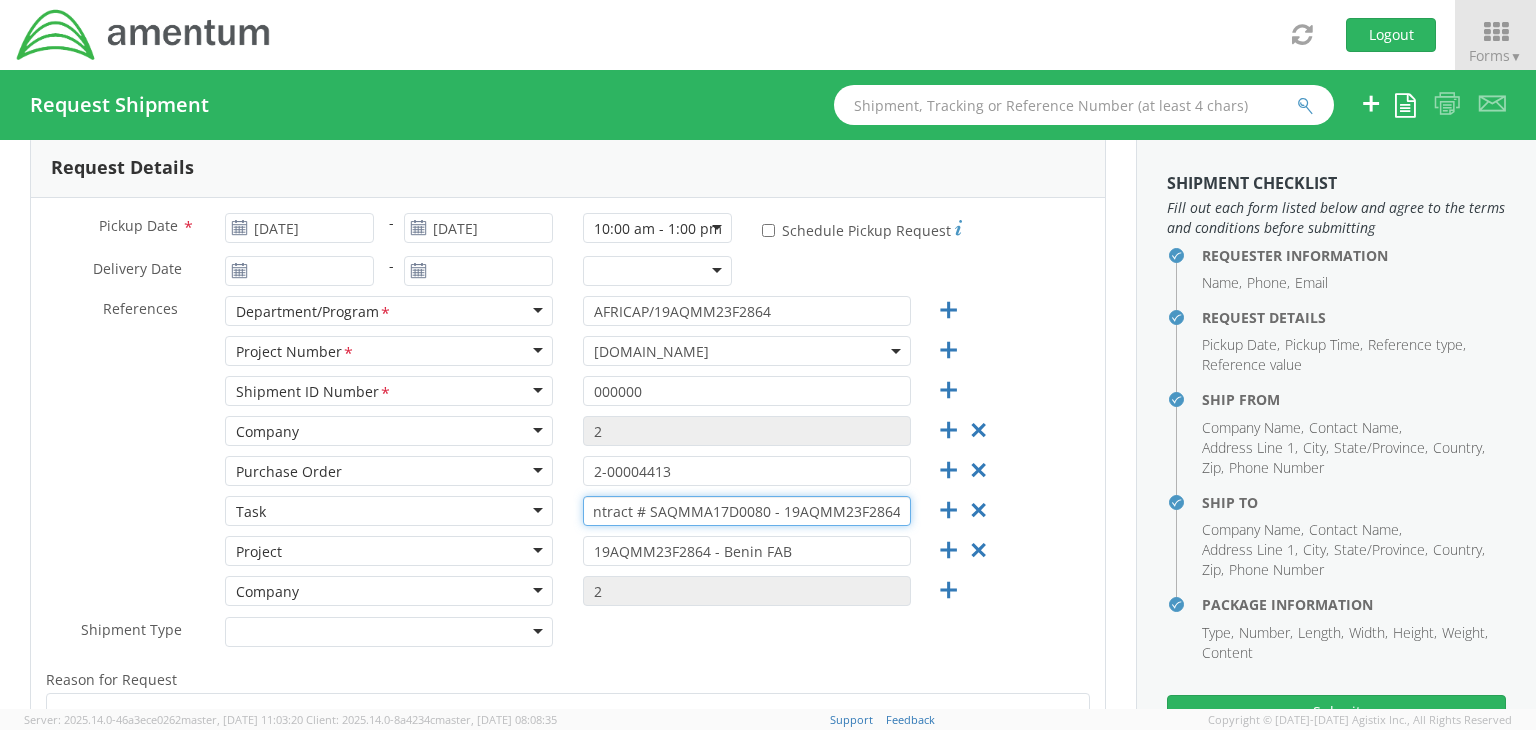 drag, startPoint x: 651, startPoint y: 513, endPoint x: 905, endPoint y: 508, distance: 254.04921 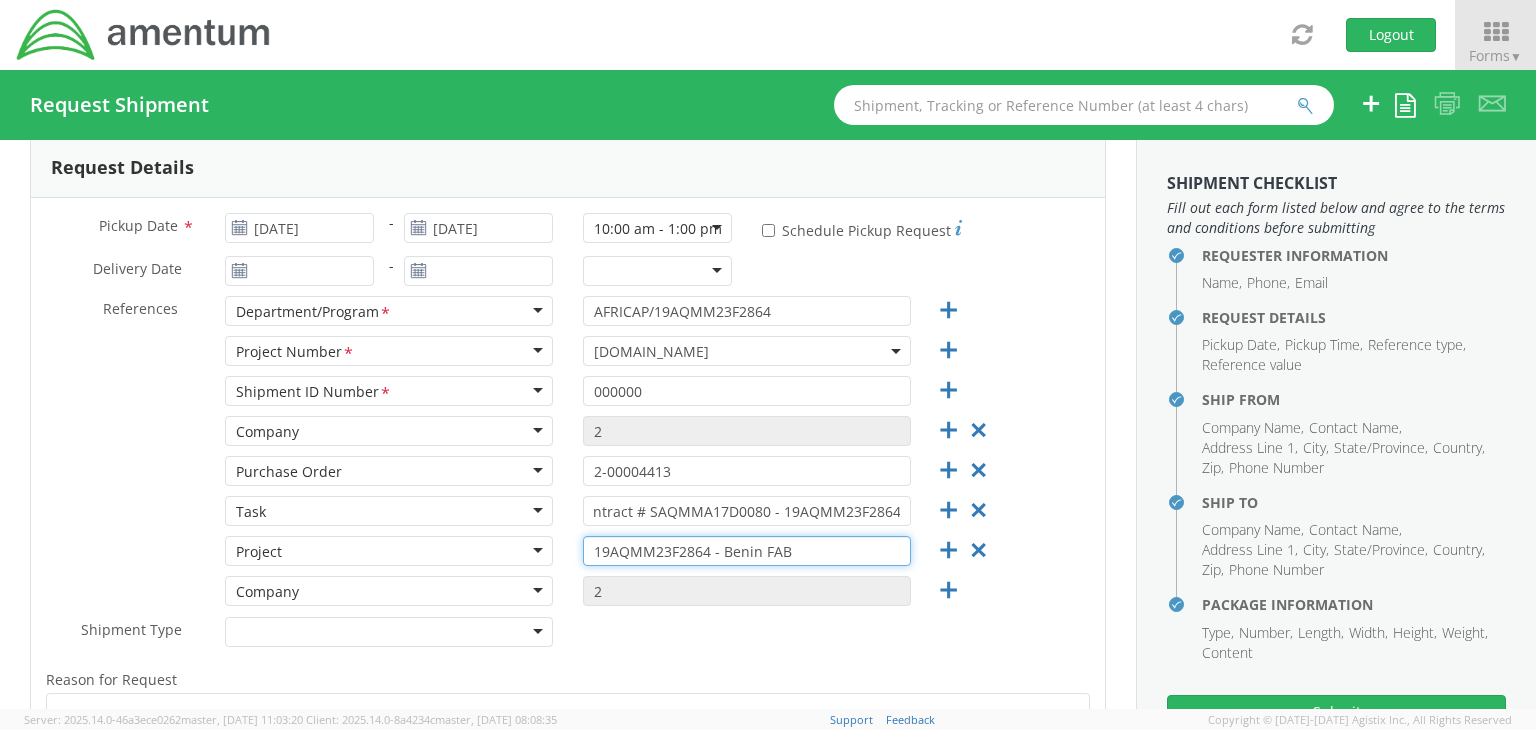 scroll, scrollTop: 0, scrollLeft: 0, axis: both 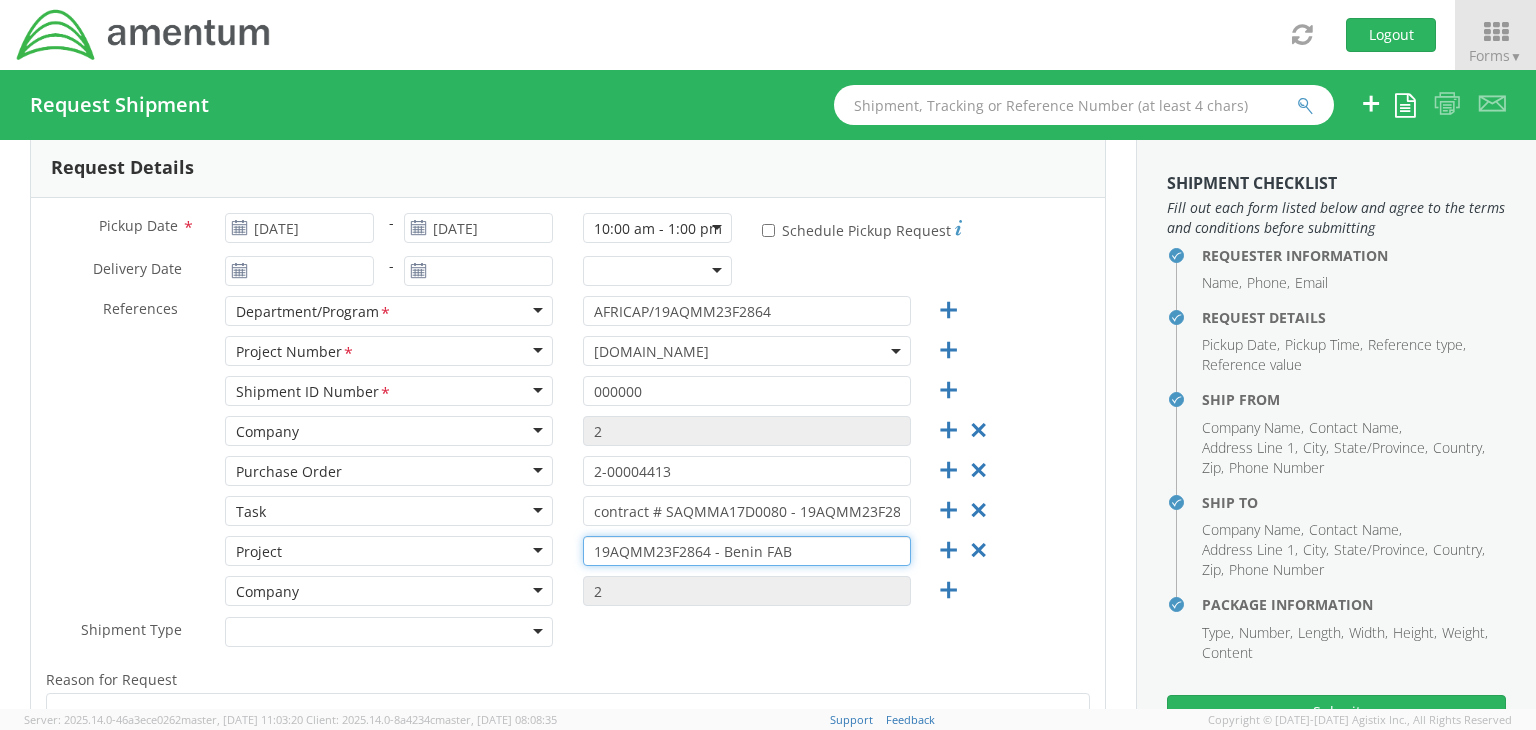 click on "19AQMM23F2864 - Benin FAB" at bounding box center (747, 551) 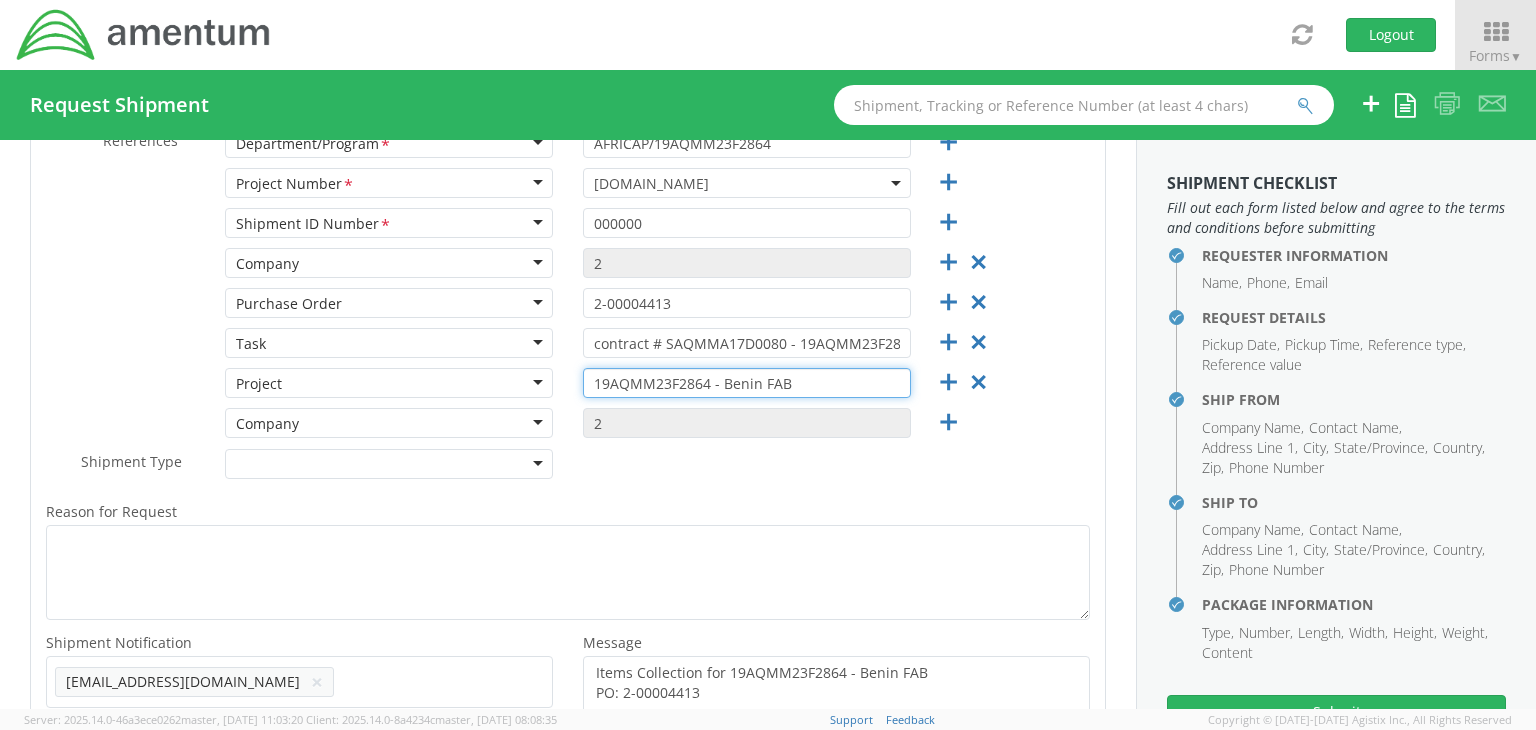scroll, scrollTop: 500, scrollLeft: 0, axis: vertical 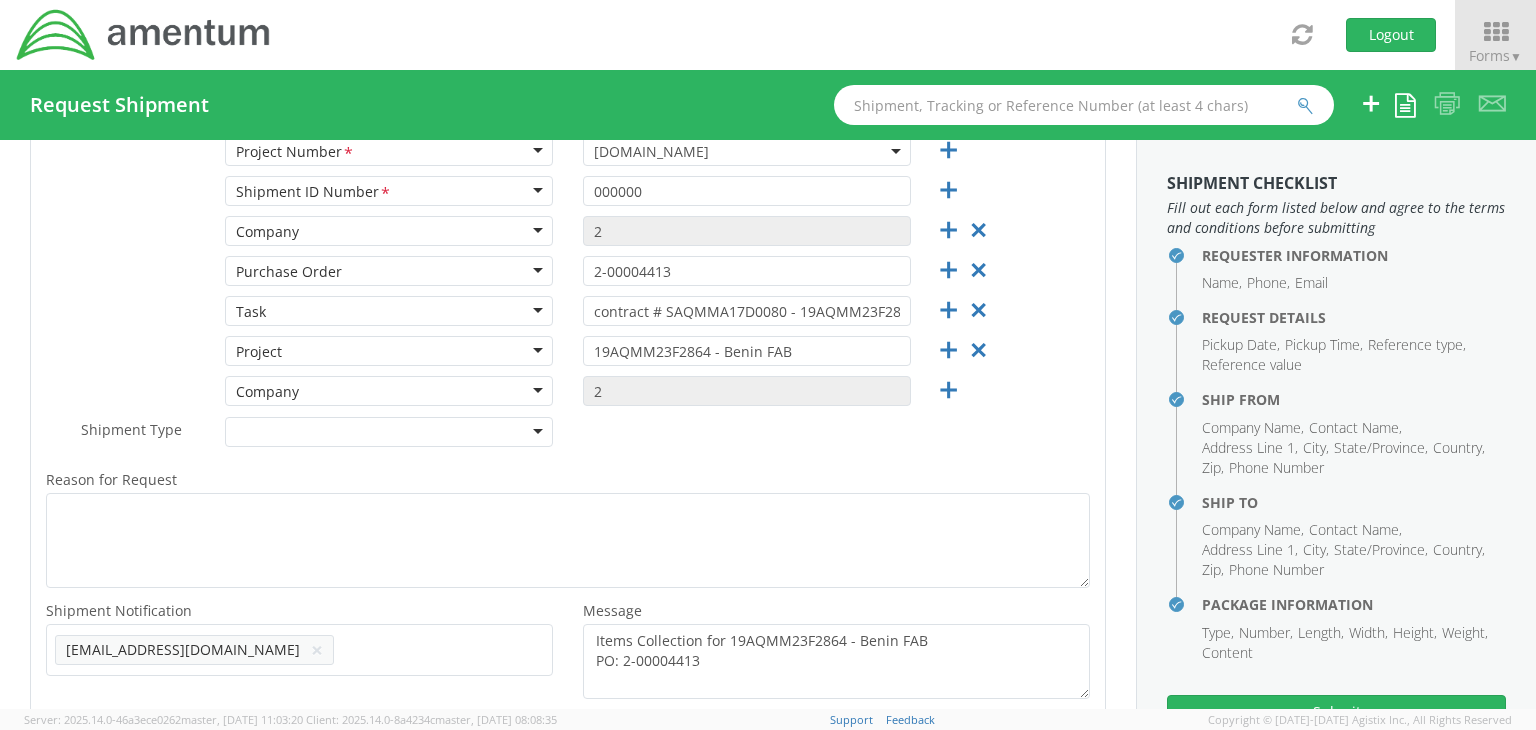 click at bounding box center [389, 432] 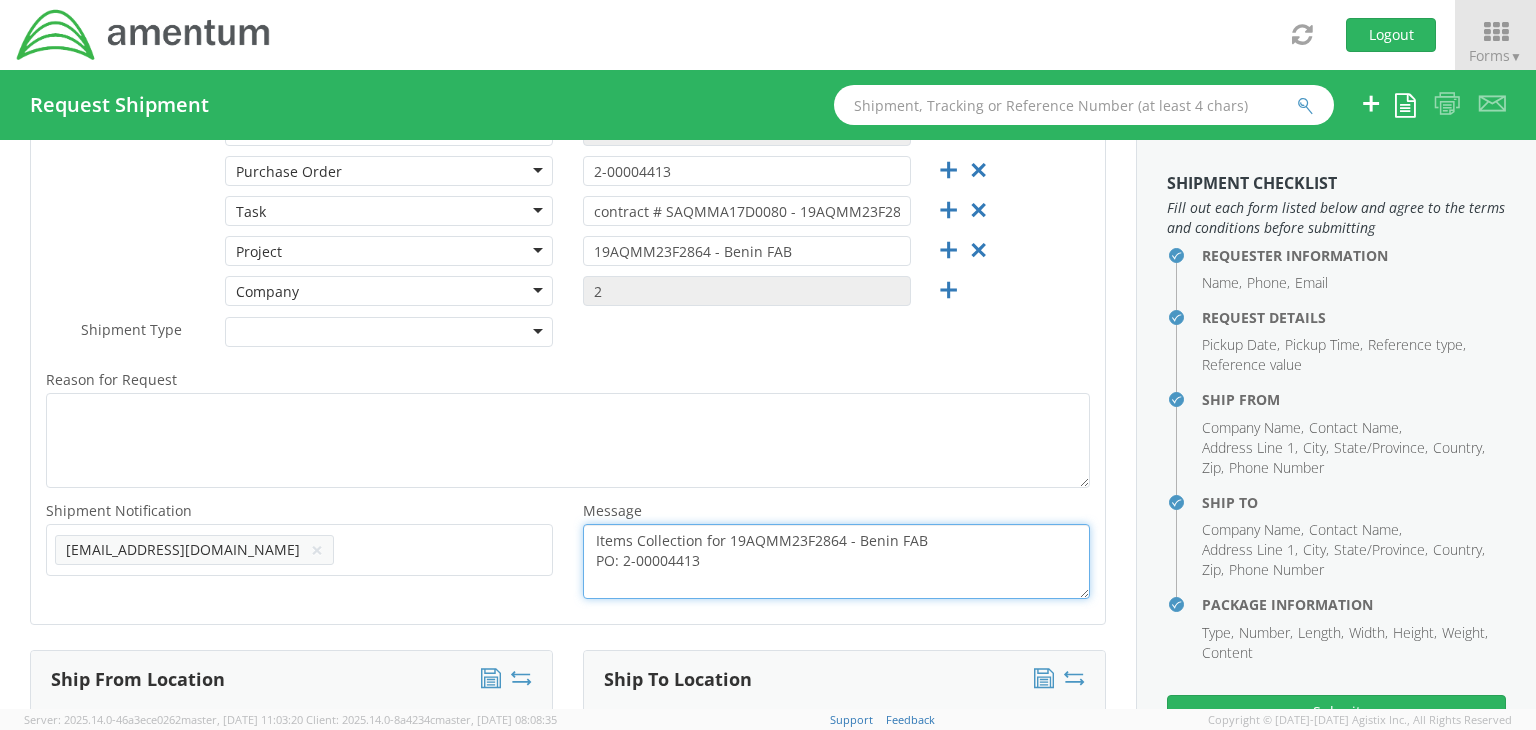 drag, startPoint x: 691, startPoint y: 541, endPoint x: 630, endPoint y: 541, distance: 61 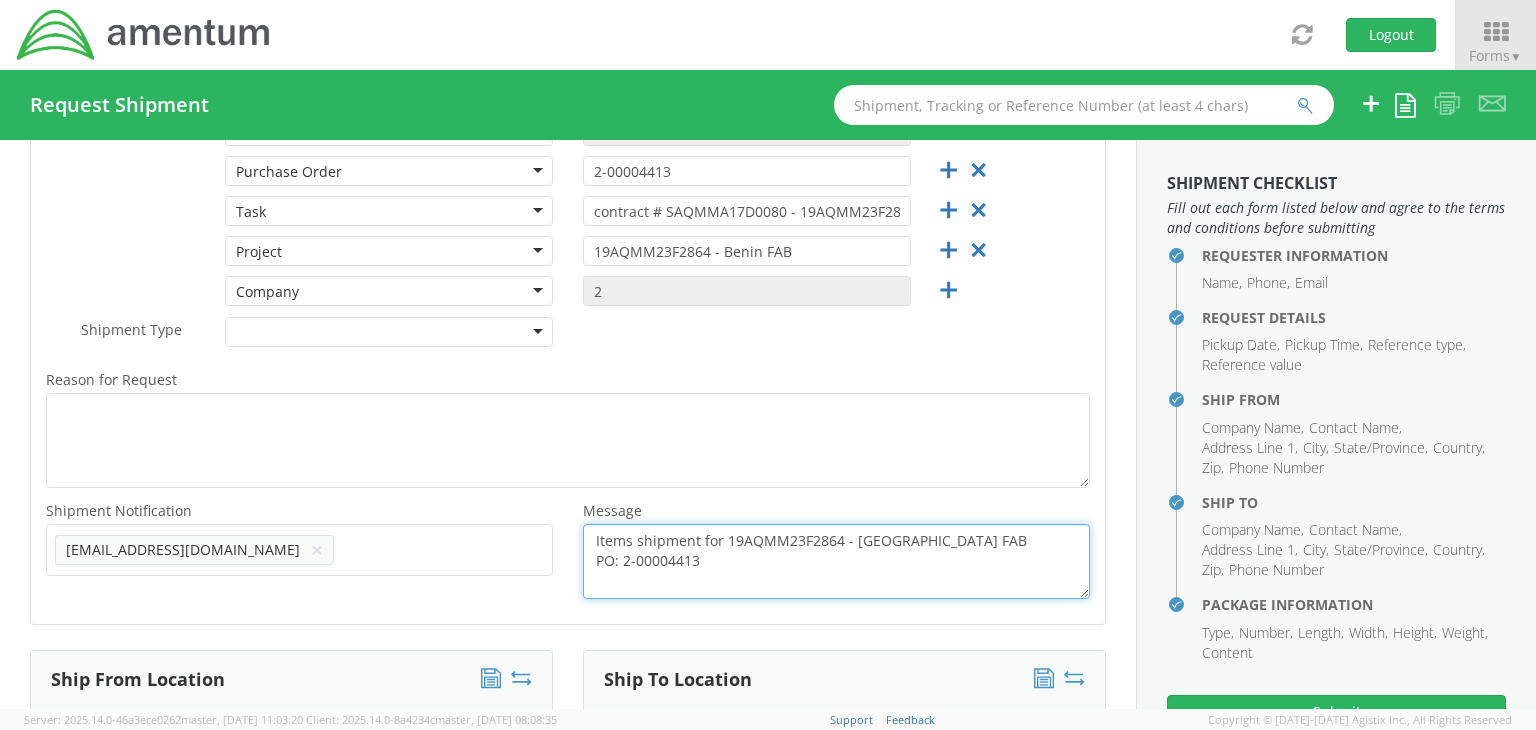 type on "Items shipment for 19AQMM23F2864 - [GEOGRAPHIC_DATA] FAB
PO: 2-00004413" 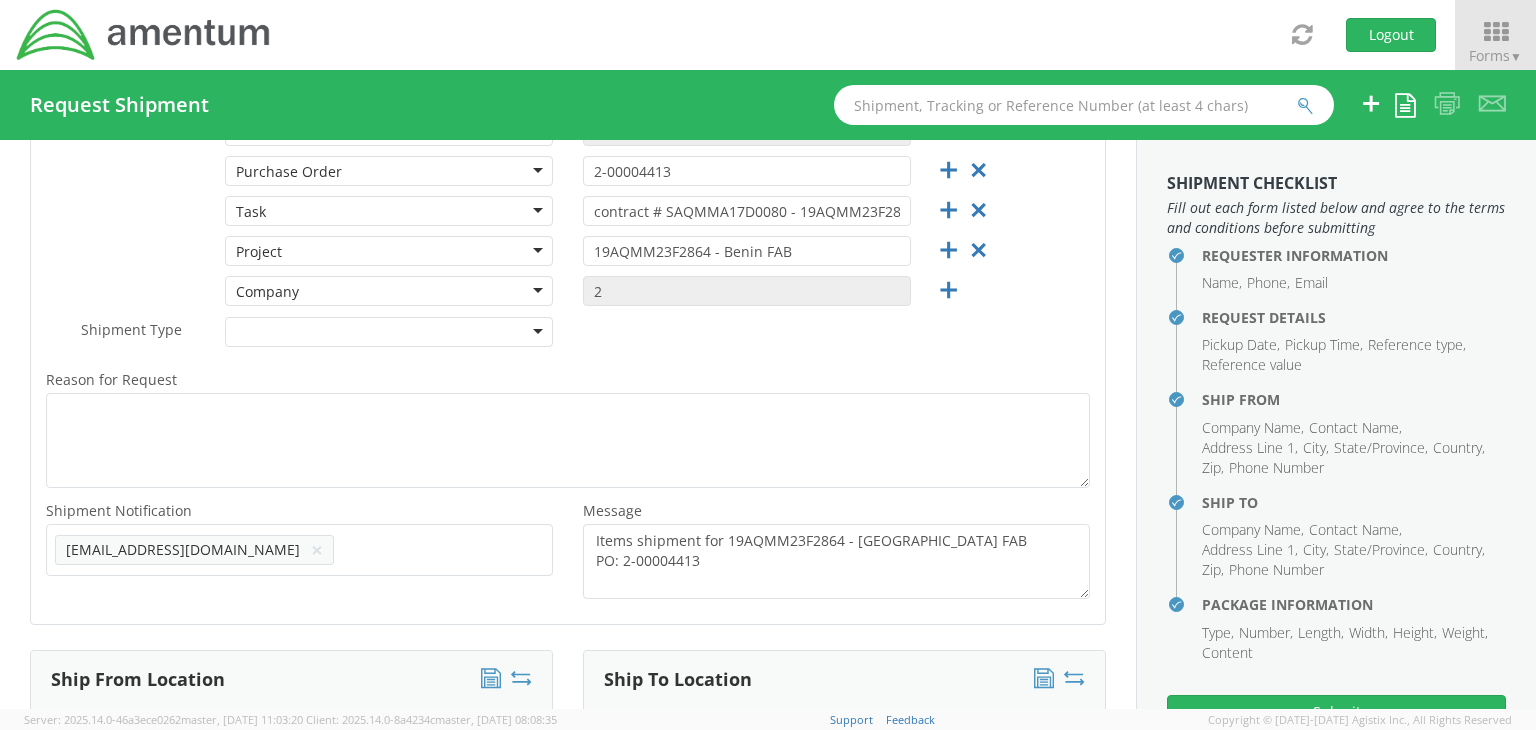 click on "[EMAIL_ADDRESS][DOMAIN_NAME] ×" at bounding box center (299, 550) 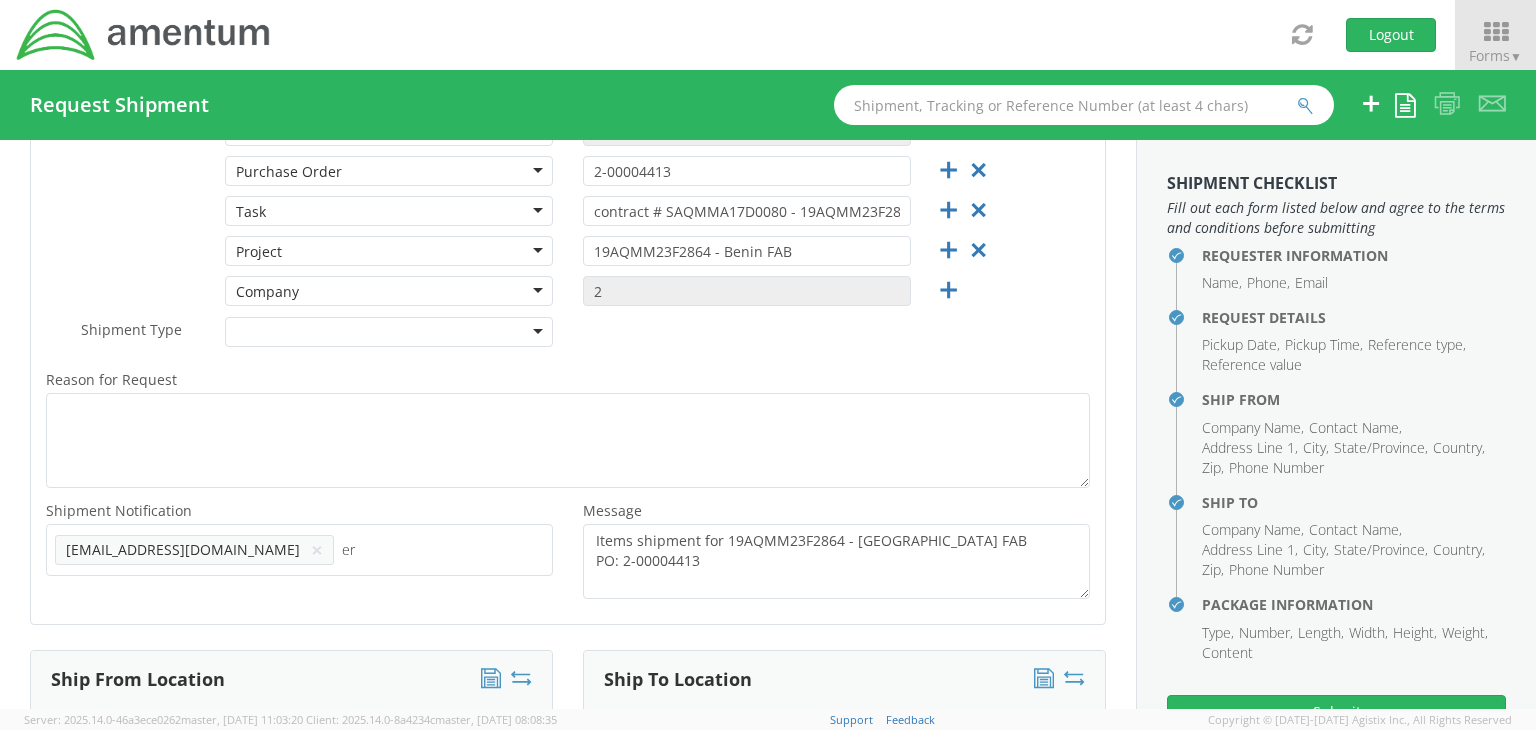 type on "e" 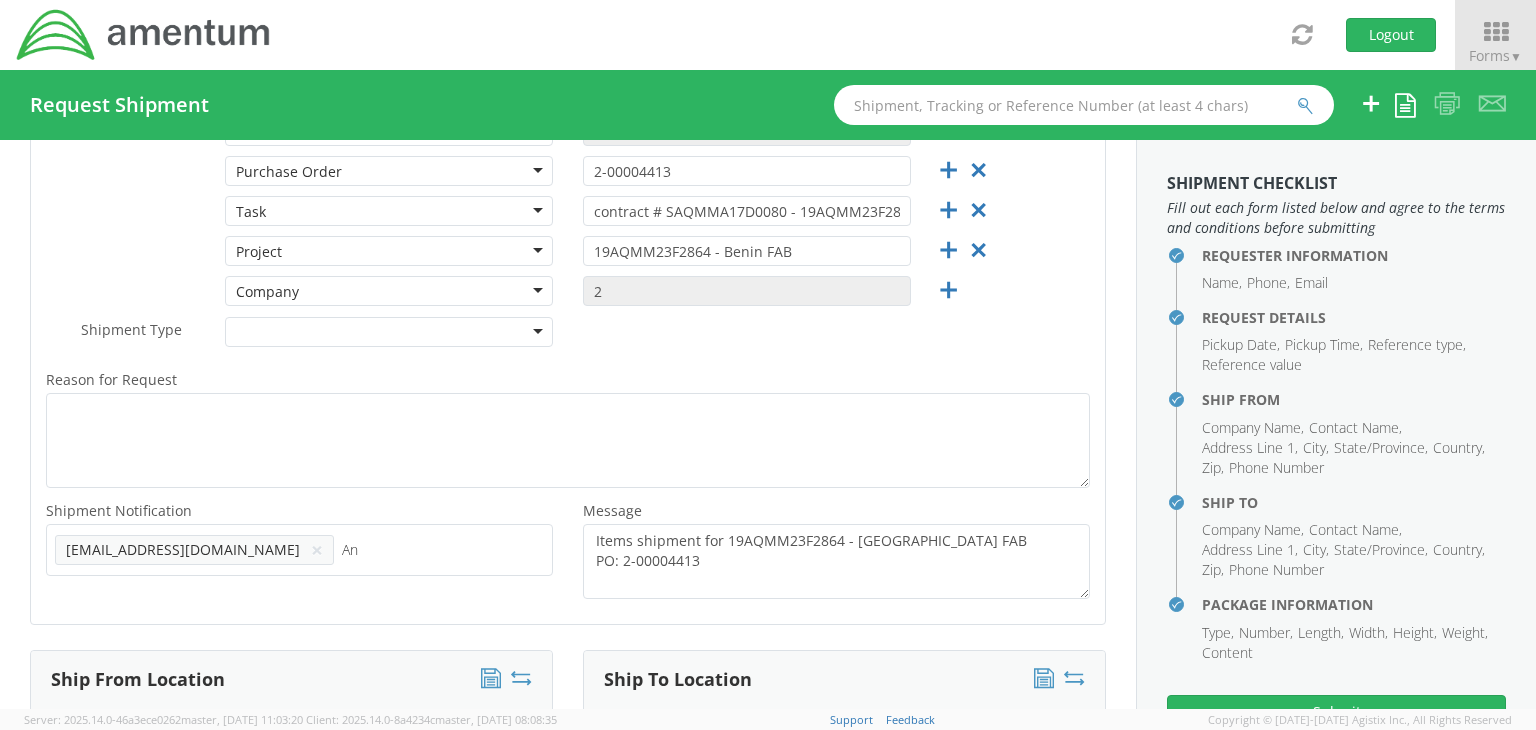 type on "A" 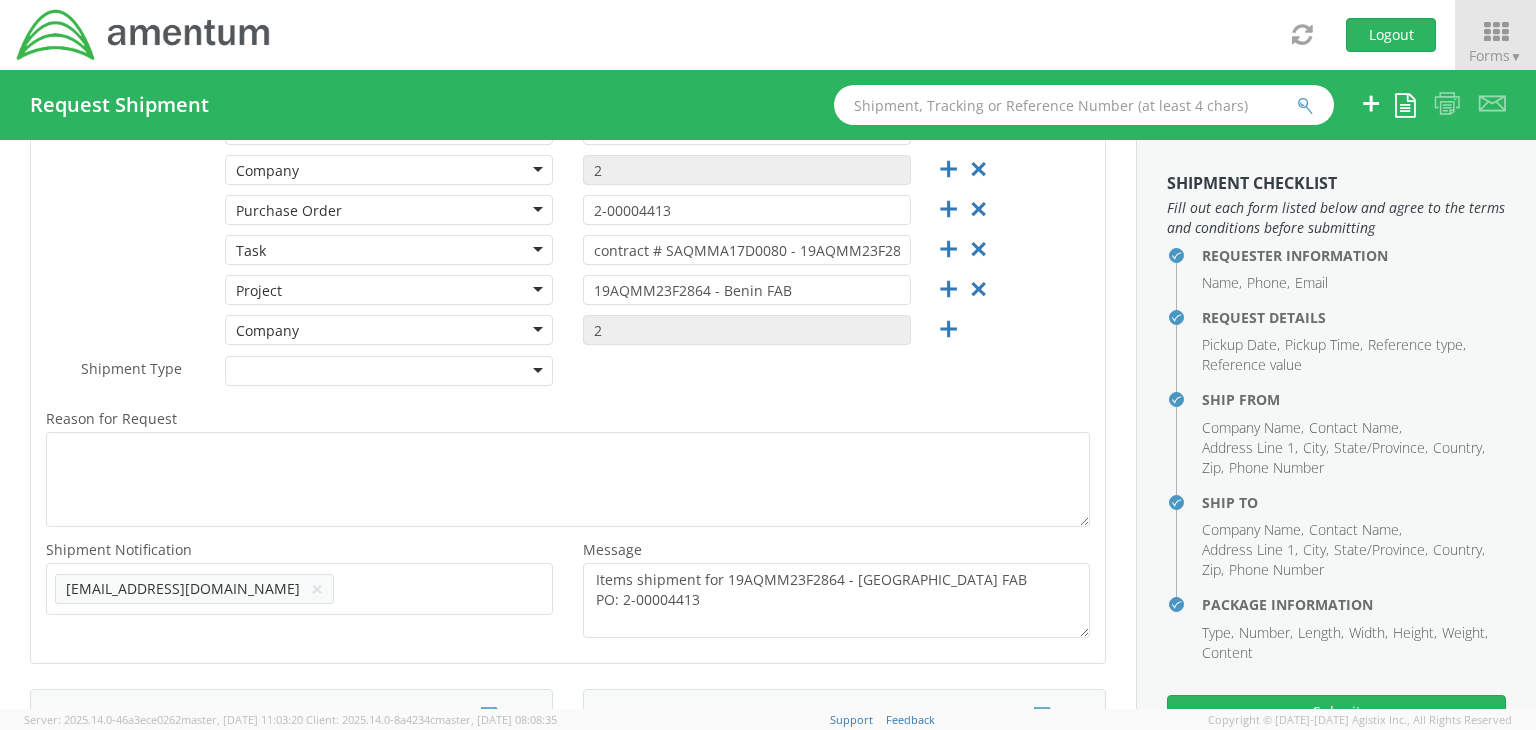 scroll, scrollTop: 600, scrollLeft: 0, axis: vertical 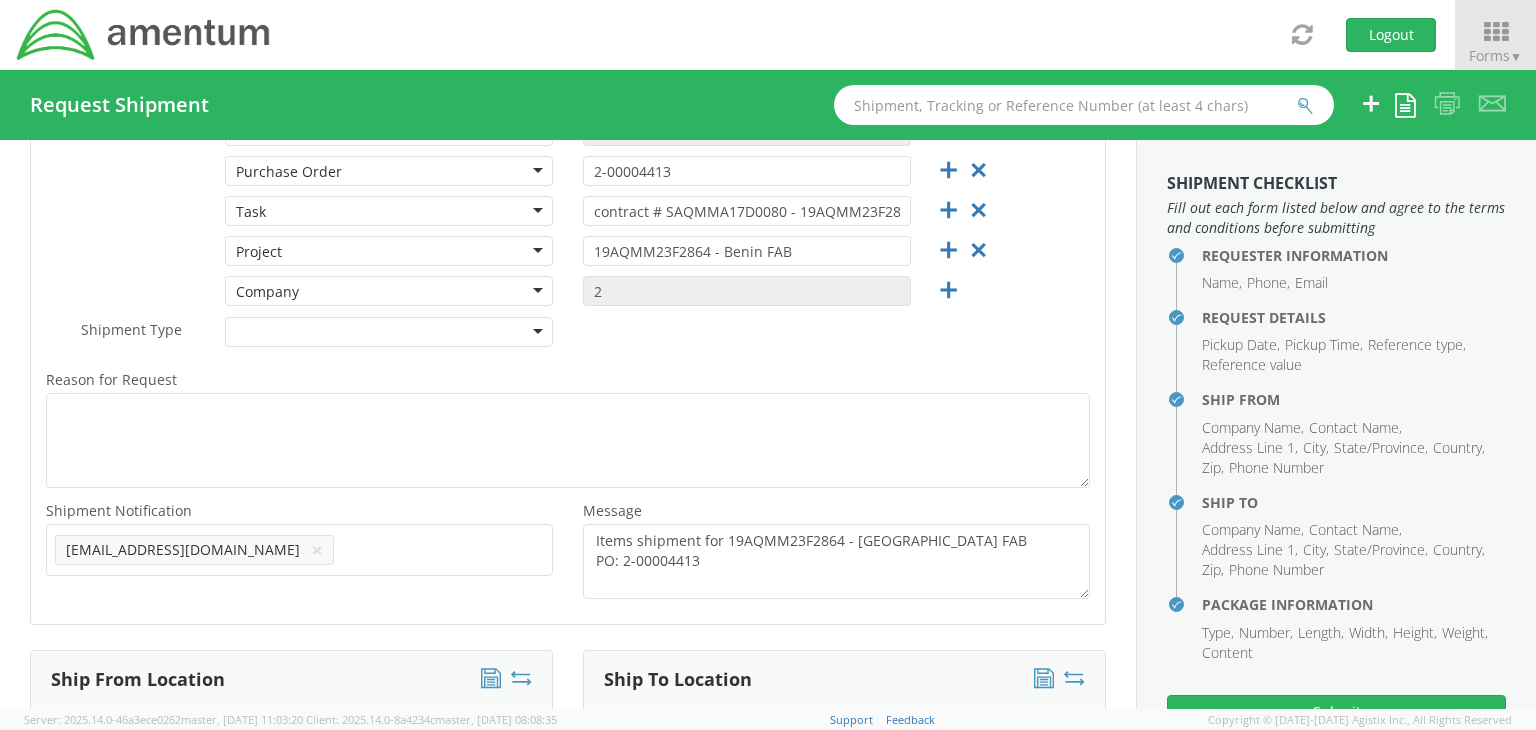 click on "[EMAIL_ADDRESS][DOMAIN_NAME] ×" at bounding box center [299, 550] 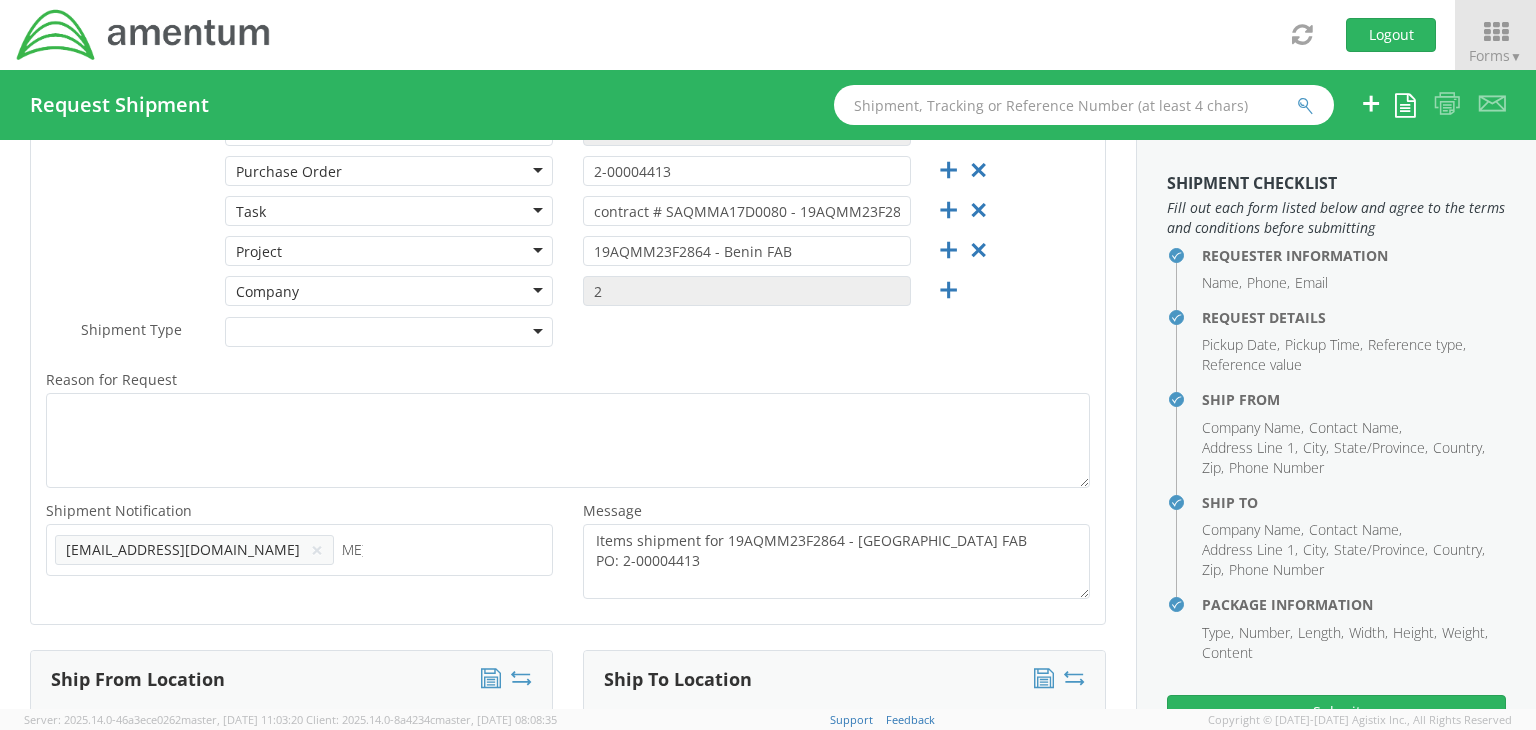 scroll, scrollTop: 0, scrollLeft: 0, axis: both 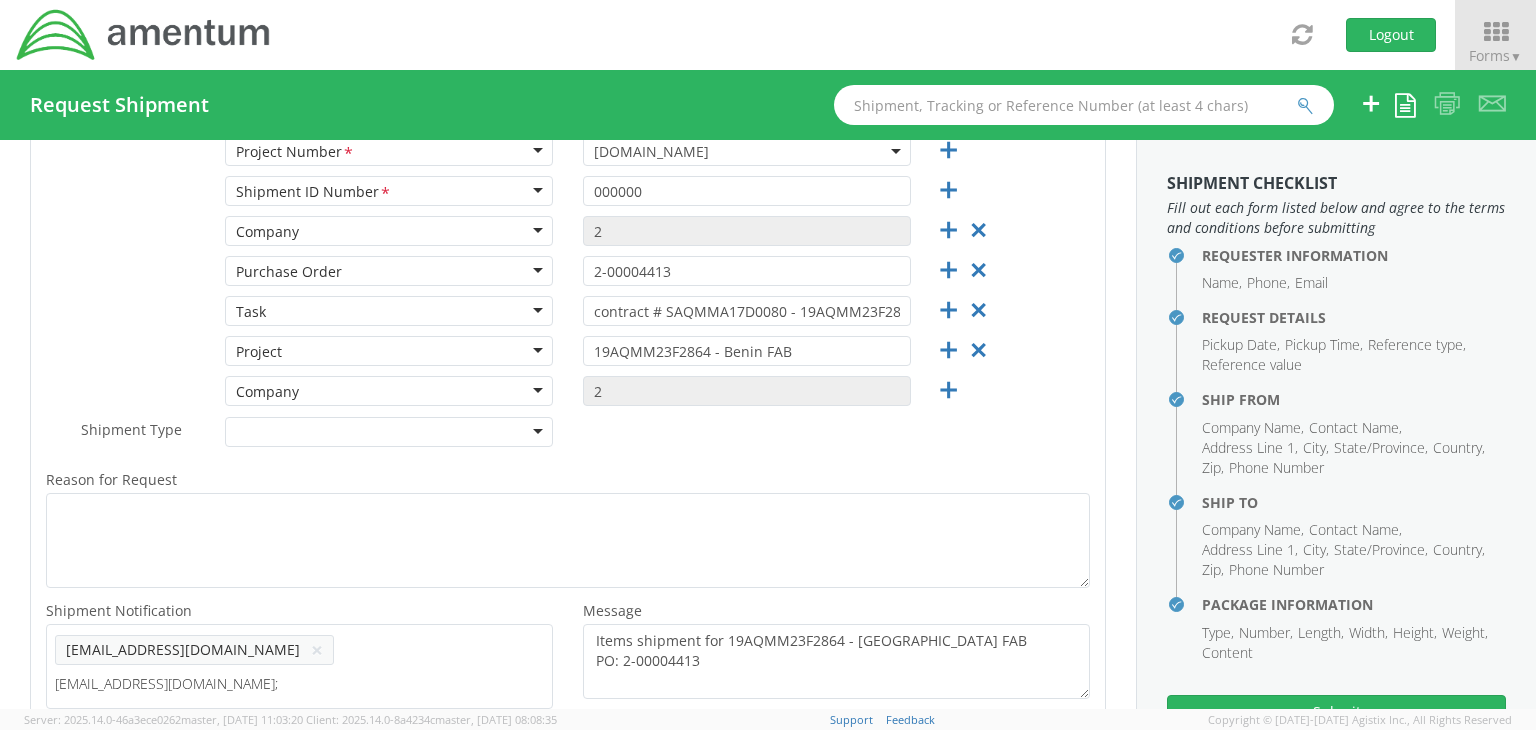 type on "[EMAIL_ADDRESS][DOMAIN_NAME];" 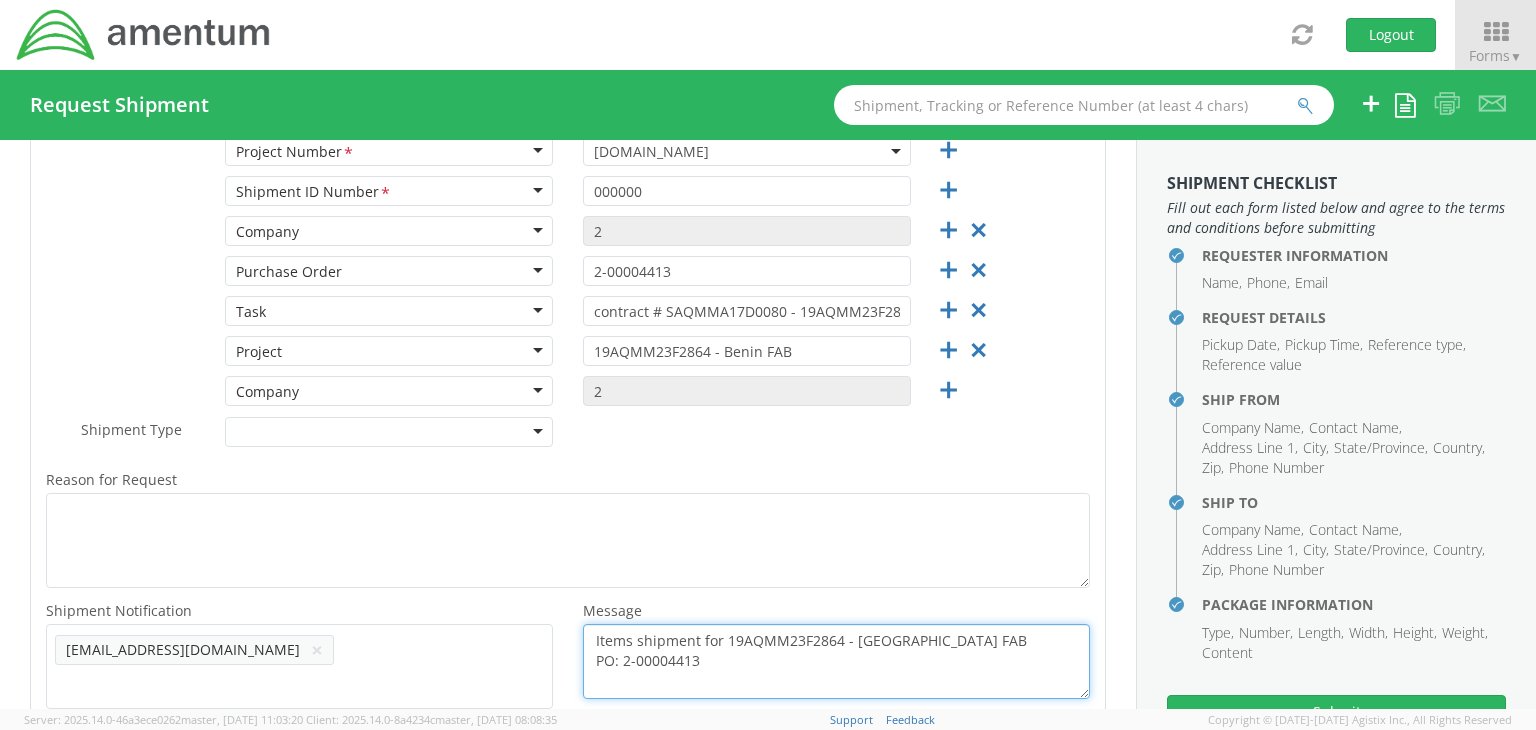 click on "Items shipment for 19AQMM23F2864 - [GEOGRAPHIC_DATA] FAB
PO: 2-00004413" at bounding box center (836, 661) 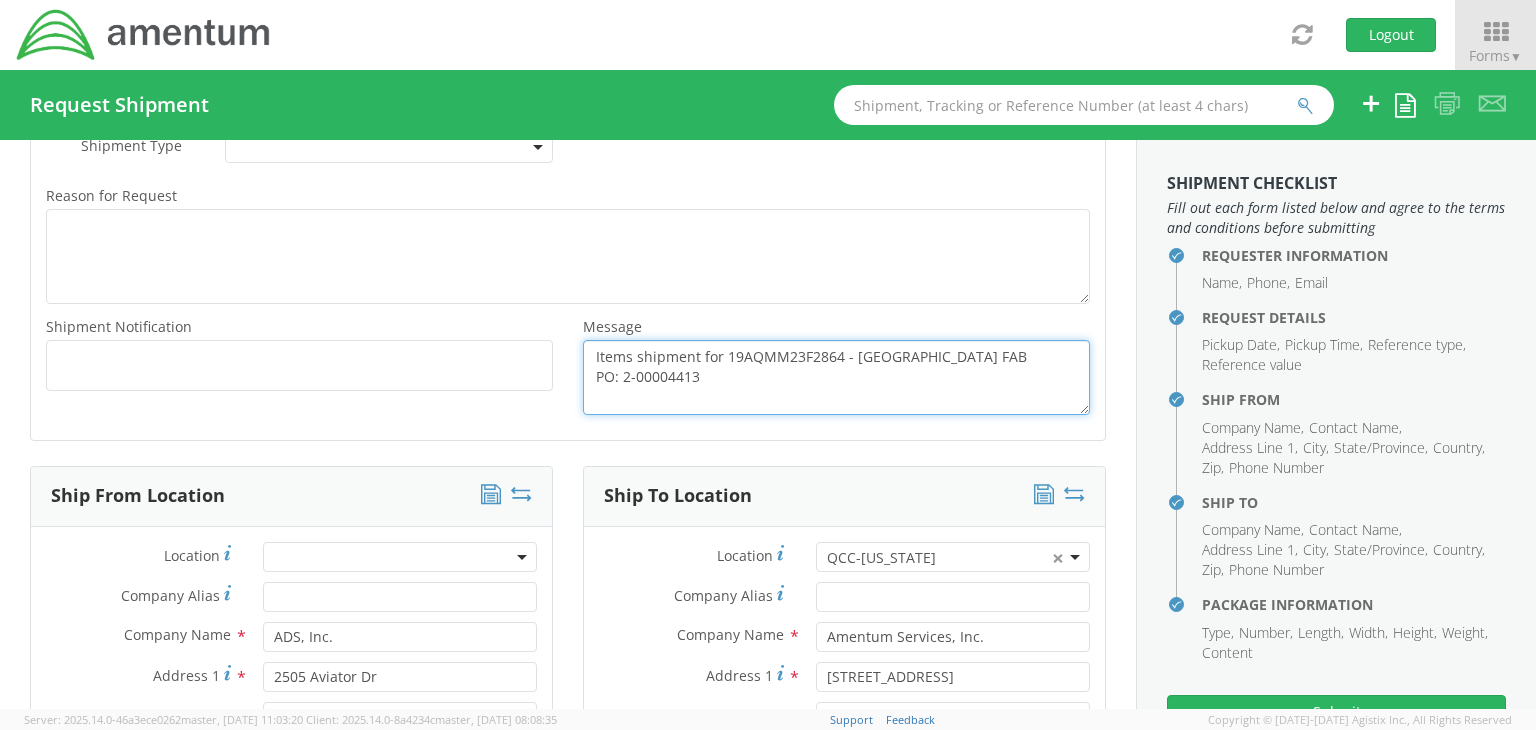 scroll, scrollTop: 800, scrollLeft: 0, axis: vertical 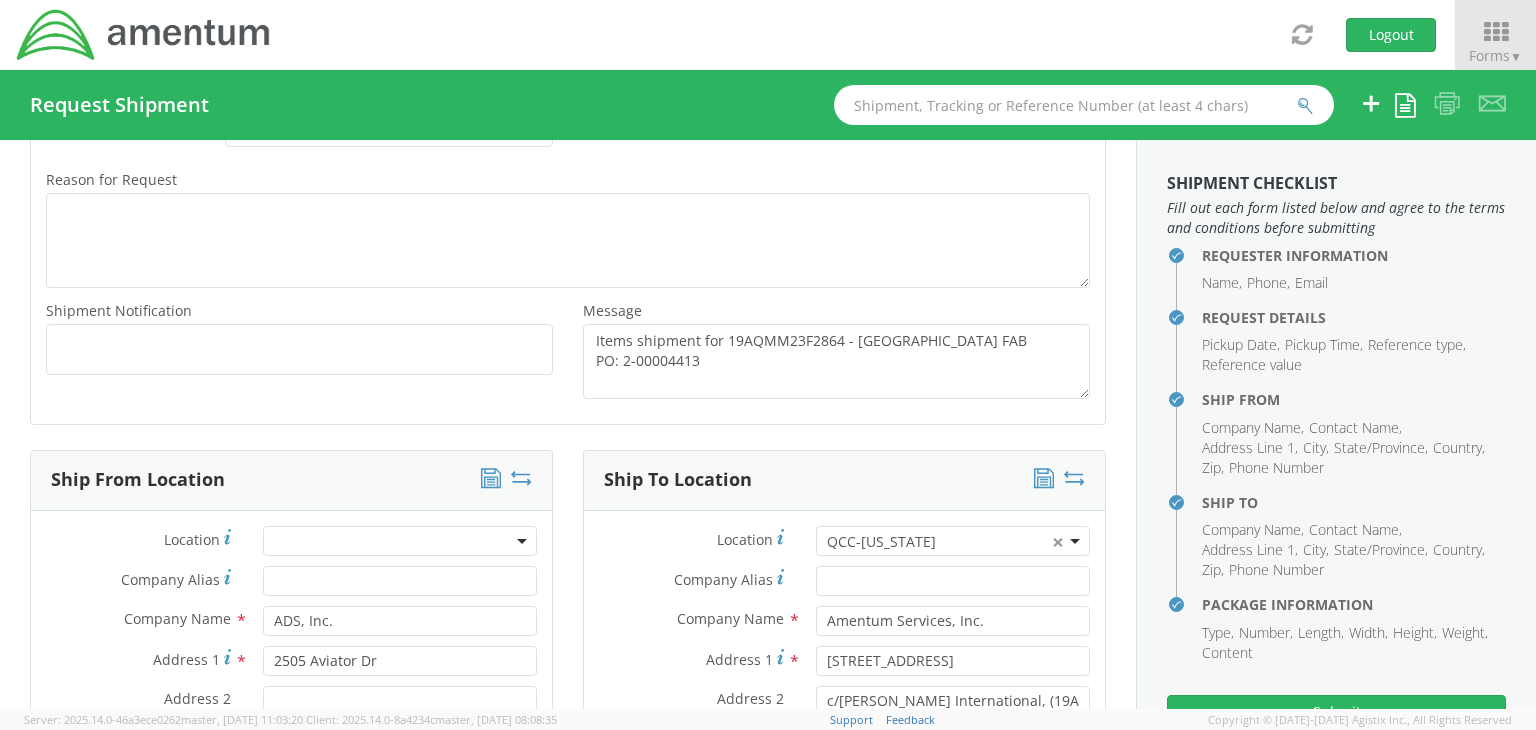 click at bounding box center (299, 349) 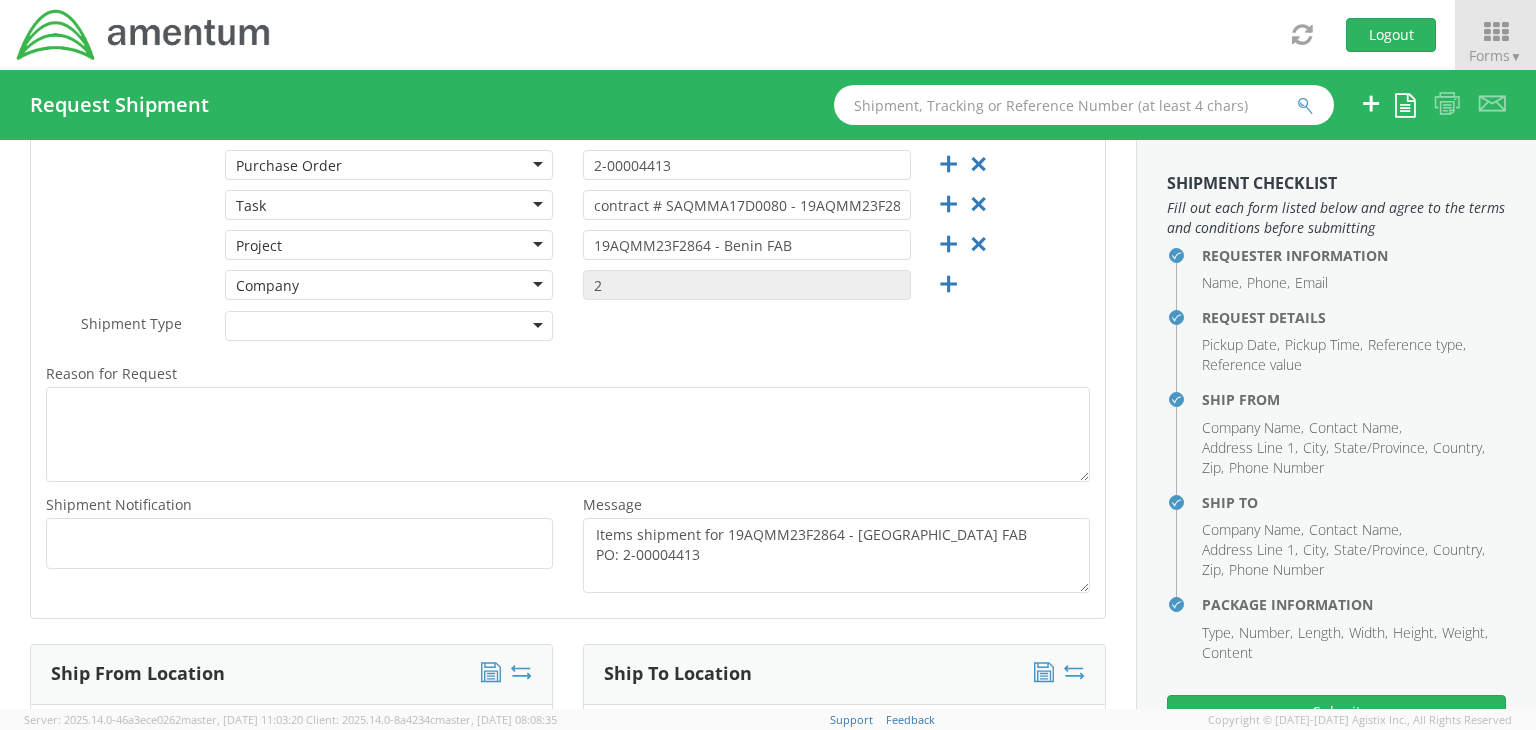 scroll, scrollTop: 800, scrollLeft: 0, axis: vertical 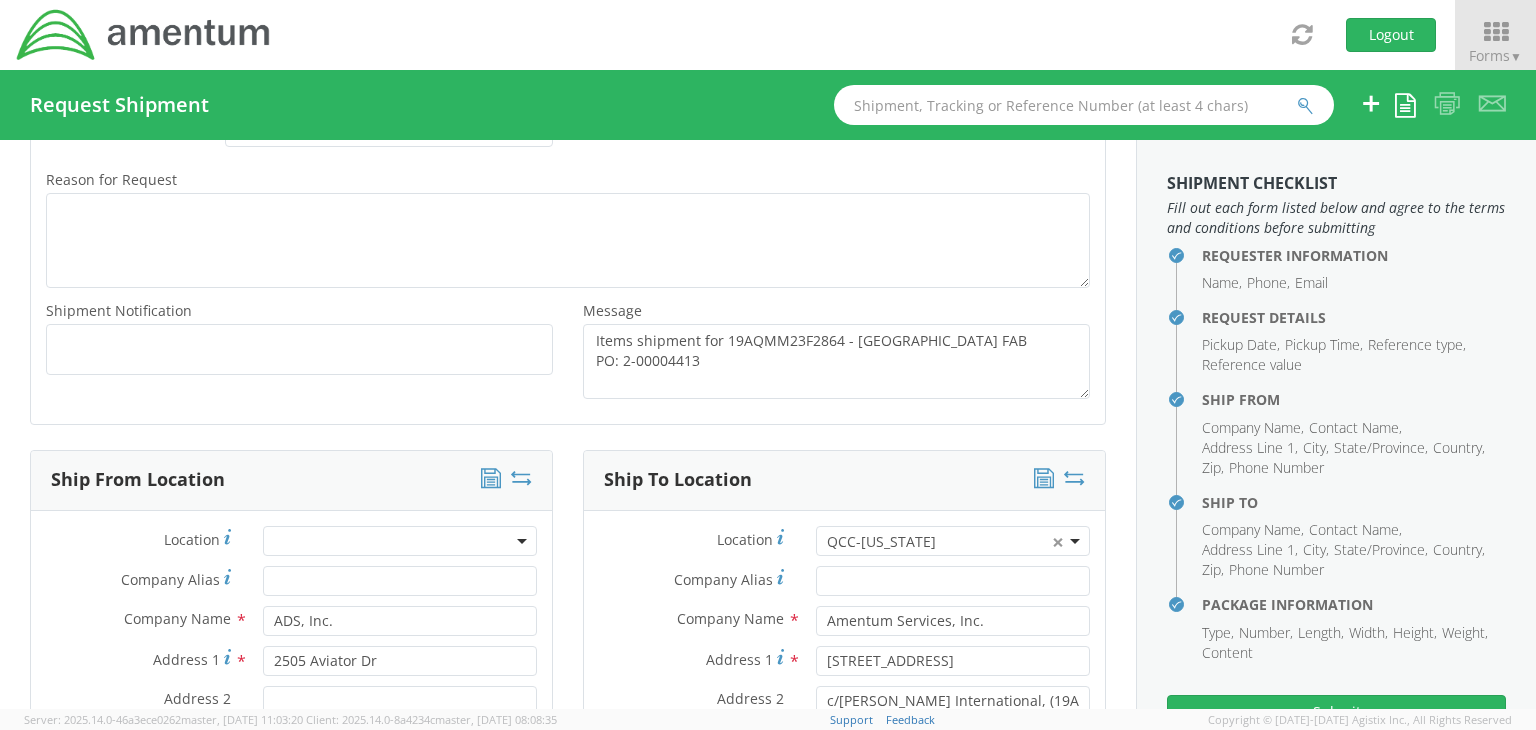 click at bounding box center (299, 349) 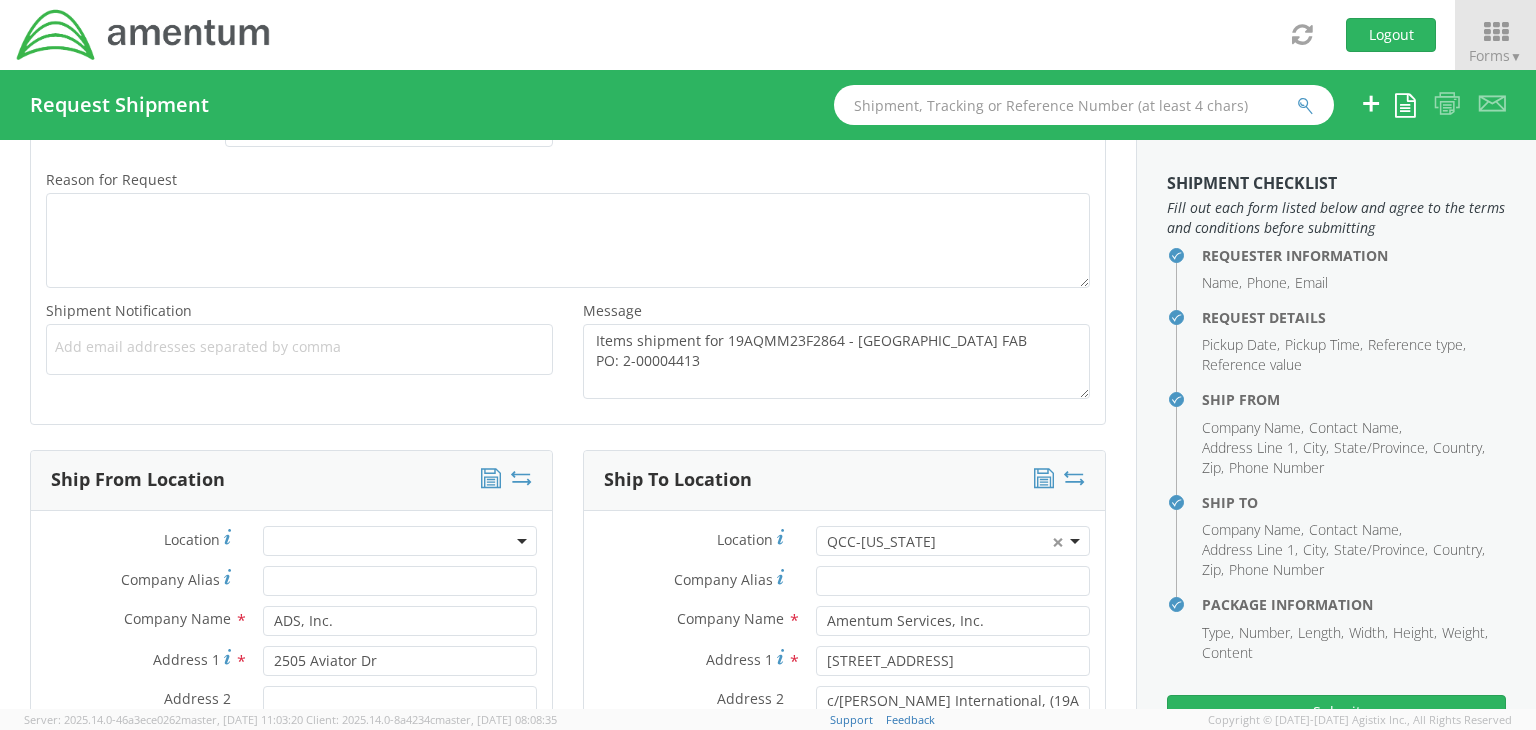 click at bounding box center [299, 349] 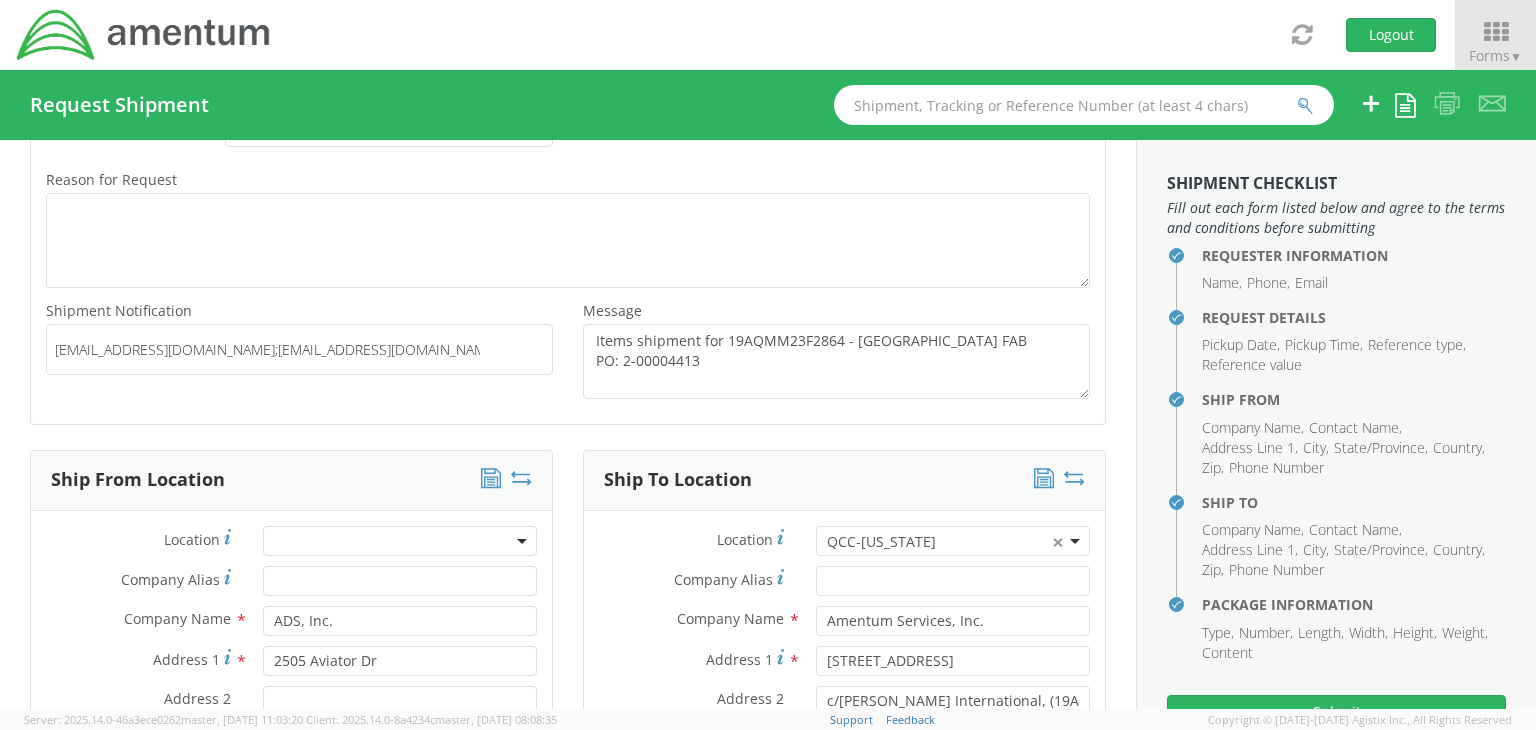 type on "[EMAIL_ADDRESS][DOMAIN_NAME];[EMAIL_ADDRESS][DOMAIN_NAME]" 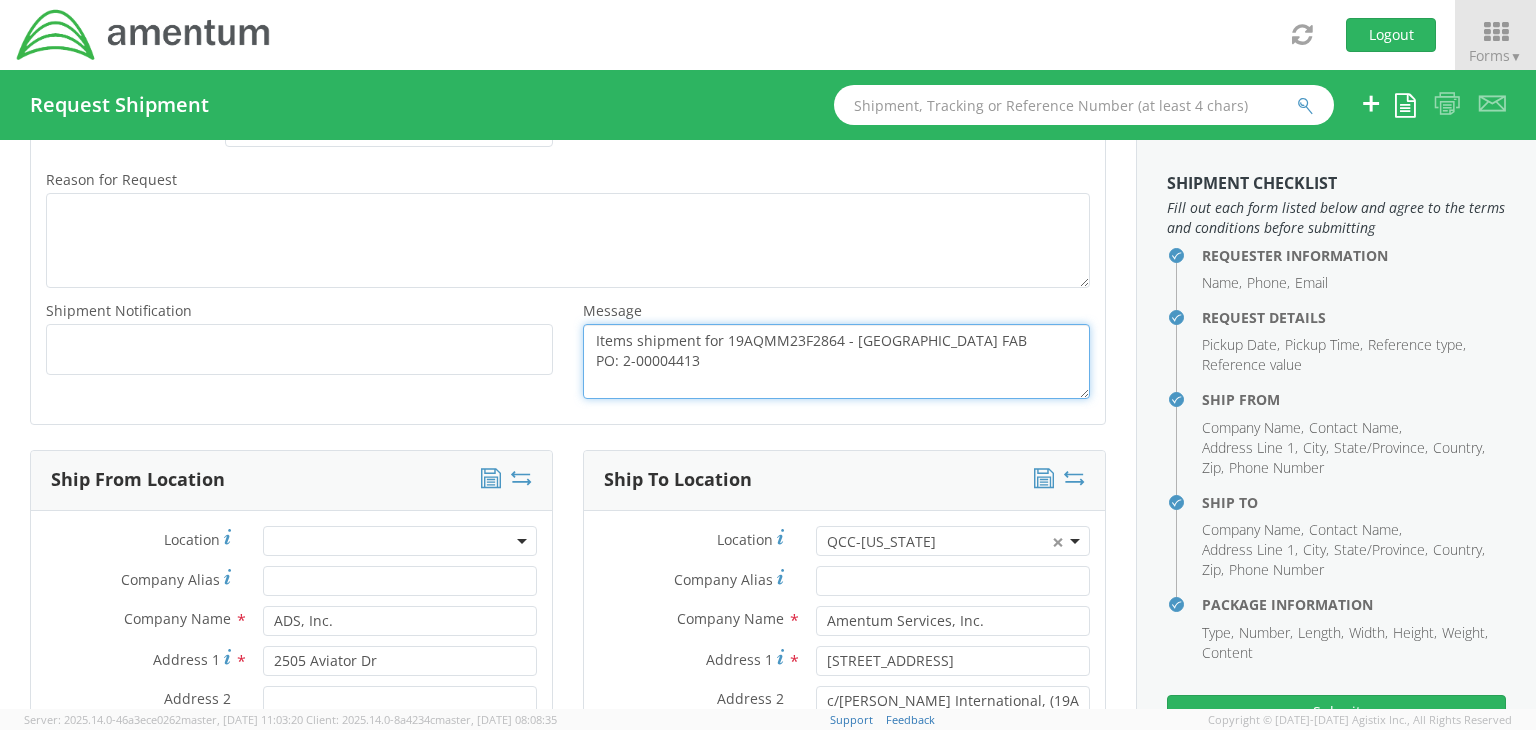 click on "Items shipment for 19AQMM23F2864 - [GEOGRAPHIC_DATA] FAB
PO: 2-00004413" at bounding box center [836, 361] 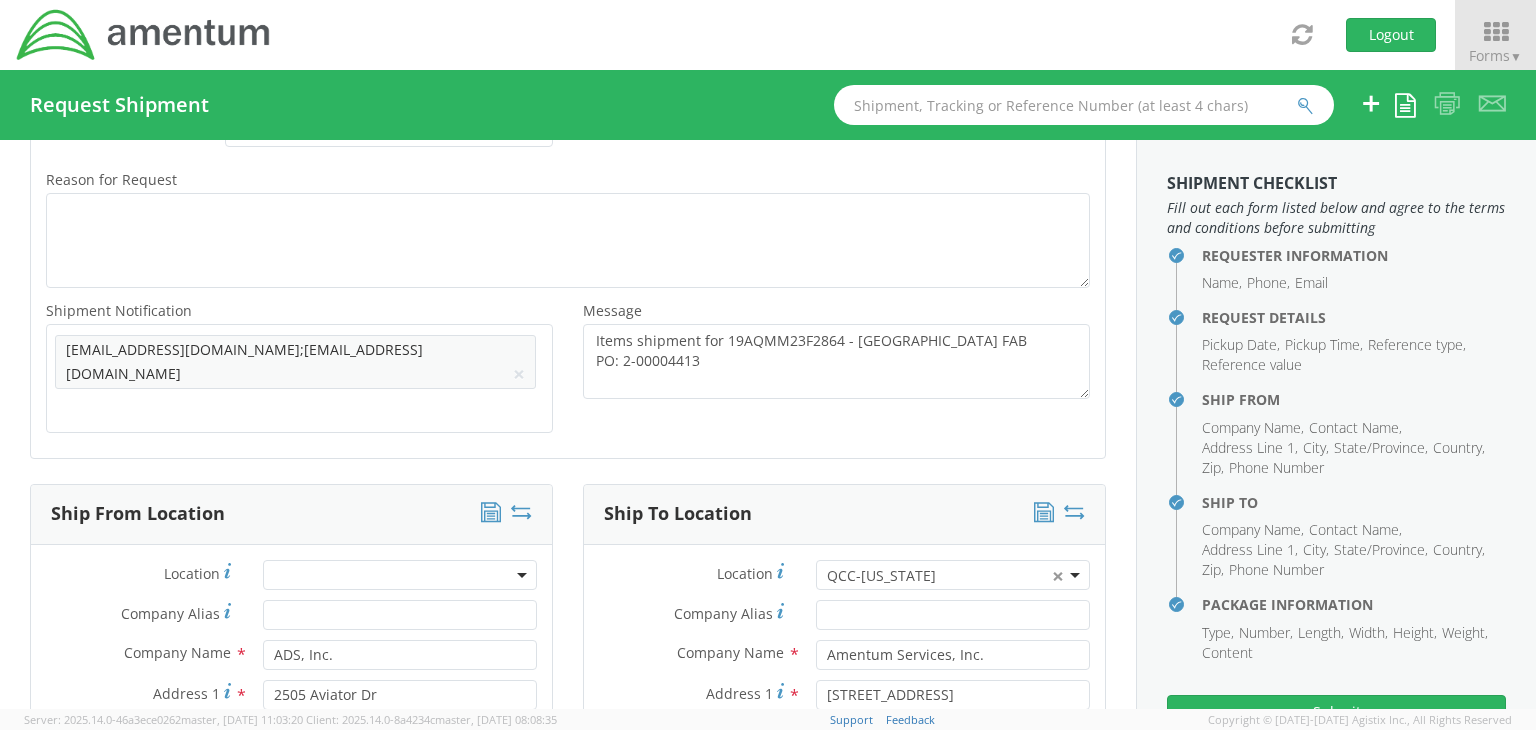 click on "[EMAIL_ADDRESS][DOMAIN_NAME];[EMAIL_ADDRESS][DOMAIN_NAME]" at bounding box center [244, 361] 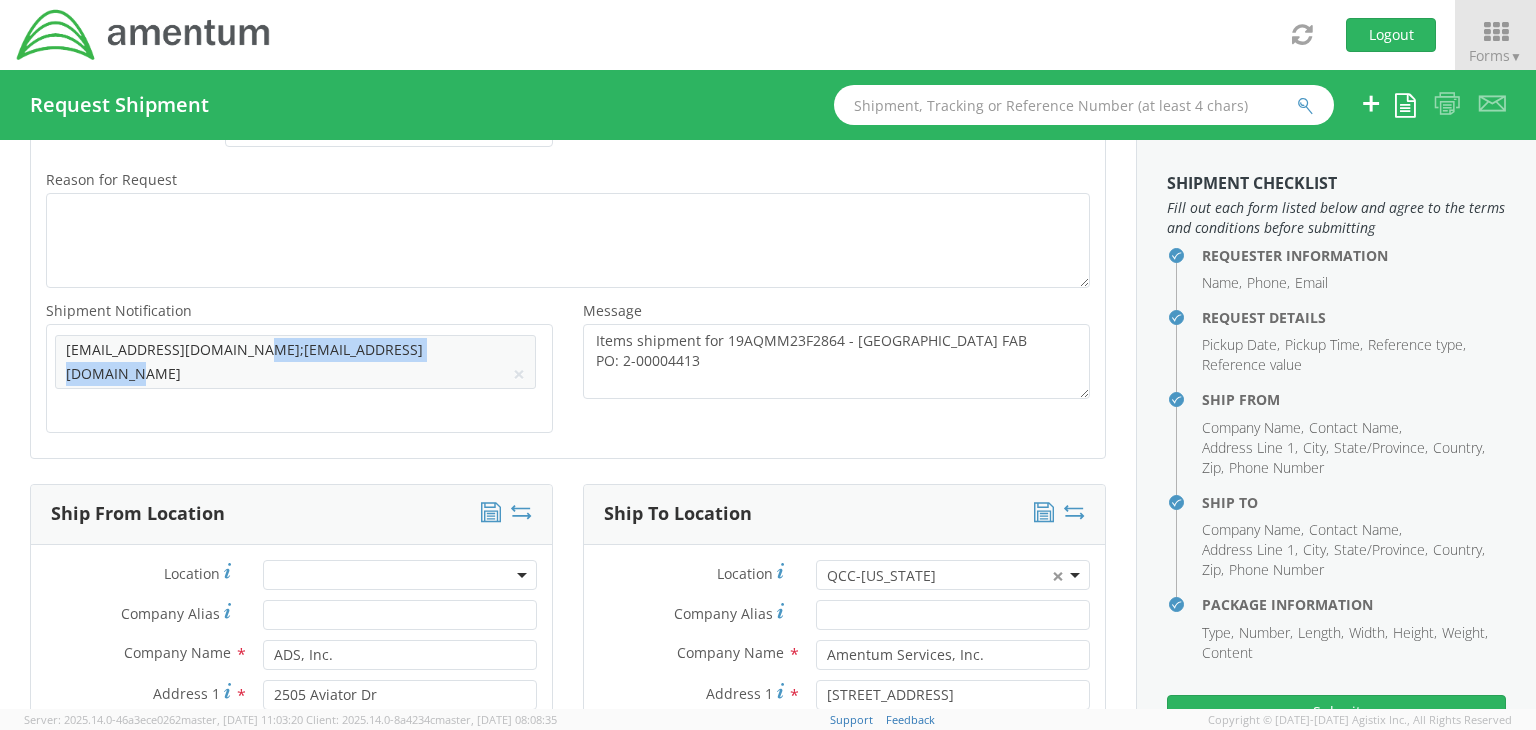 drag, startPoint x: 478, startPoint y: 346, endPoint x: 257, endPoint y: 344, distance: 221.00905 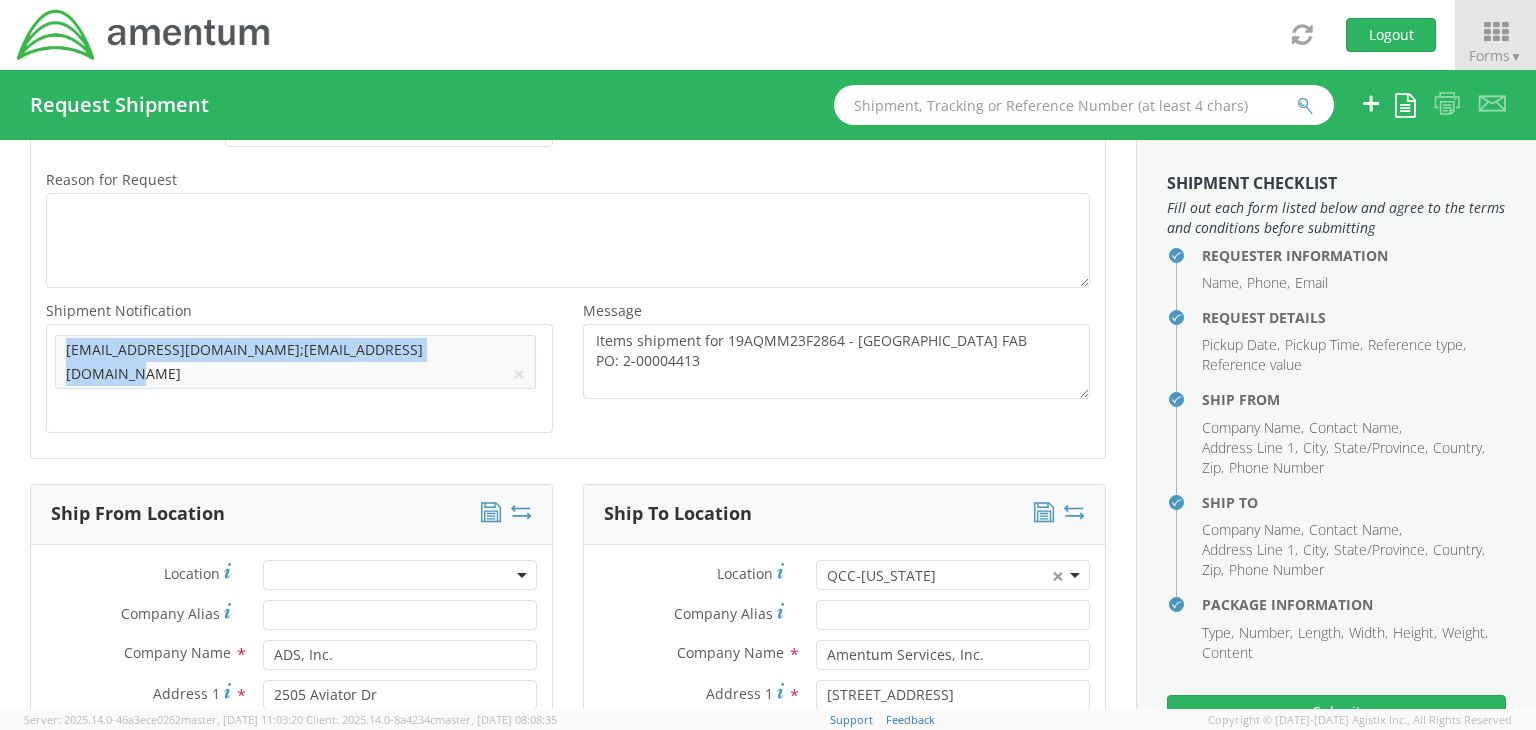 drag, startPoint x: 487, startPoint y: 345, endPoint x: 61, endPoint y: 345, distance: 426 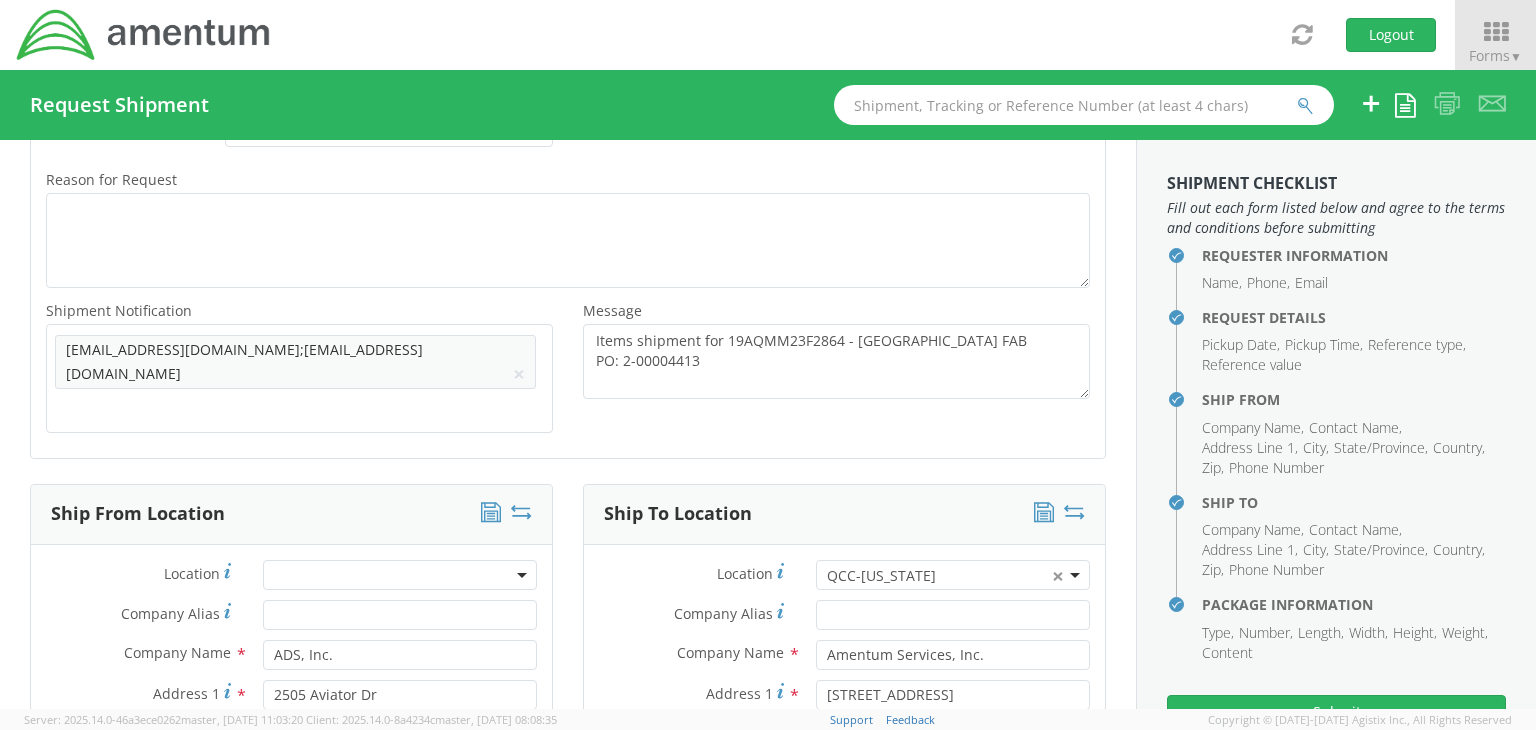 click on "×" at bounding box center (519, 374) 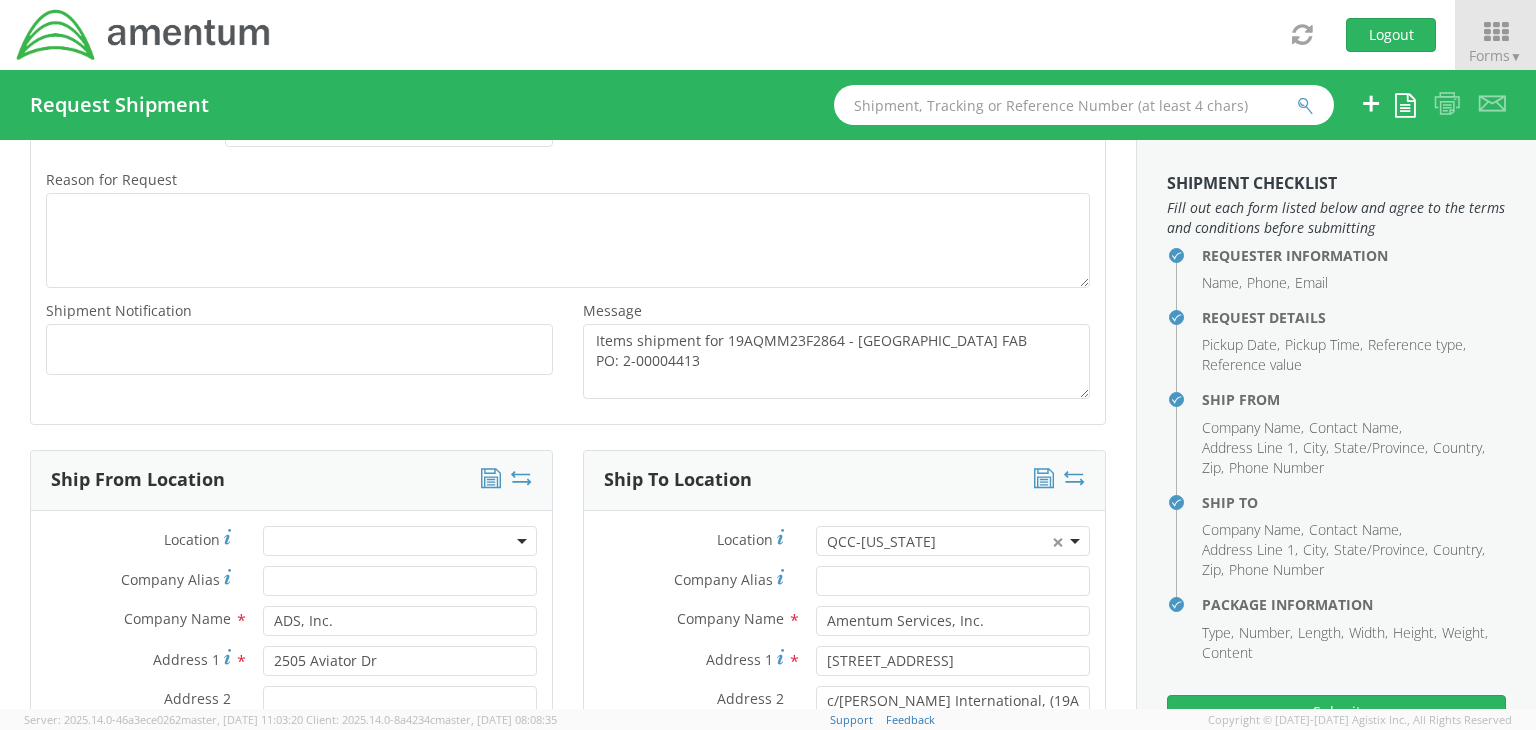 click on "Add email addresses separated by comma" at bounding box center (299, 349) 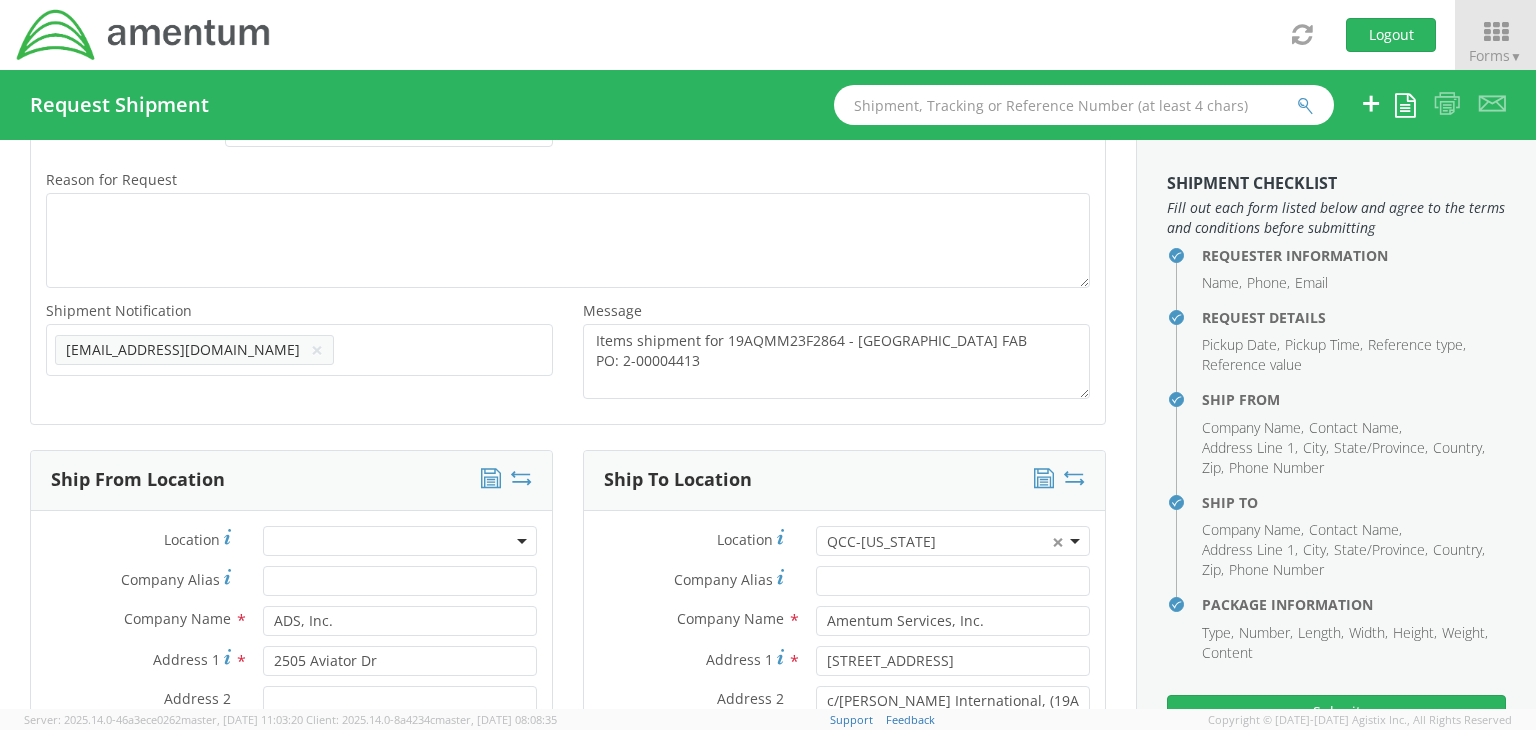 click on "Add email addresses separated by comma" at bounding box center (299, 347) 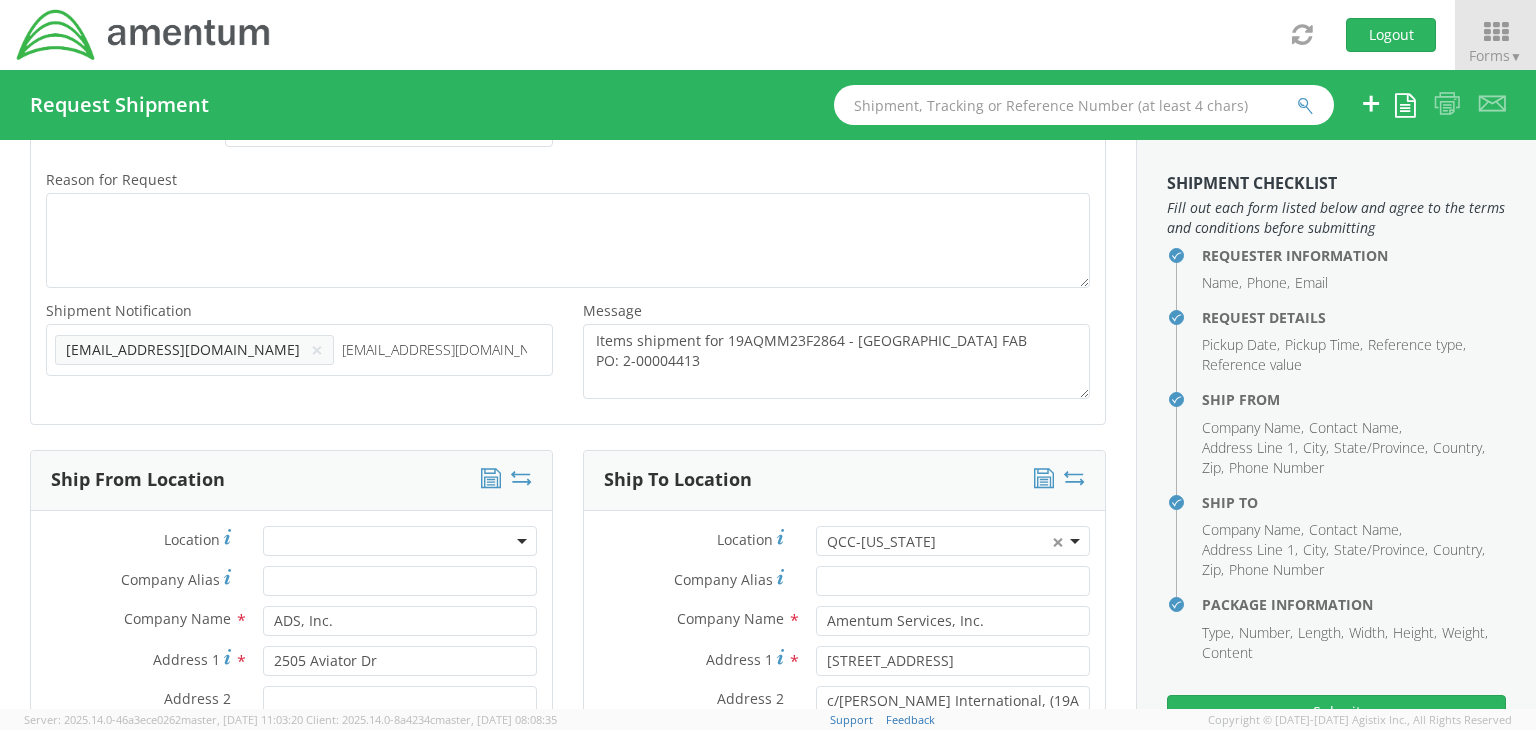 type on "[EMAIL_ADDRESS][DOMAIN_NAME]" 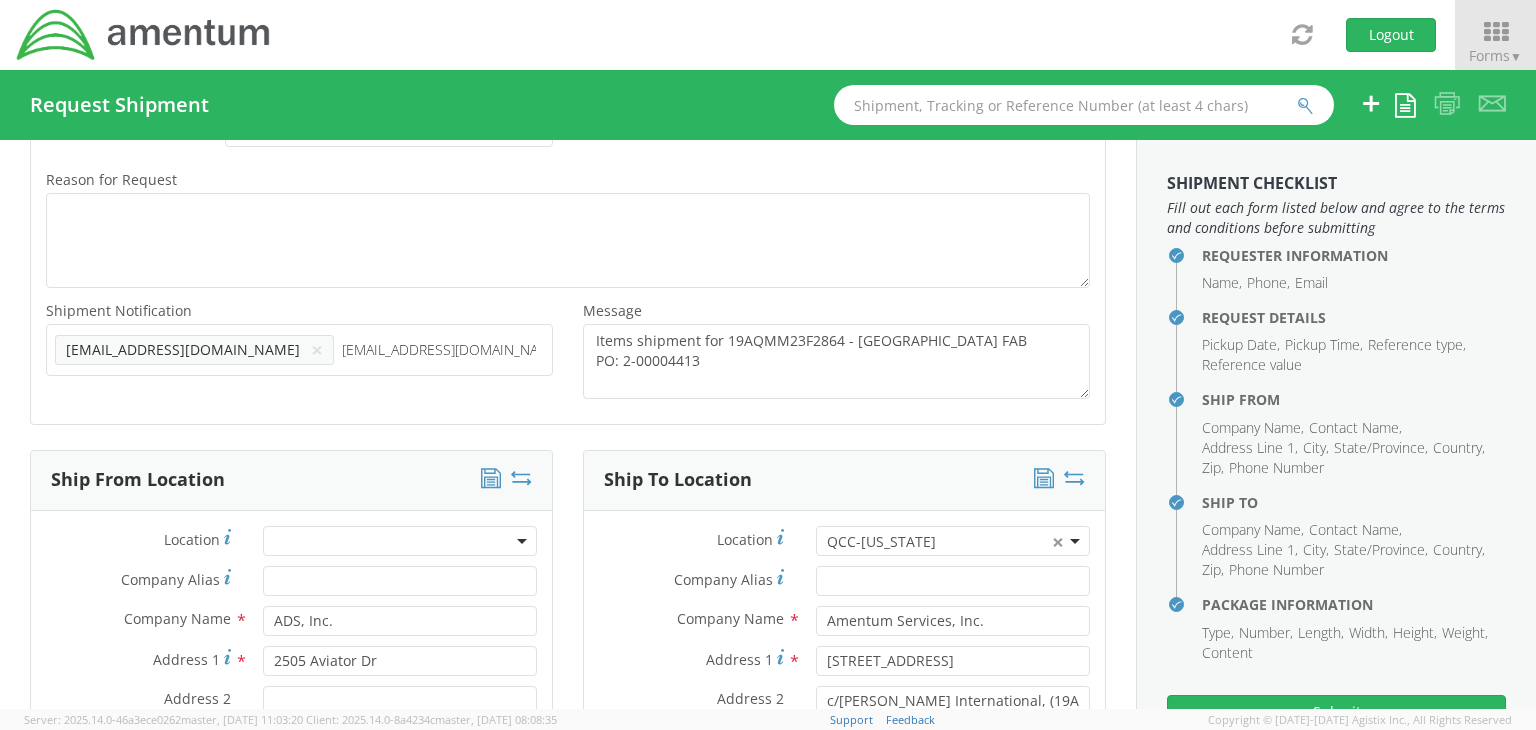 type 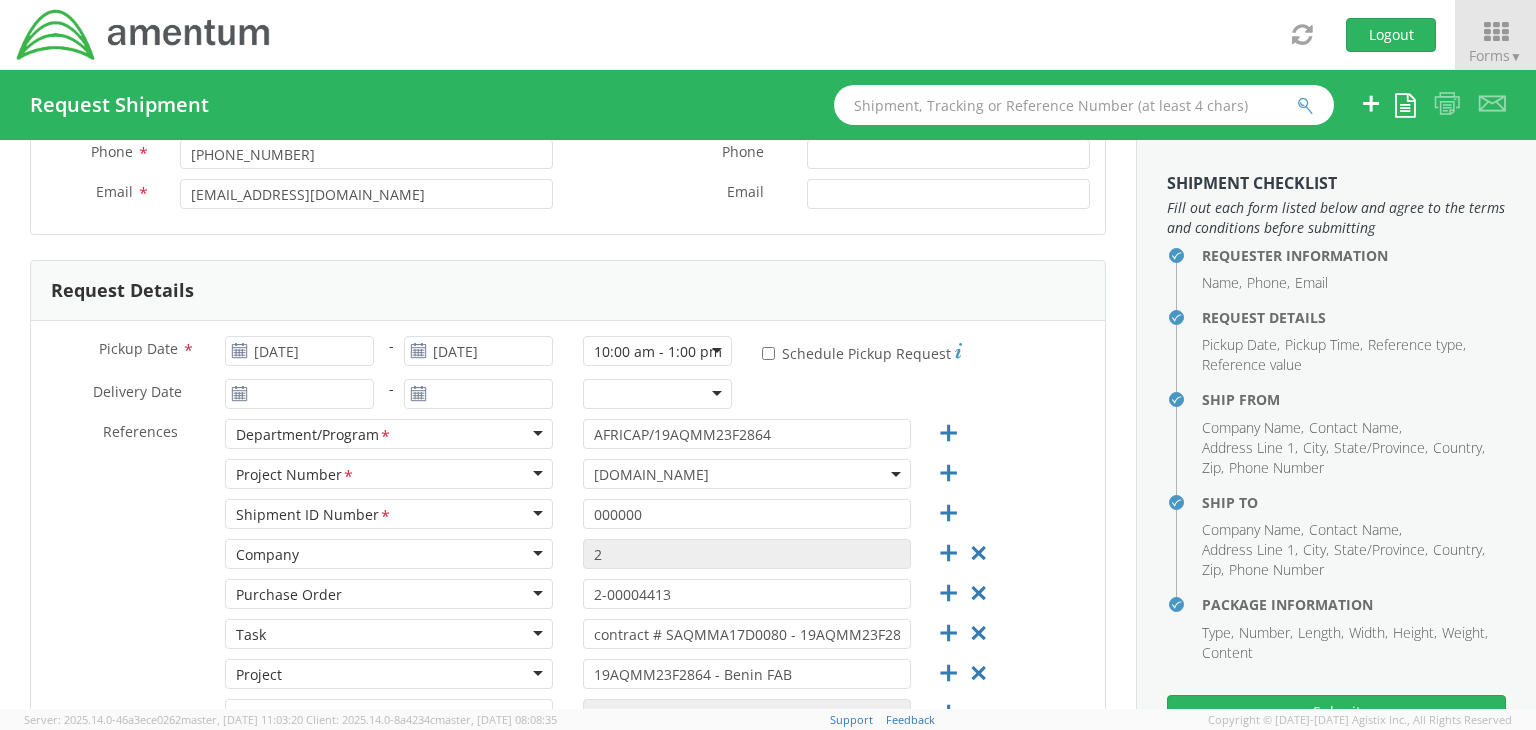 scroll, scrollTop: 200, scrollLeft: 0, axis: vertical 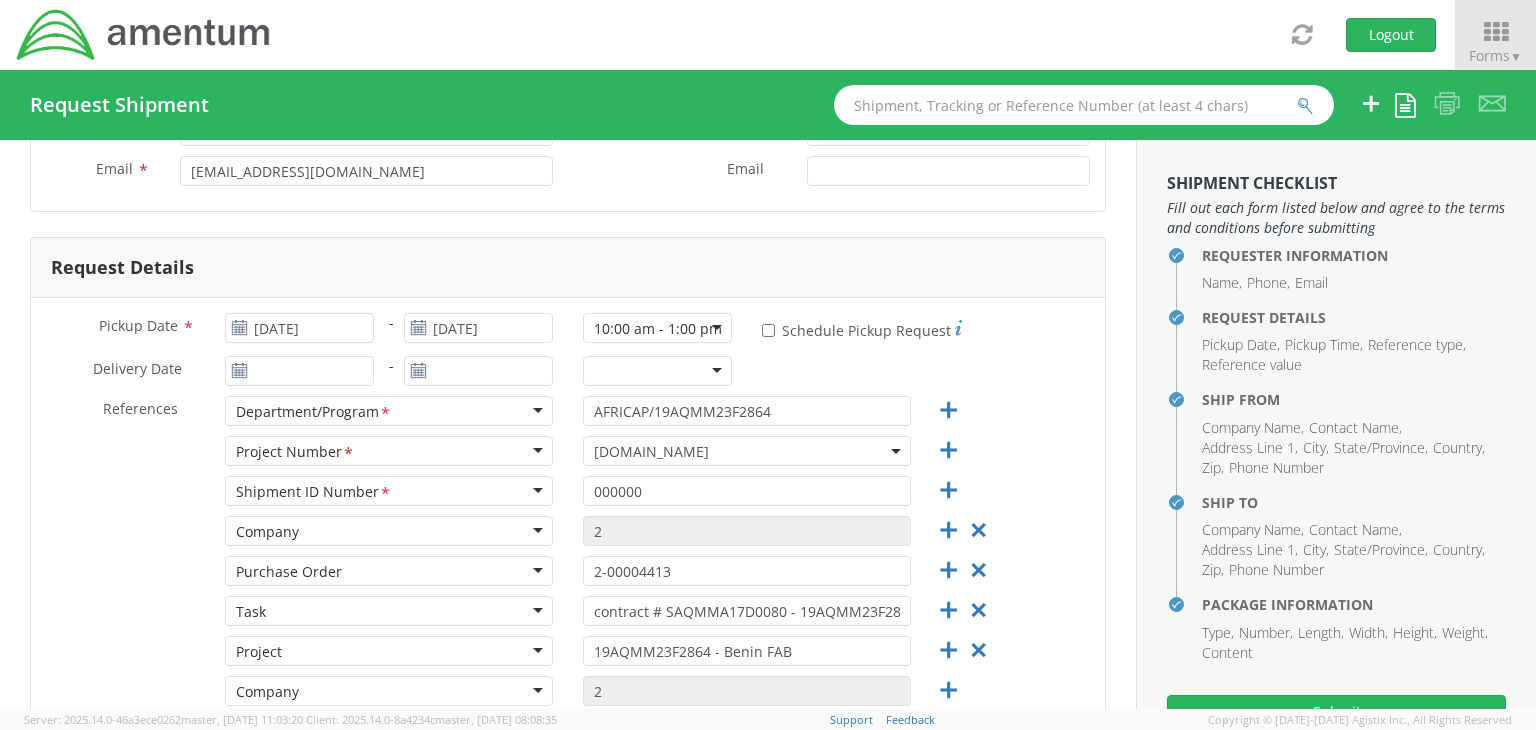 click 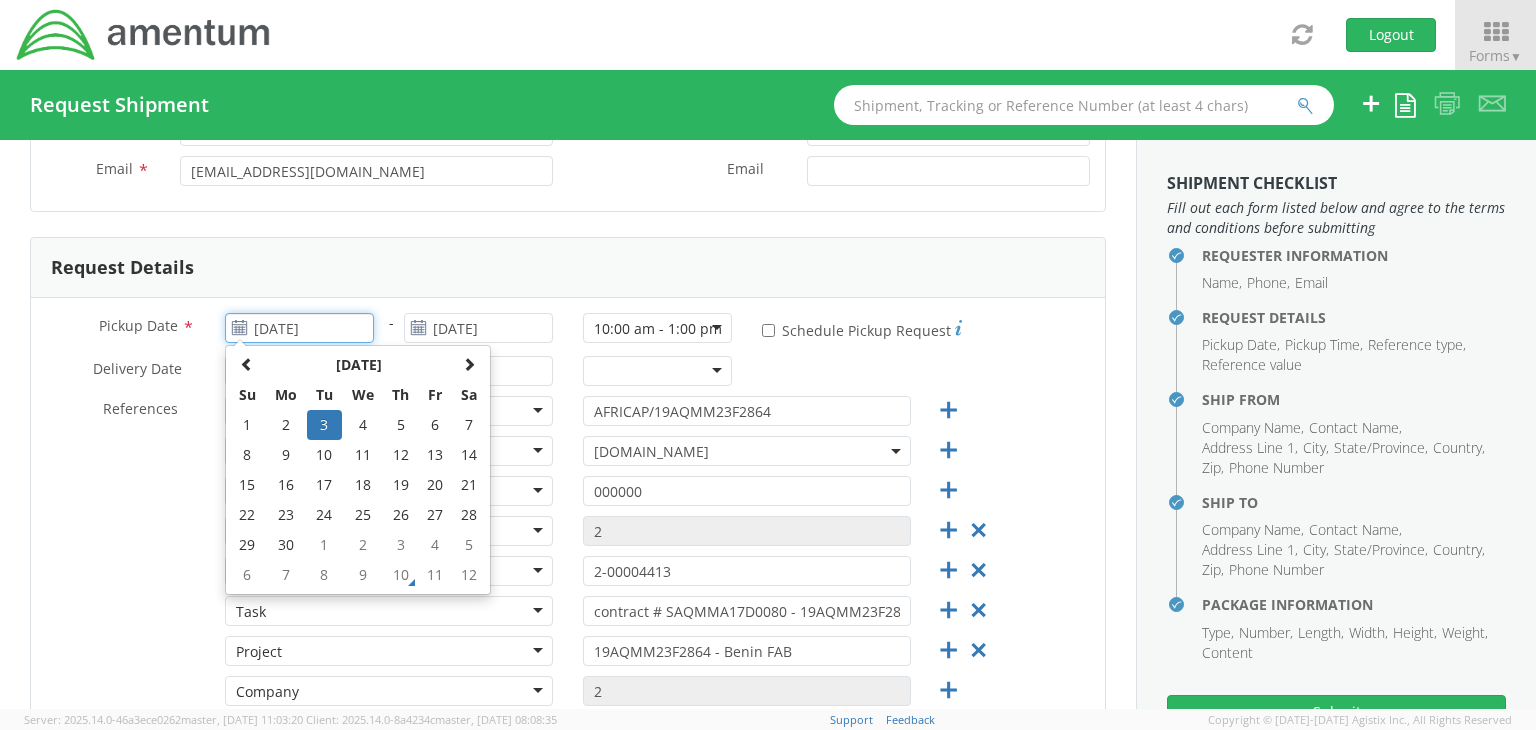 click on "[DATE]" at bounding box center (299, 328) 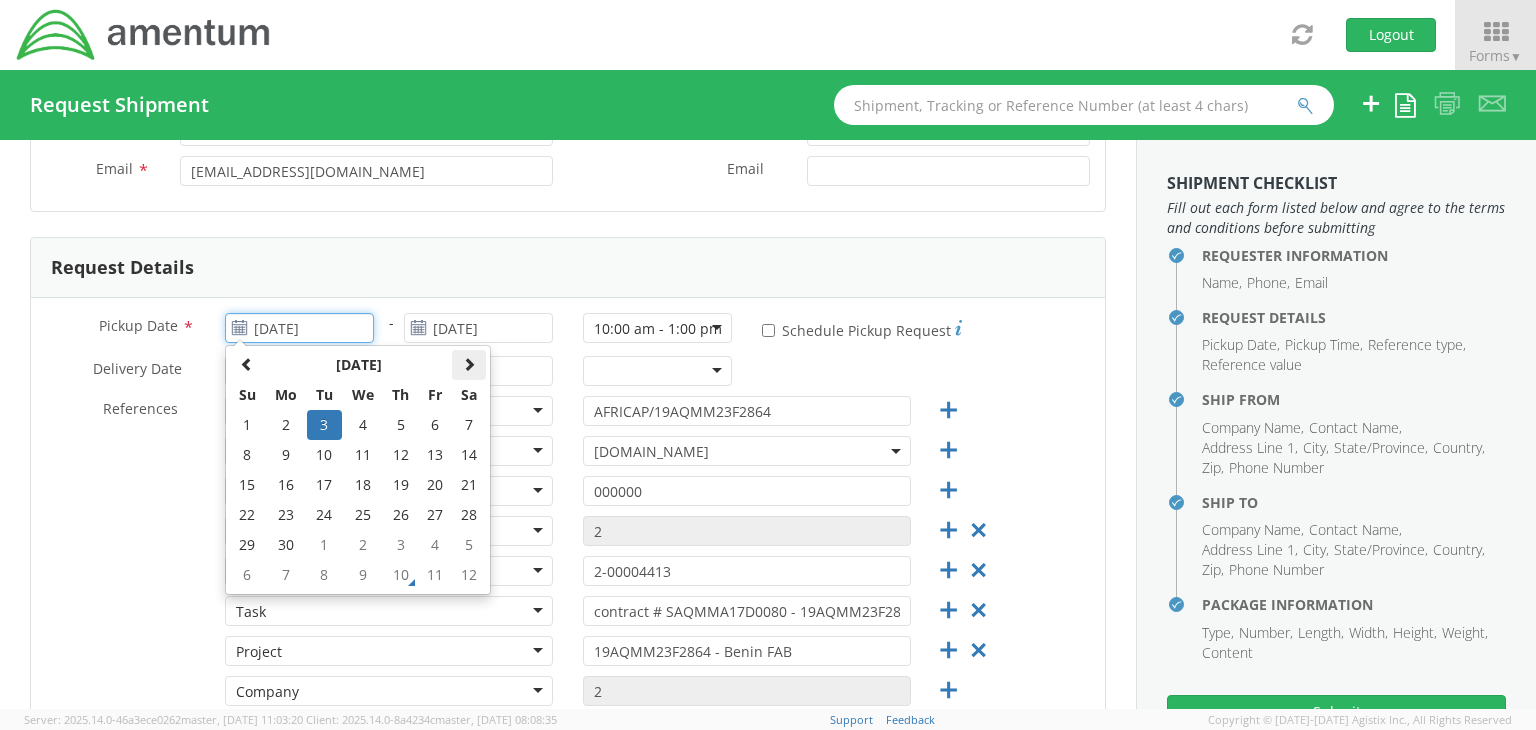 click at bounding box center [469, 364] 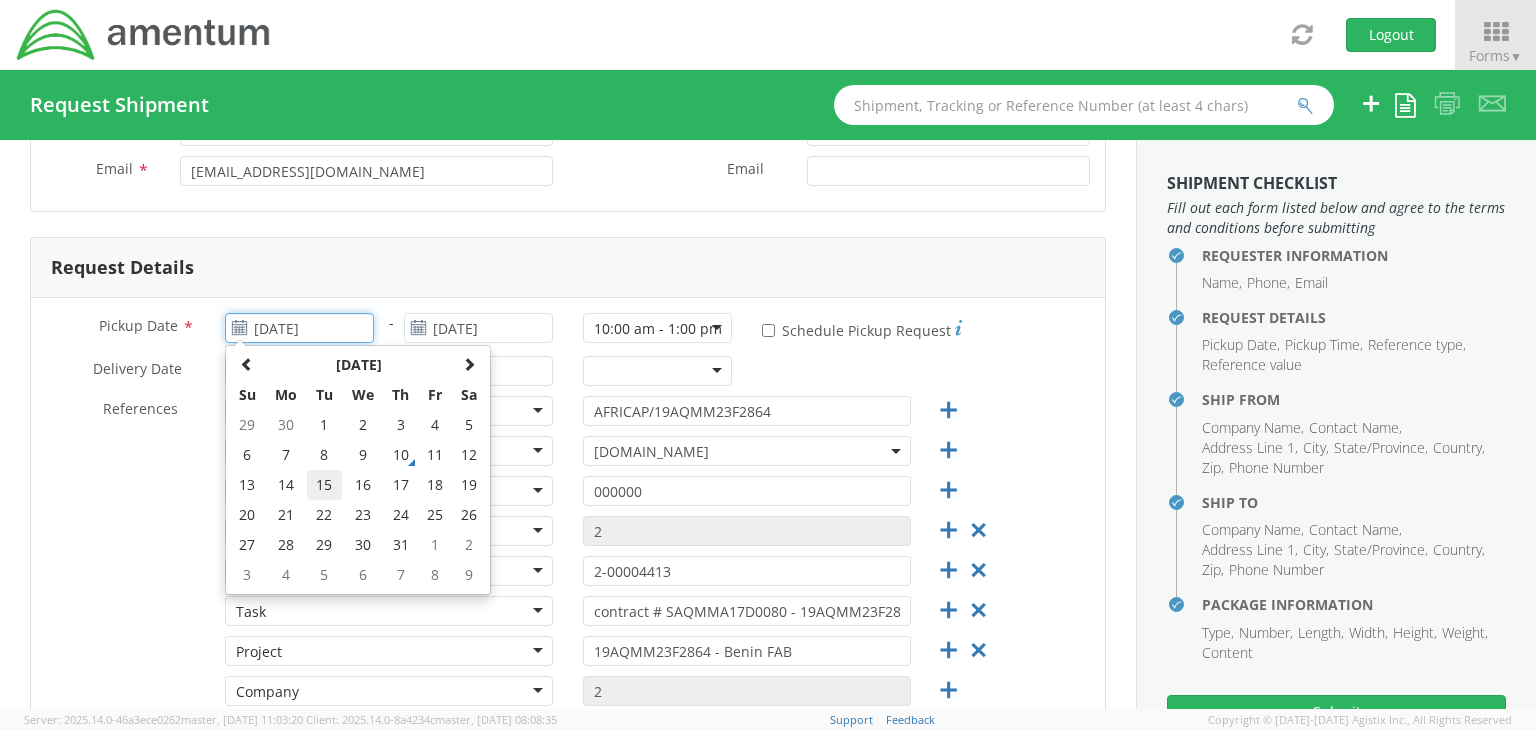 click on "15" at bounding box center (324, 485) 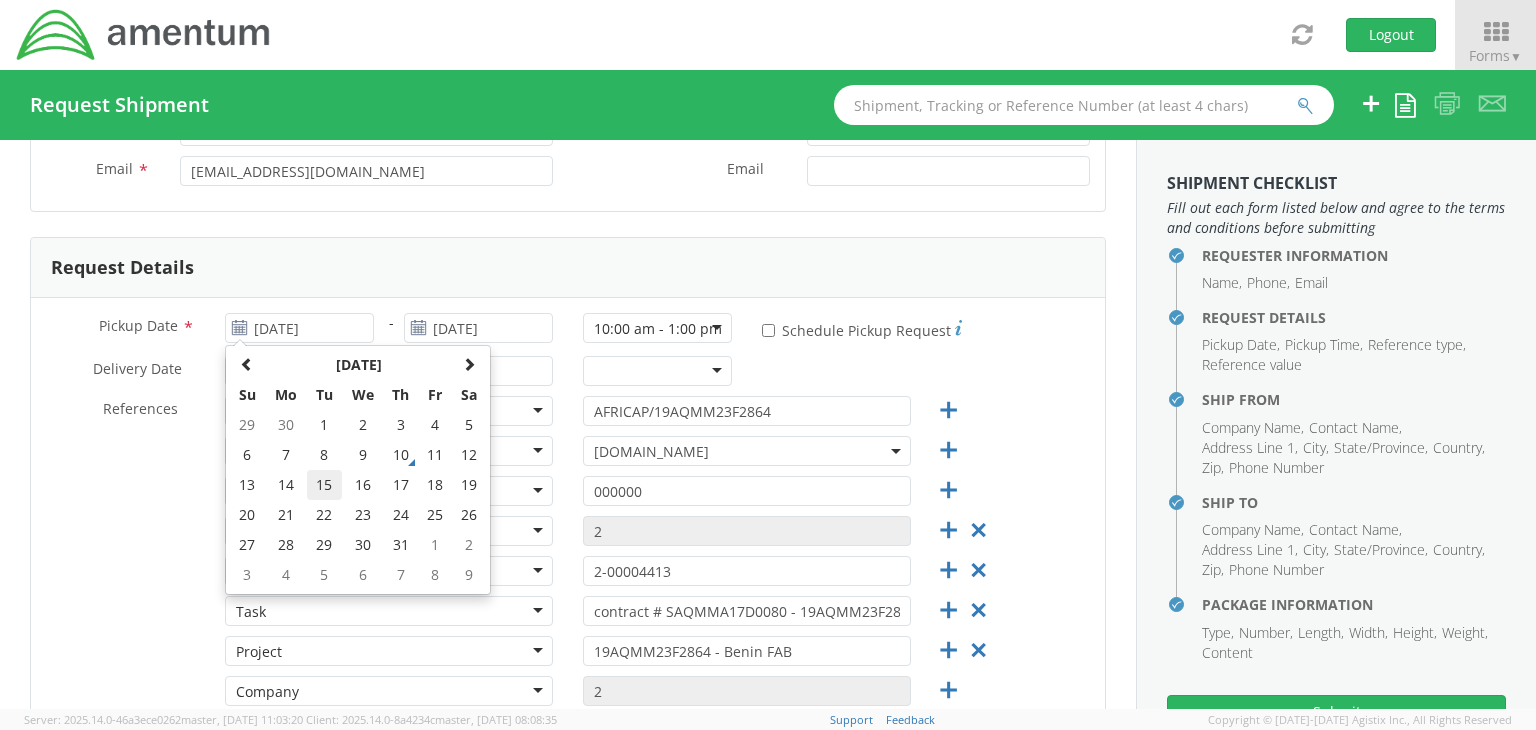 type on "[DATE]" 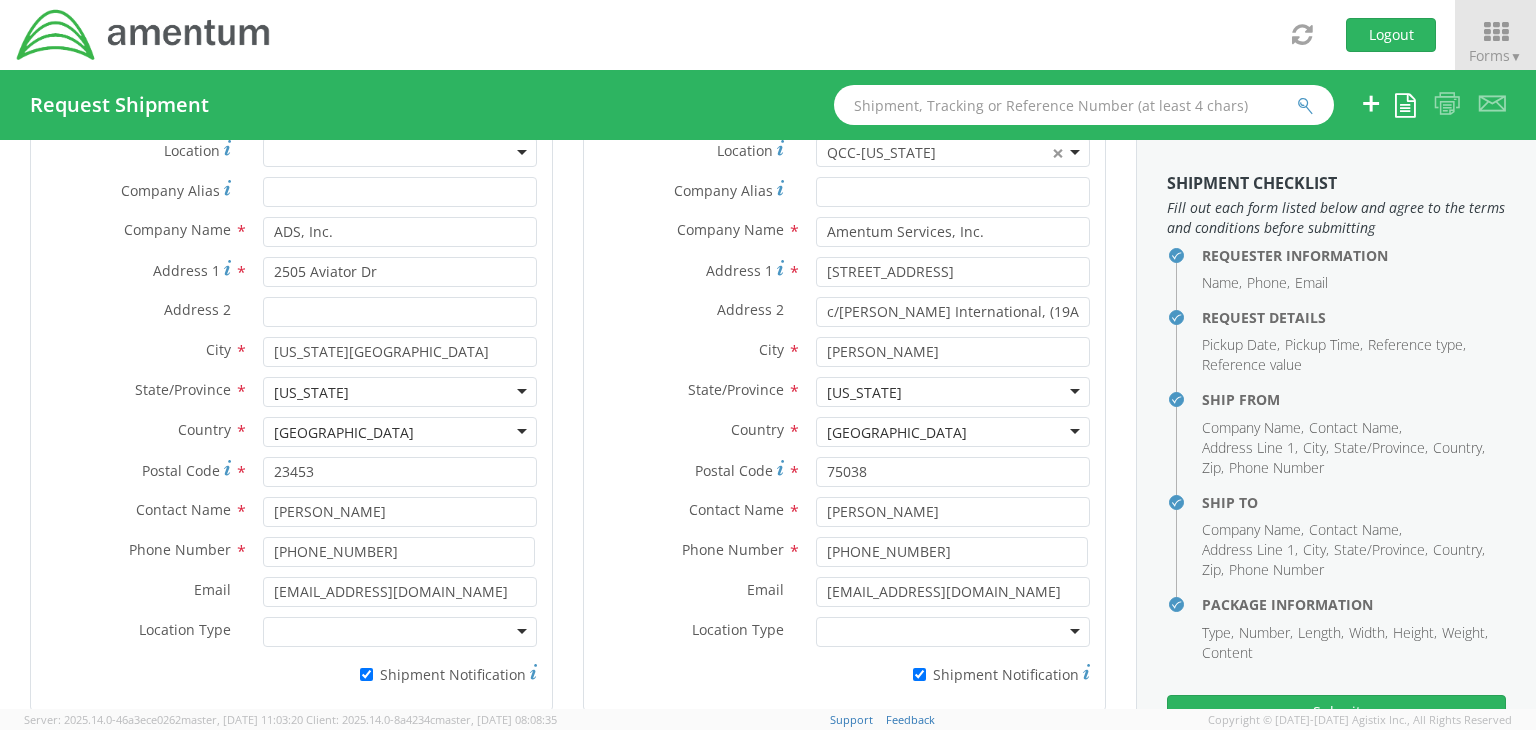 scroll, scrollTop: 1100, scrollLeft: 0, axis: vertical 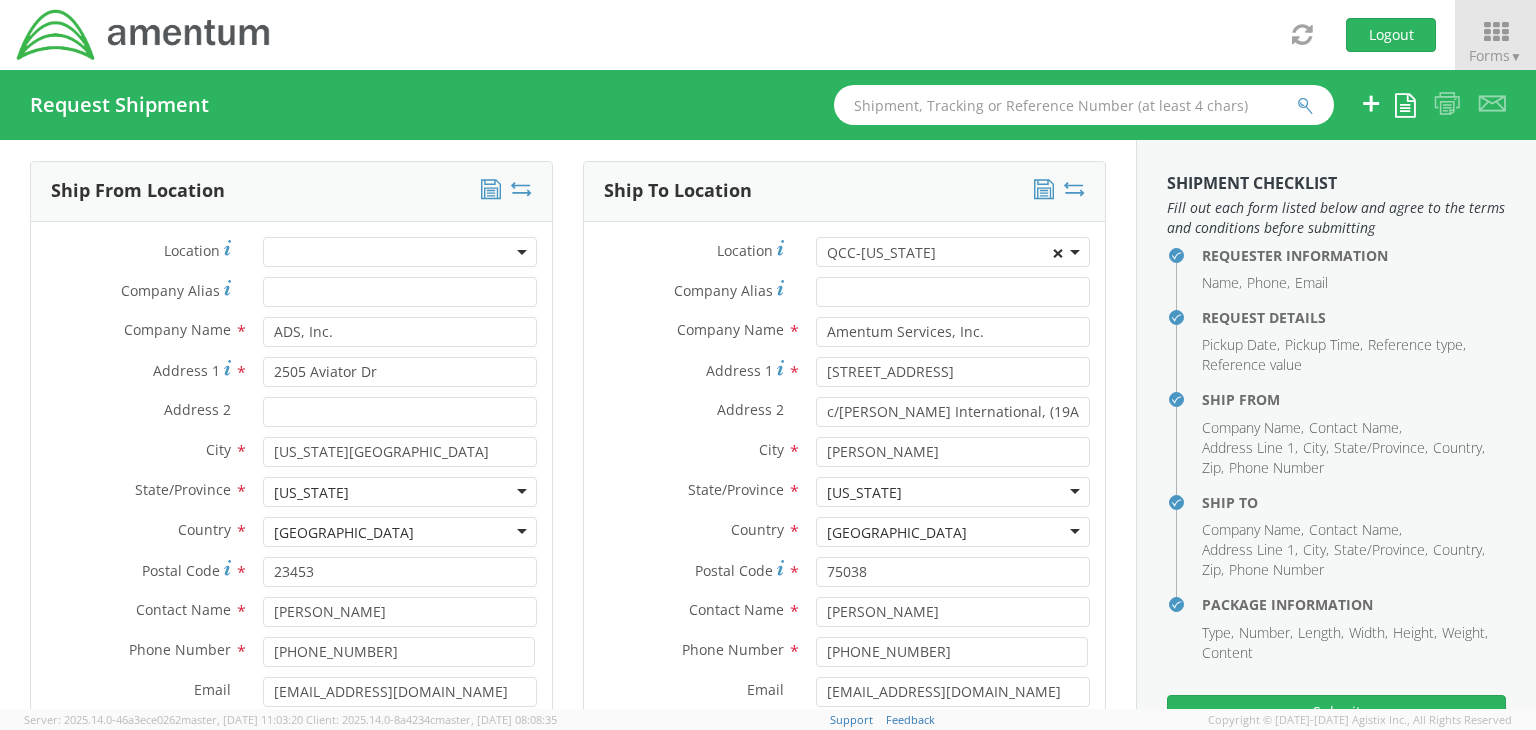 select 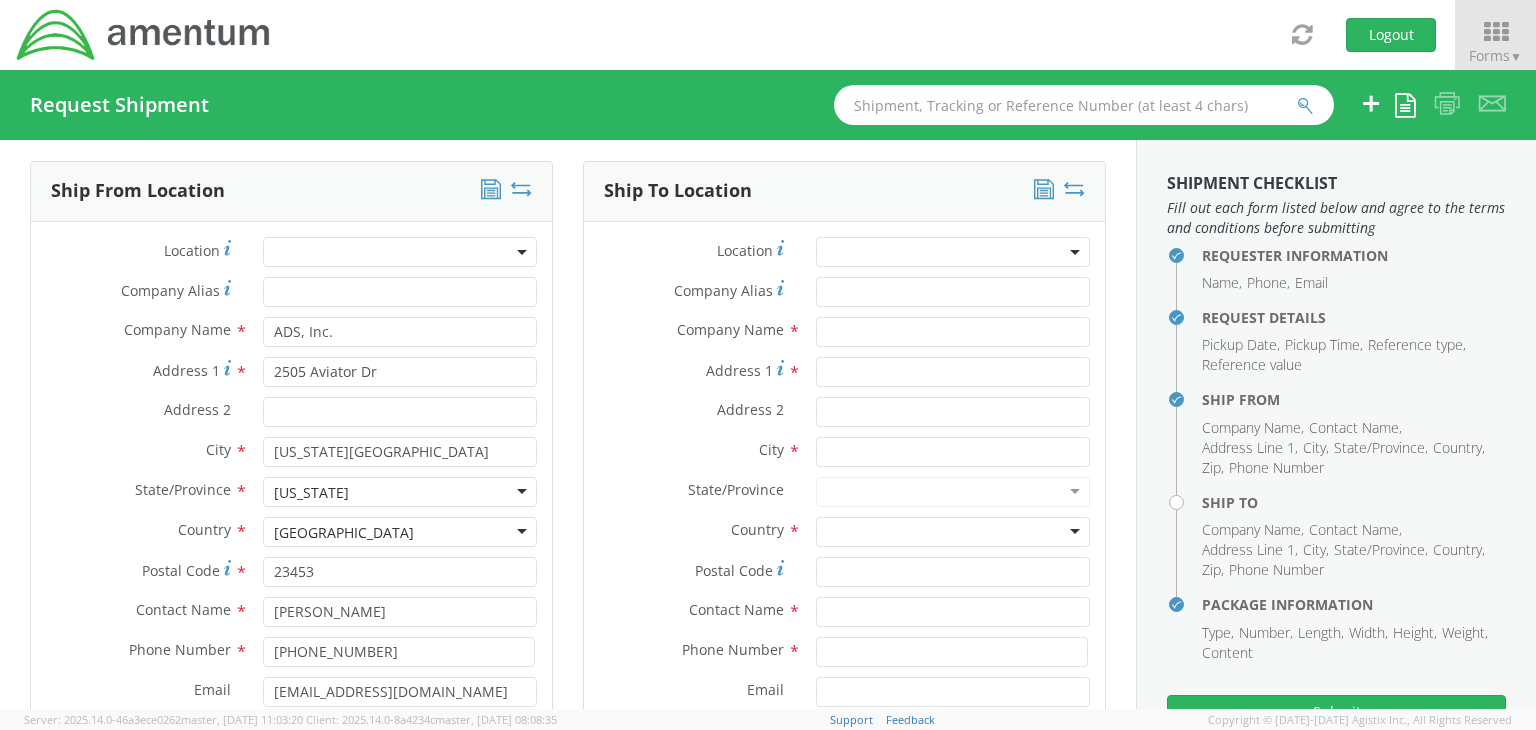click on "Company Name        *" at bounding box center [692, 330] 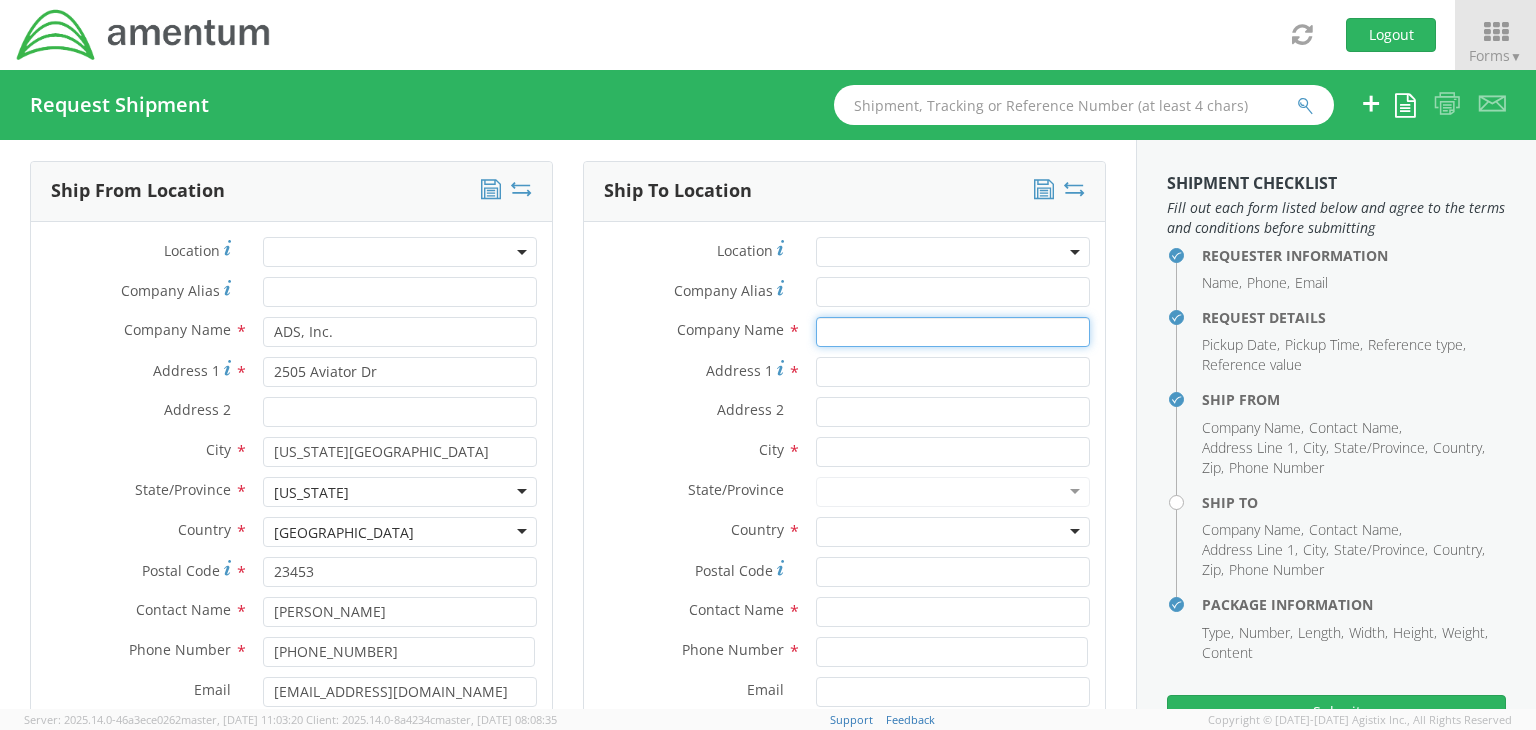 click at bounding box center (953, 332) 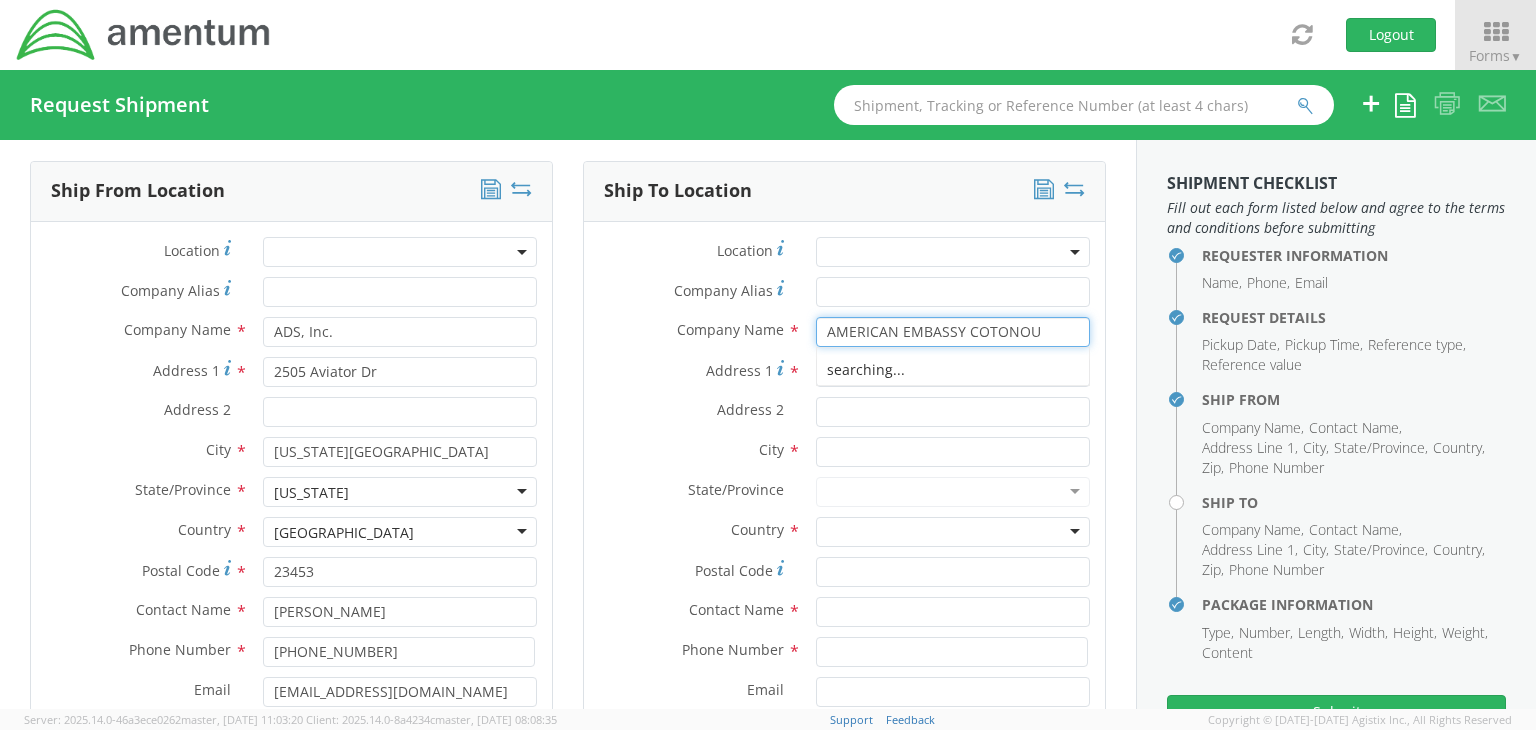 click on "searching..." at bounding box center [953, 370] 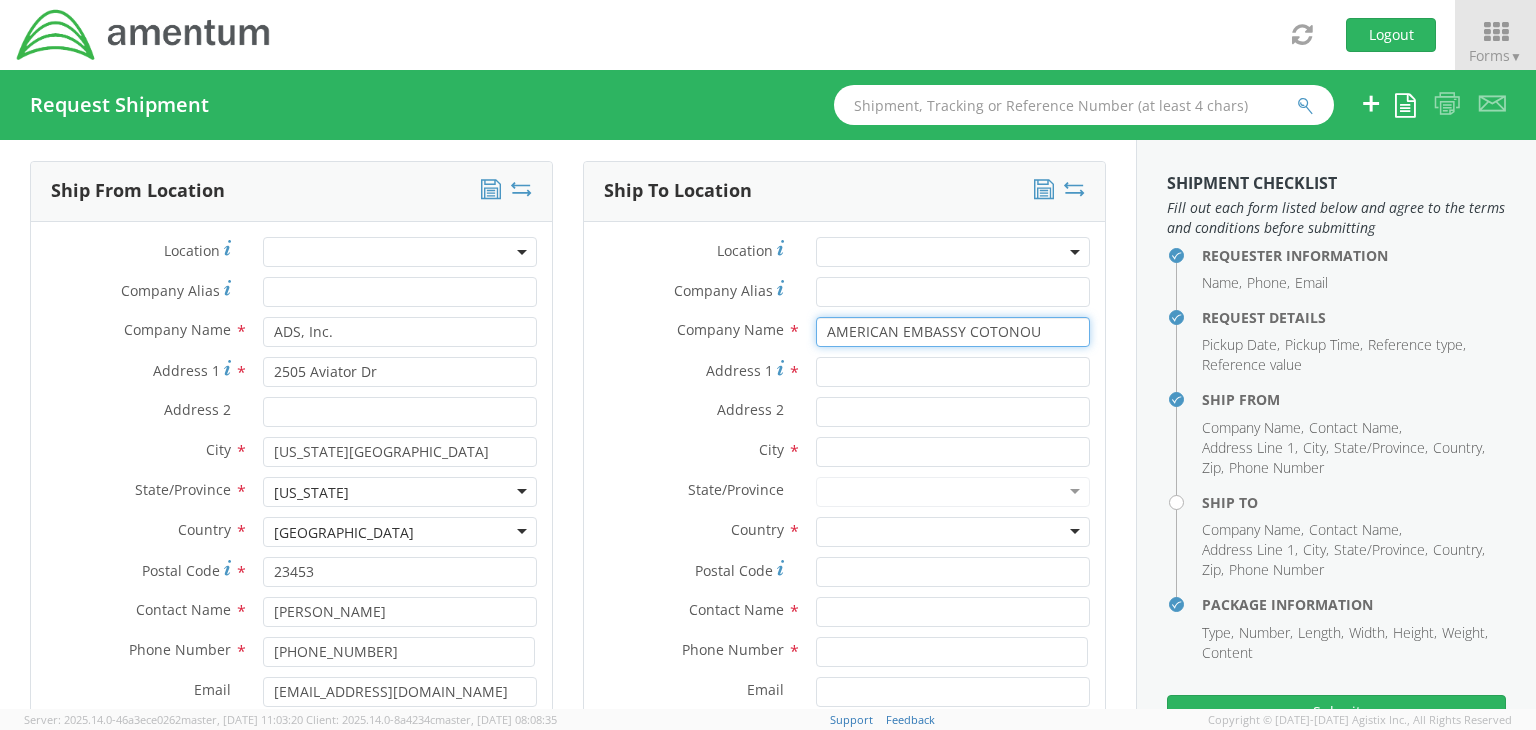 type on "AMERICAN EMBASSY COTONOU" 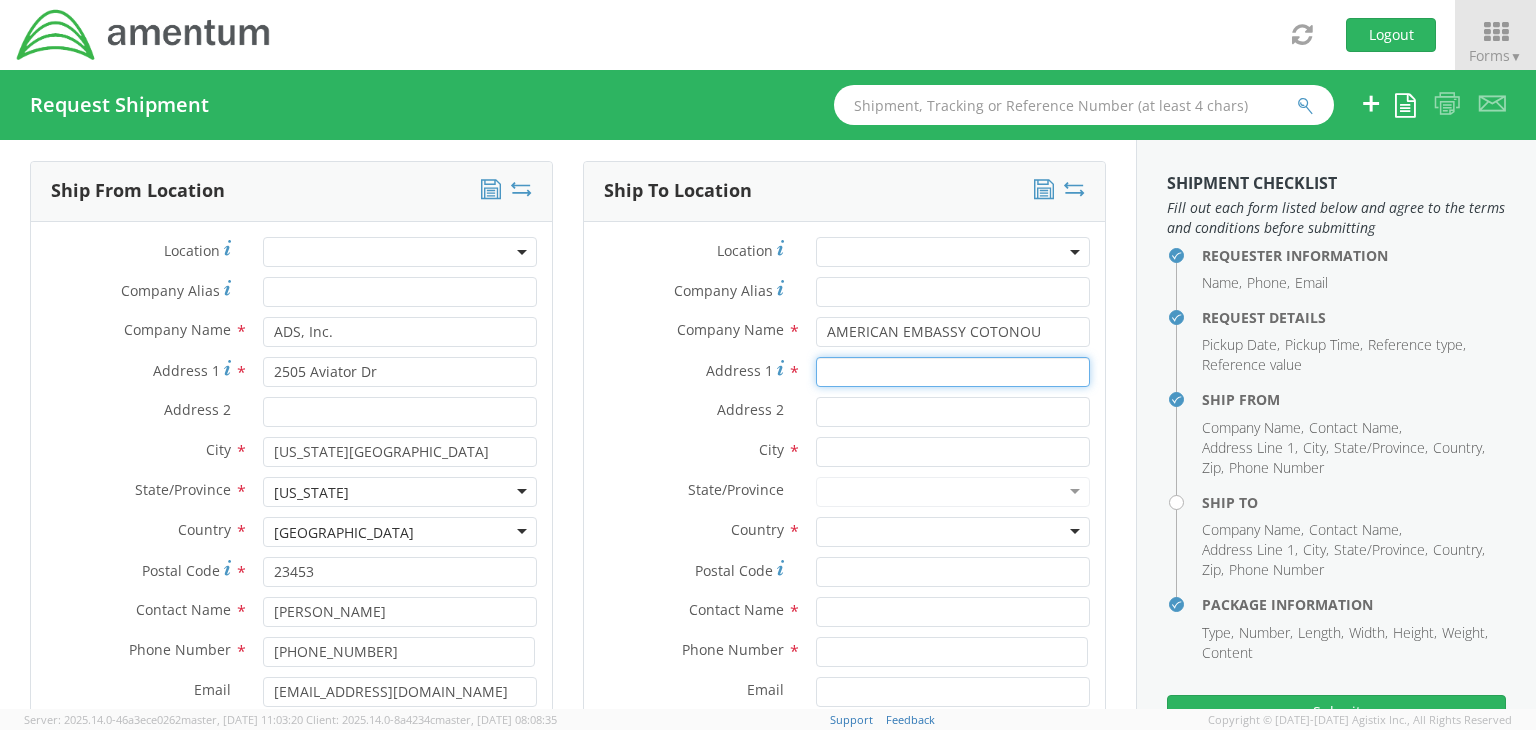 click on "Address 1        *" at bounding box center [953, 372] 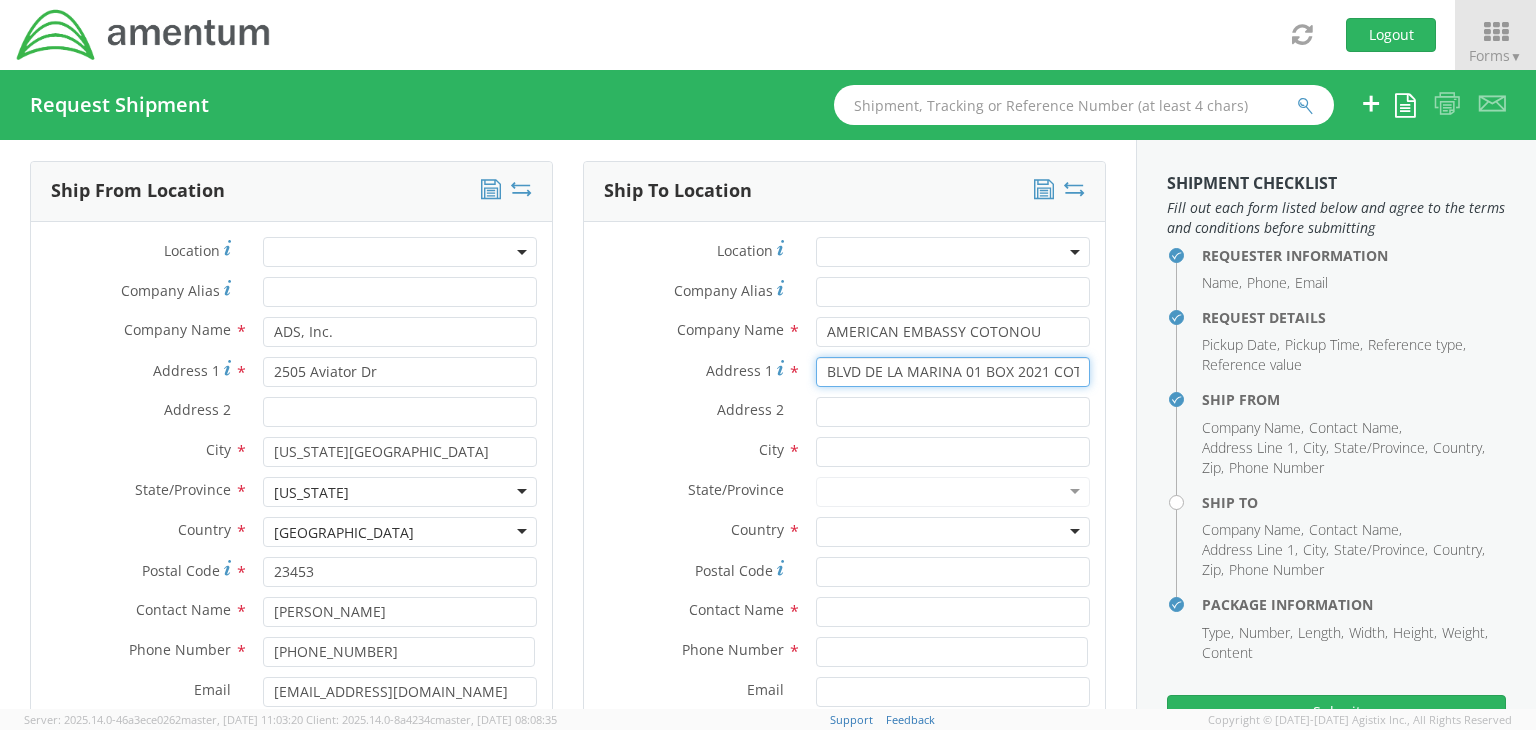 scroll, scrollTop: 0, scrollLeft: 144, axis: horizontal 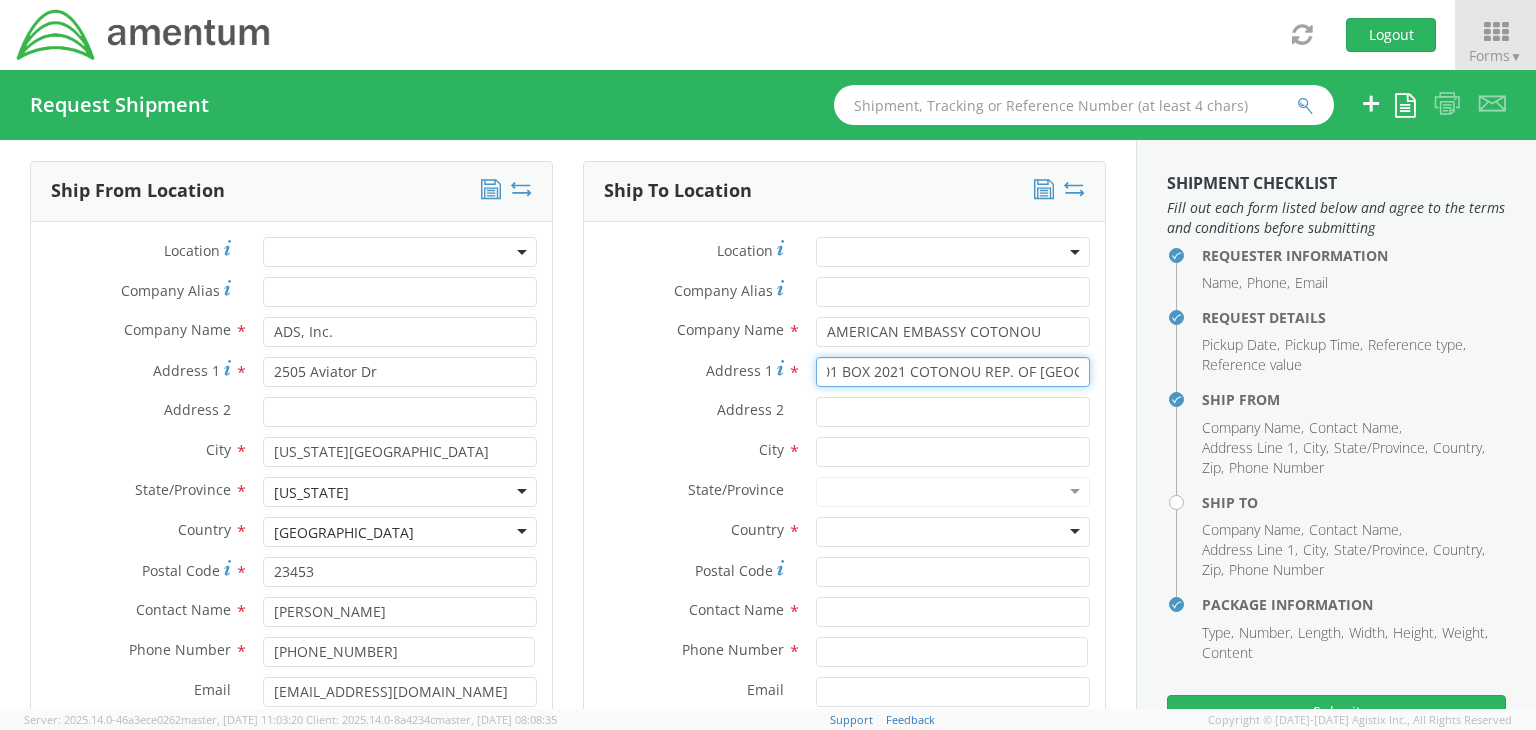 type on "BLVD DE LA MARINA 01 BOX 2021 COTONOU REP. OF [GEOGRAPHIC_DATA]" 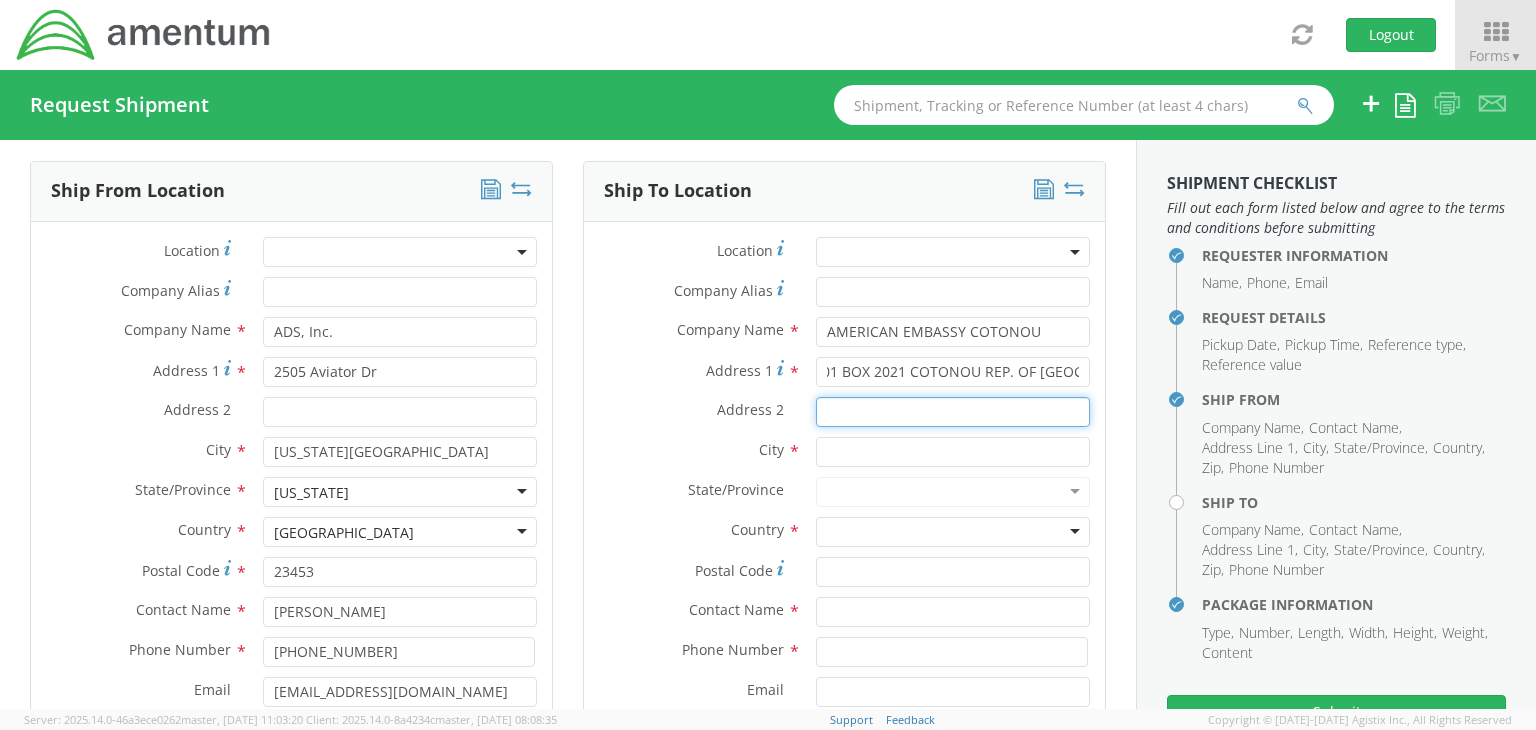 click on "Address 2        *" at bounding box center [953, 412] 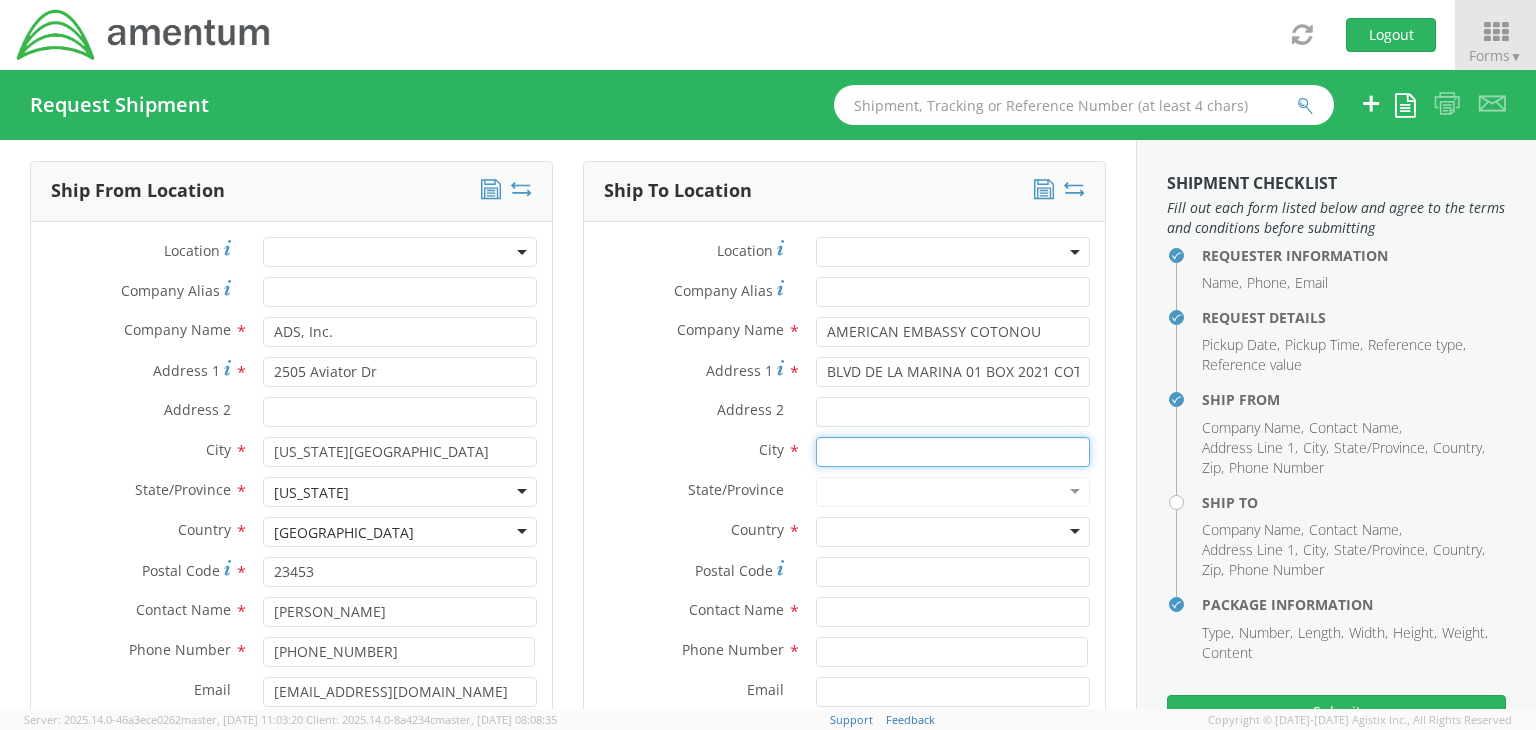 click at bounding box center [953, 452] 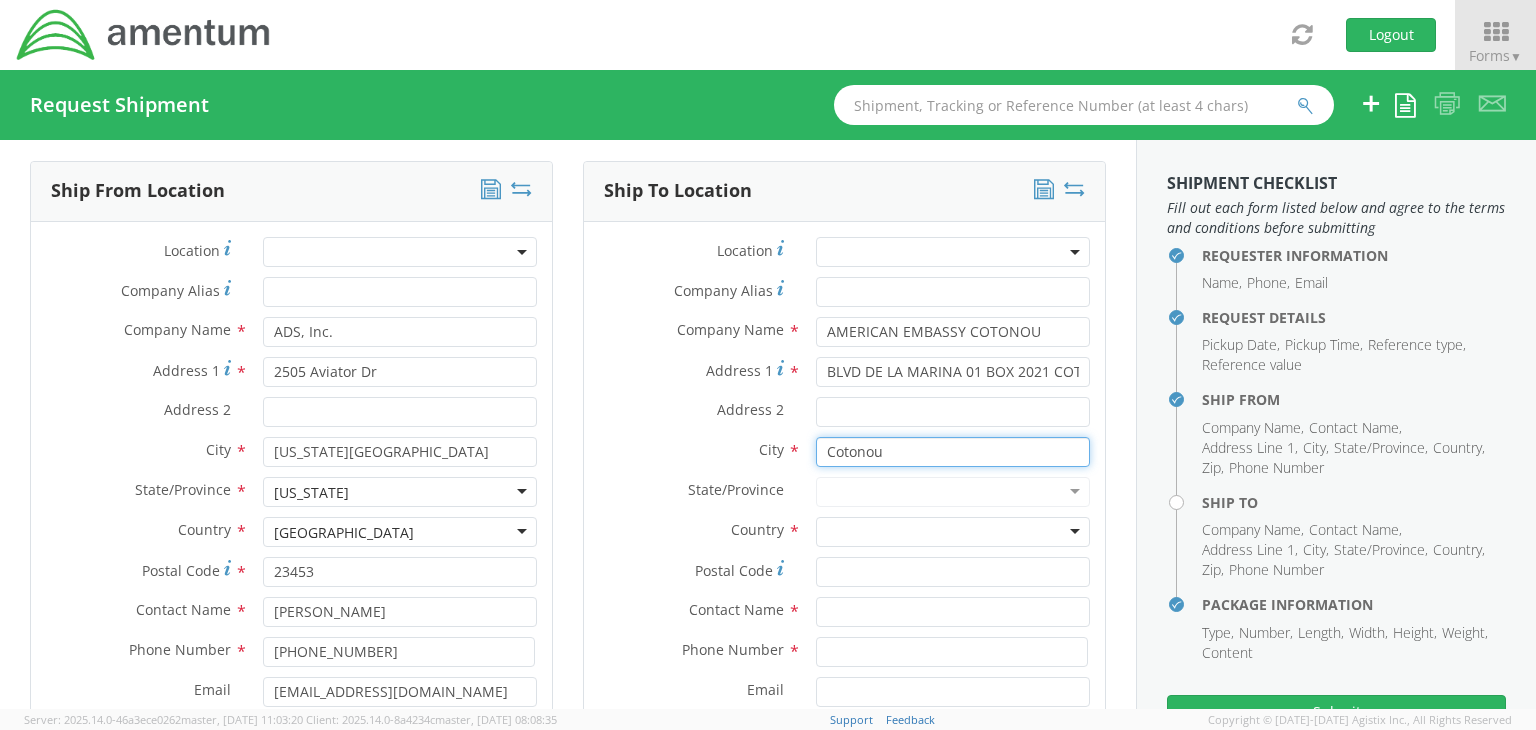 type on "Cotonou" 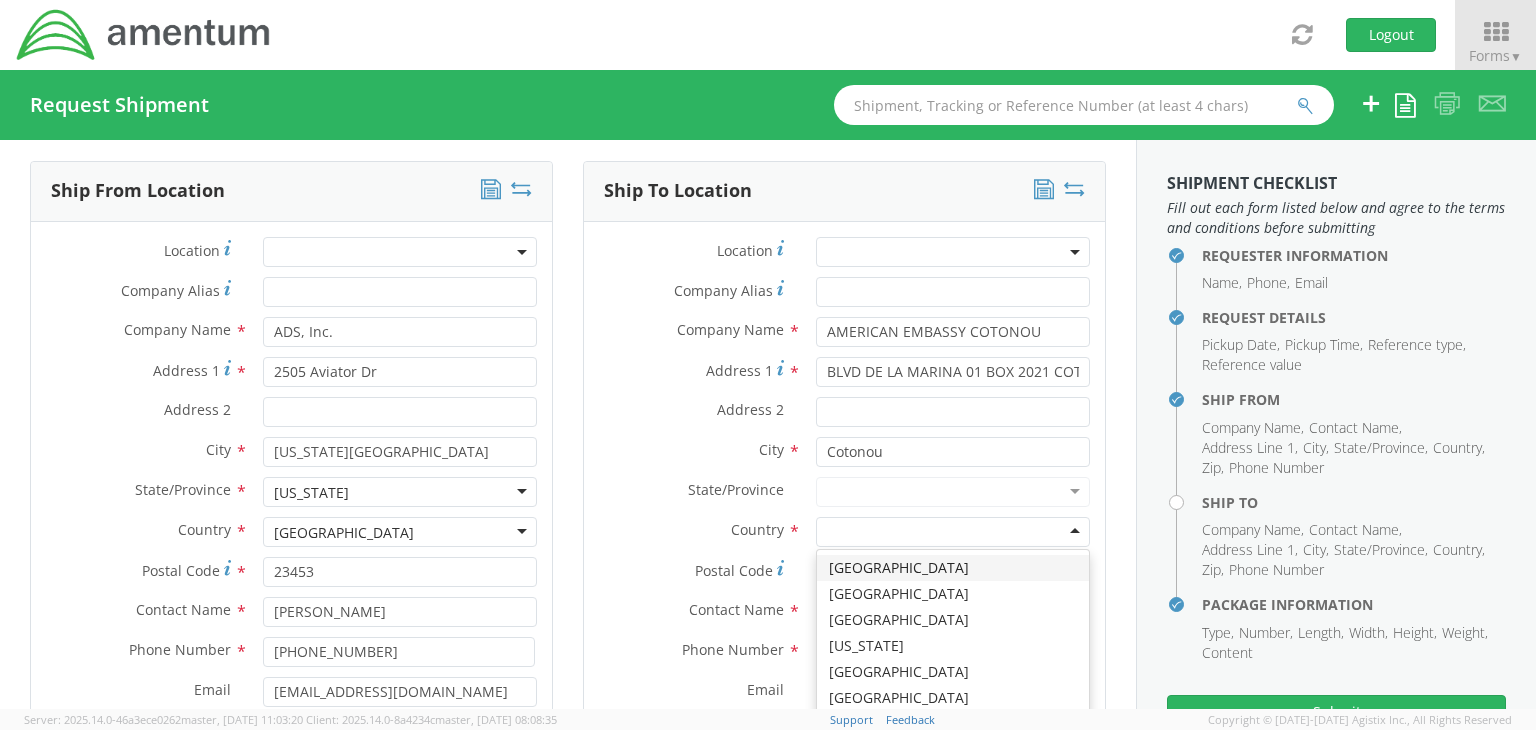 click at bounding box center (953, 532) 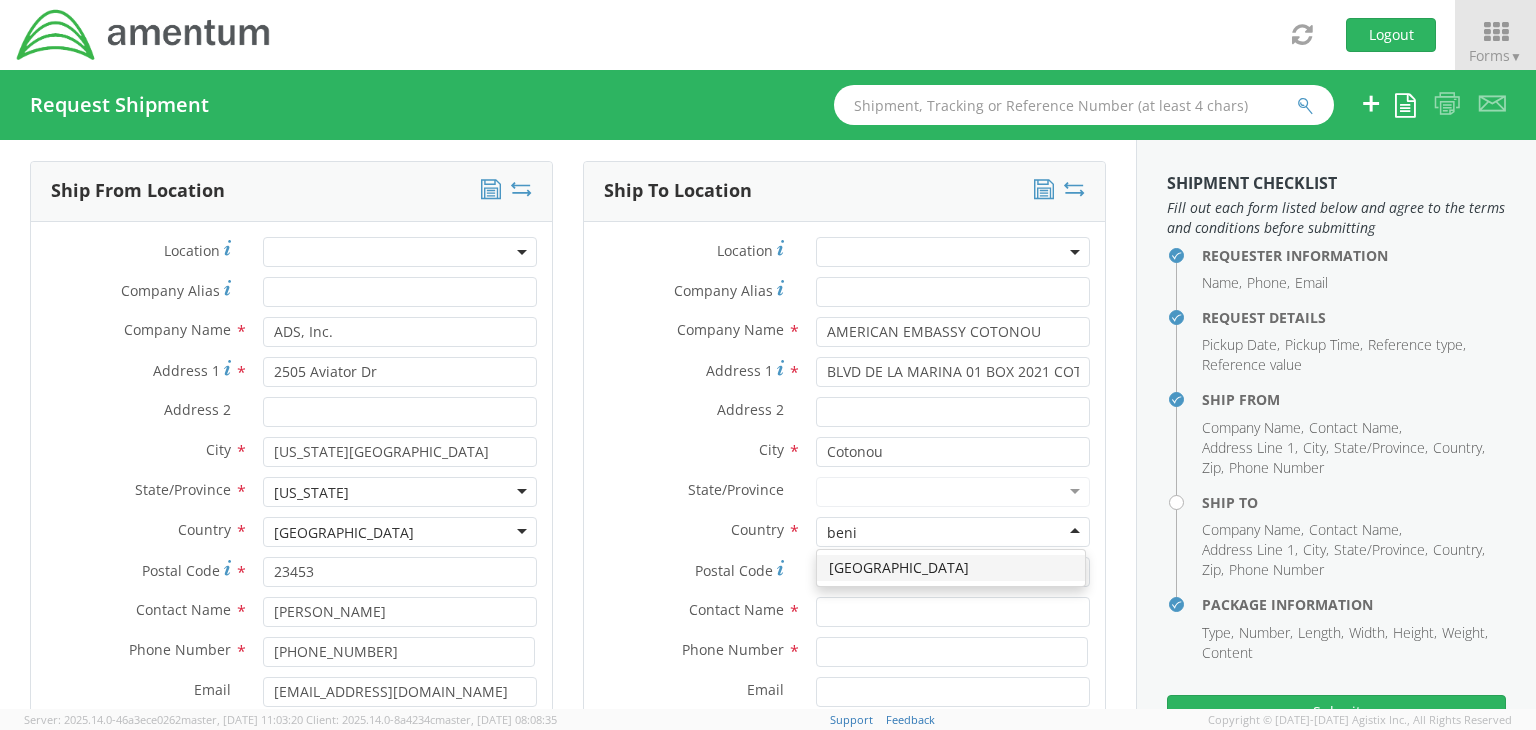 type on "[GEOGRAPHIC_DATA]" 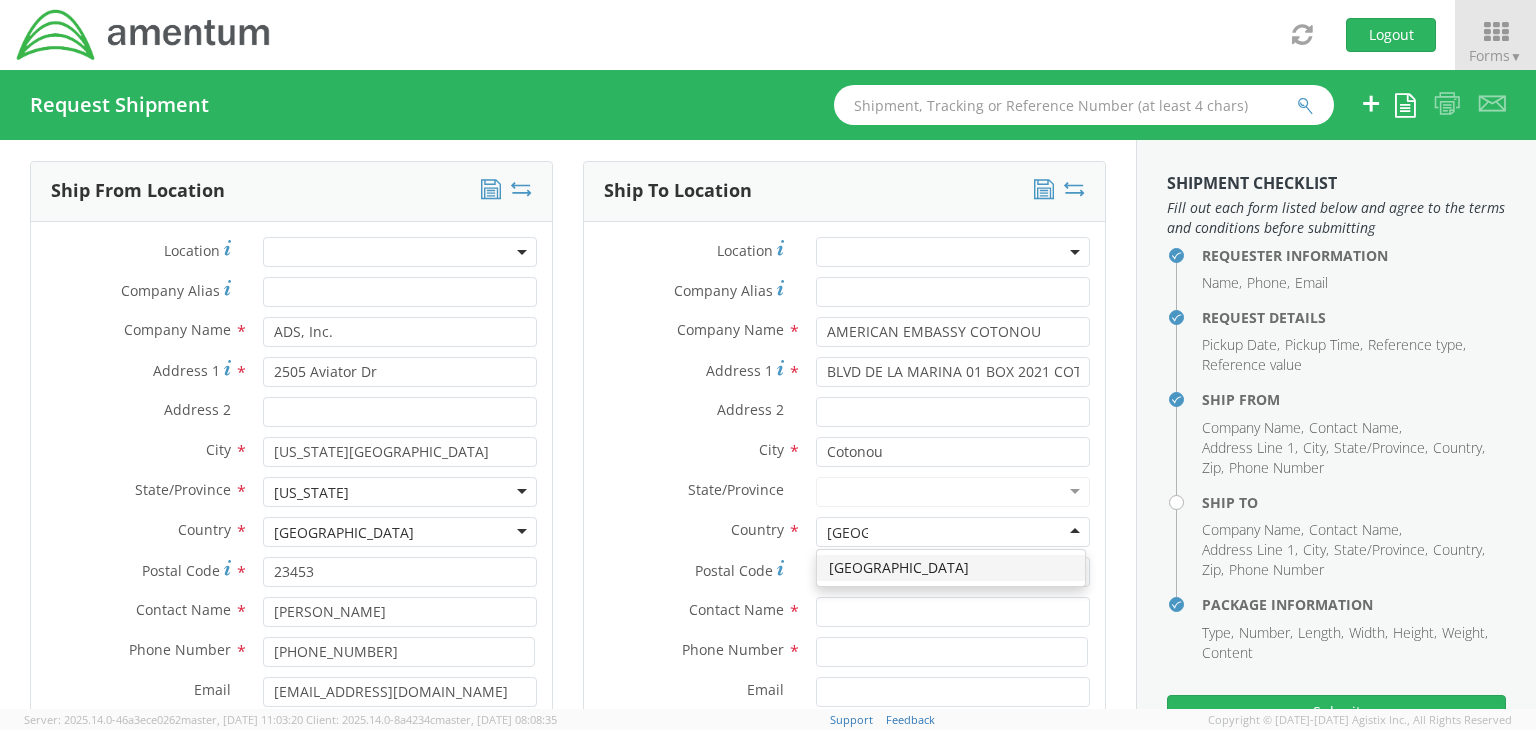 type 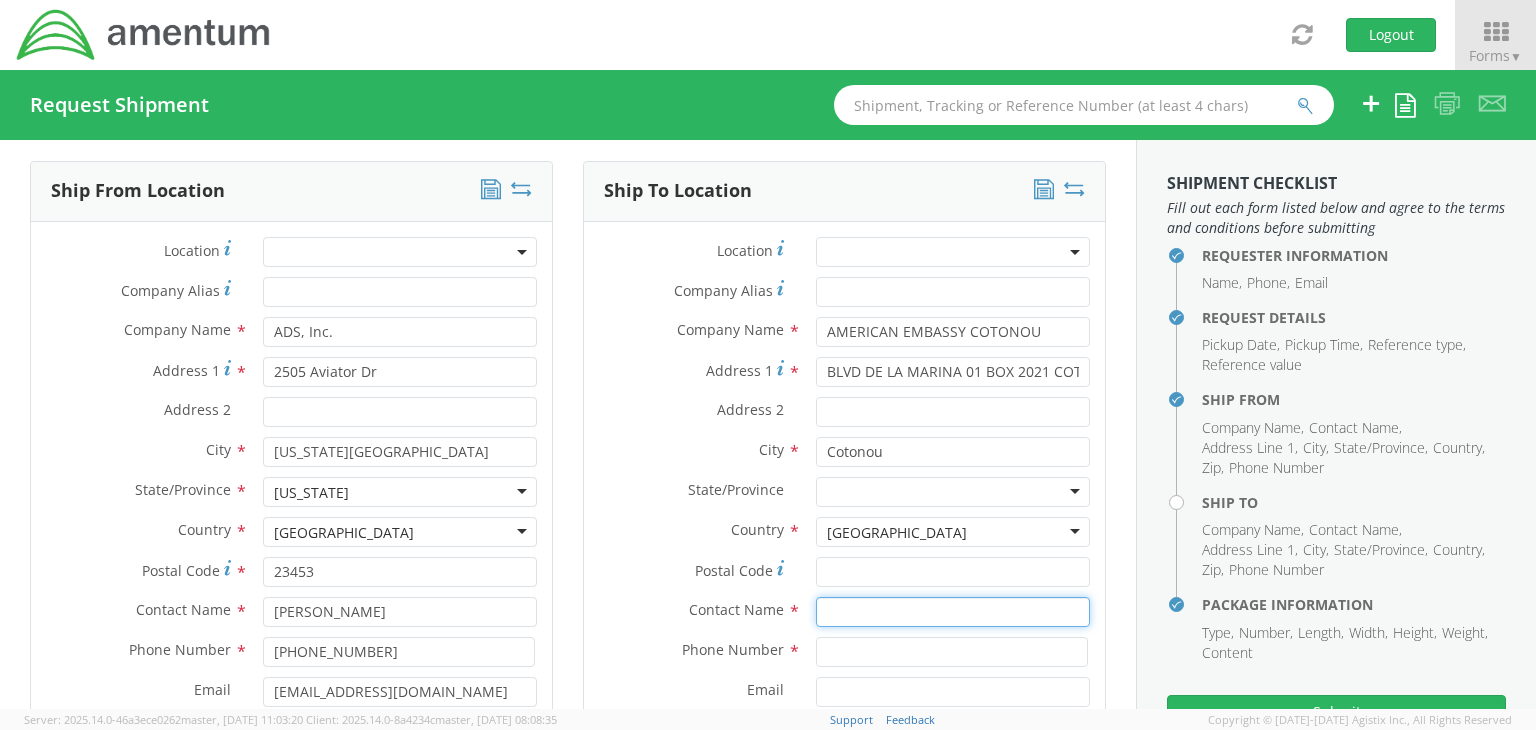 scroll, scrollTop: 0, scrollLeft: 0, axis: both 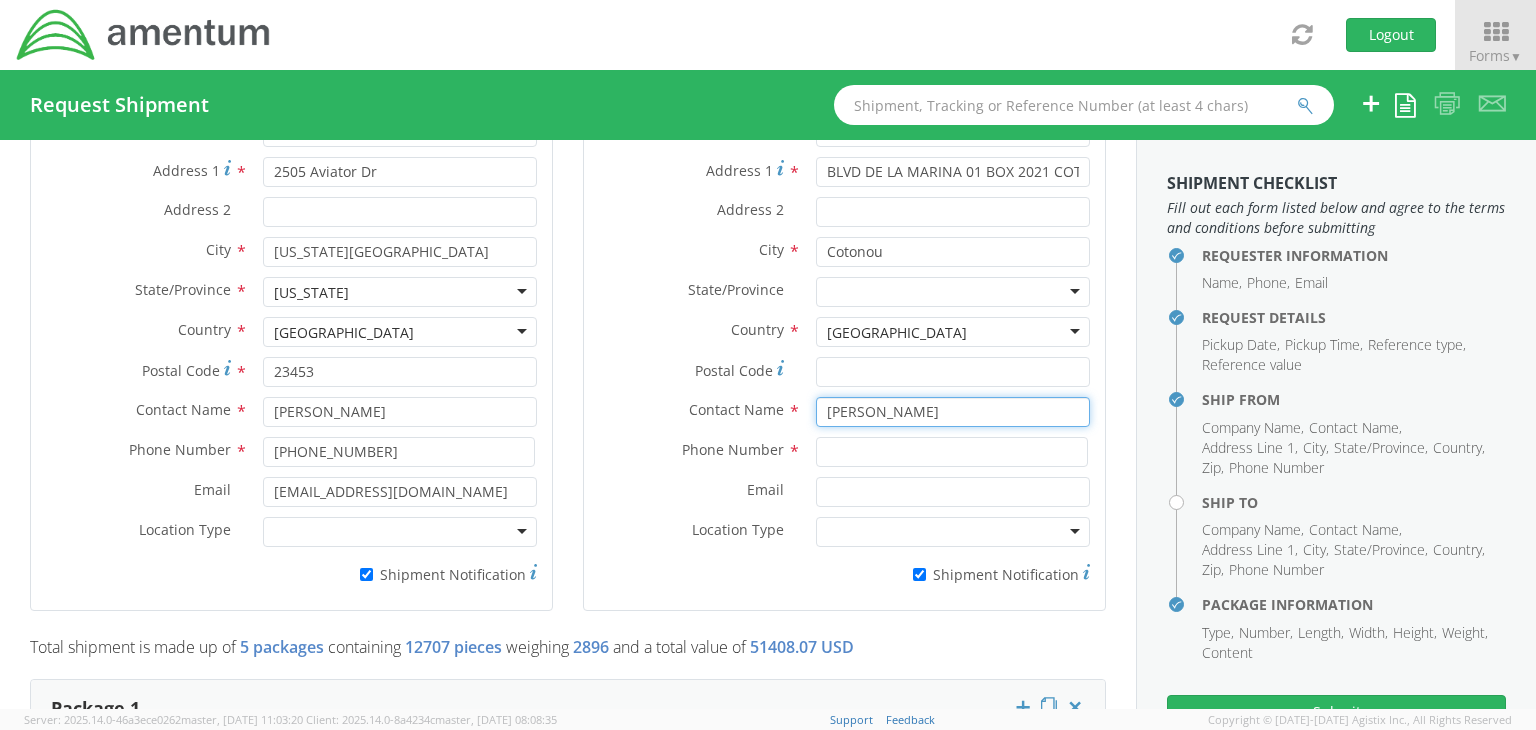 type on "[PERSON_NAME]" 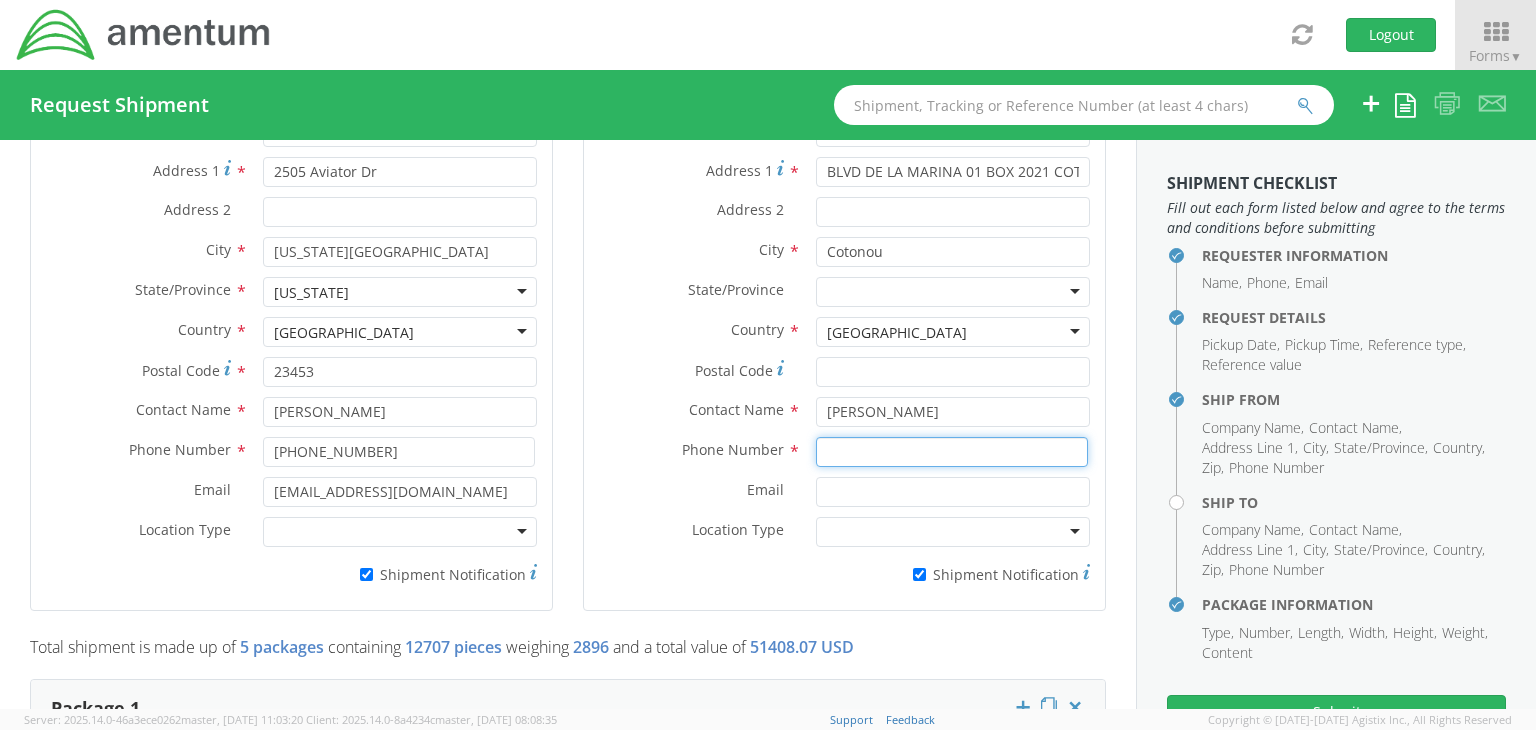 click at bounding box center [952, 452] 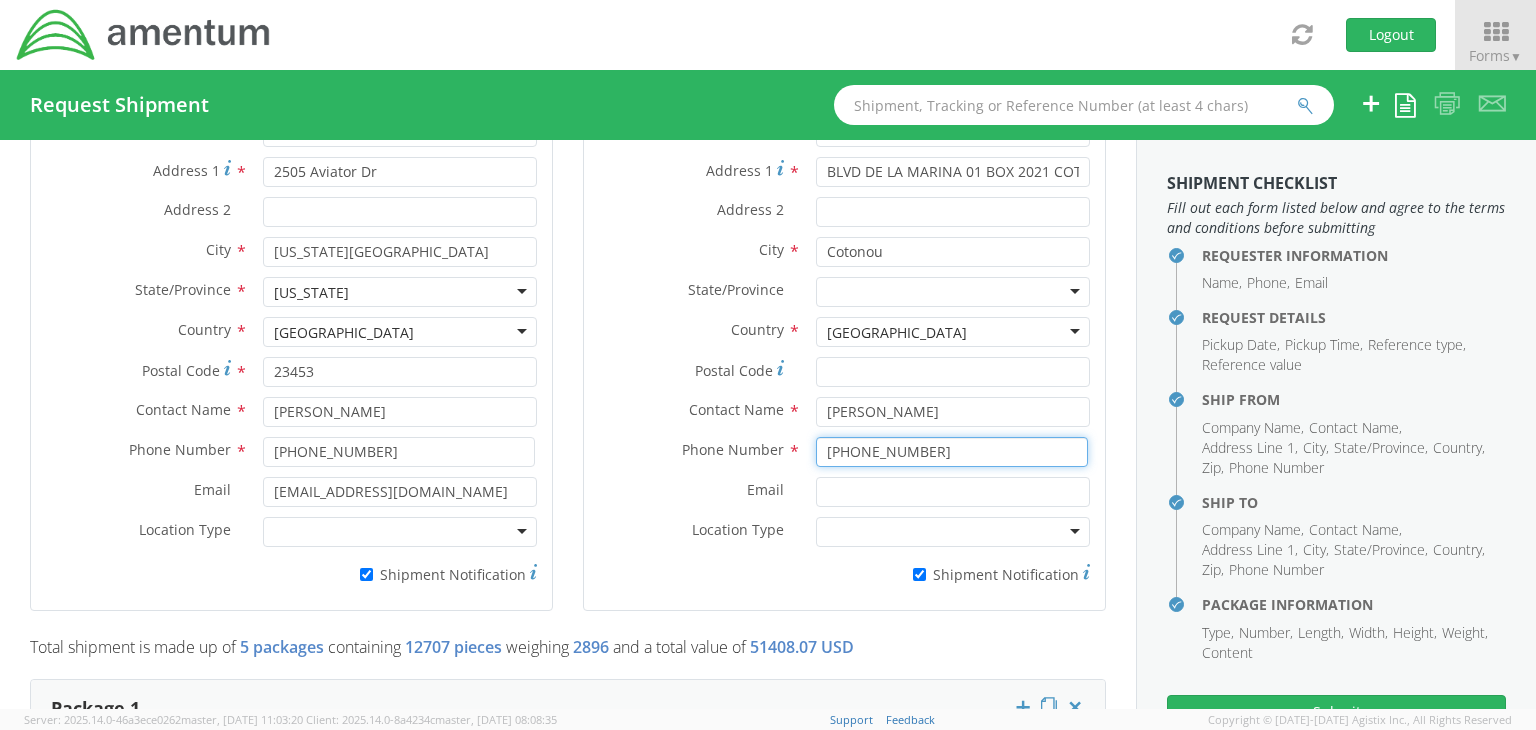 type on "[PHONE_NUMBER]" 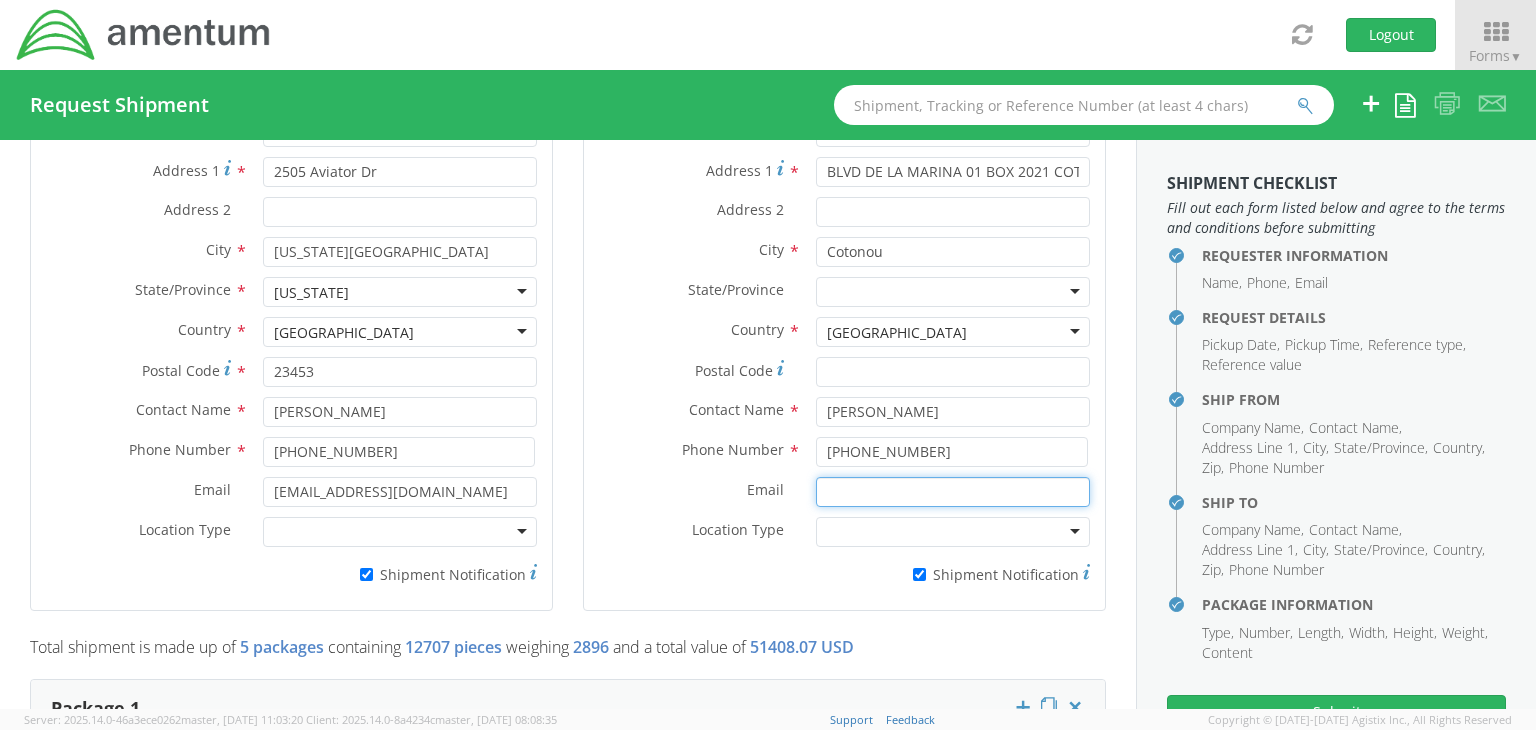 click on "Email        *" at bounding box center (953, 492) 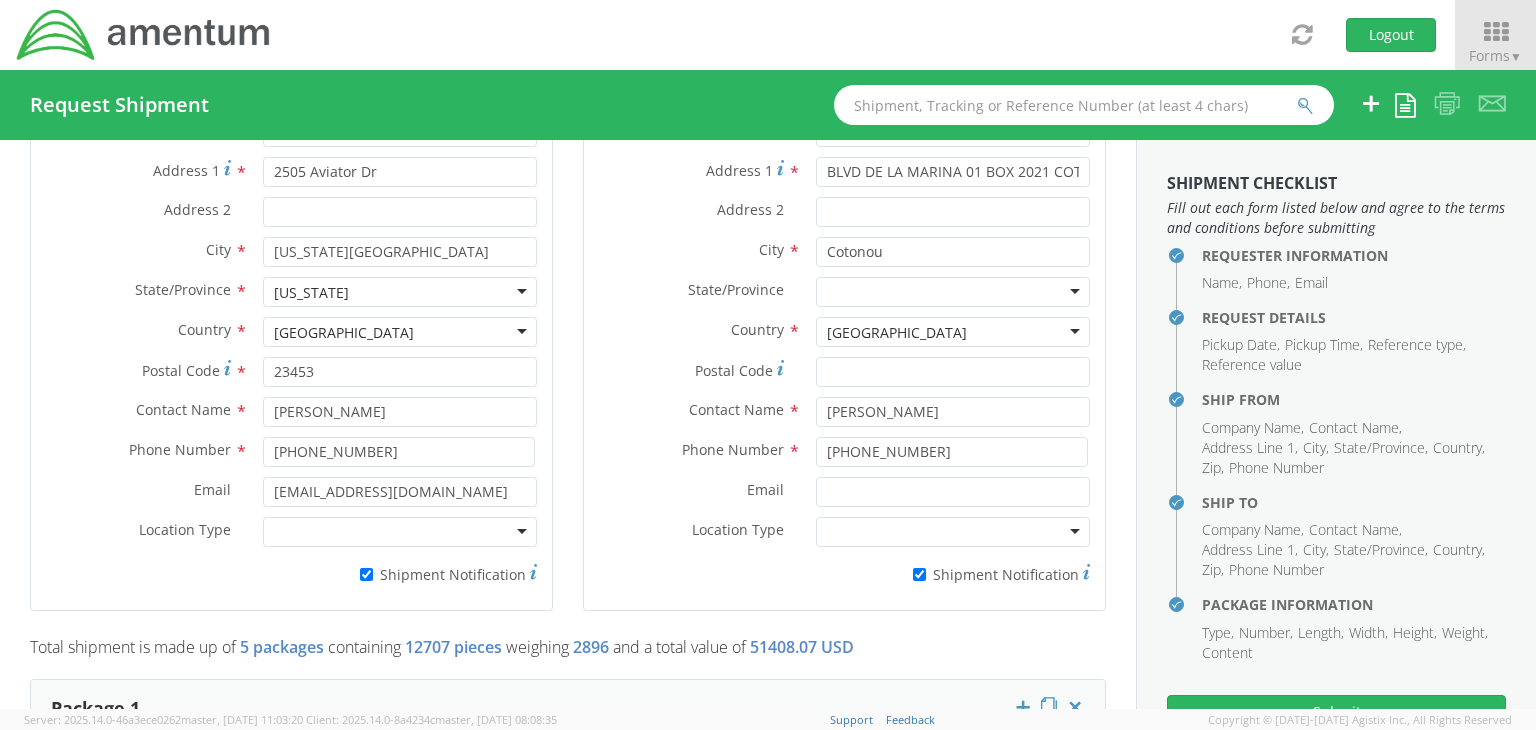 click on "Business Military Residential" at bounding box center (953, 532) 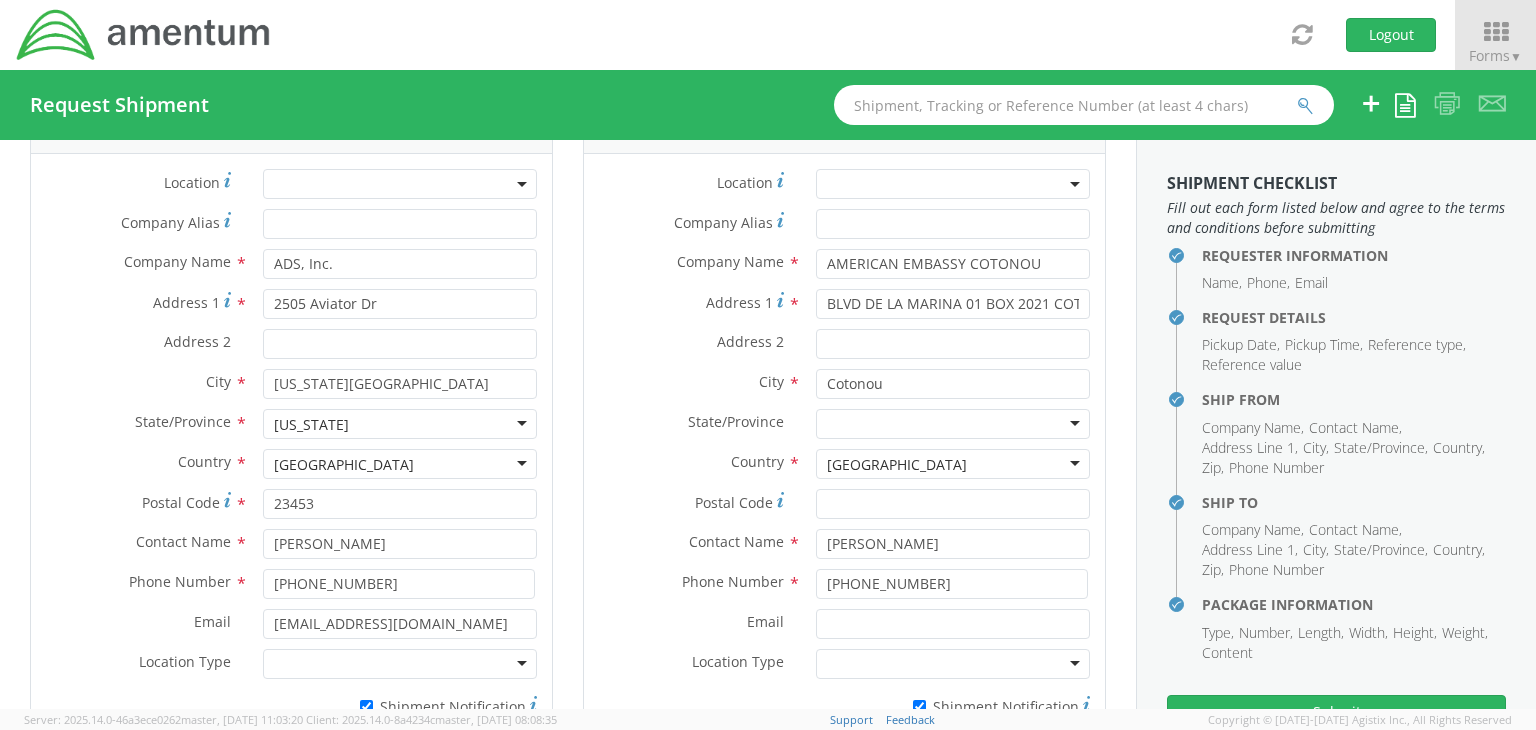scroll, scrollTop: 1200, scrollLeft: 0, axis: vertical 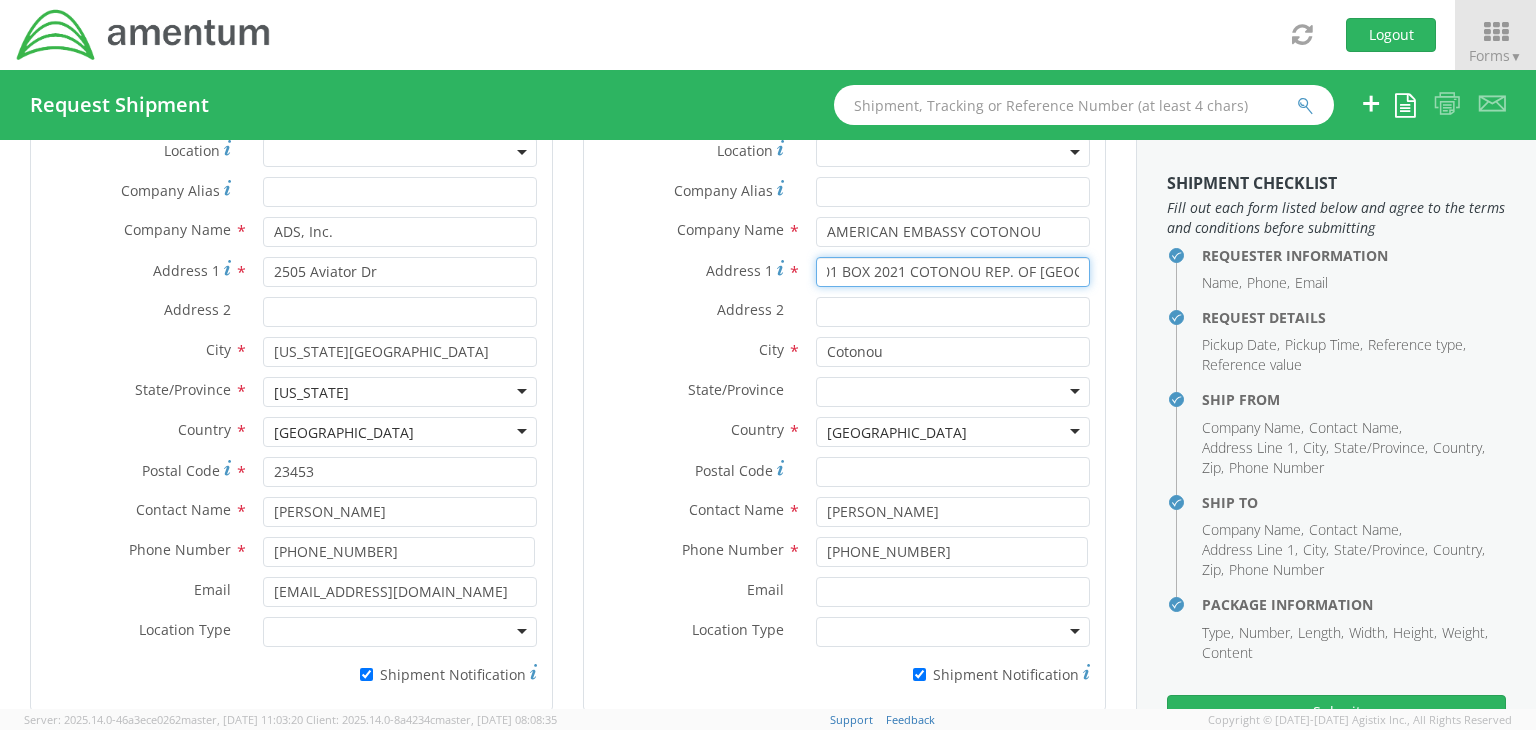 drag, startPoint x: 816, startPoint y: 266, endPoint x: 1112, endPoint y: 269, distance: 296.0152 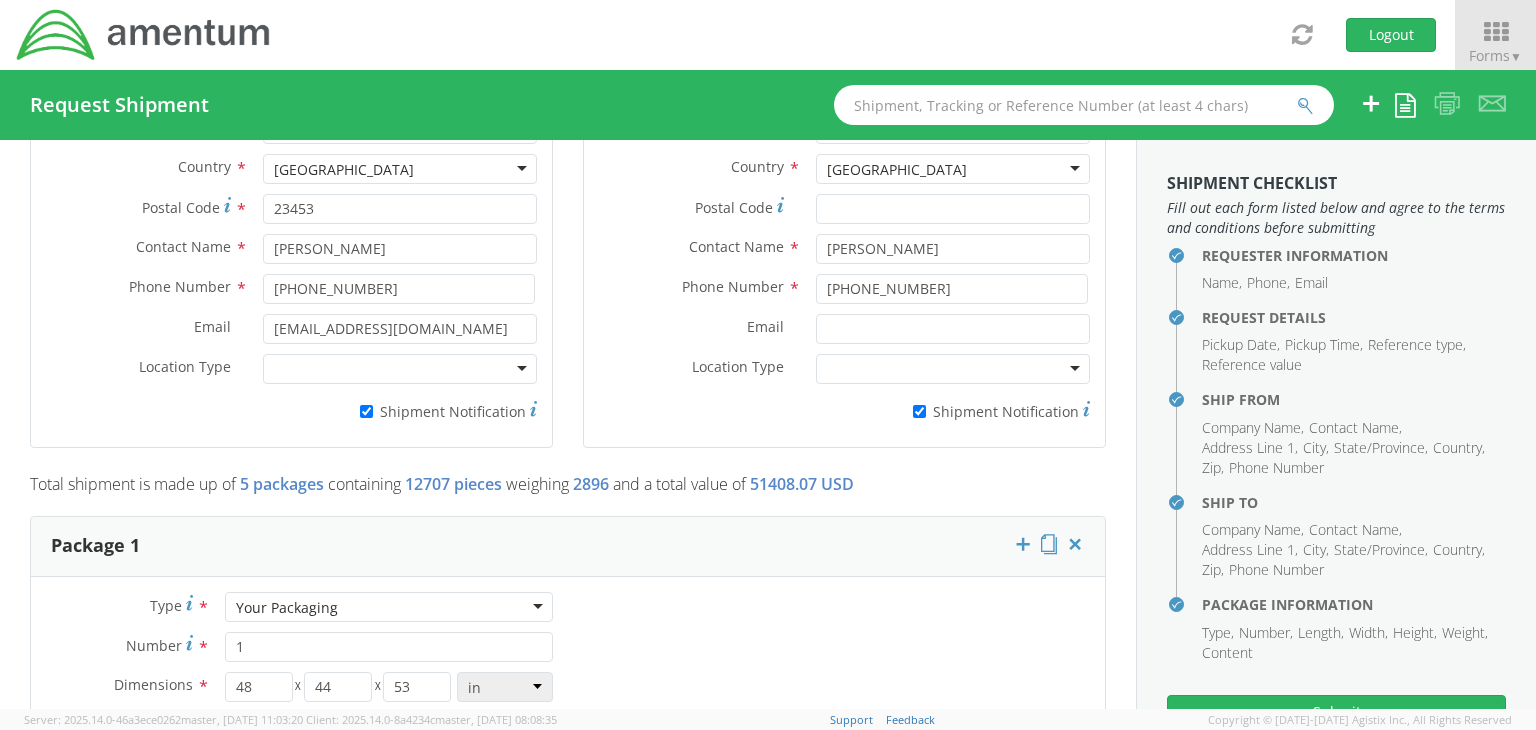 scroll, scrollTop: 1400, scrollLeft: 0, axis: vertical 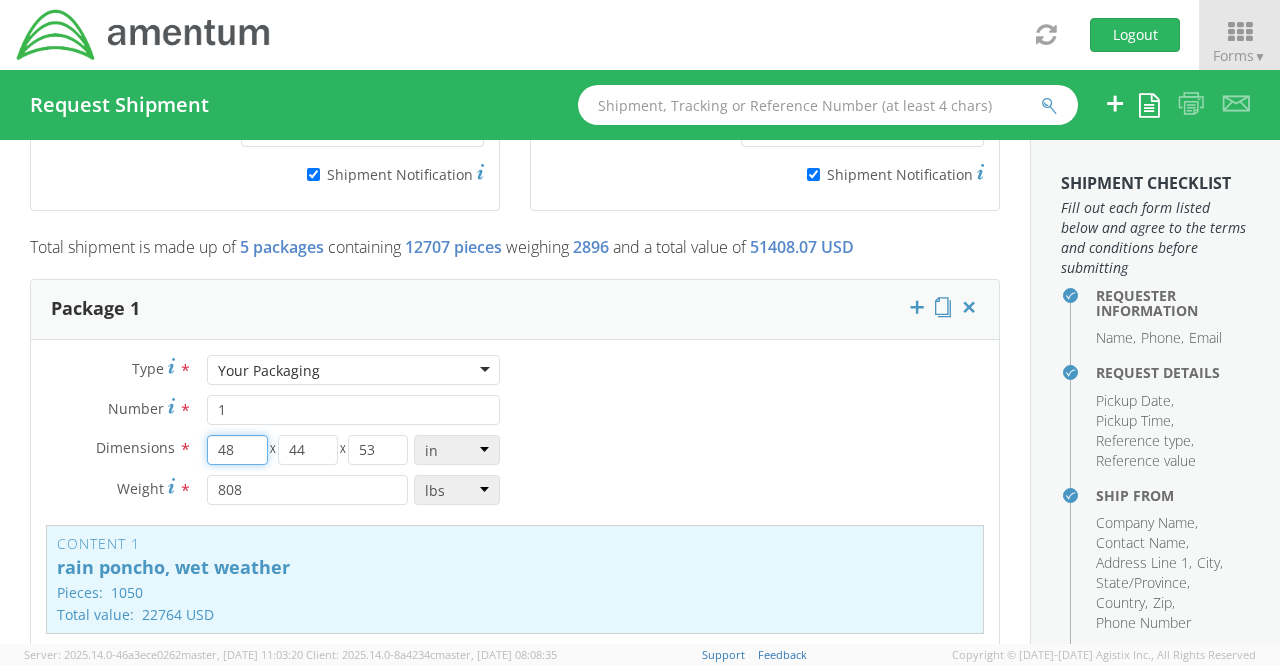 drag, startPoint x: 248, startPoint y: 438, endPoint x: 176, endPoint y: 436, distance: 72.02777 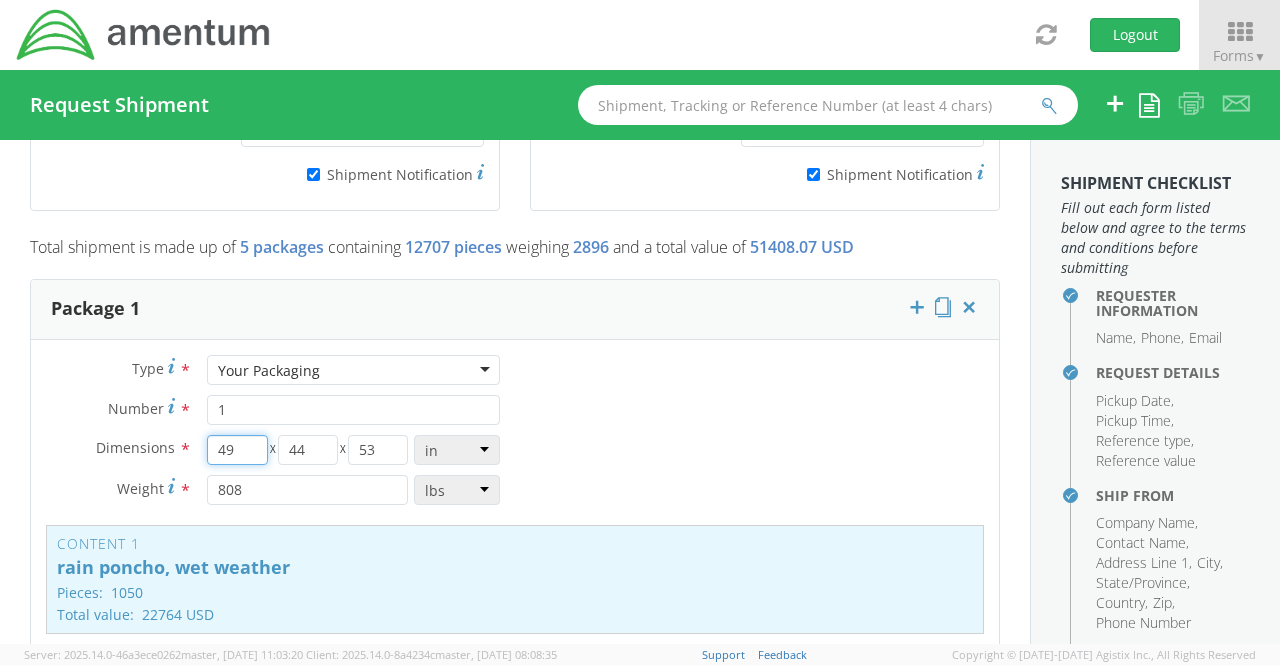 type on "49" 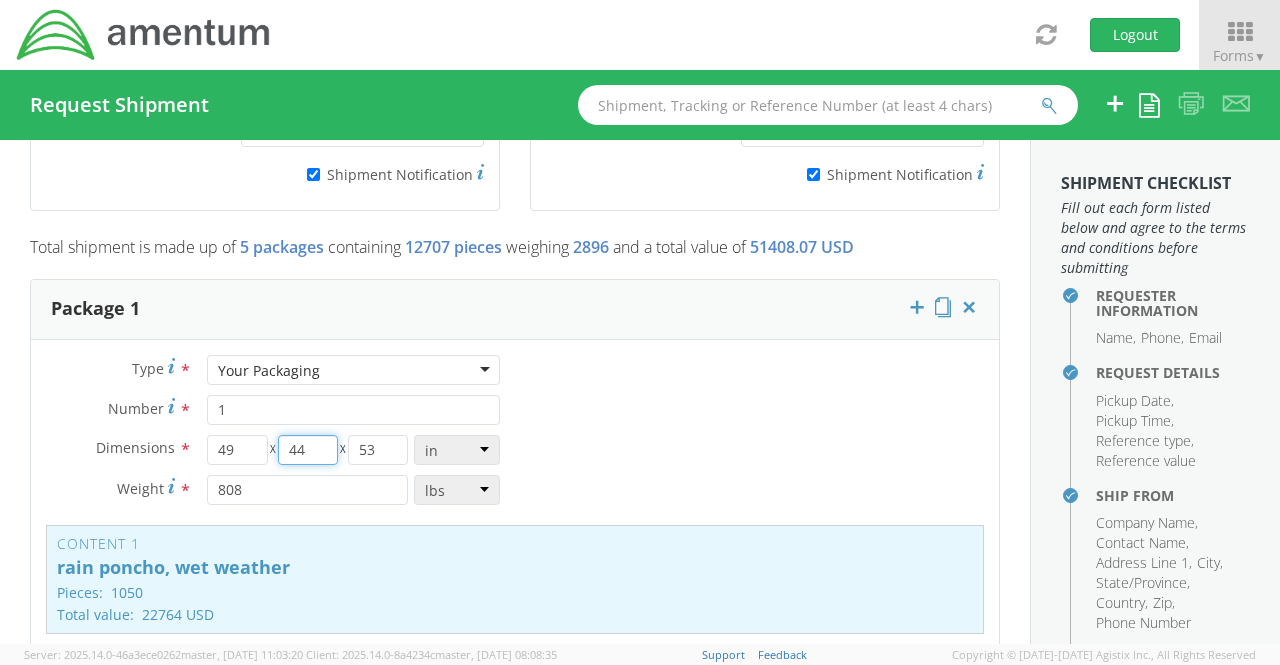 drag, startPoint x: 310, startPoint y: 441, endPoint x: 266, endPoint y: 443, distance: 44.04543 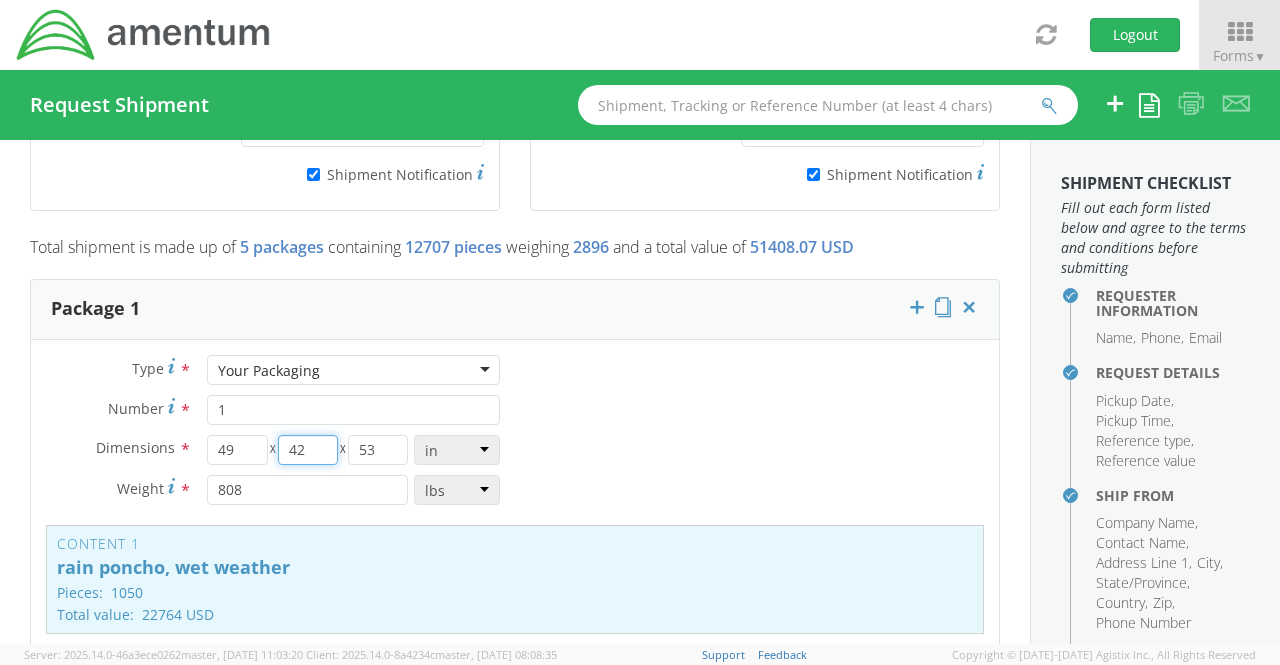 type on "42" 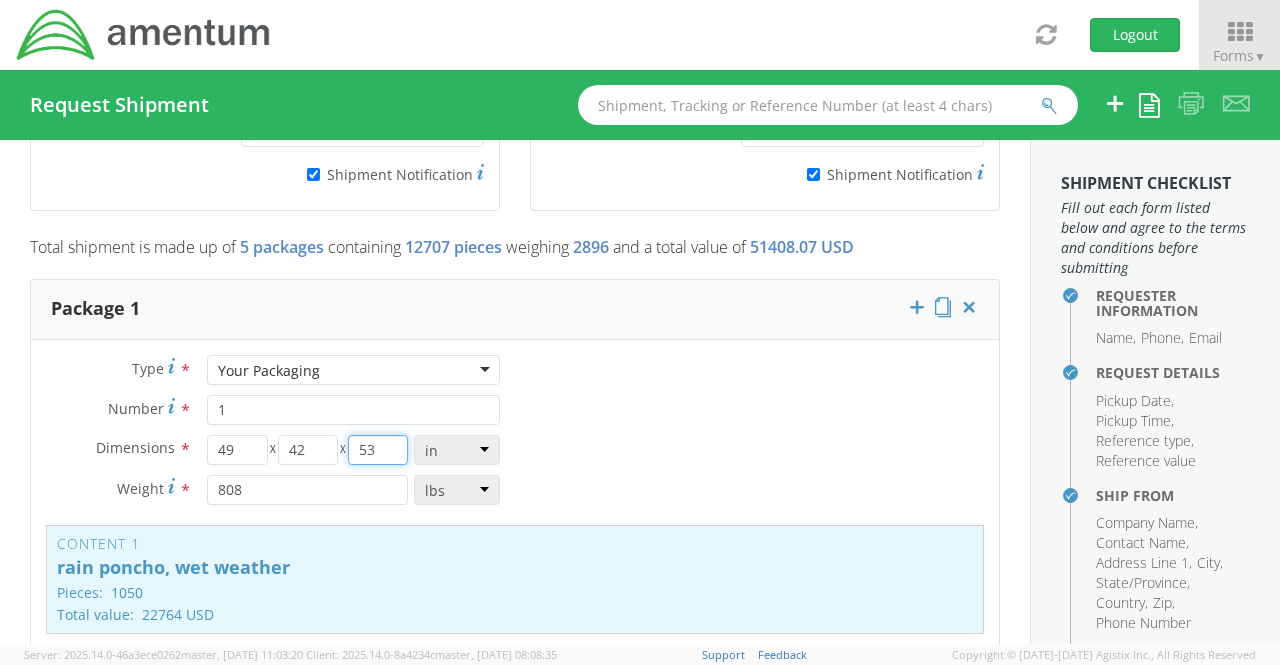 drag, startPoint x: 374, startPoint y: 445, endPoint x: 348, endPoint y: 445, distance: 26 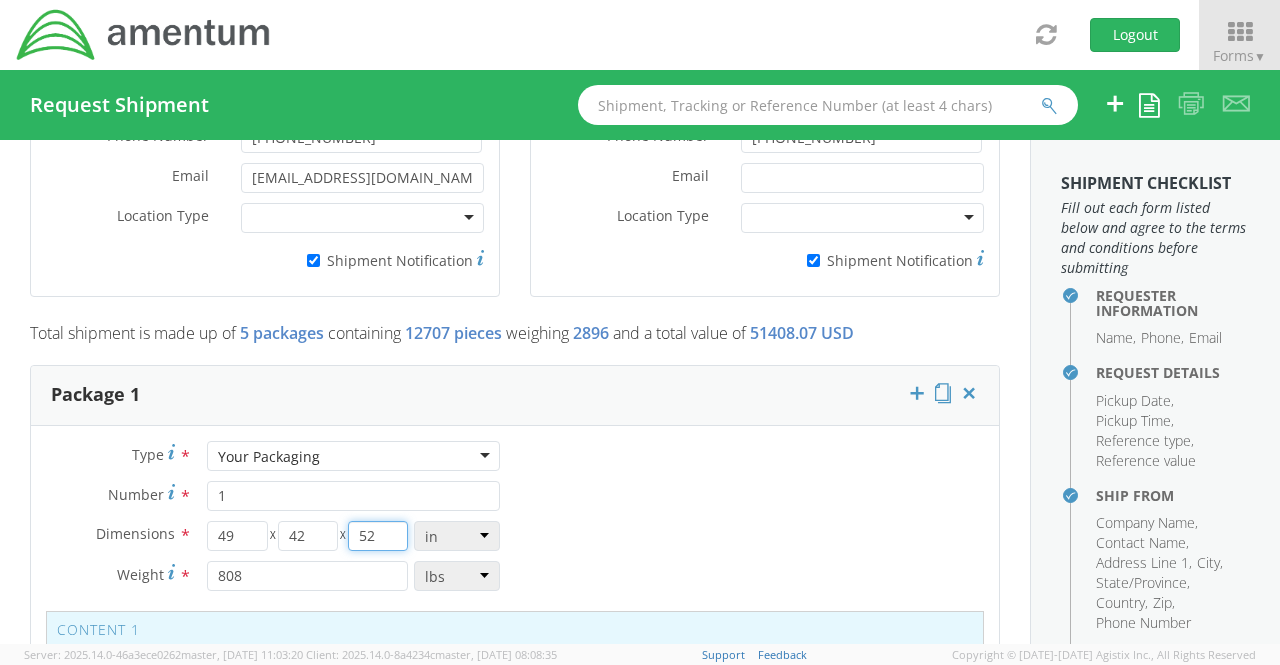 scroll, scrollTop: 1600, scrollLeft: 0, axis: vertical 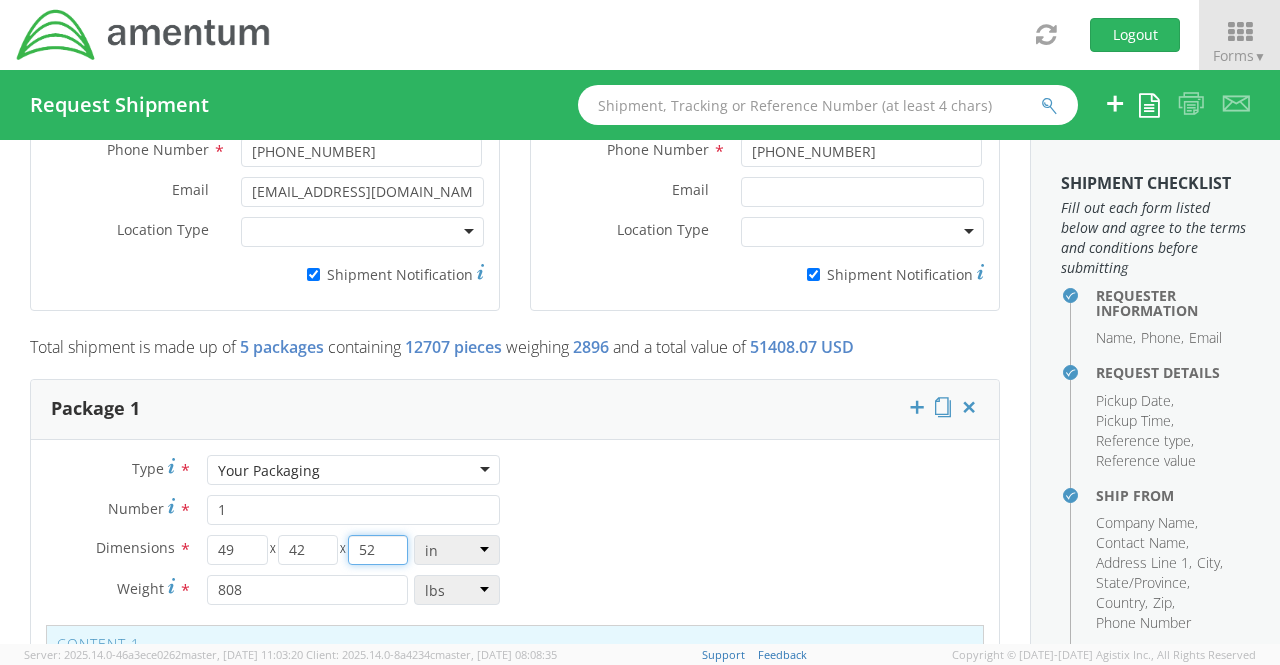 type on "52" 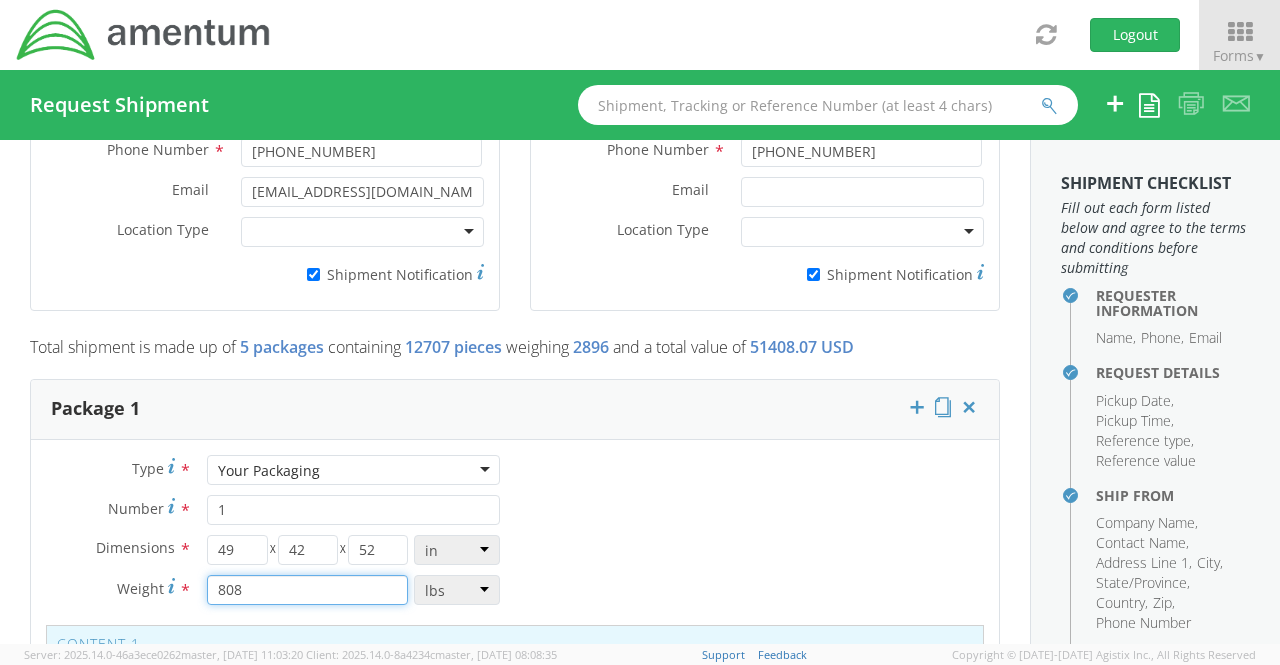 drag, startPoint x: 259, startPoint y: 582, endPoint x: 204, endPoint y: 589, distance: 55.443665 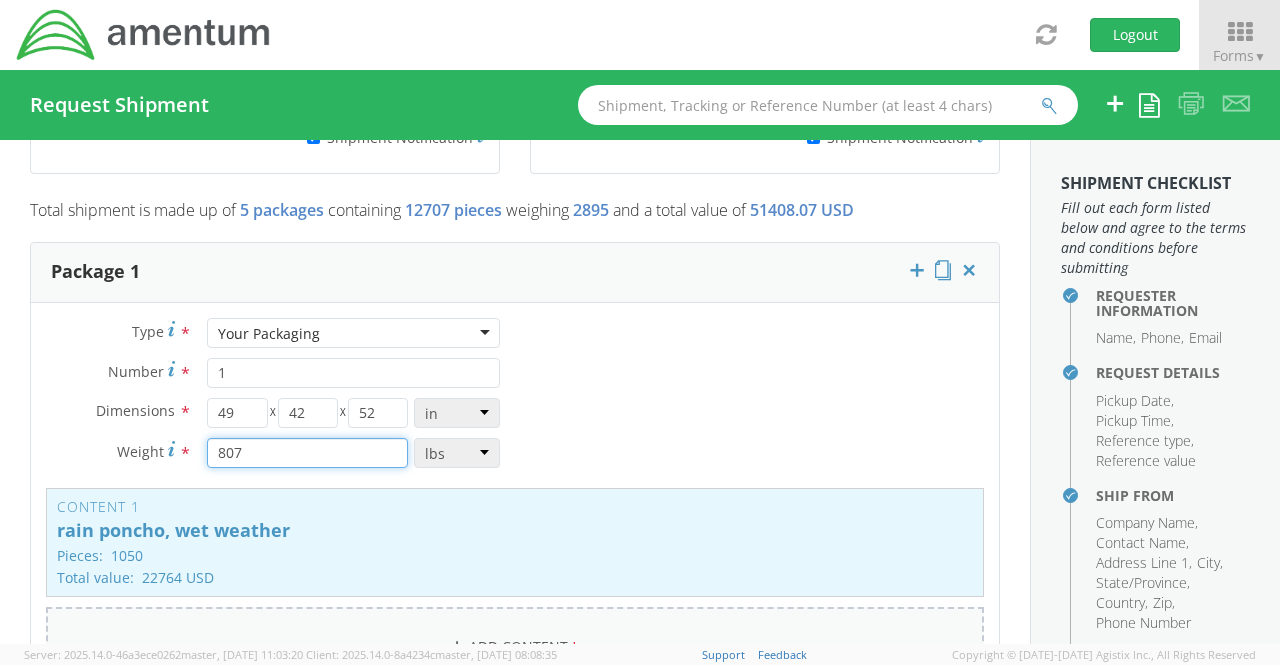 scroll, scrollTop: 1800, scrollLeft: 0, axis: vertical 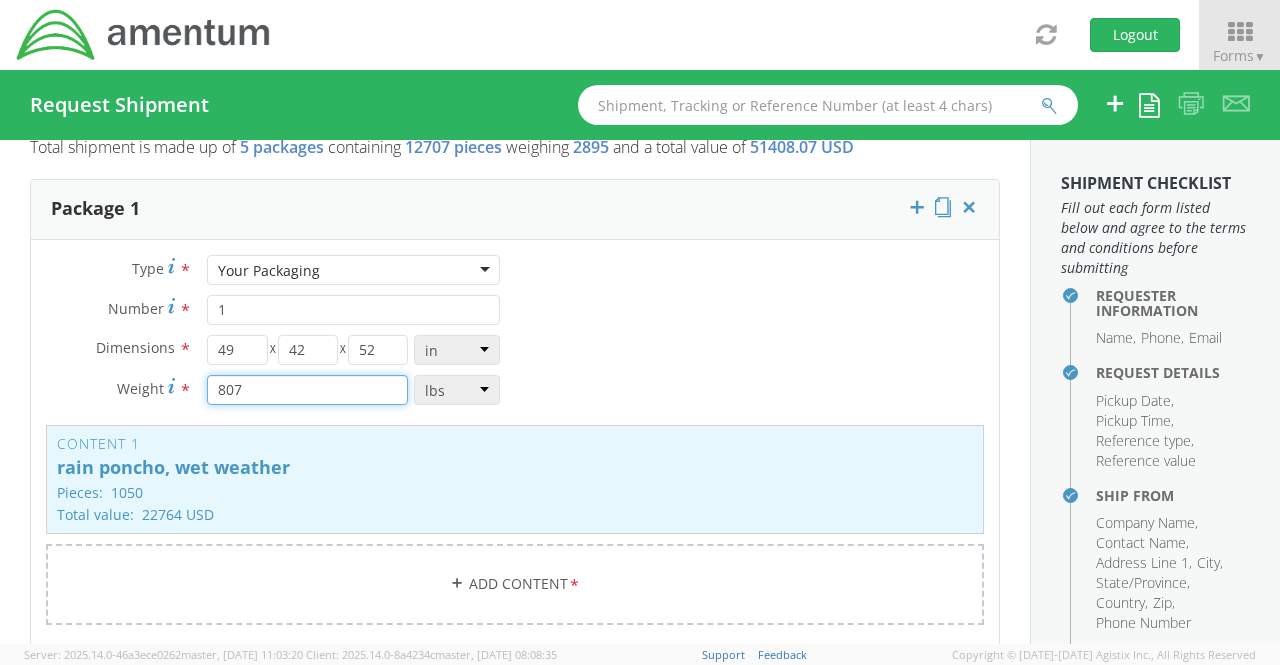 drag, startPoint x: 270, startPoint y: 385, endPoint x: 198, endPoint y: 389, distance: 72.11102 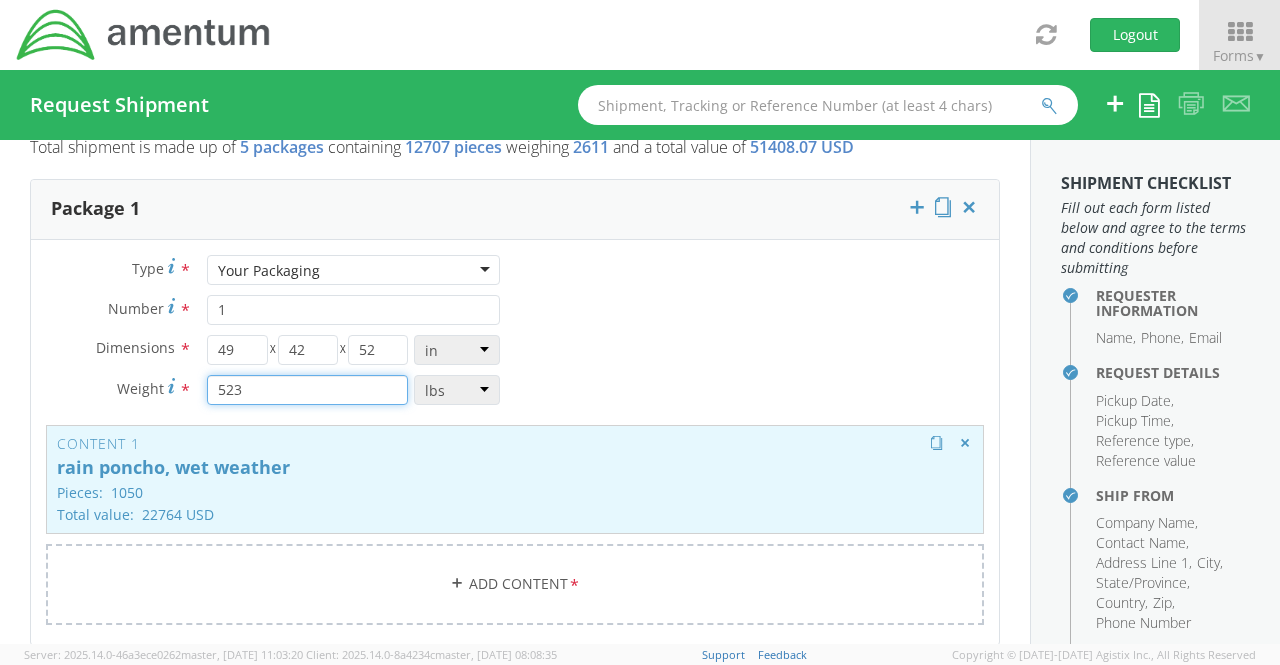 type on "523" 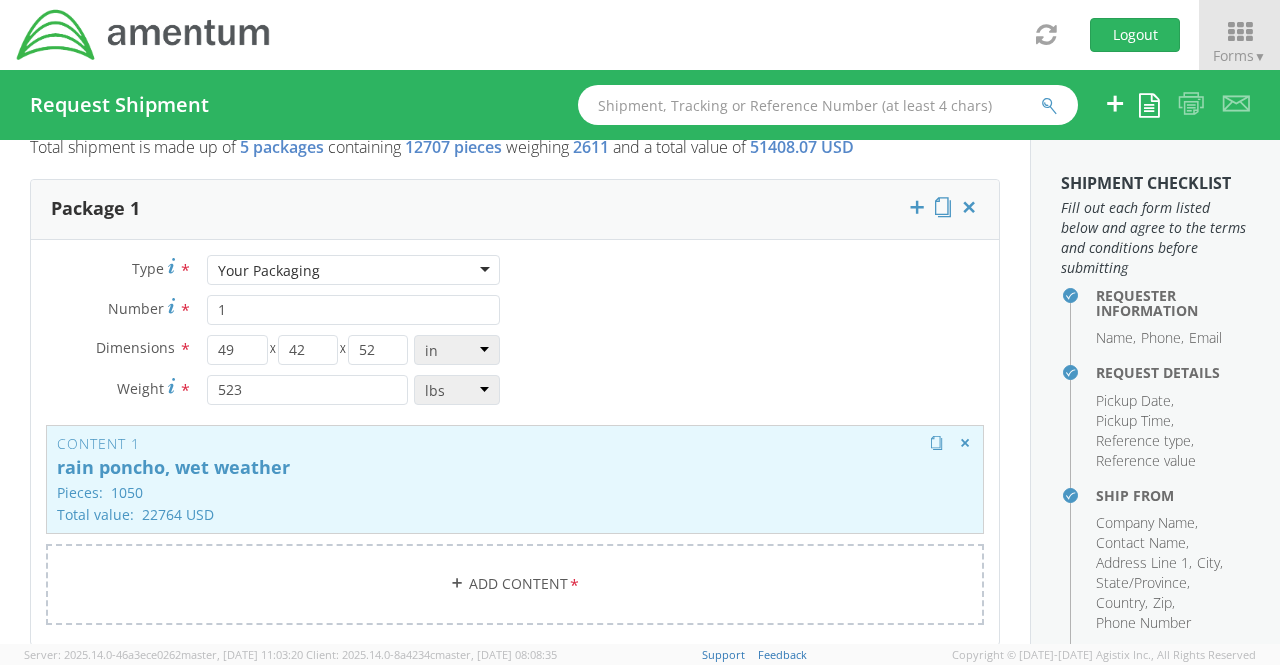 click on "Content 1" at bounding box center [515, 443] 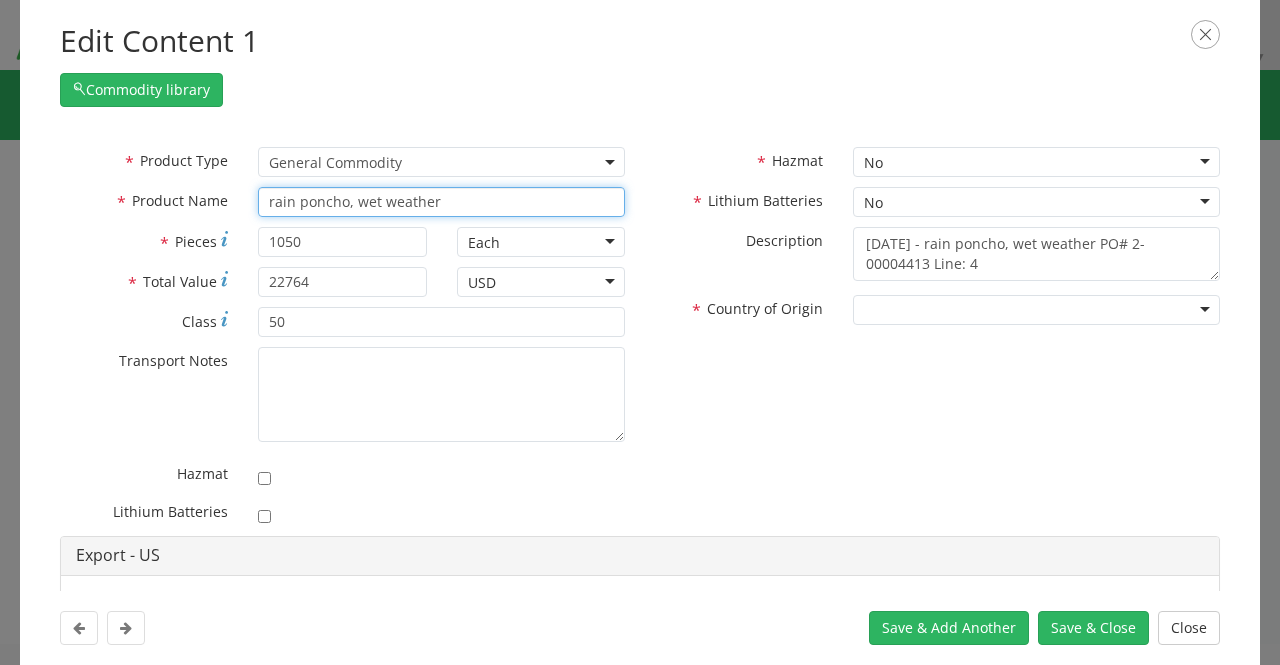 click on "rain poncho, wet weather" at bounding box center [441, 202] 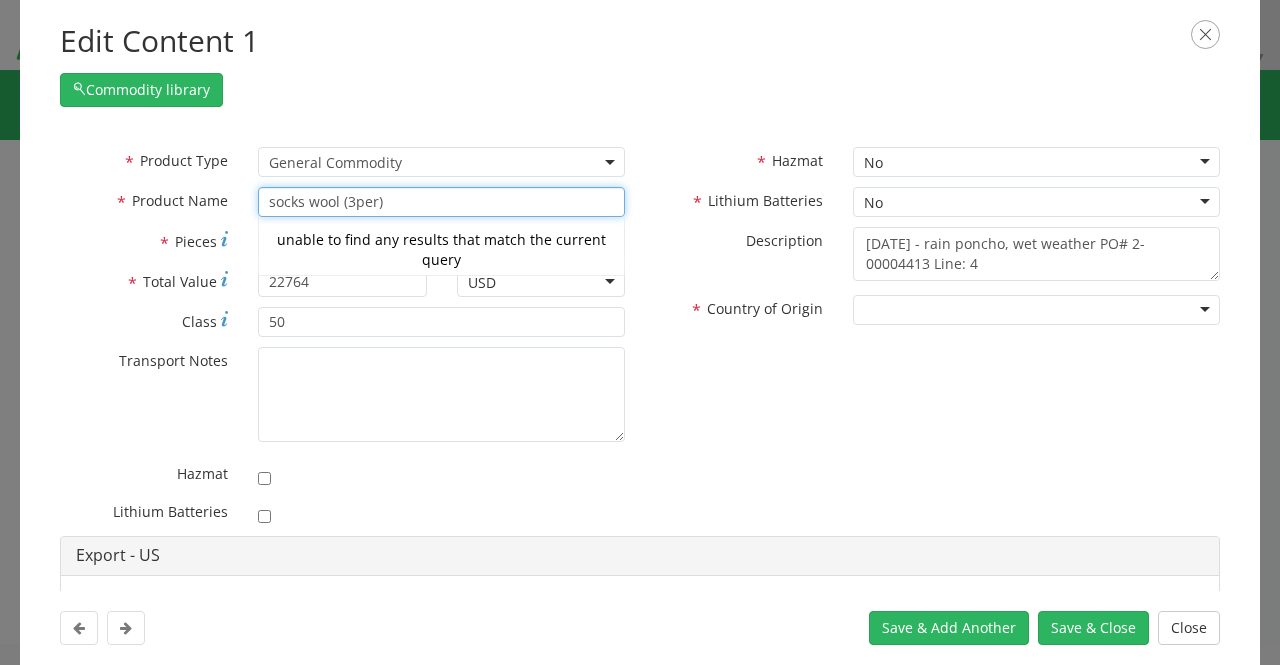 type on "socks wool (3per)" 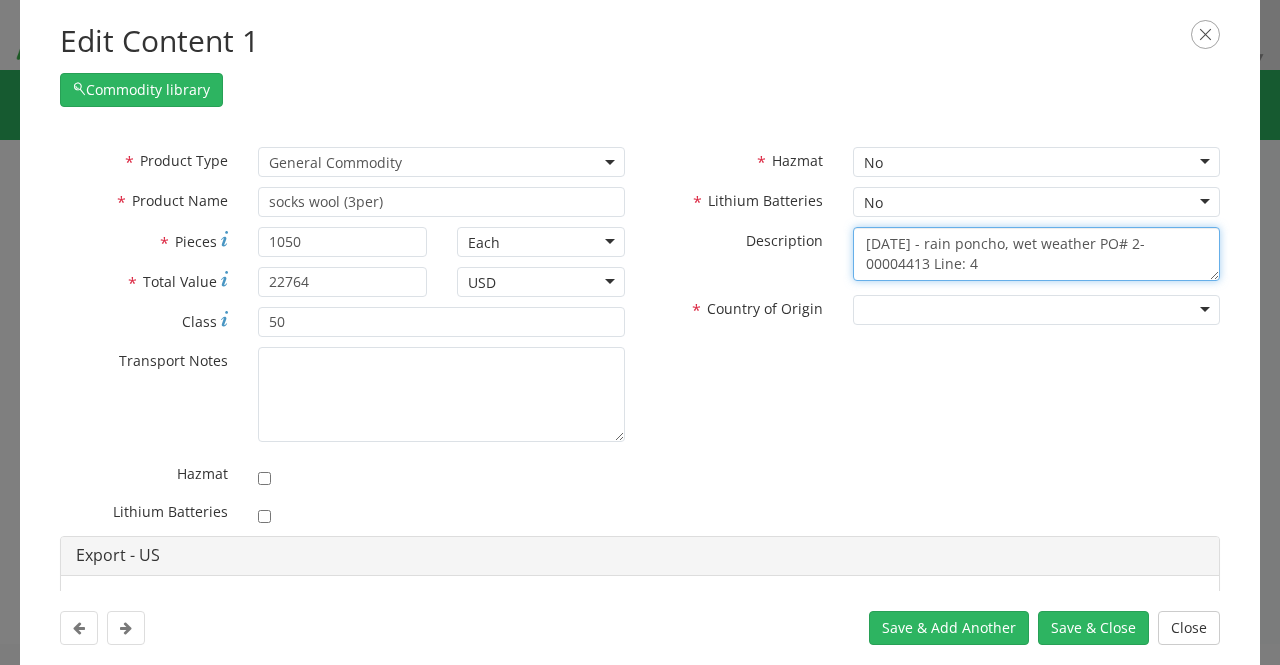 drag, startPoint x: 908, startPoint y: 265, endPoint x: 810, endPoint y: 221, distance: 107.42439 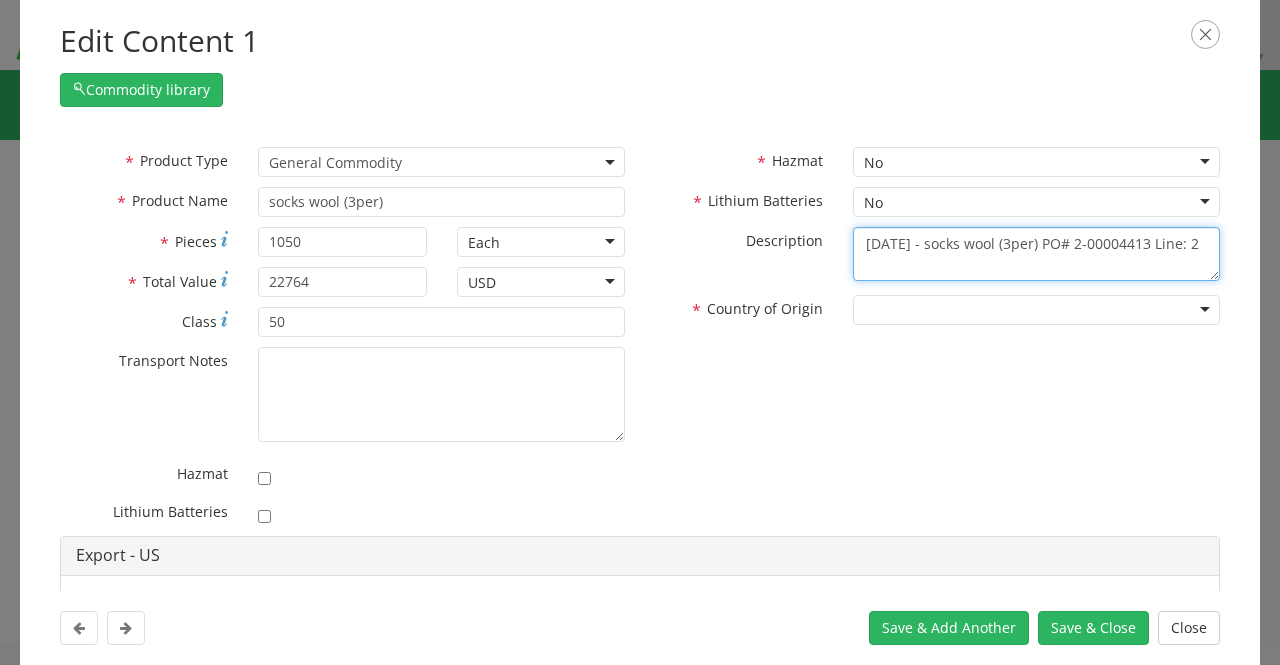 type on "[DATE] - socks wool (3per) PO# 2-00004413 Line: 2" 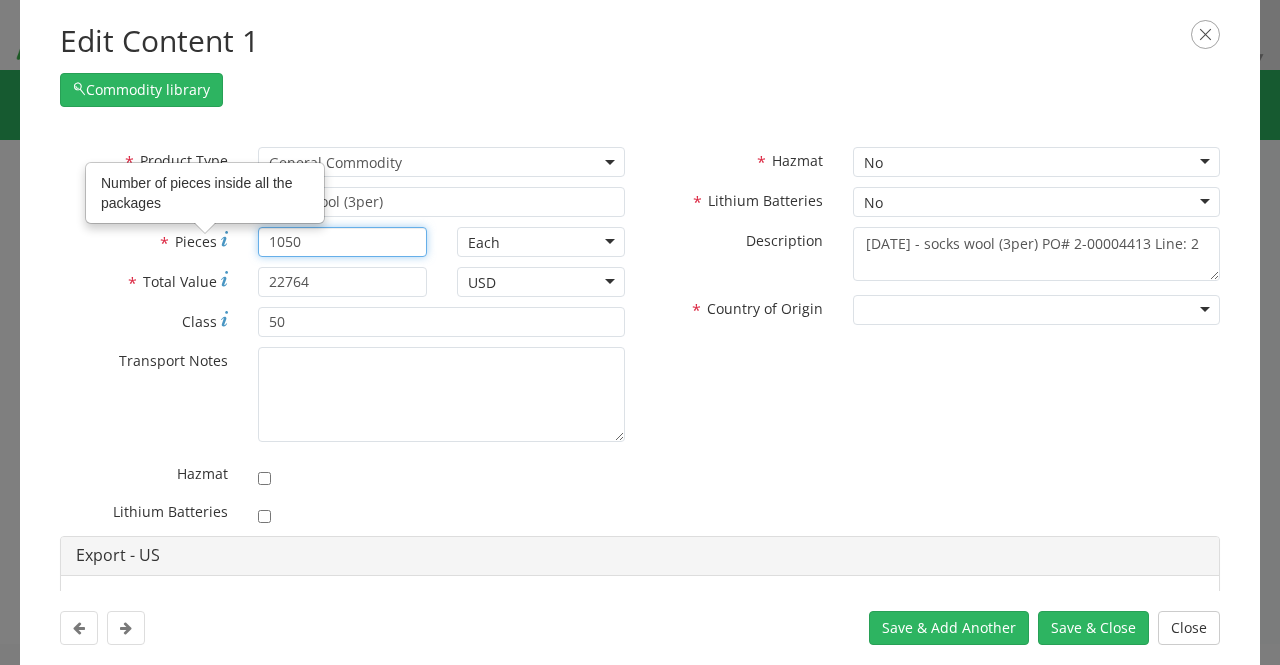 drag, startPoint x: 314, startPoint y: 242, endPoint x: 222, endPoint y: 245, distance: 92.0489 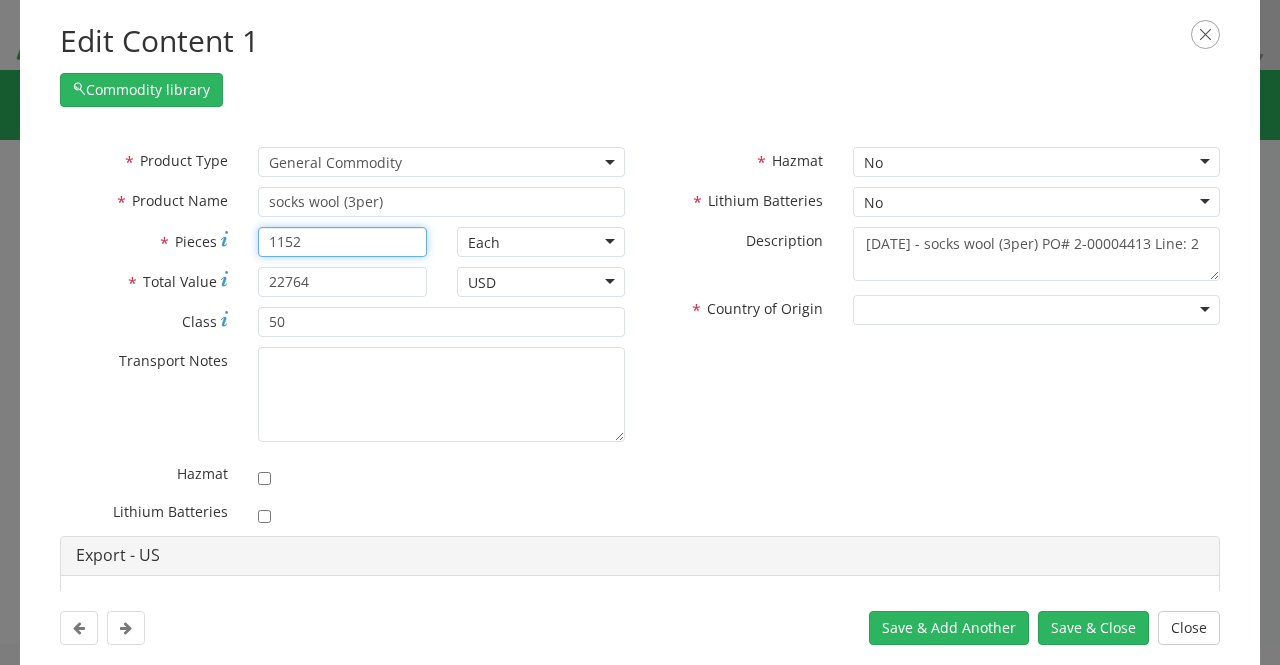 type on "1152" 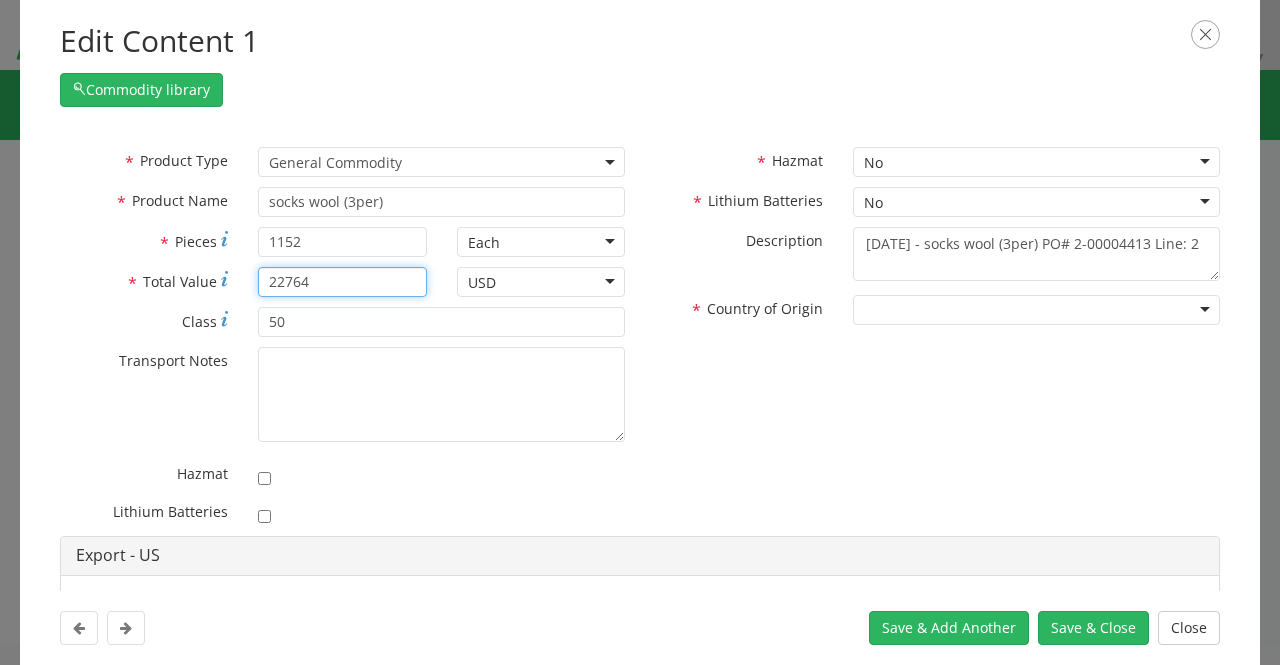 drag, startPoint x: 336, startPoint y: 289, endPoint x: 216, endPoint y: 295, distance: 120.14991 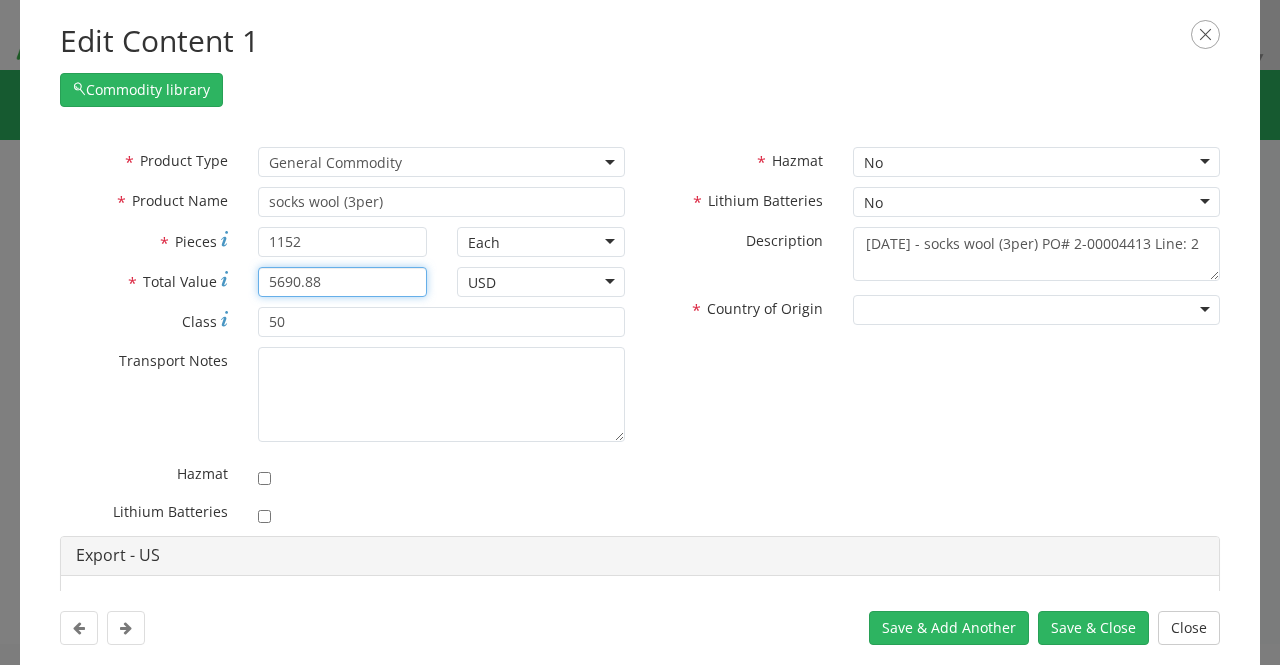 type on "5690.88" 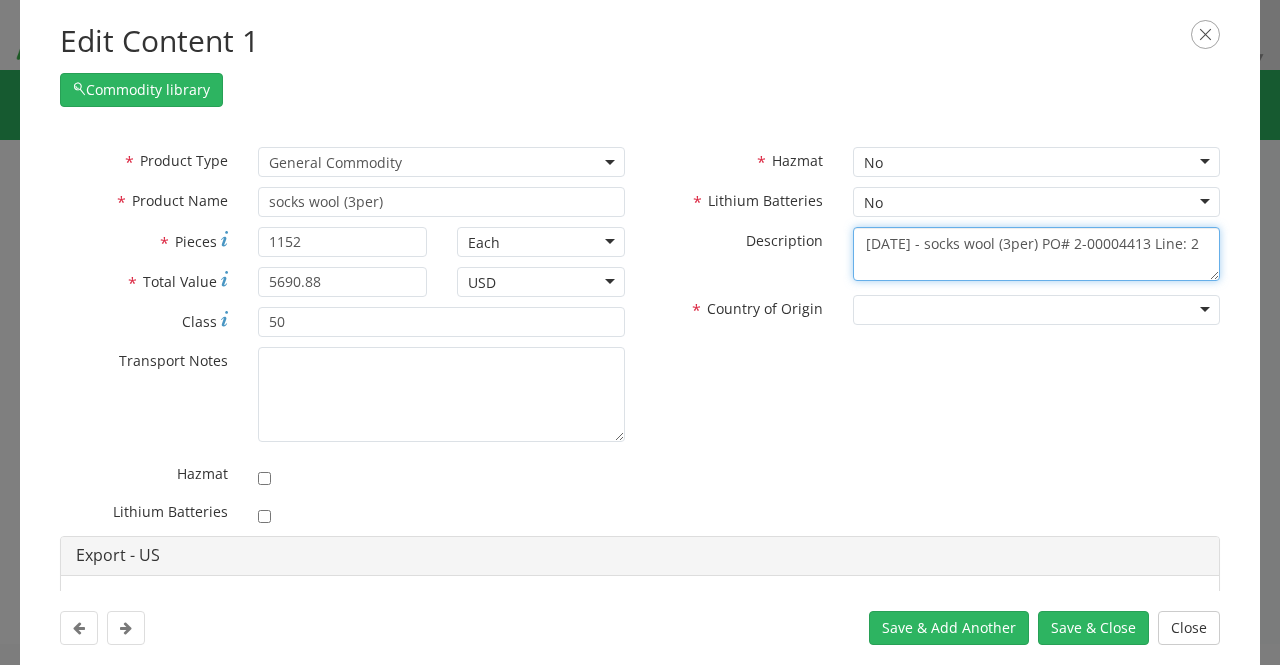 click on "[DATE] - socks wool (3per) PO# 2-00004413 Line: 2" at bounding box center [1036, 254] 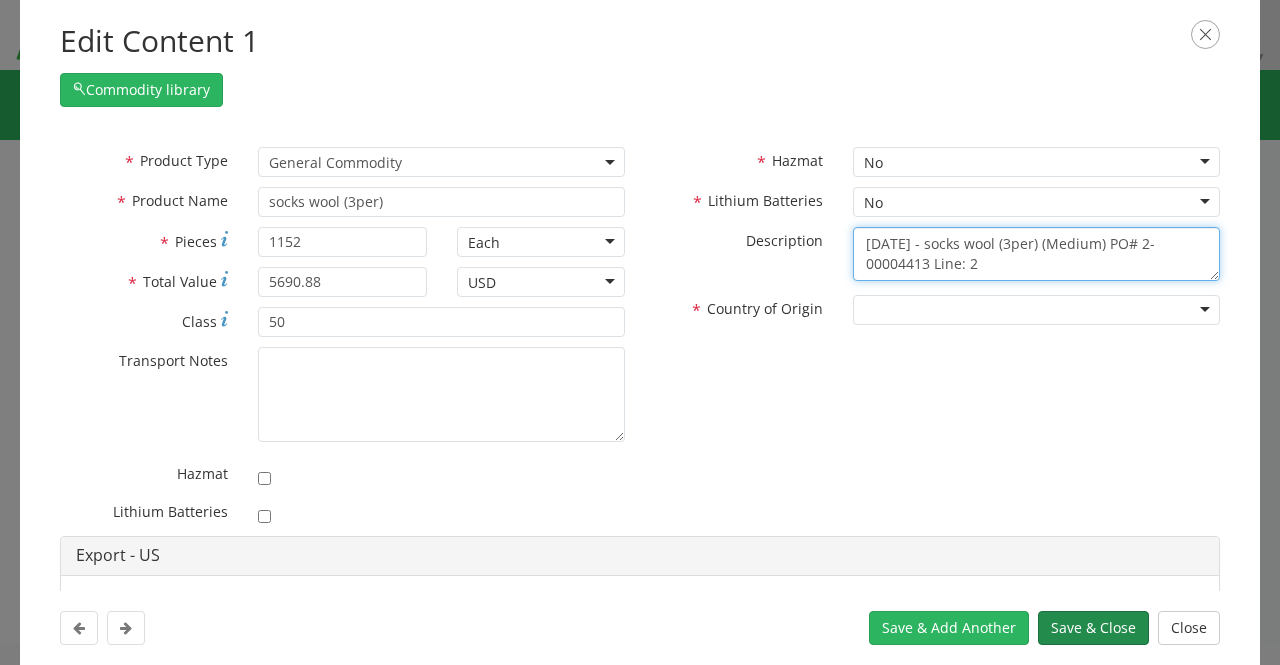 type on "[DATE] - socks wool (3per) (Medium) PO# 2-00004413 Line: 2" 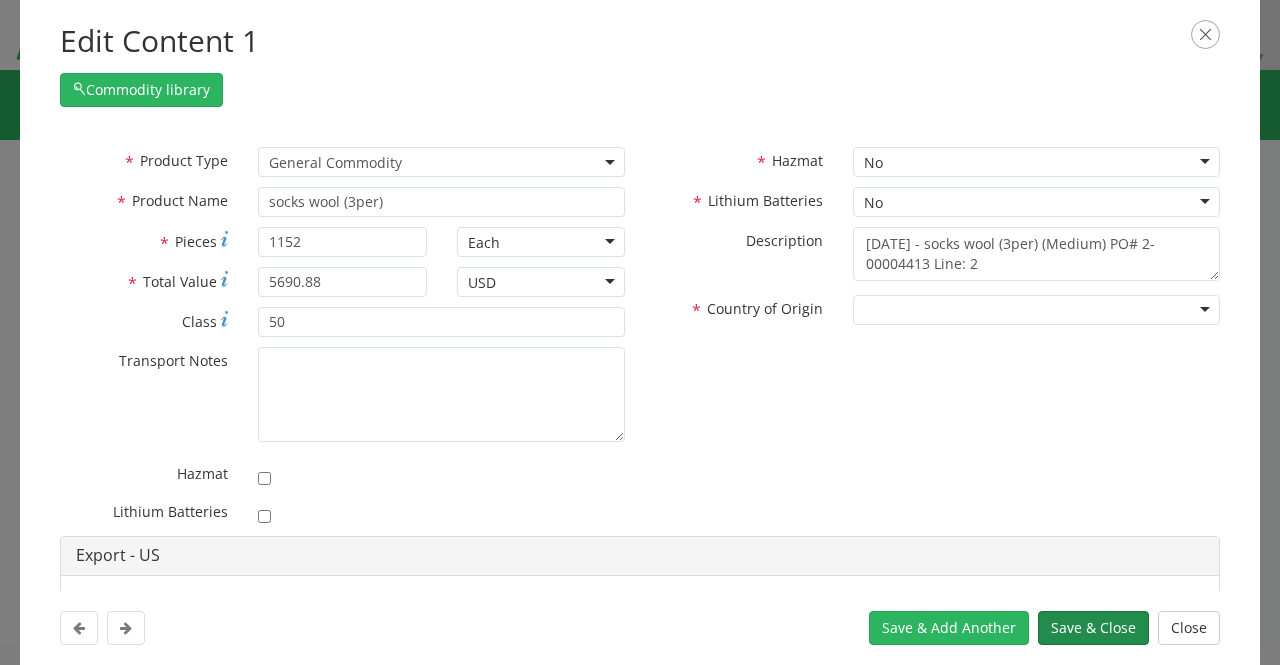 click on "Save & Close" at bounding box center (1093, 628) 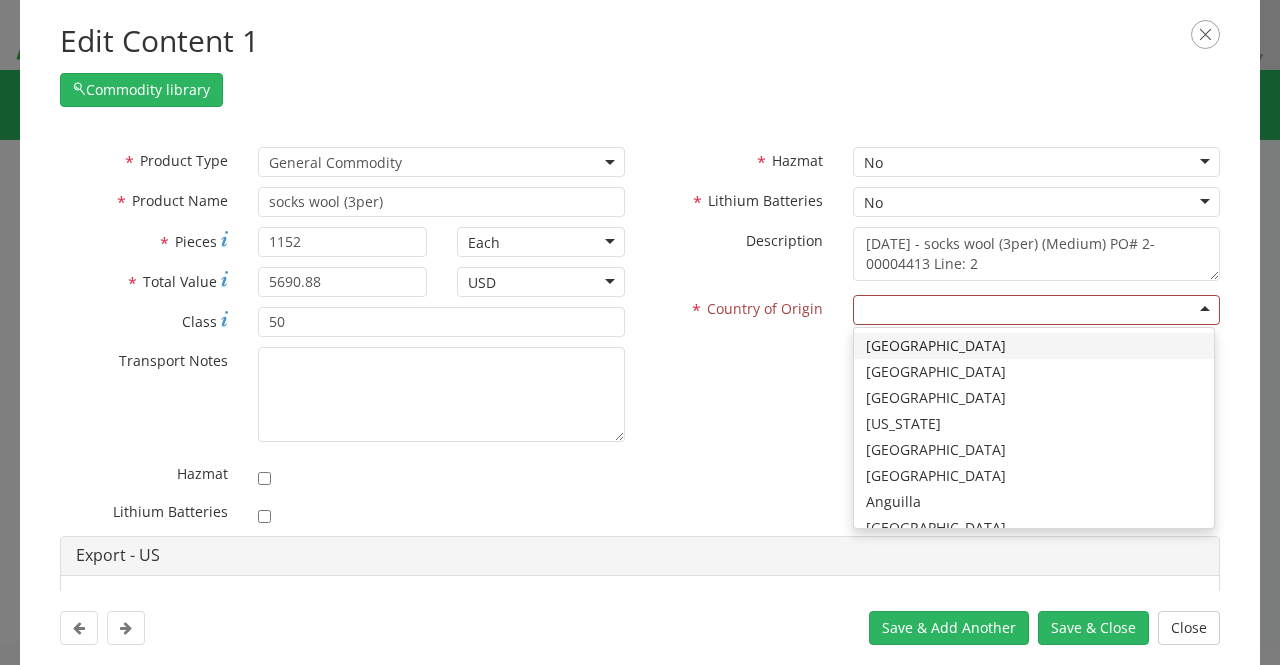 click at bounding box center (1036, 310) 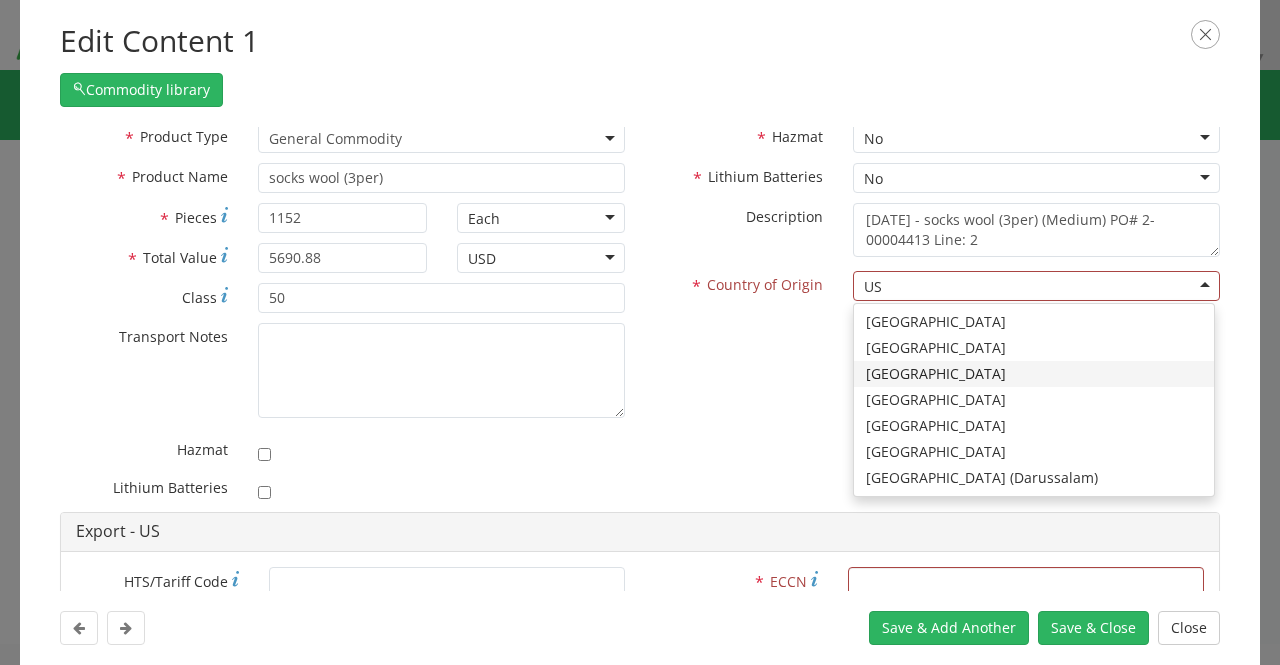 scroll, scrollTop: 0, scrollLeft: 0, axis: both 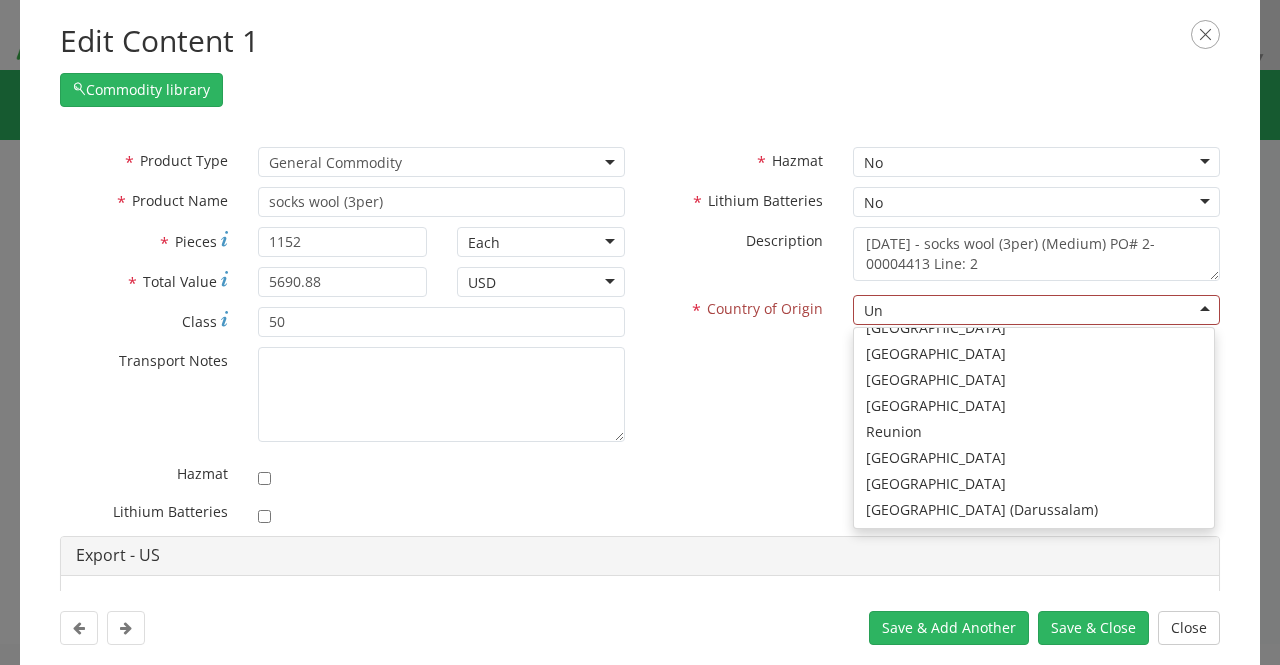 type on "Uni" 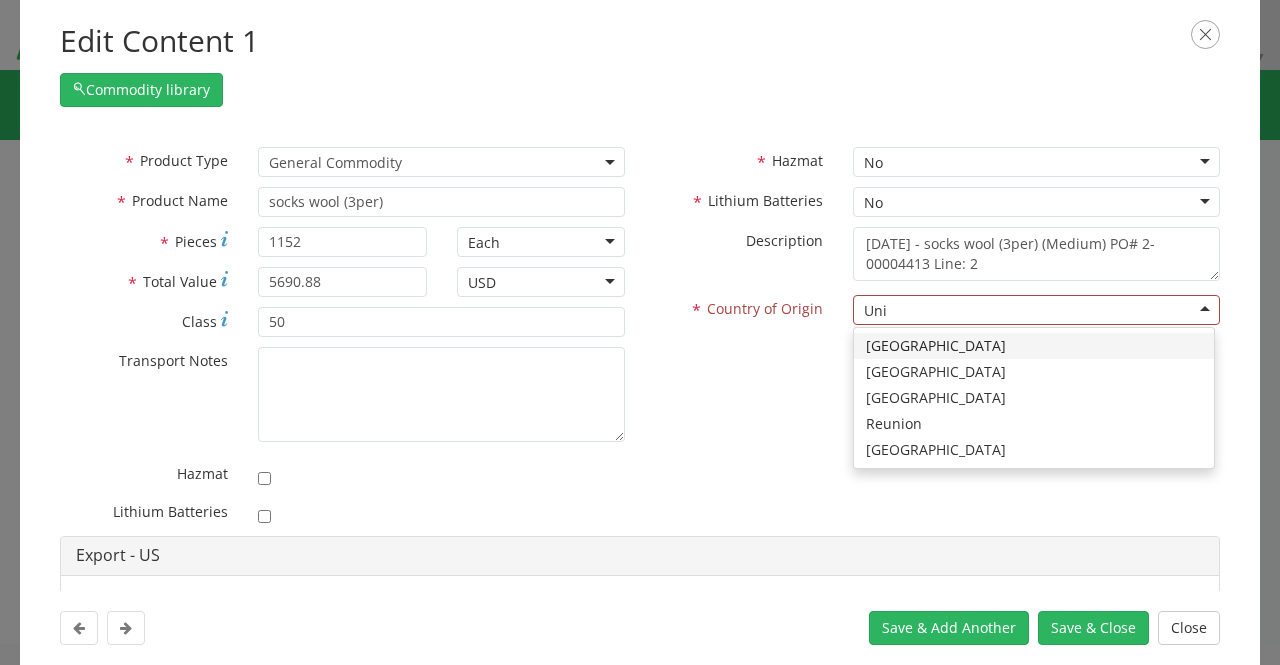 scroll, scrollTop: 0, scrollLeft: 0, axis: both 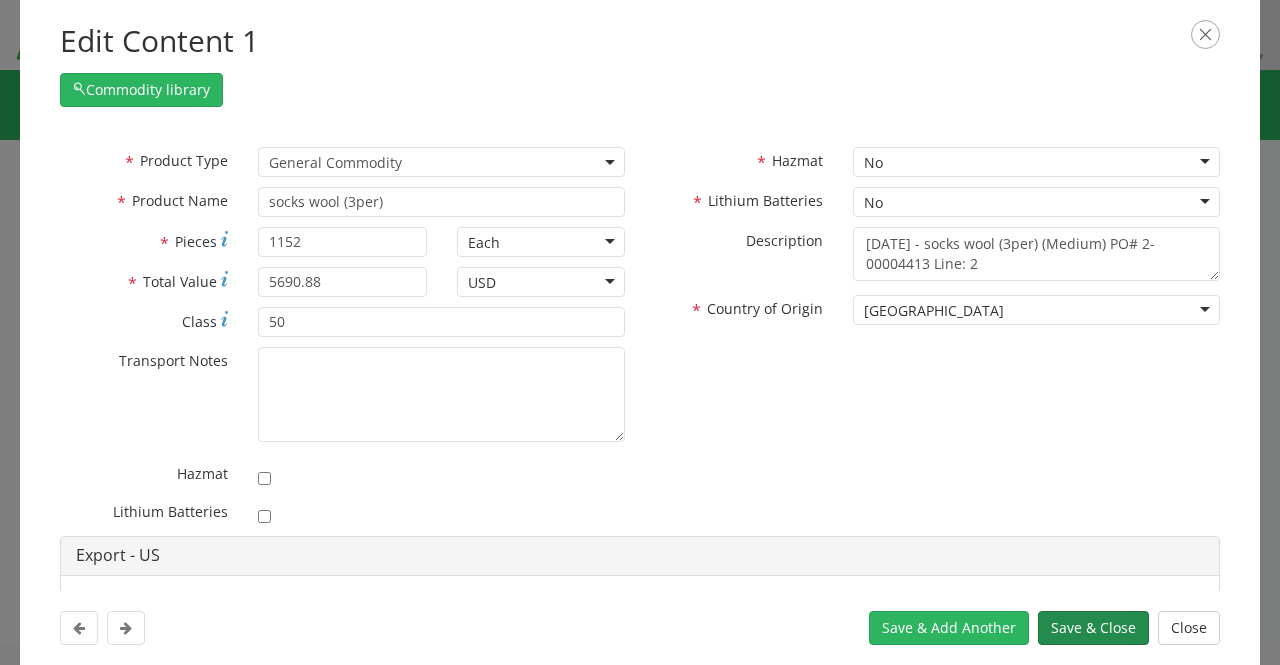 click on "Save & Close" at bounding box center [1093, 628] 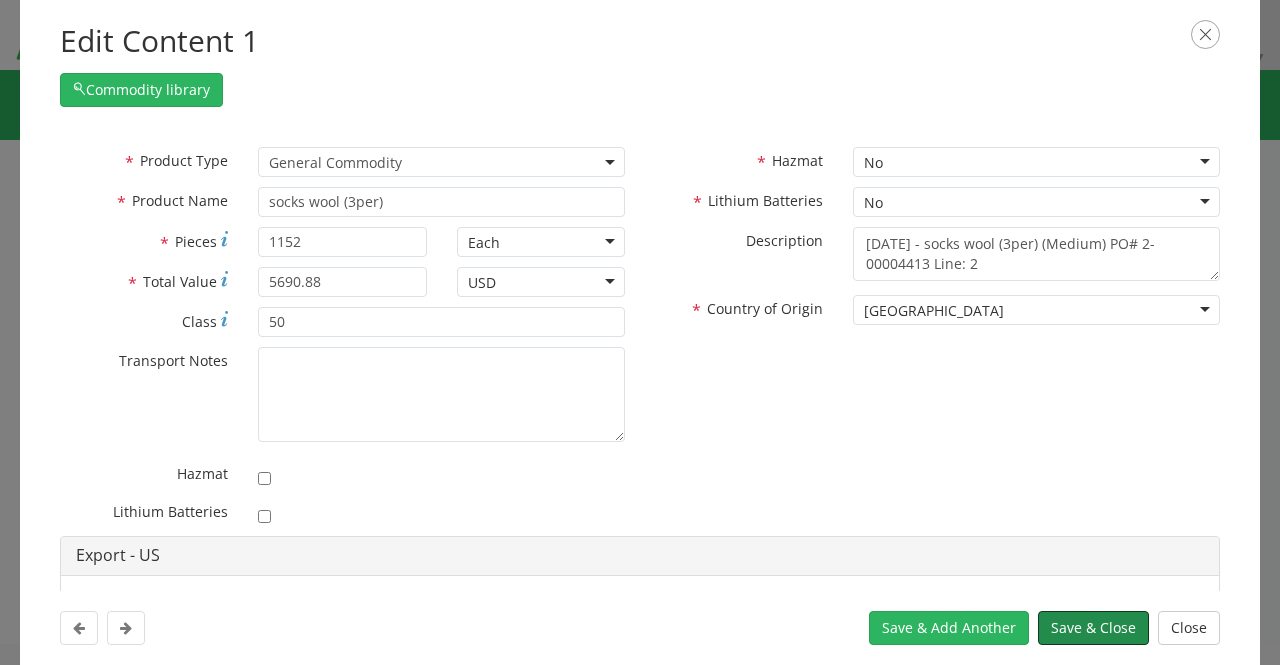 scroll, scrollTop: 200, scrollLeft: 0, axis: vertical 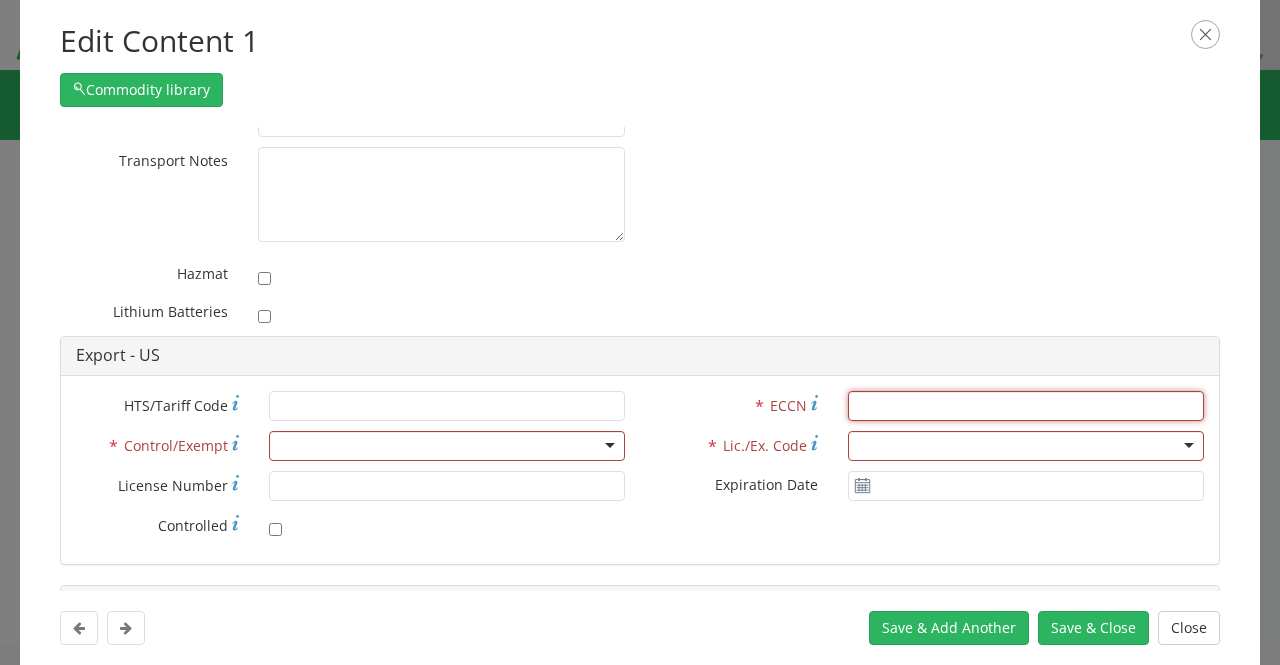 click on "*   ECCN" at bounding box center (1026, 406) 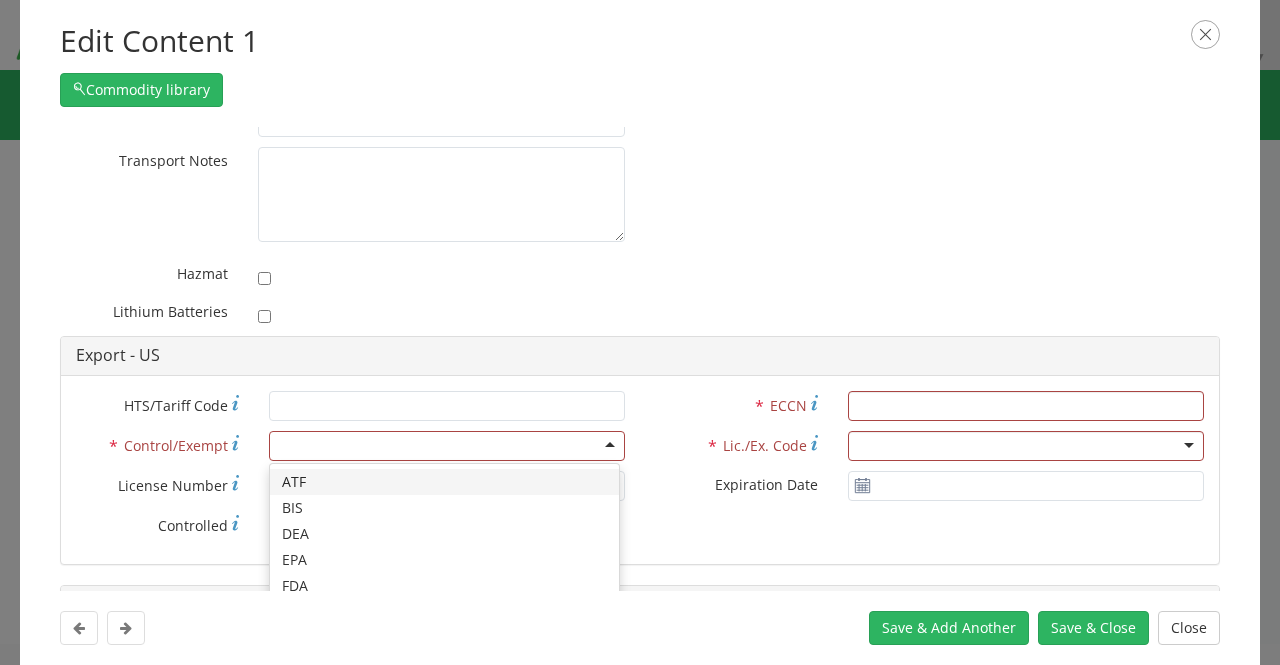 click at bounding box center (447, 446) 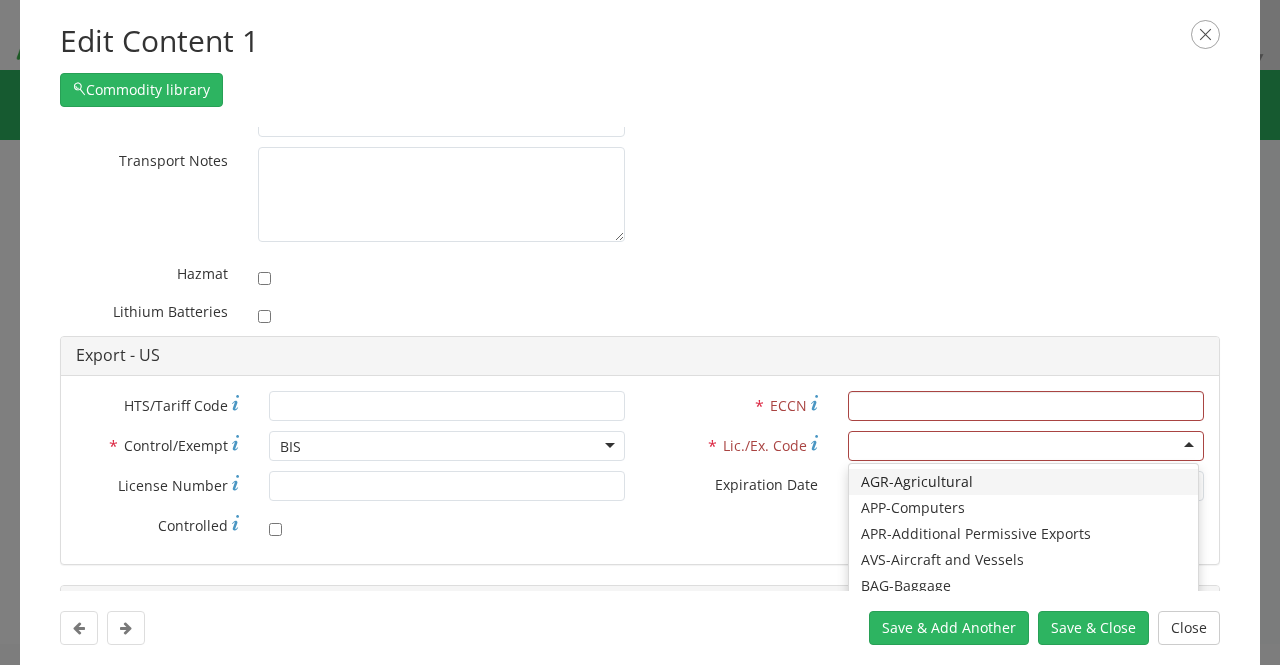 click at bounding box center [1026, 446] 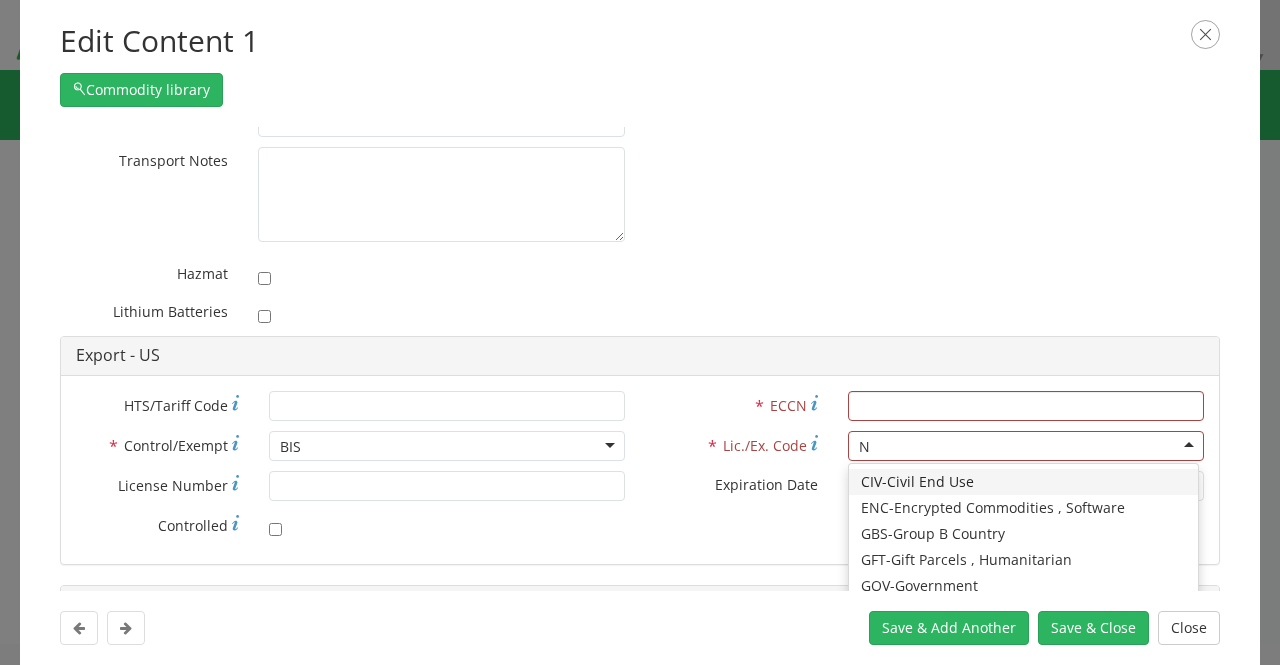scroll, scrollTop: 83, scrollLeft: 0, axis: vertical 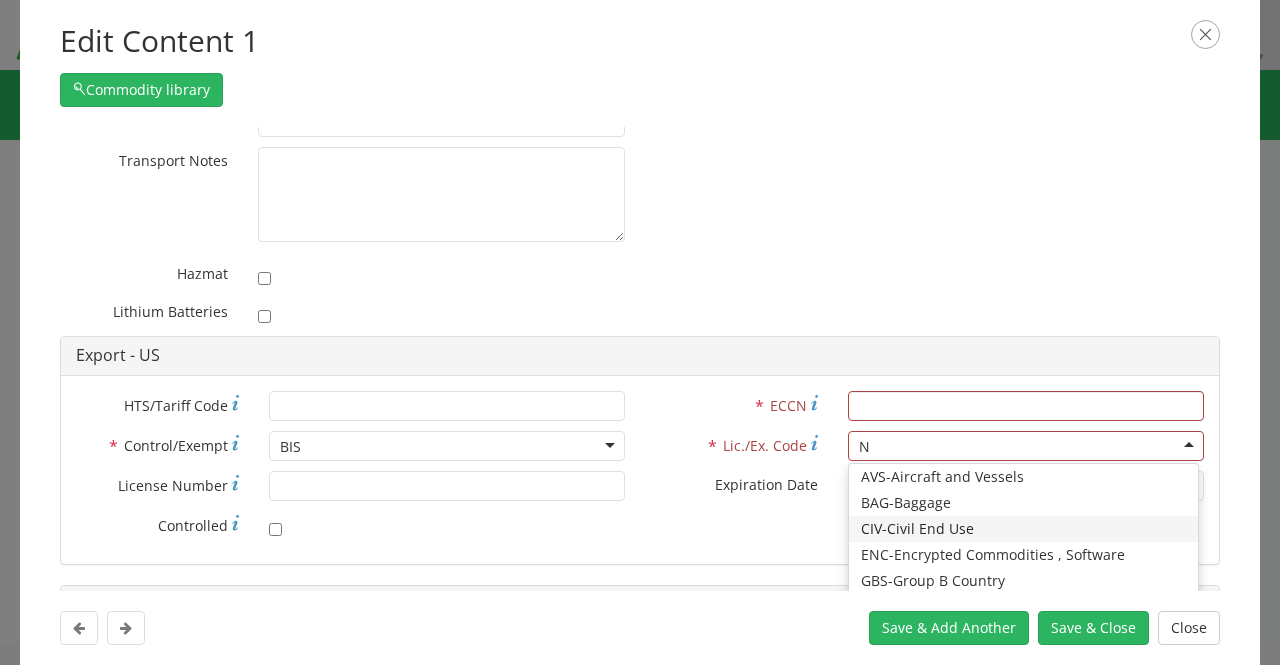 type on "NL" 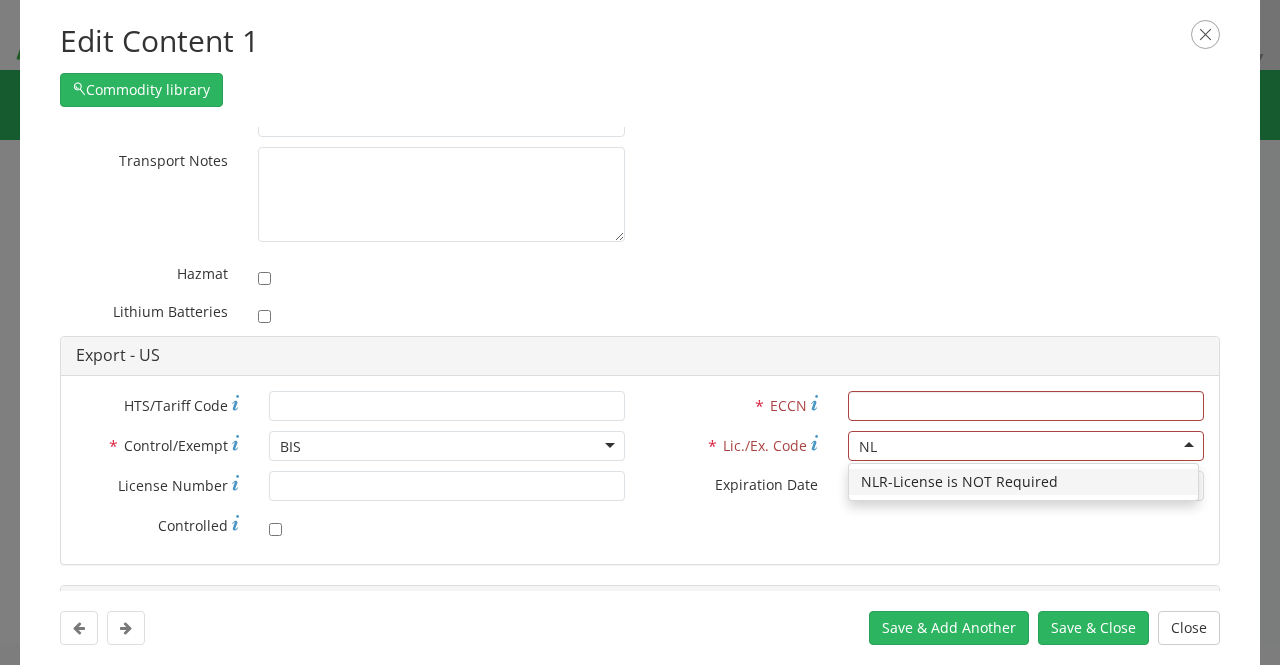 scroll, scrollTop: 0, scrollLeft: 0, axis: both 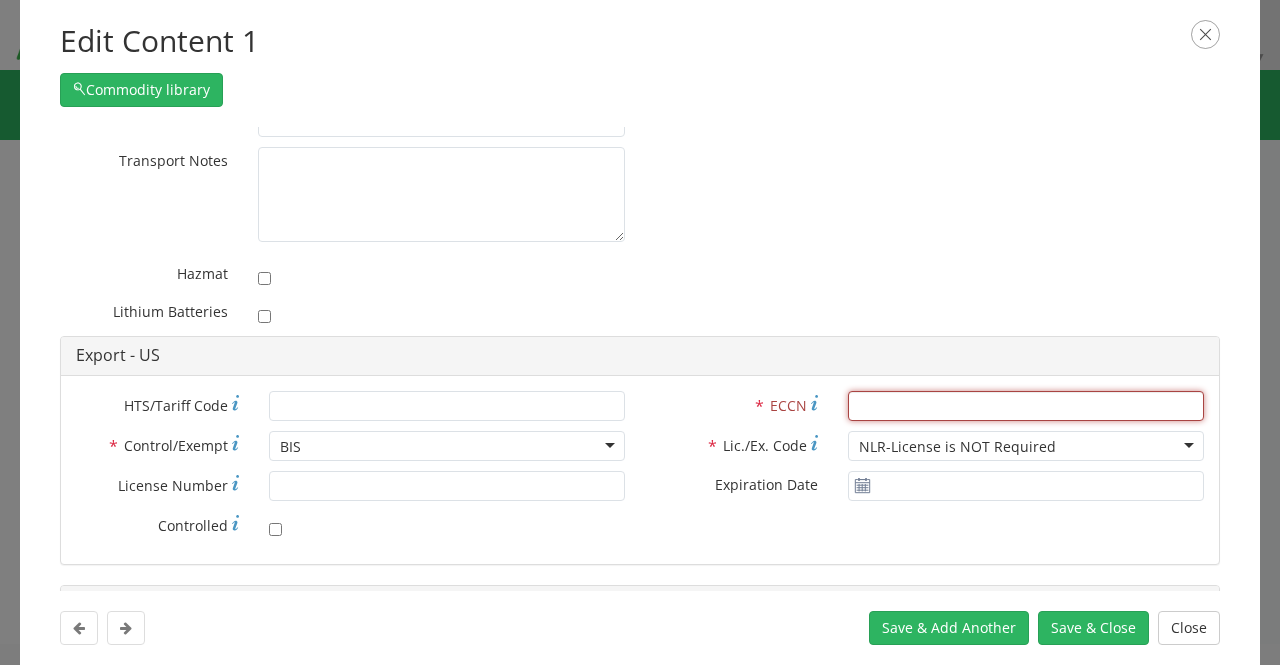 click on "*   ECCN" at bounding box center [1026, 406] 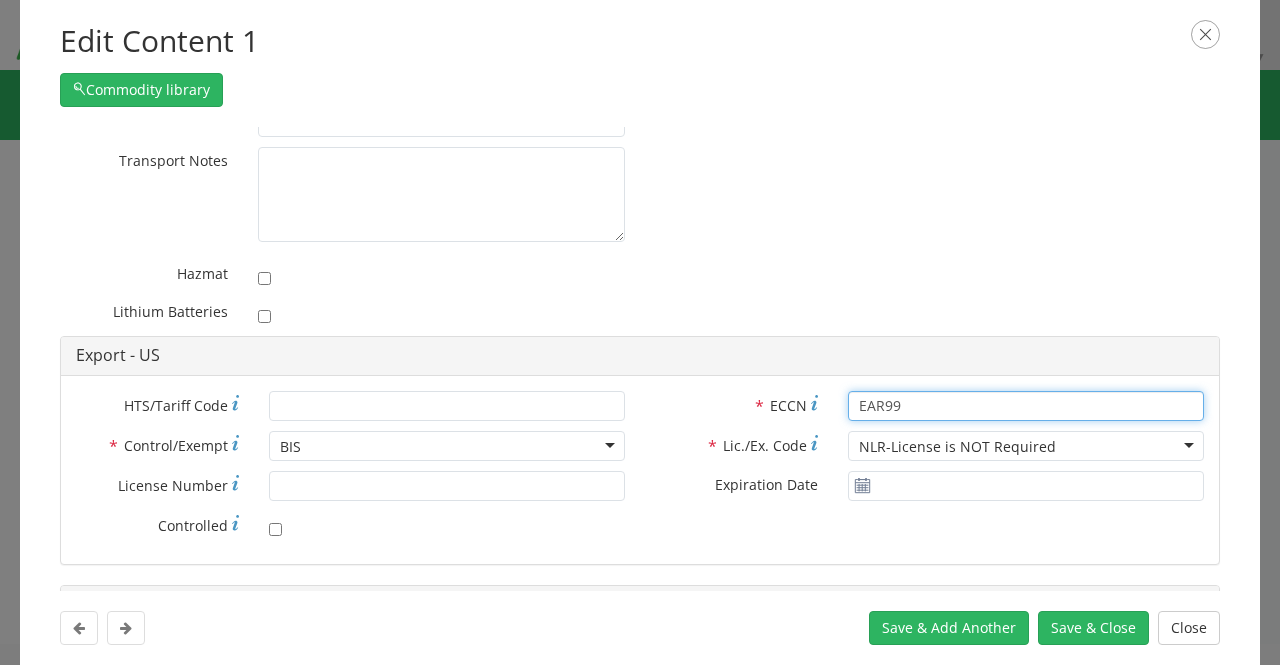 type on "EAR99" 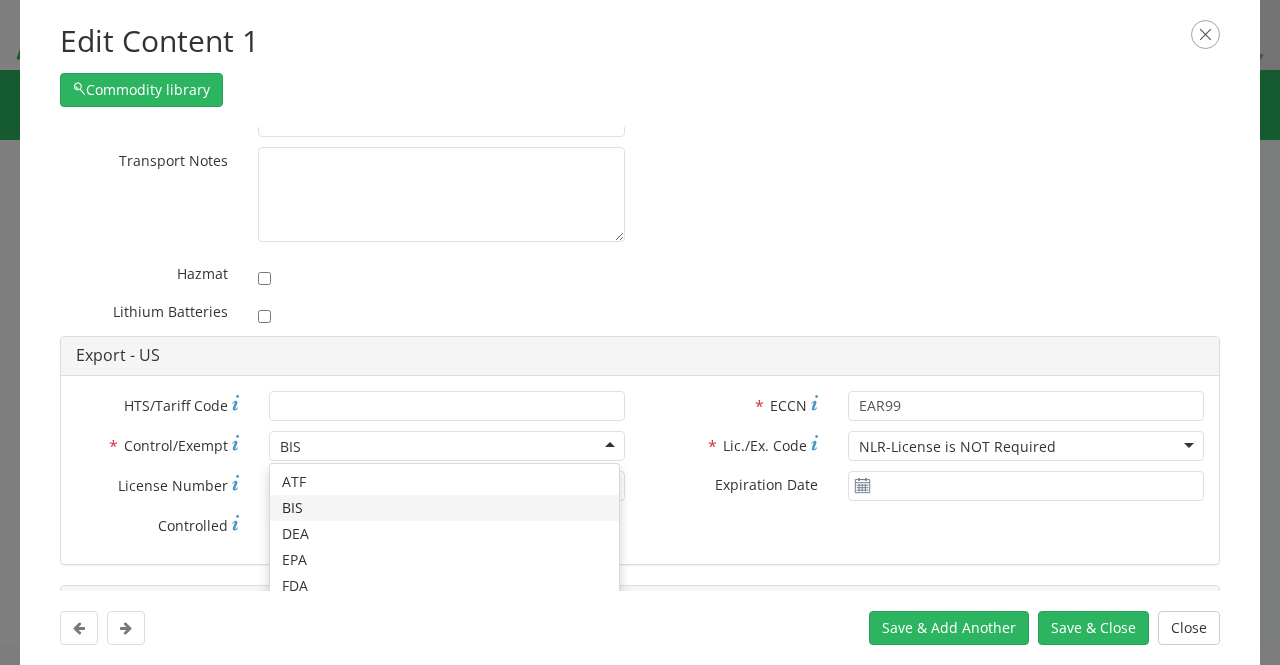 click on "BIS" at bounding box center [447, 446] 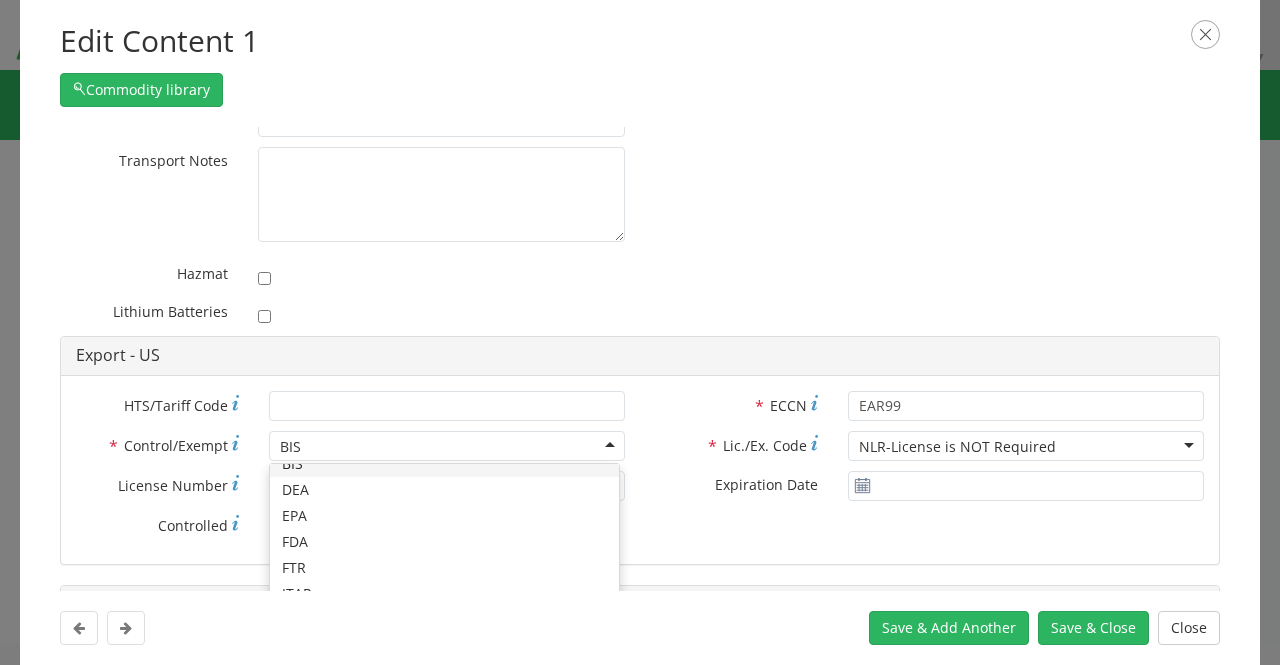 scroll, scrollTop: 0, scrollLeft: 0, axis: both 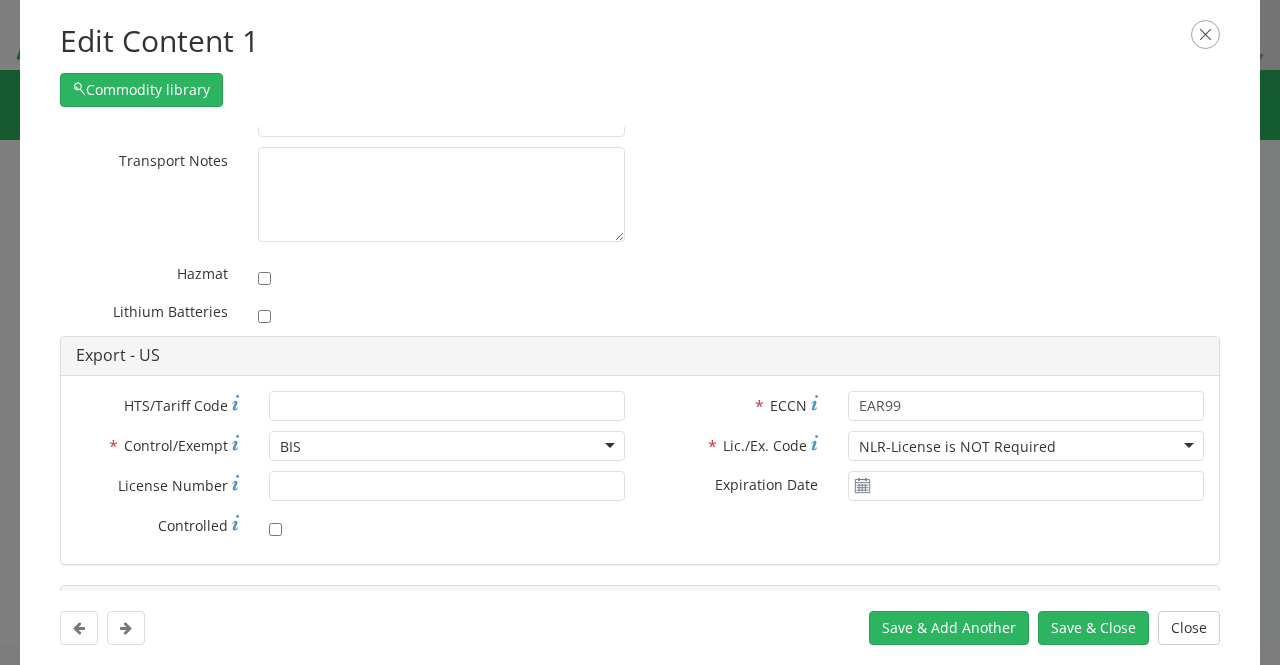 click on "*   ECCN" at bounding box center [736, 405] 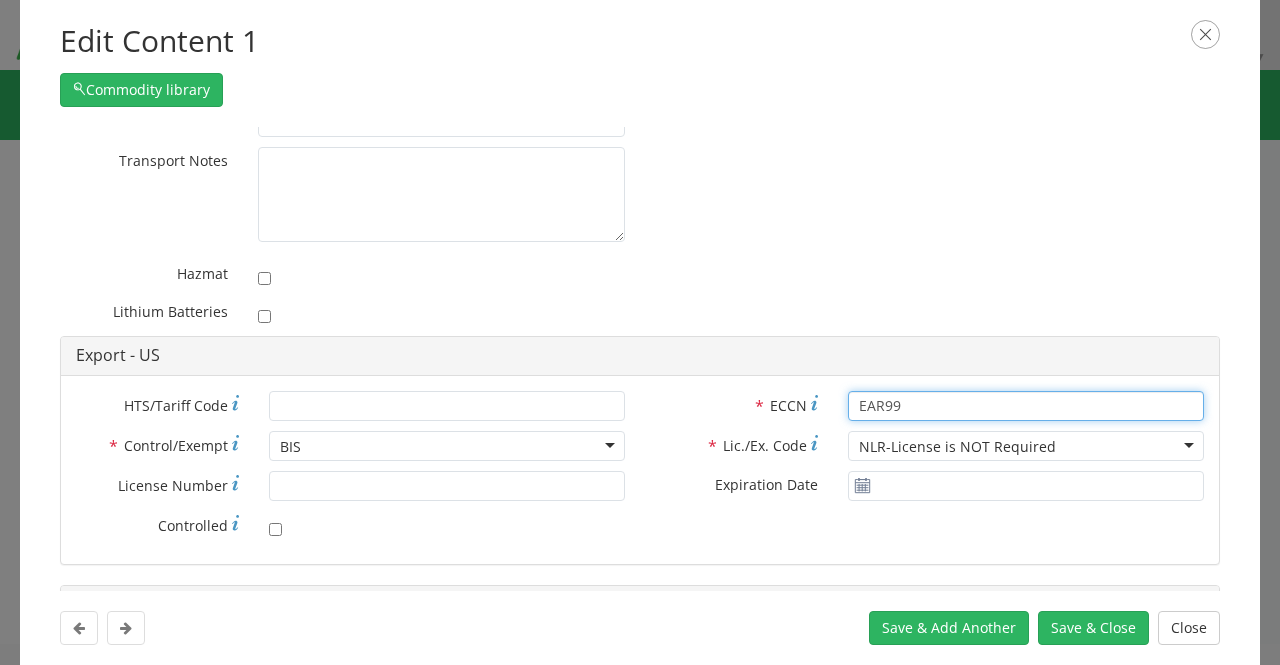 click on "EAR99" at bounding box center [1026, 406] 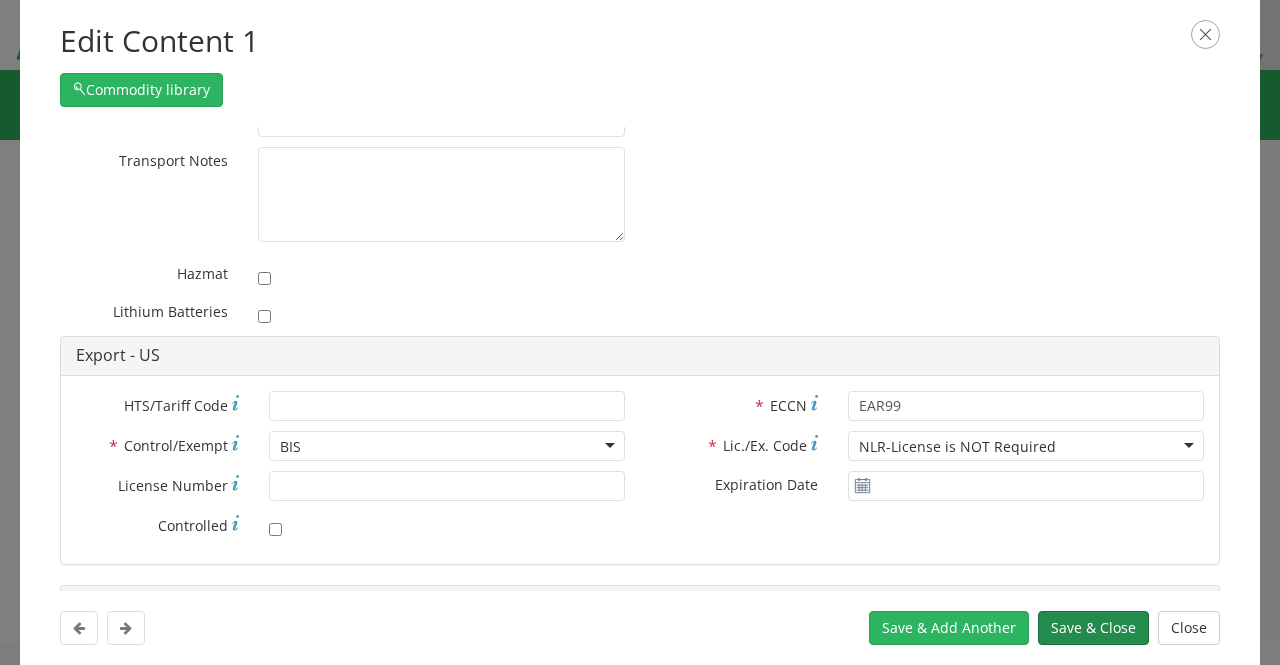 click on "Save & Close" at bounding box center (1093, 628) 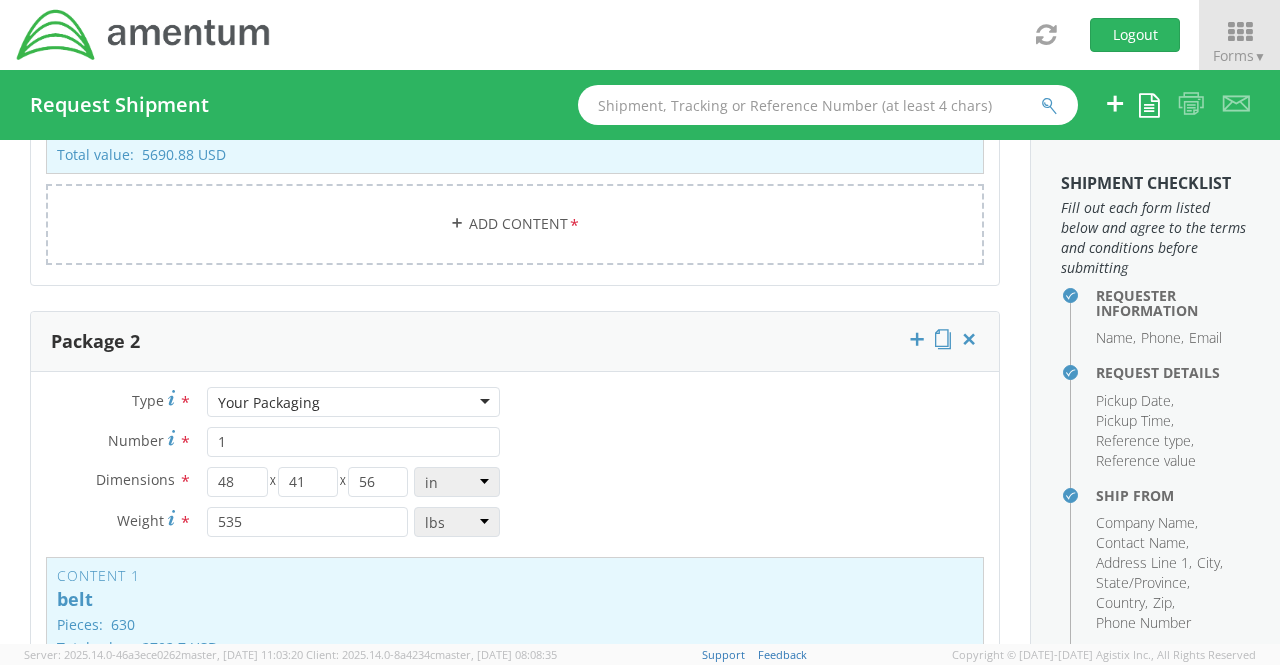scroll, scrollTop: 2200, scrollLeft: 0, axis: vertical 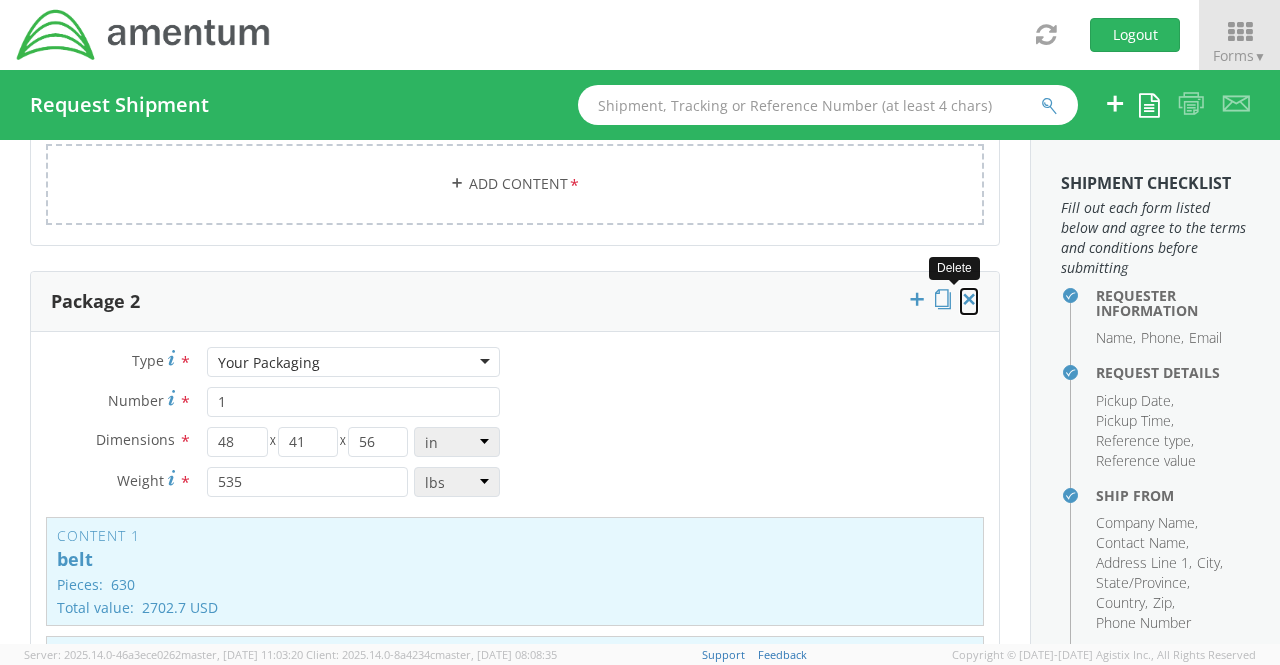 click at bounding box center (969, 299) 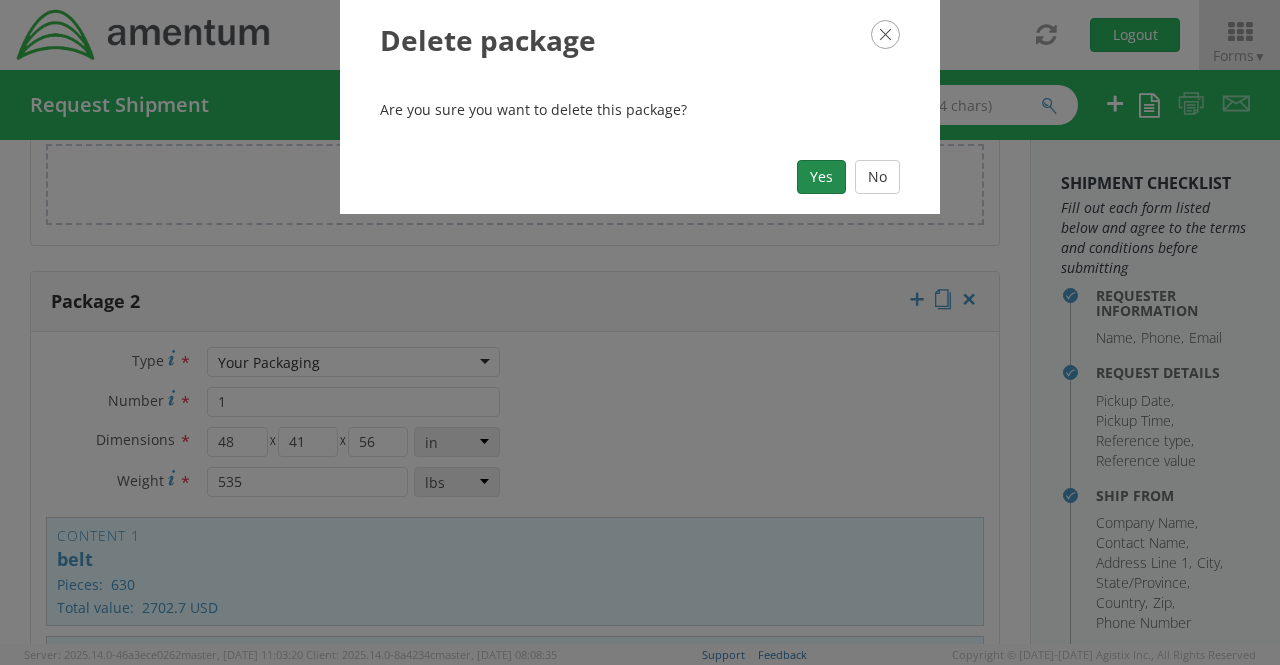 click on "Yes" at bounding box center [821, 177] 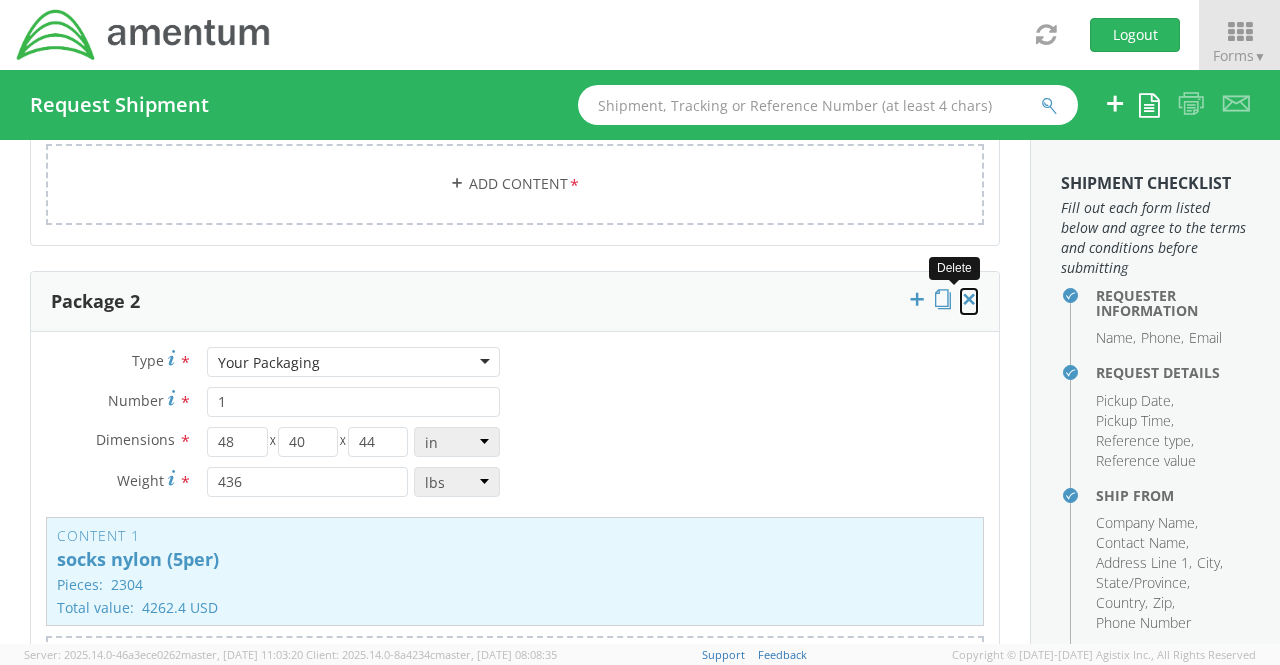 click at bounding box center (969, 299) 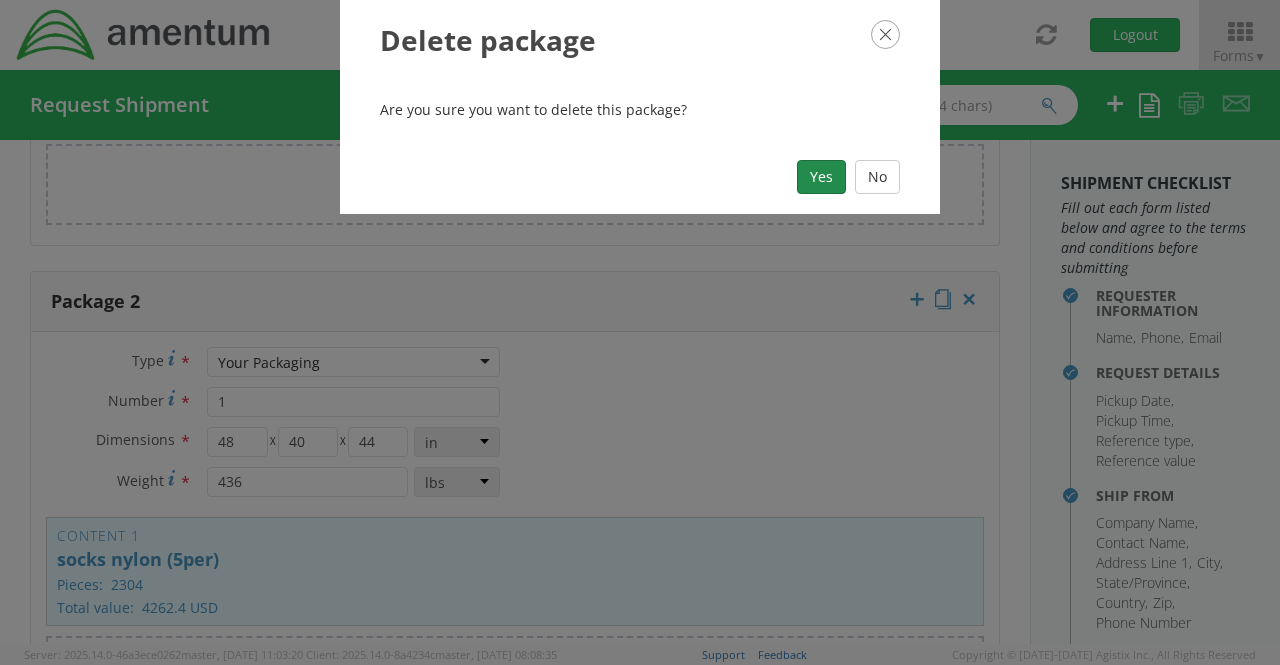 click on "Yes" at bounding box center (821, 177) 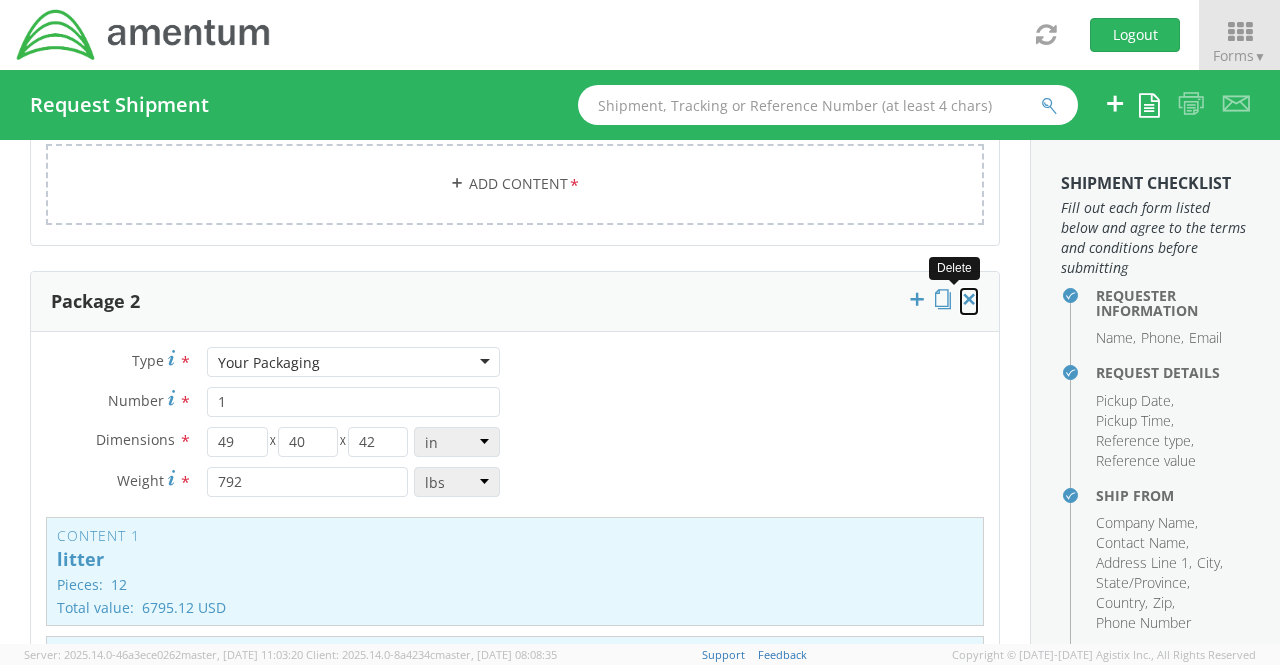 click at bounding box center [969, 299] 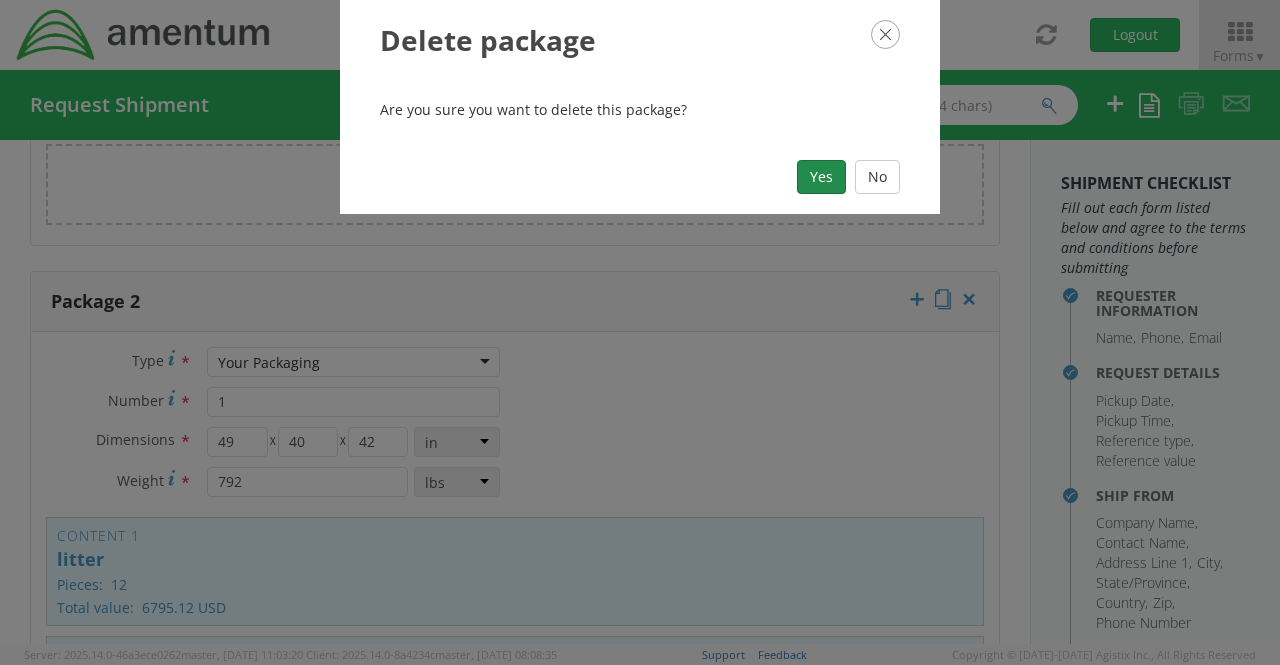 click on "Yes" at bounding box center (821, 177) 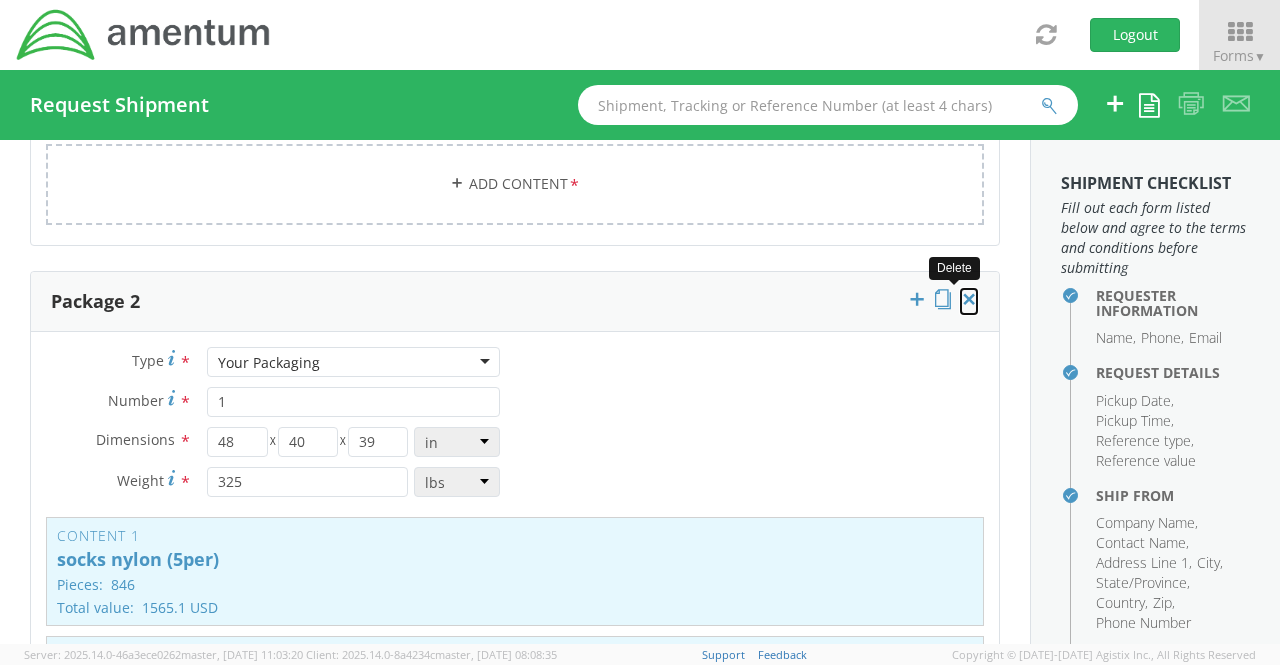 click at bounding box center [969, 299] 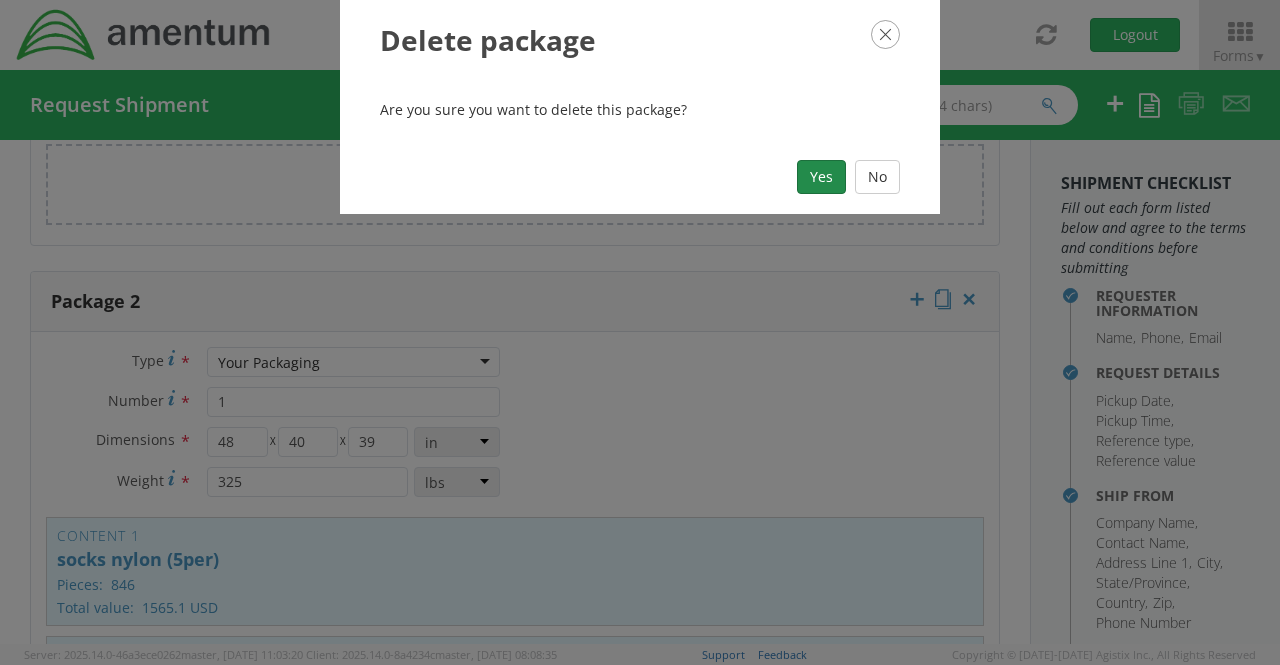 click on "Yes" at bounding box center (821, 177) 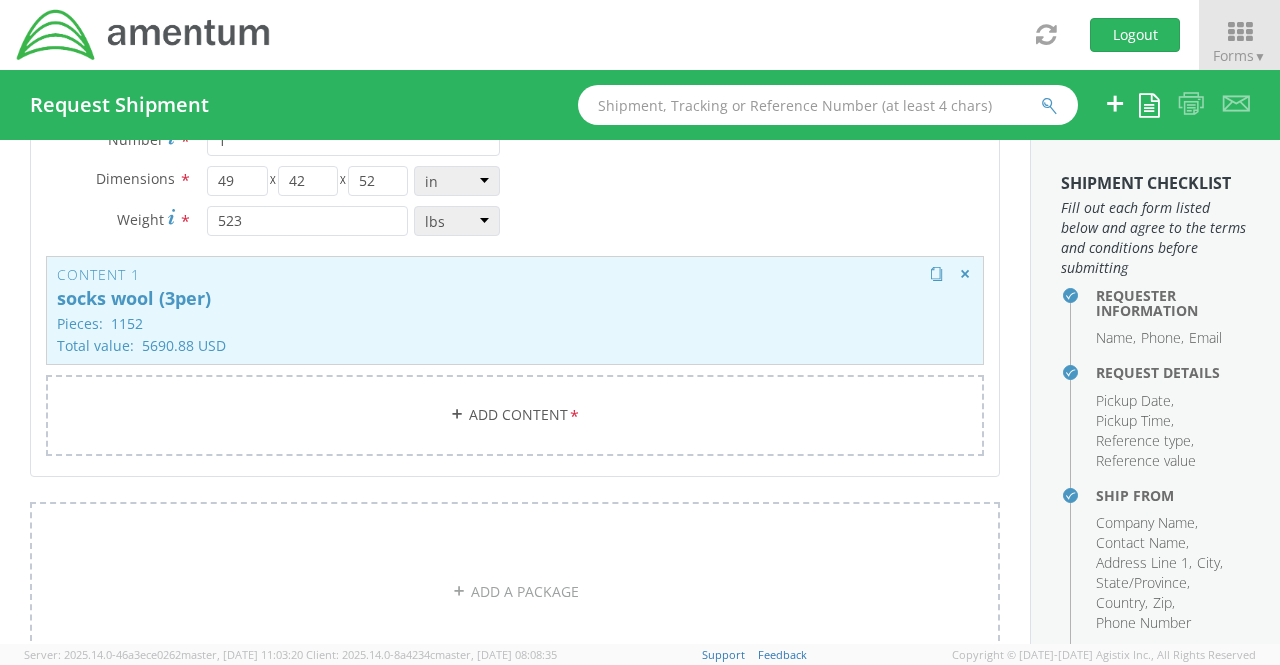 scroll, scrollTop: 2000, scrollLeft: 0, axis: vertical 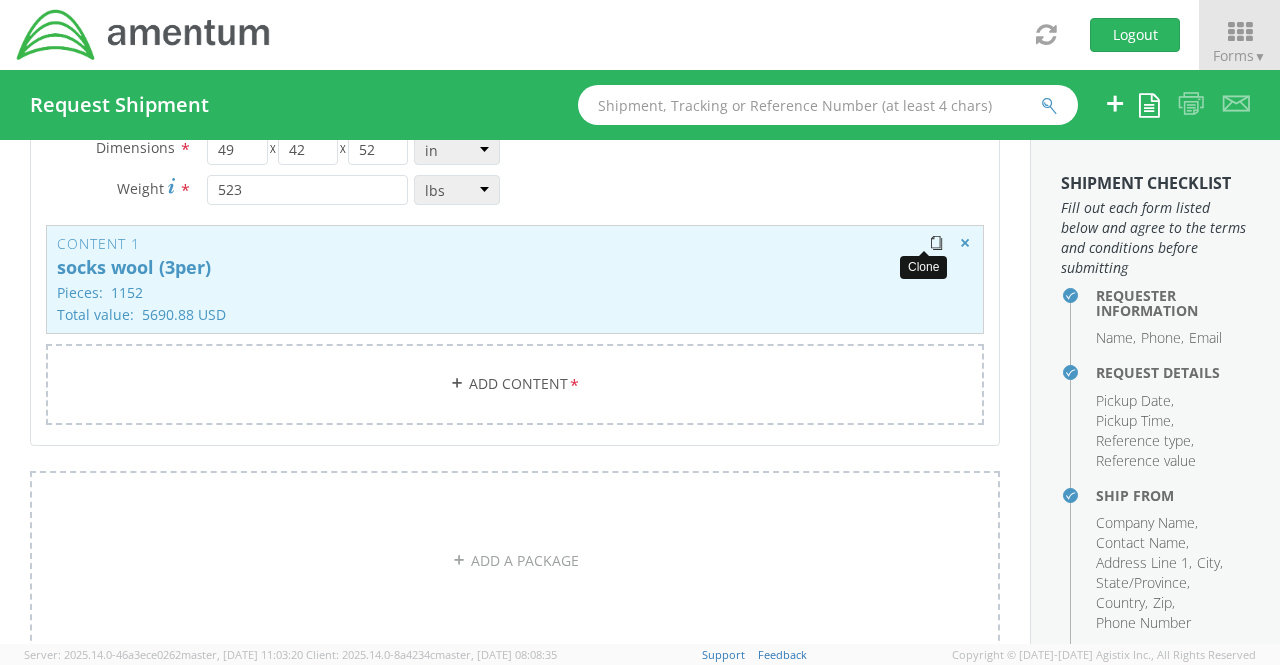click at bounding box center (936, 243) 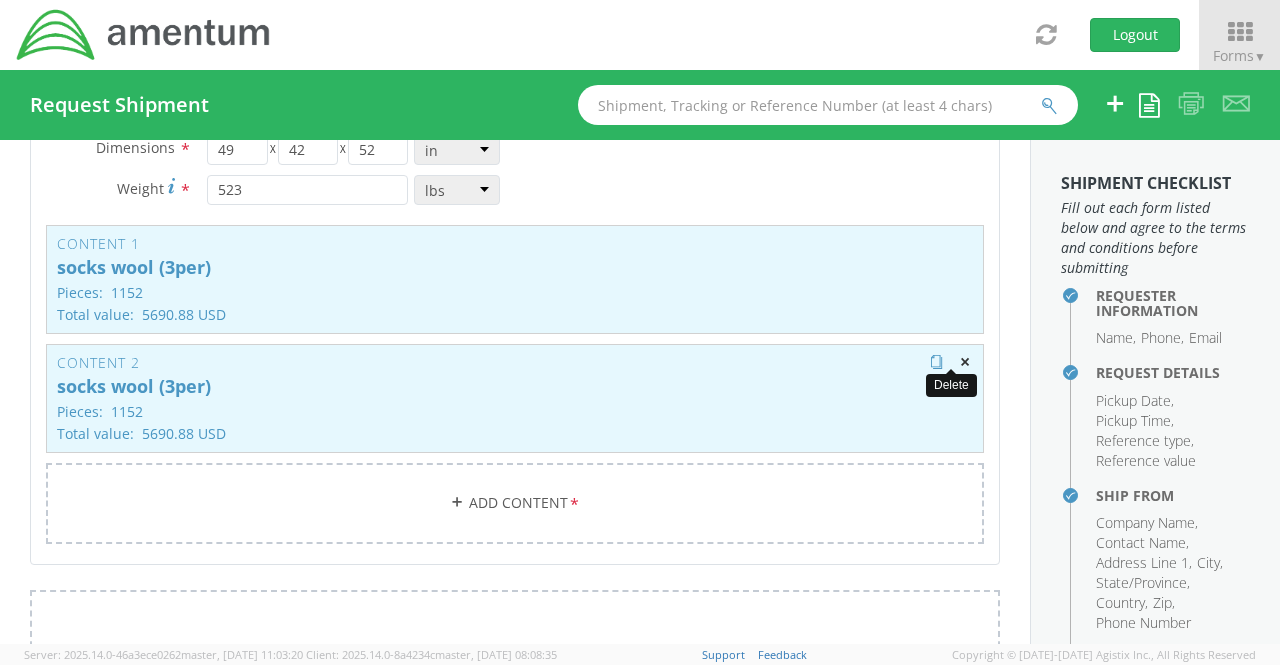 click at bounding box center (965, 362) 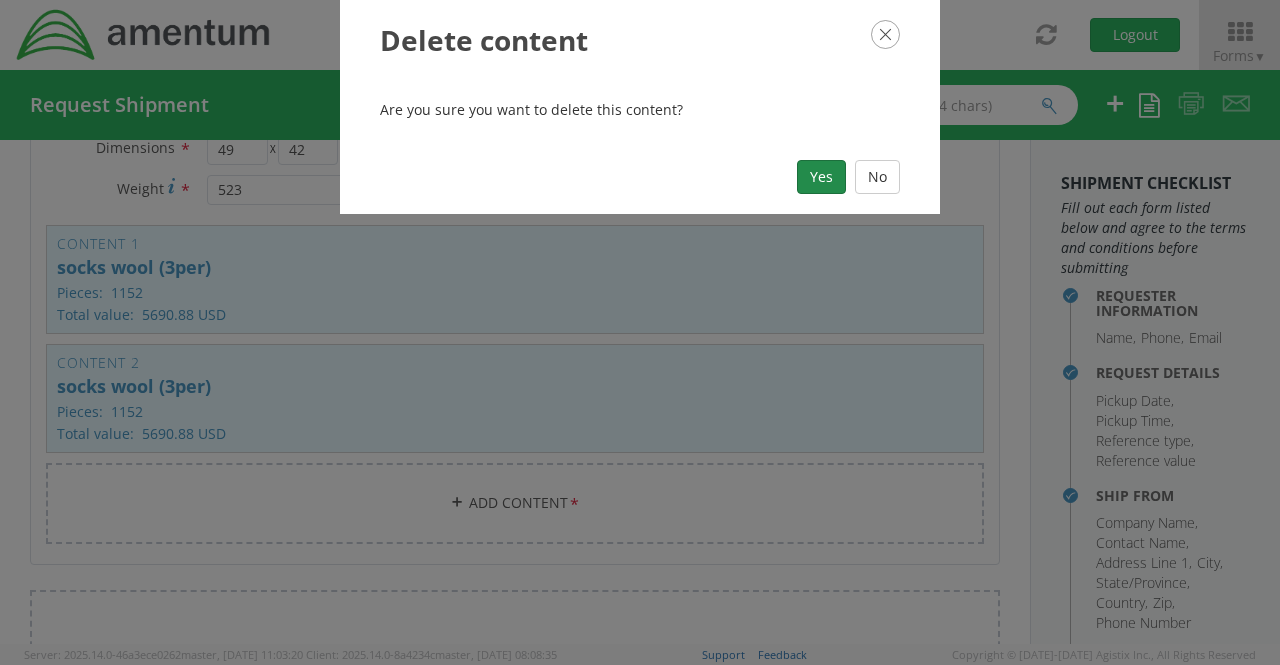 click on "Yes" at bounding box center (821, 177) 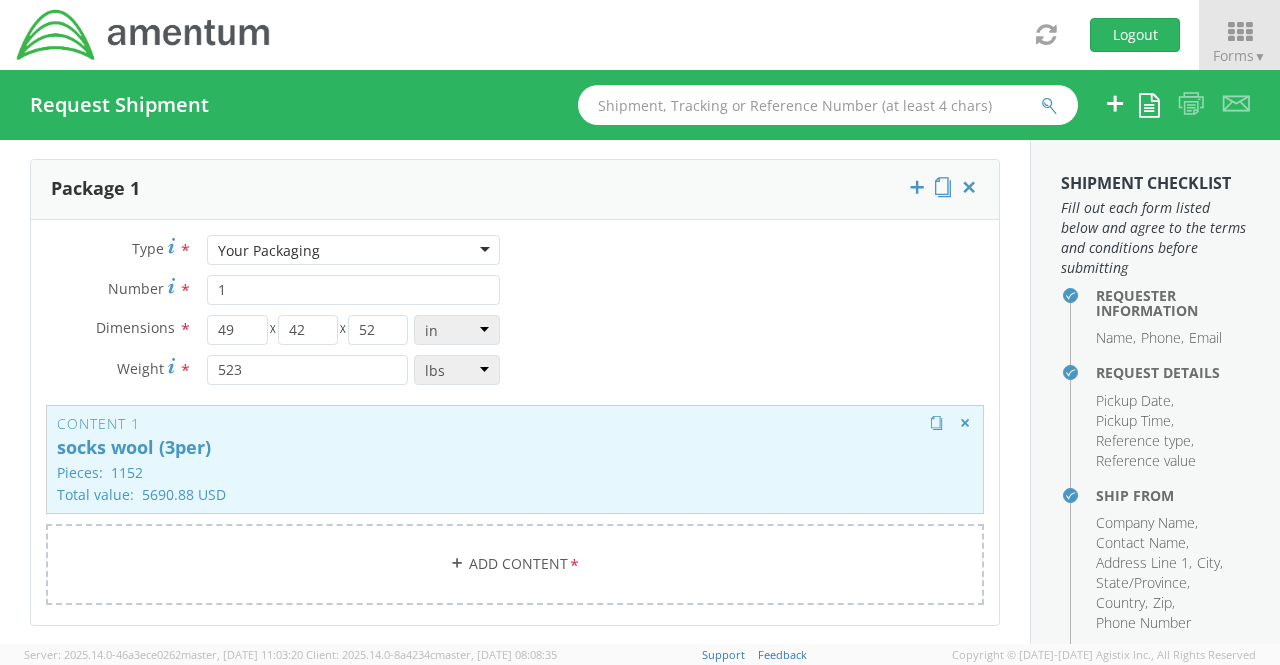 scroll, scrollTop: 1800, scrollLeft: 0, axis: vertical 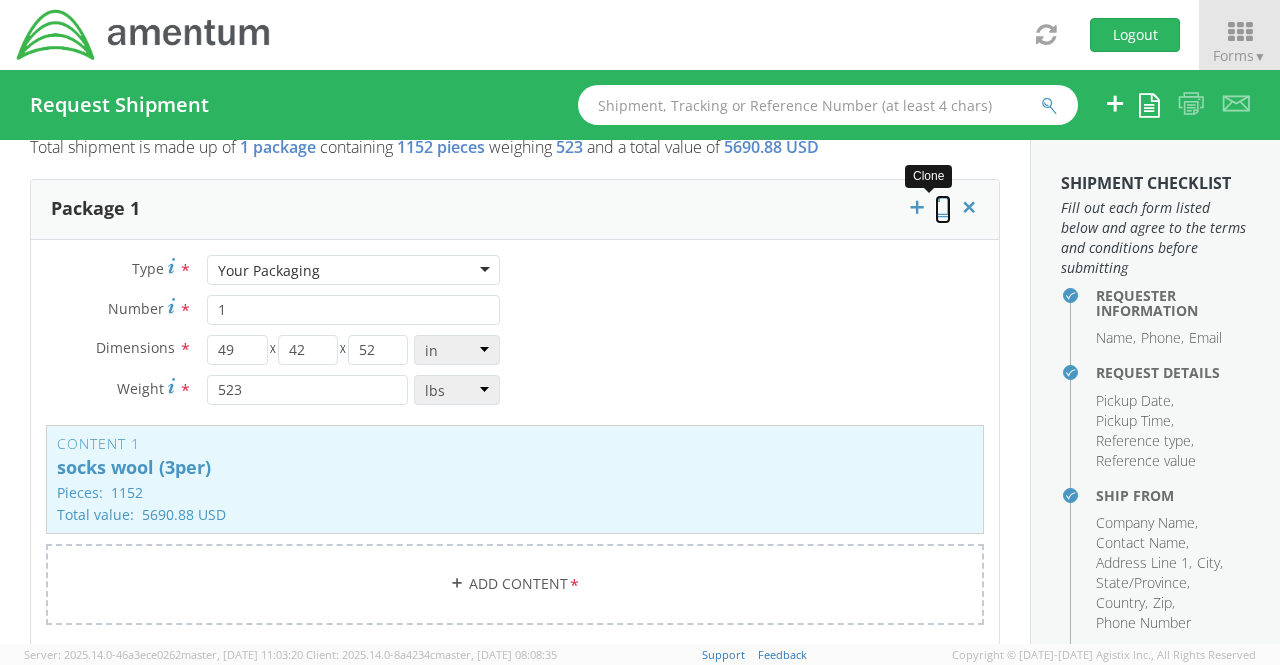 click at bounding box center (943, 207) 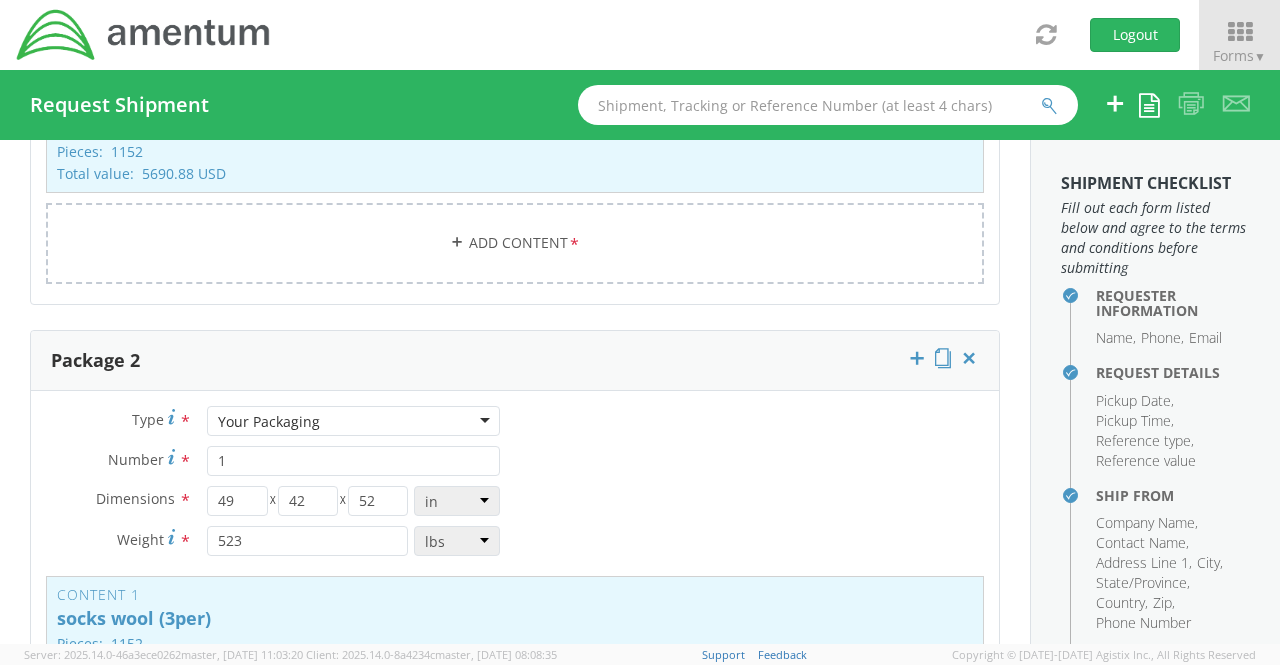scroll, scrollTop: 2200, scrollLeft: 0, axis: vertical 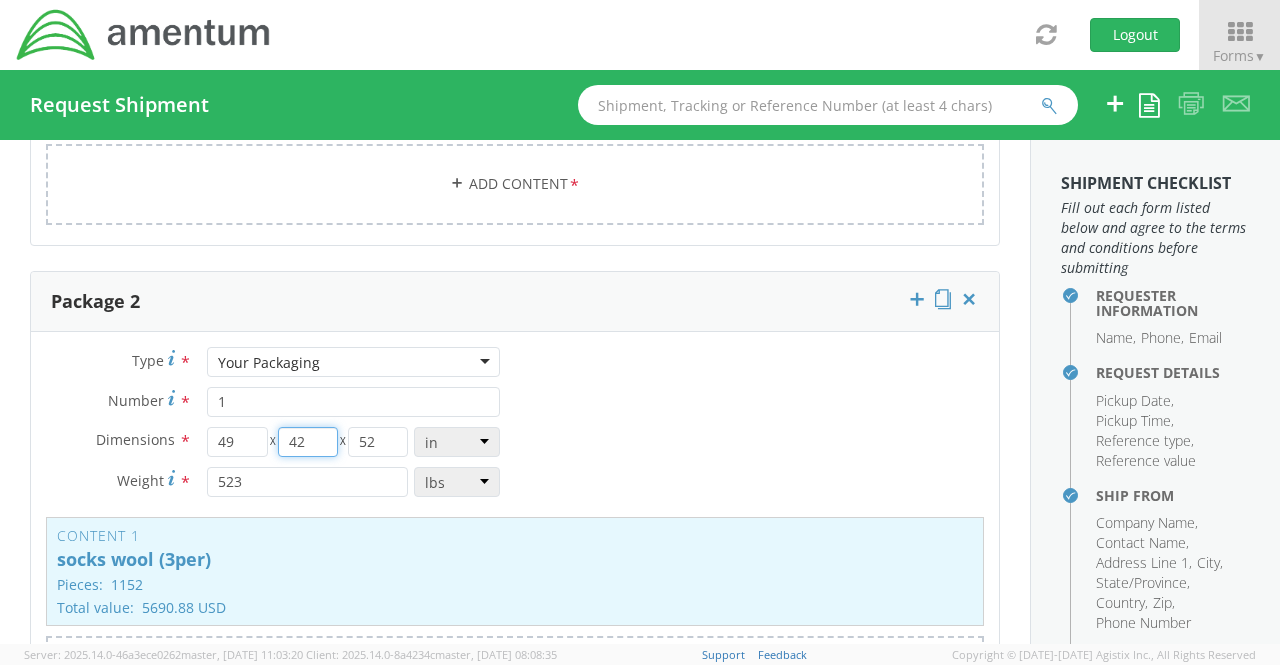 click on "42" at bounding box center [308, 442] 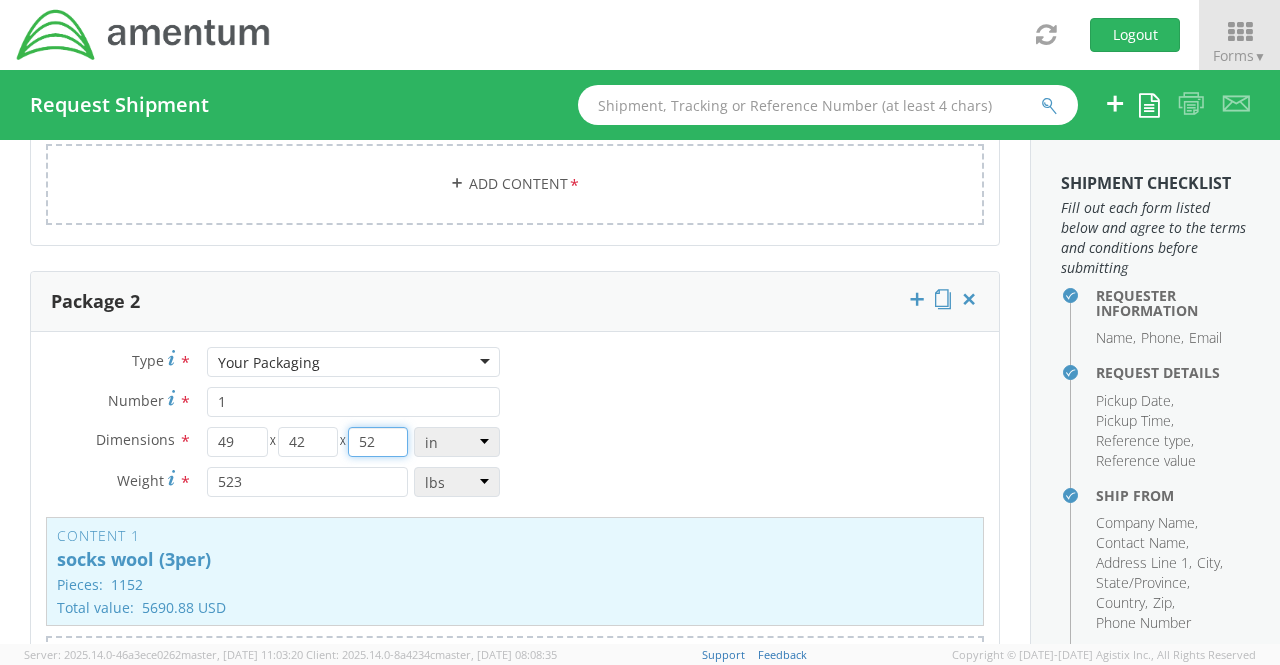 click on "52" at bounding box center [378, 442] 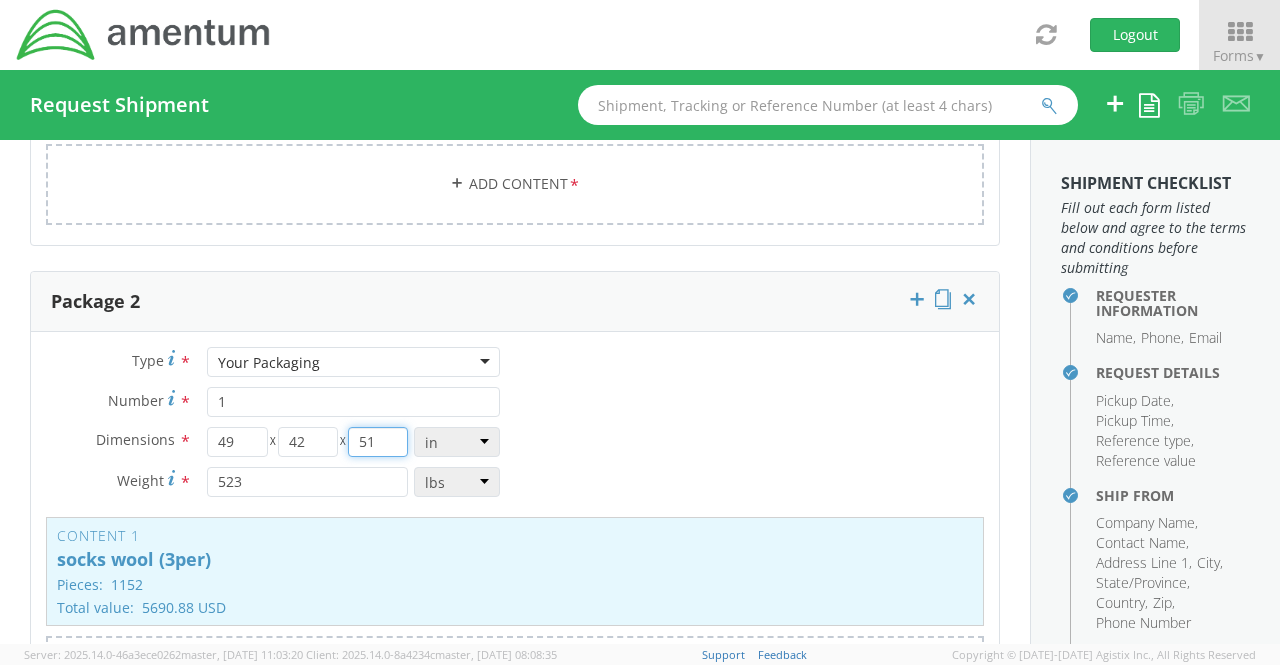 type on "51" 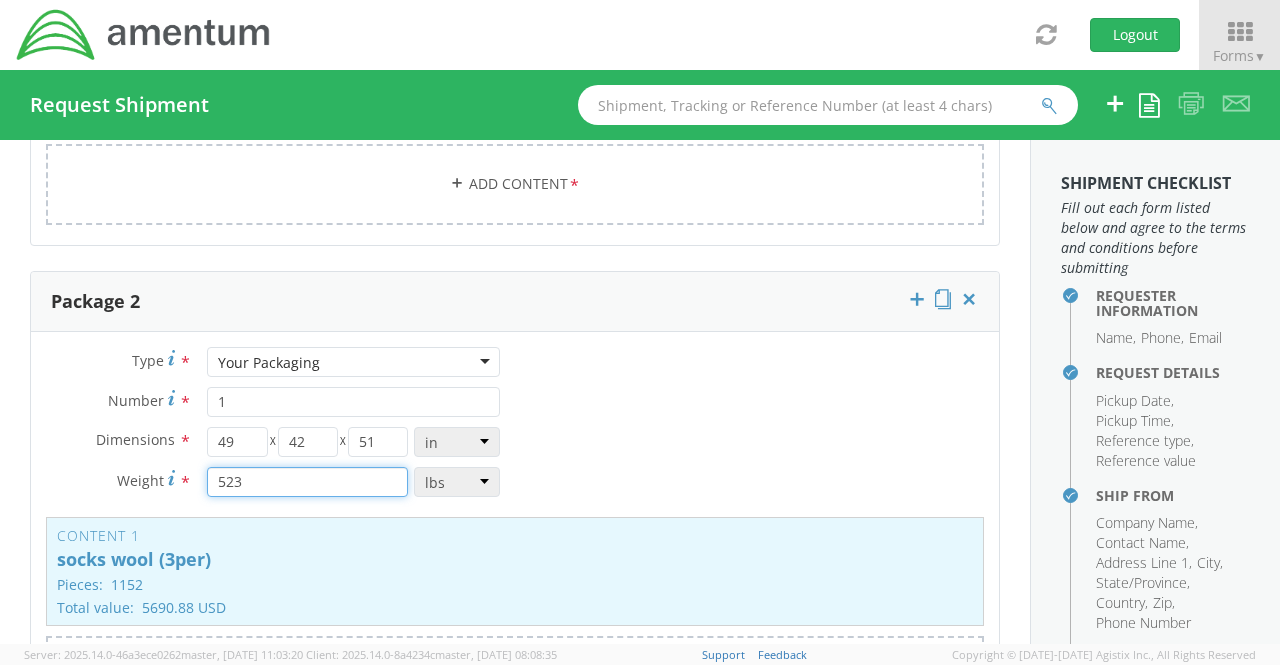 drag, startPoint x: 256, startPoint y: 473, endPoint x: 188, endPoint y: 473, distance: 68 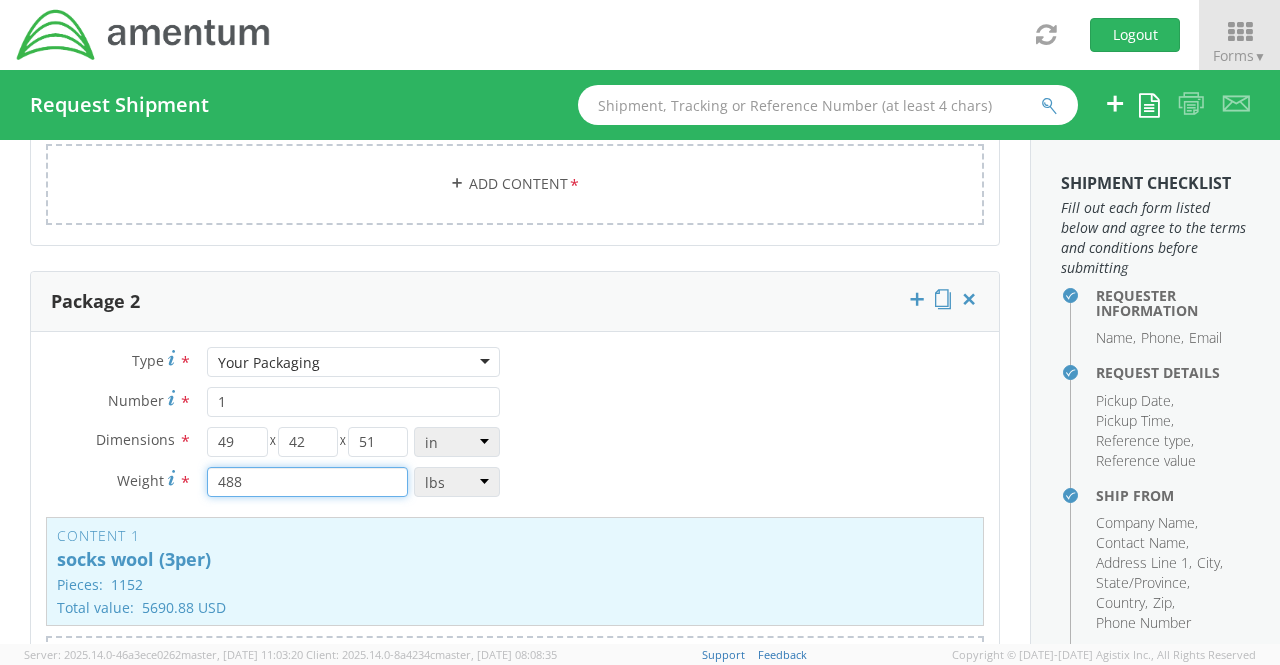 type on "488" 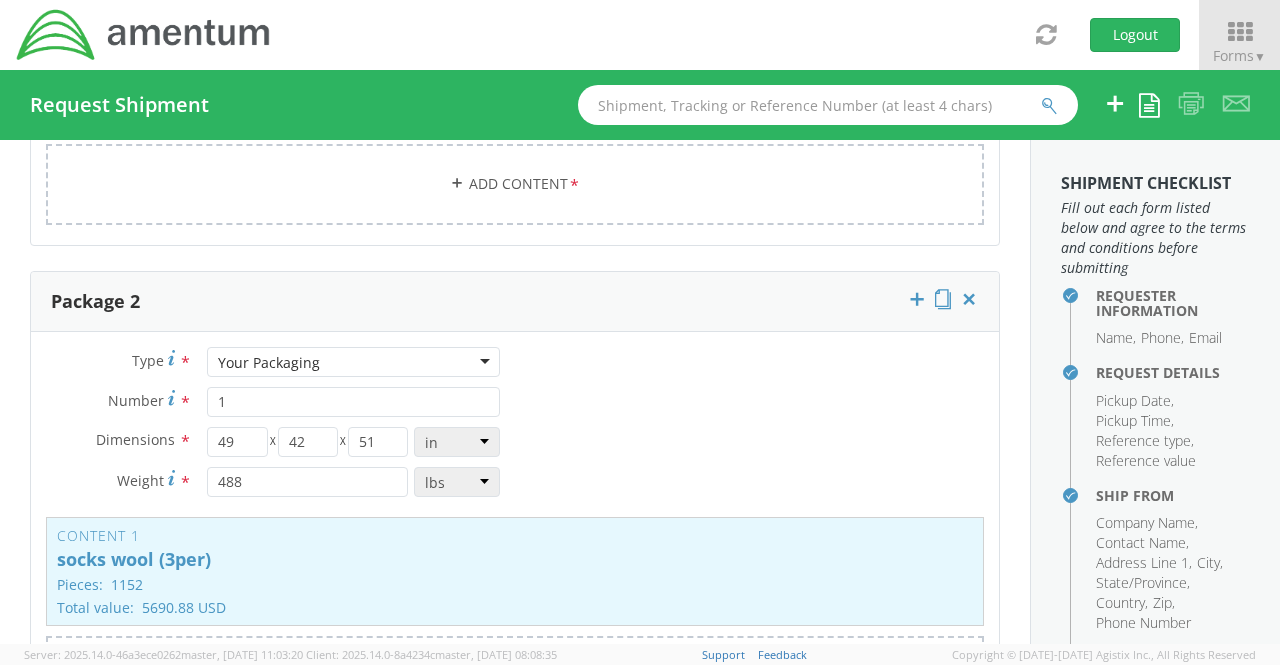 click on "Type        *             Your Packaging Your Packaging Crate(s) Envelope Pallet(s) Oversized (Not Stackable) Pallet(s) Oversized (Stackable) Pallet(s) Standard (Not Stackable) Pallet(s) Standard (Stackable) Your Packaging                                             Number        *       1                                                   Dimensions        *                       49 X 42 X 51       in cm ft                                       Weight        *                         488     lbs kgs                                                 Content 1   socks wool (3per)   Pieces:  1152   Total value:  5690.88 USD HAZMAT                             Add Content  *" at bounding box center (515, 544) 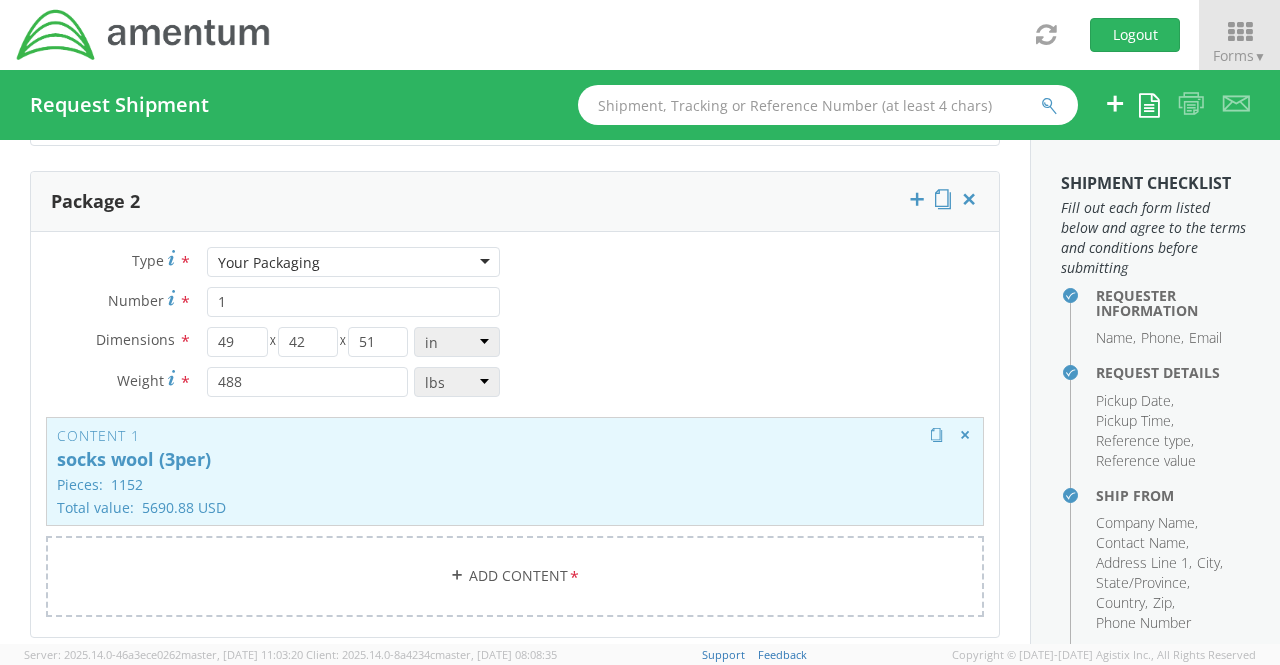 click on "Content 1   socks wool (3per)   Pieces:  1152   Total value:  5690.88 USD HAZMAT" at bounding box center (515, 471) 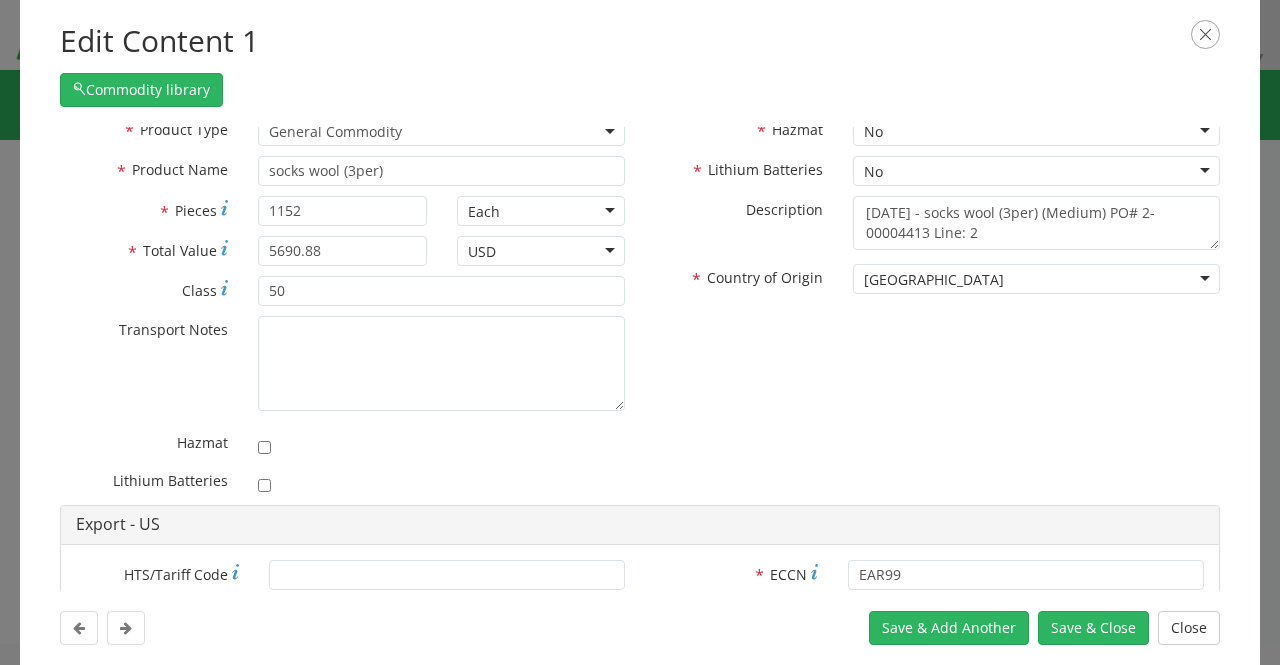 scroll, scrollTop: 0, scrollLeft: 0, axis: both 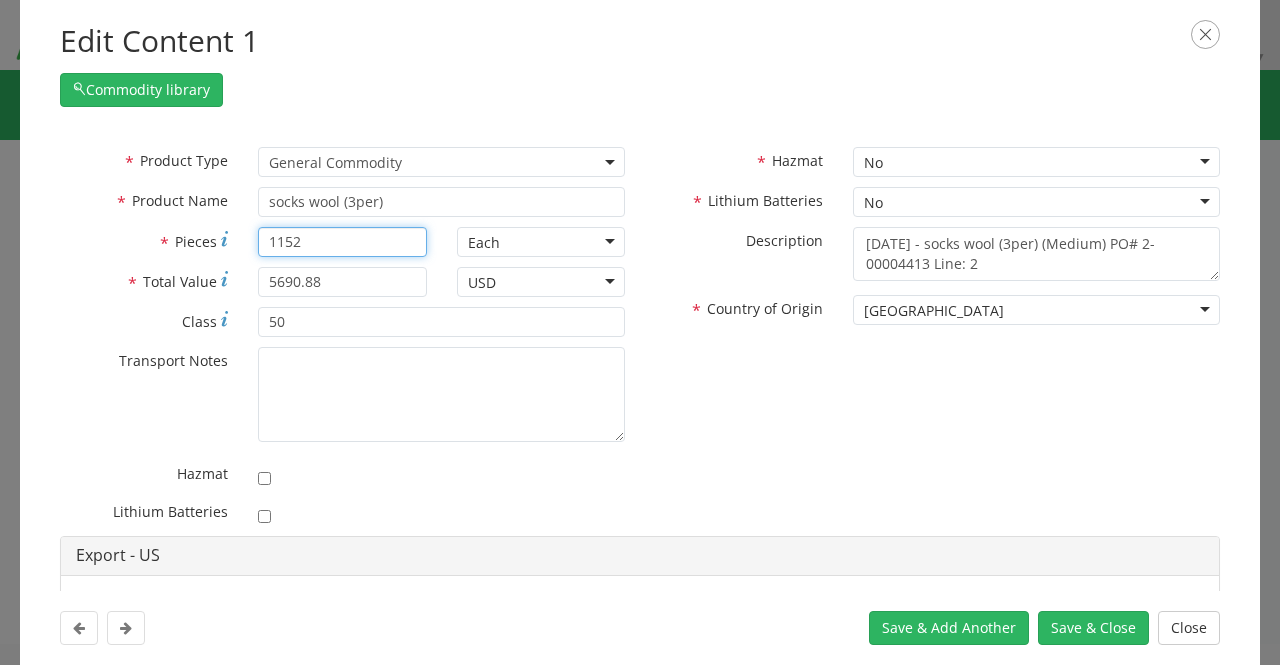 drag, startPoint x: 334, startPoint y: 244, endPoint x: 228, endPoint y: 240, distance: 106.07545 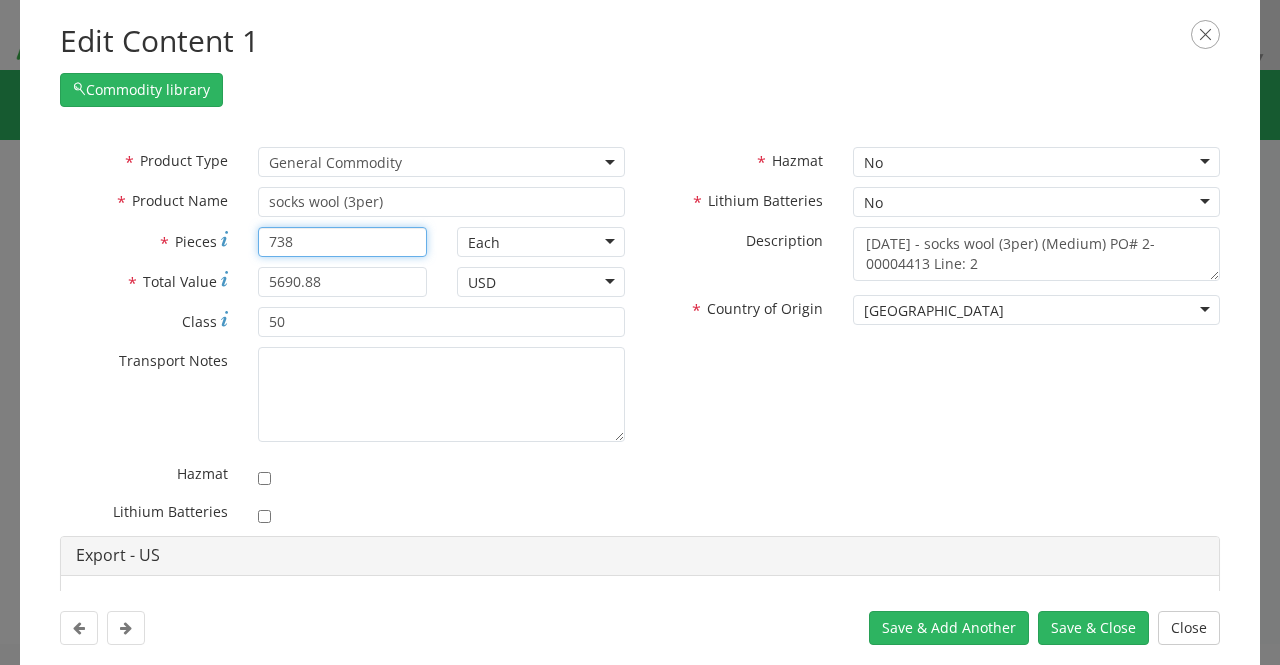 type on "738" 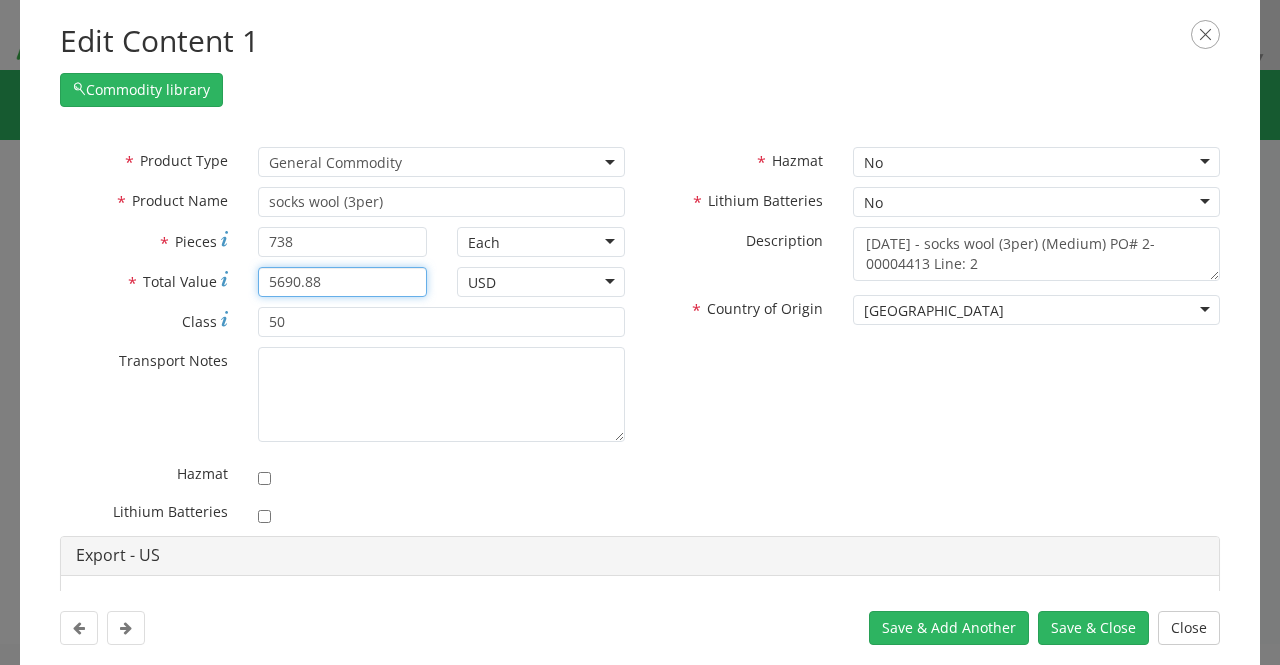 drag, startPoint x: 330, startPoint y: 279, endPoint x: 202, endPoint y: 281, distance: 128.01562 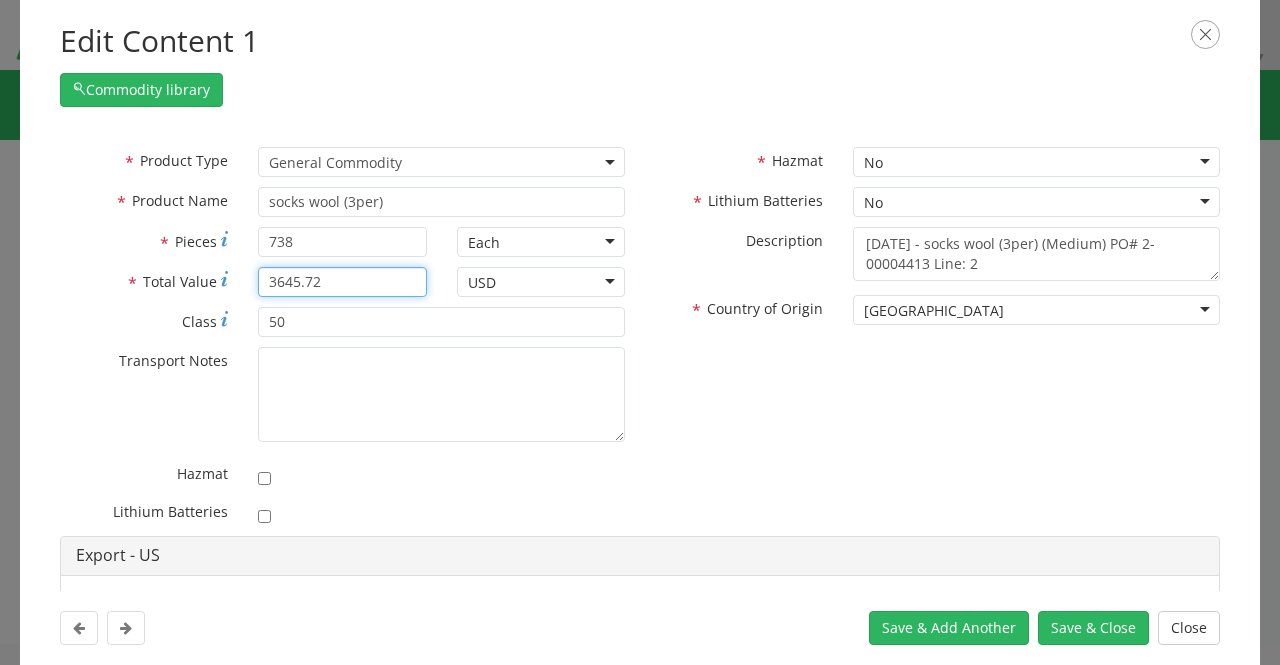 type on "3645.72" 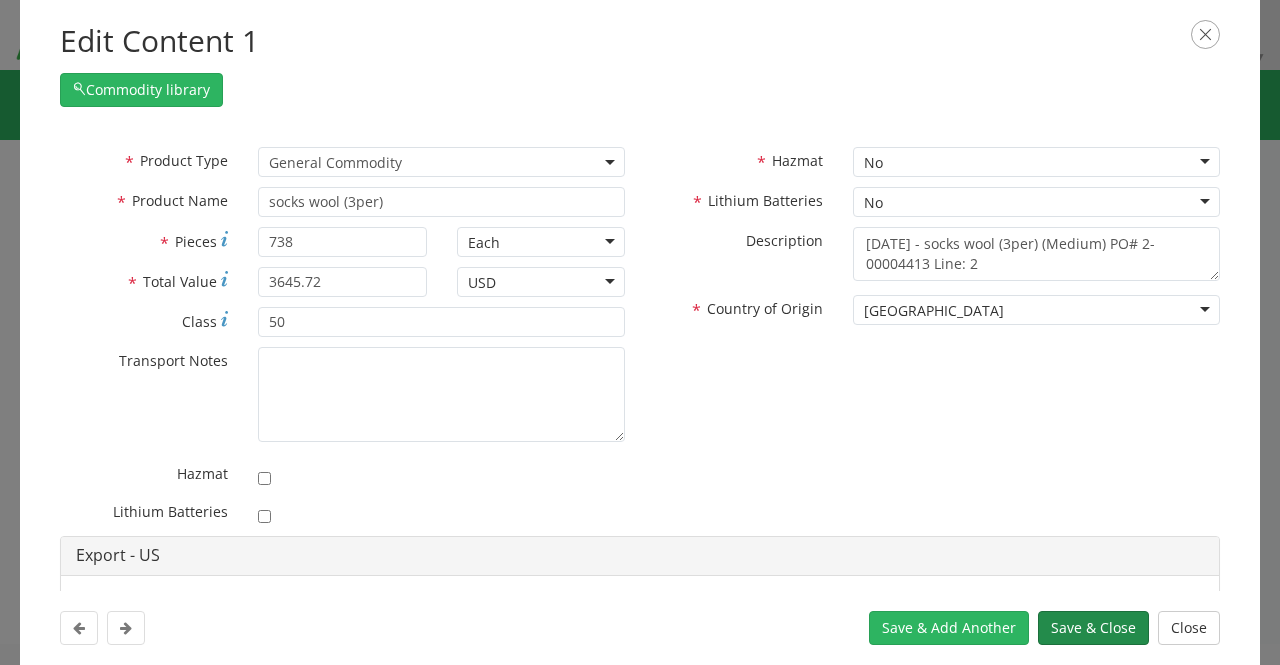 click on "Save & Close" at bounding box center (1093, 628) 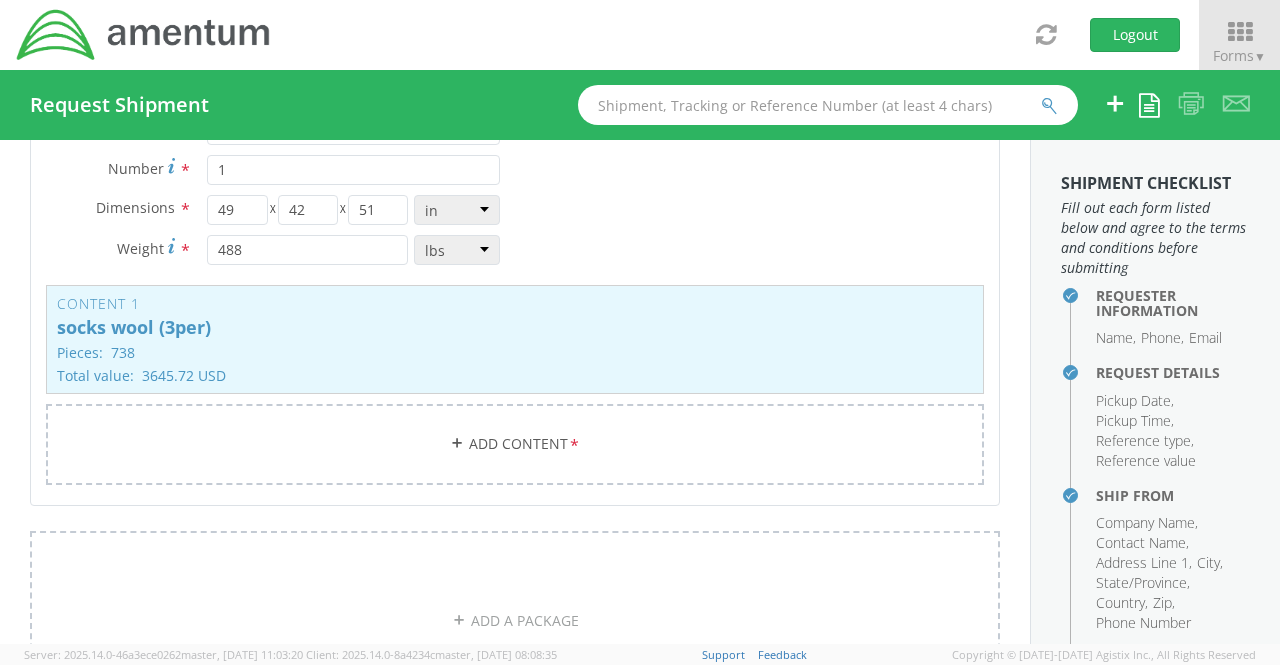 scroll, scrollTop: 2400, scrollLeft: 0, axis: vertical 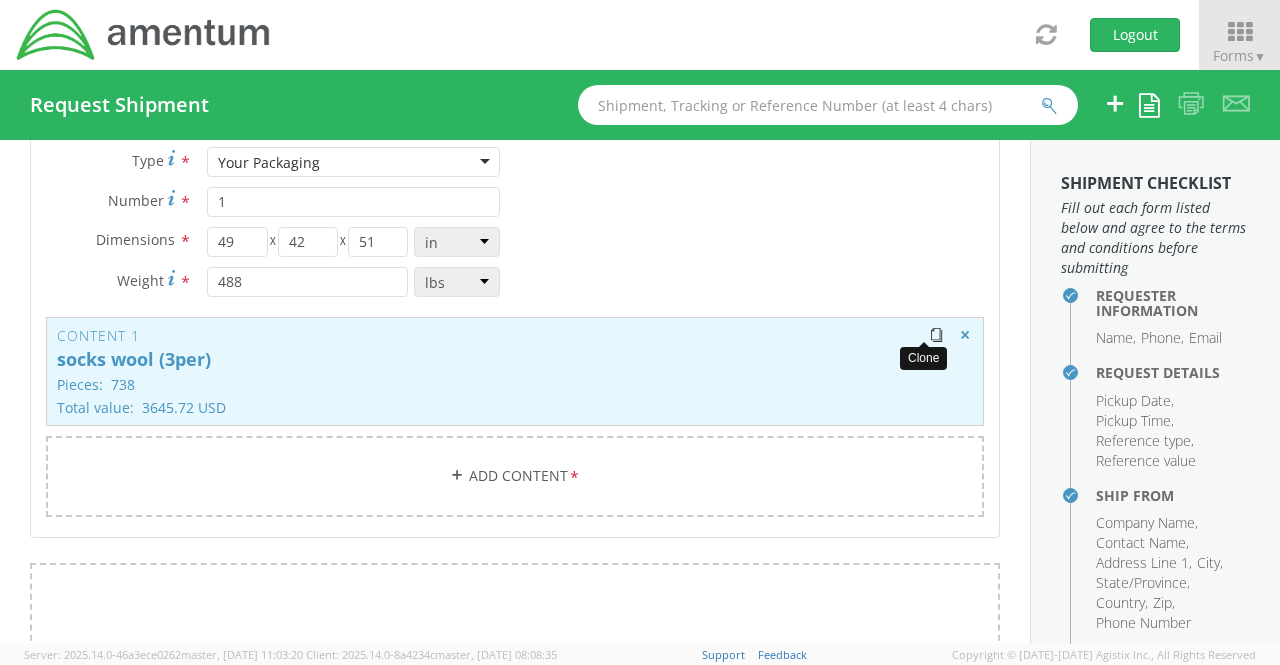 click at bounding box center (936, 335) 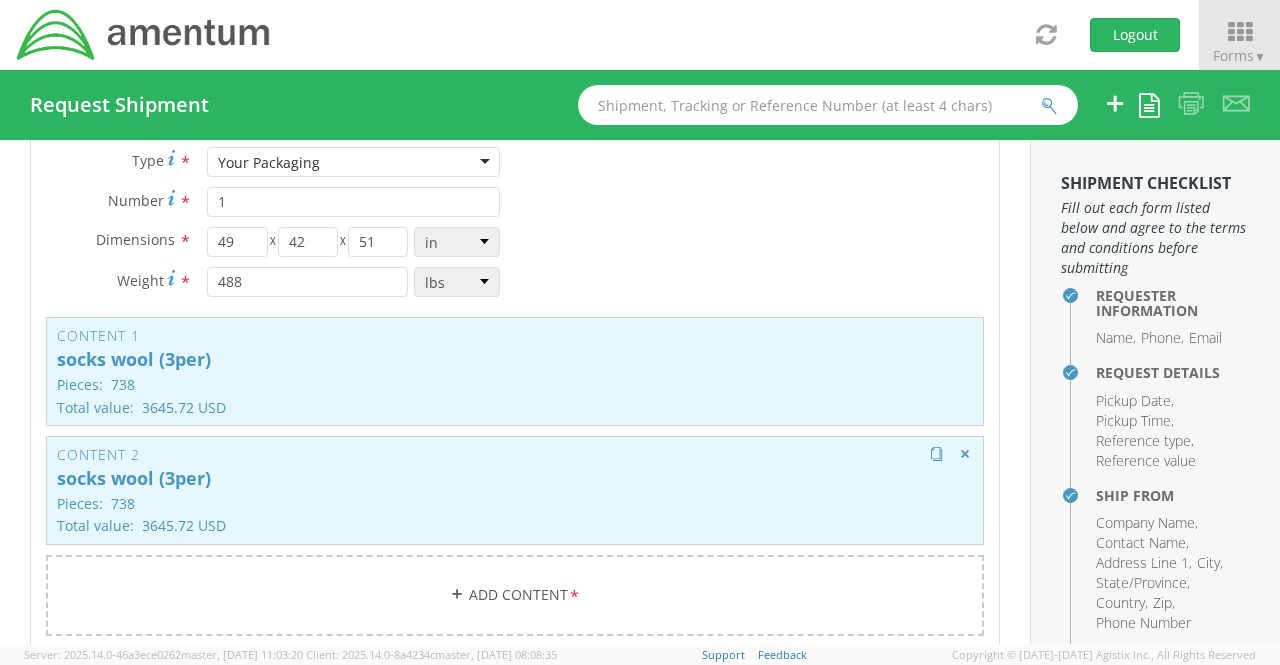 click on "Pieces:  738" at bounding box center [515, 503] 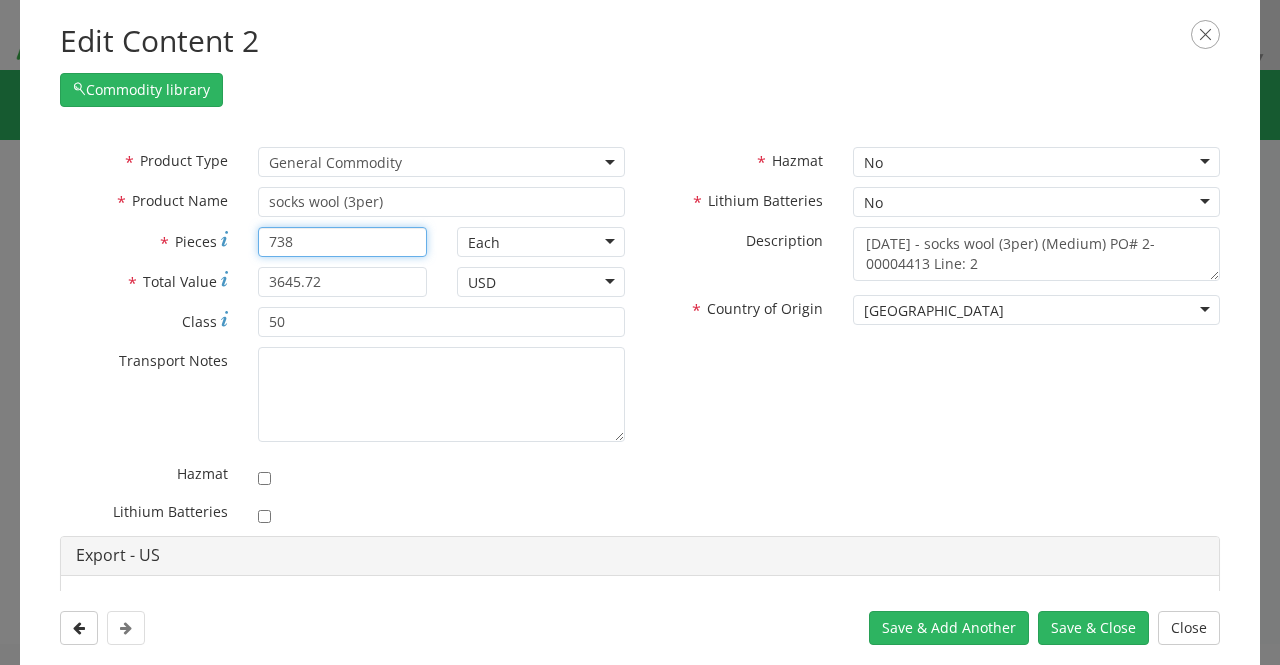 drag, startPoint x: 322, startPoint y: 242, endPoint x: 196, endPoint y: 245, distance: 126.035706 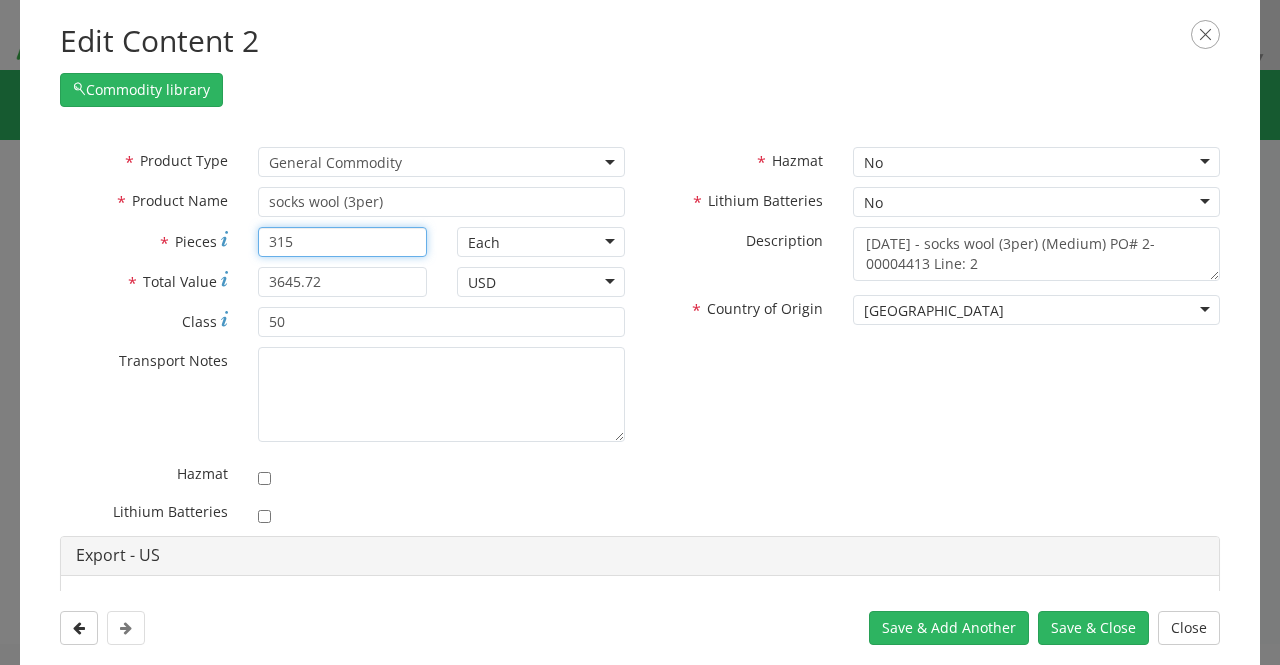 type on "315" 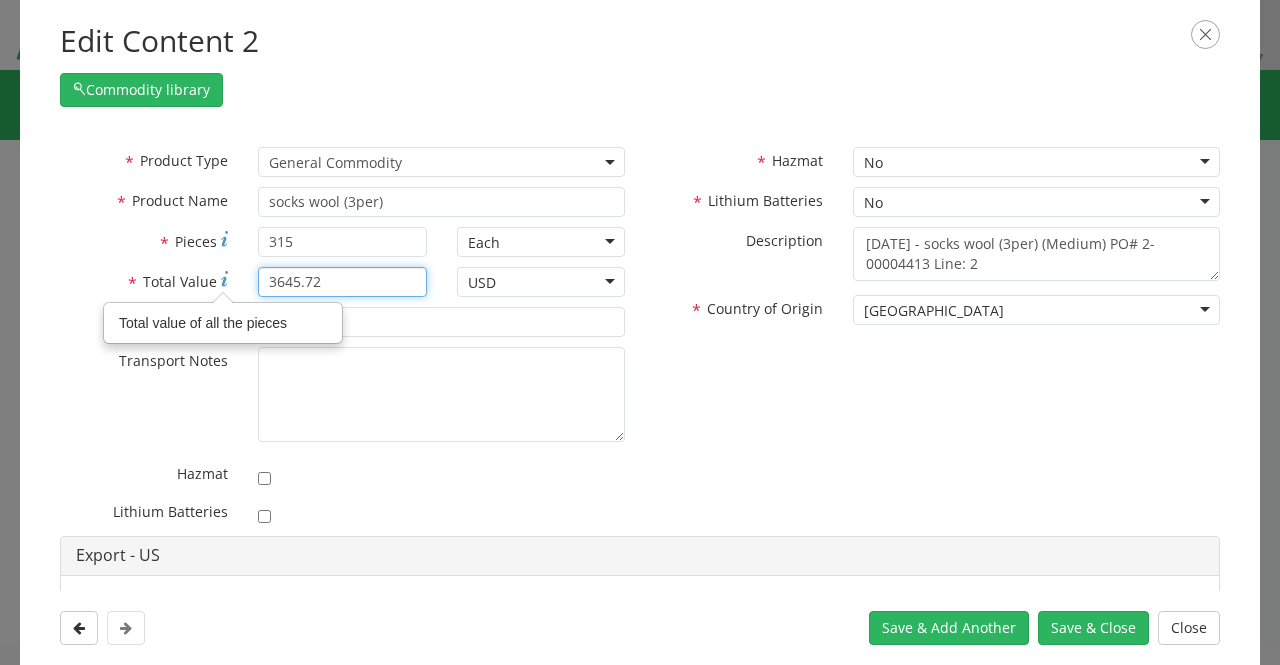 drag, startPoint x: 326, startPoint y: 283, endPoint x: 196, endPoint y: 289, distance: 130.13838 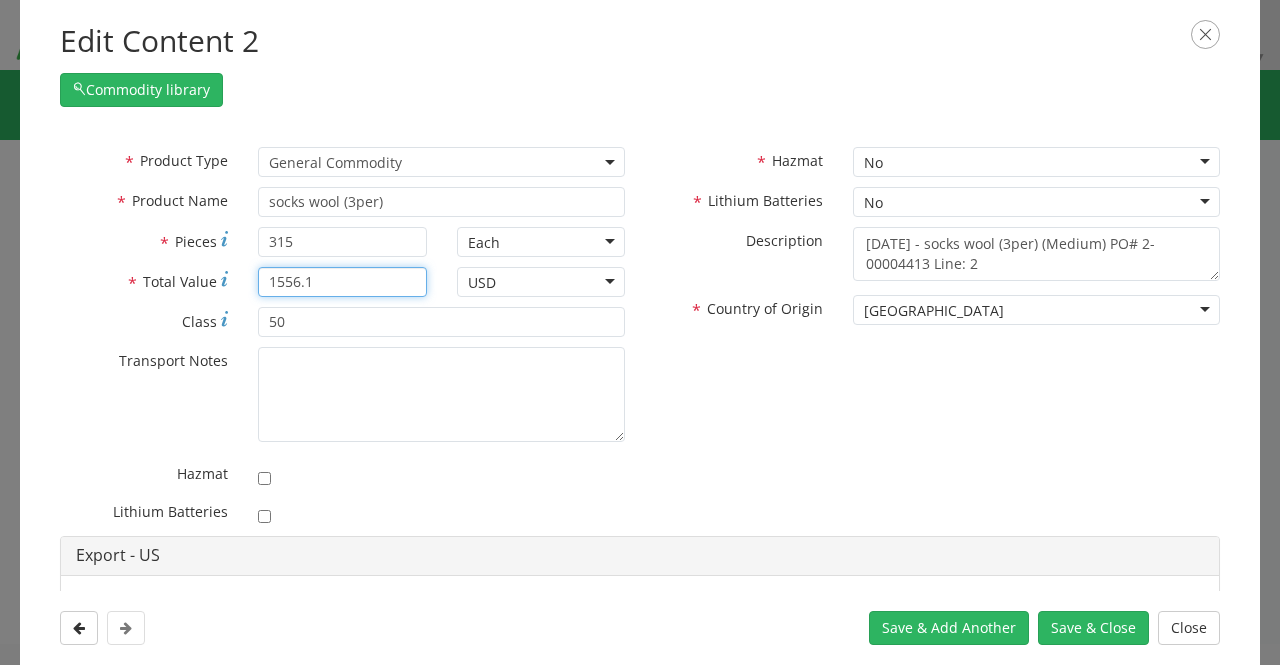 type on "1556.1" 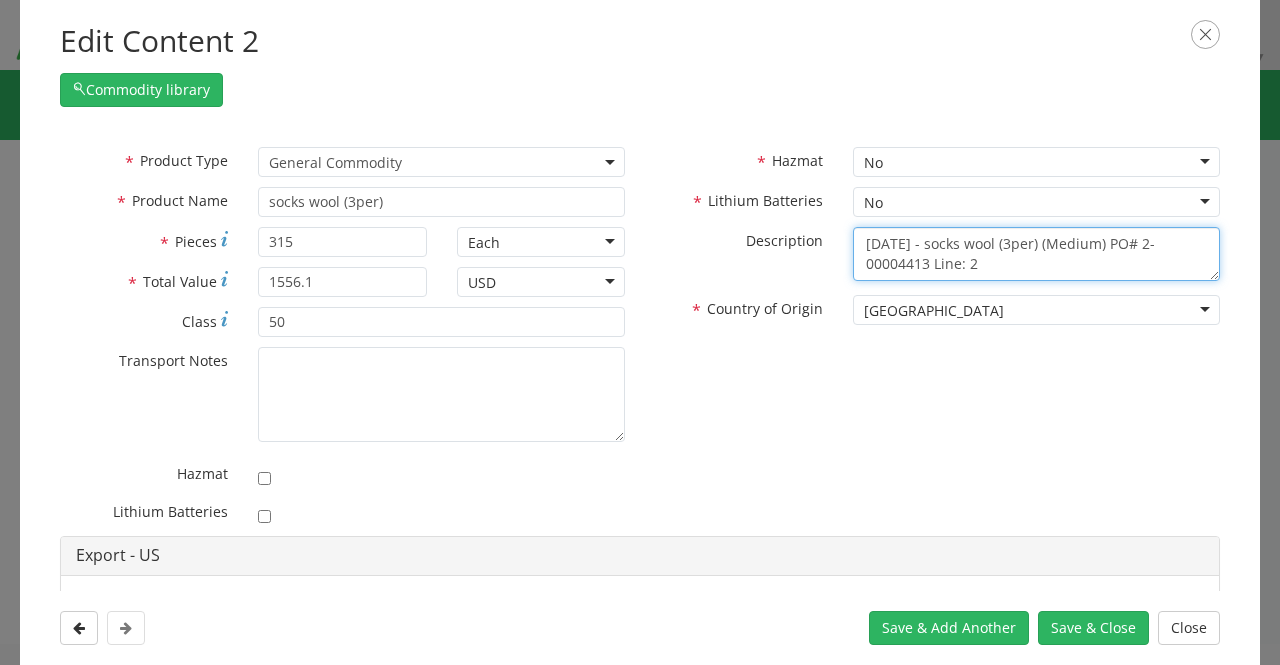 drag, startPoint x: 1078, startPoint y: 243, endPoint x: 1026, endPoint y: 241, distance: 52.03845 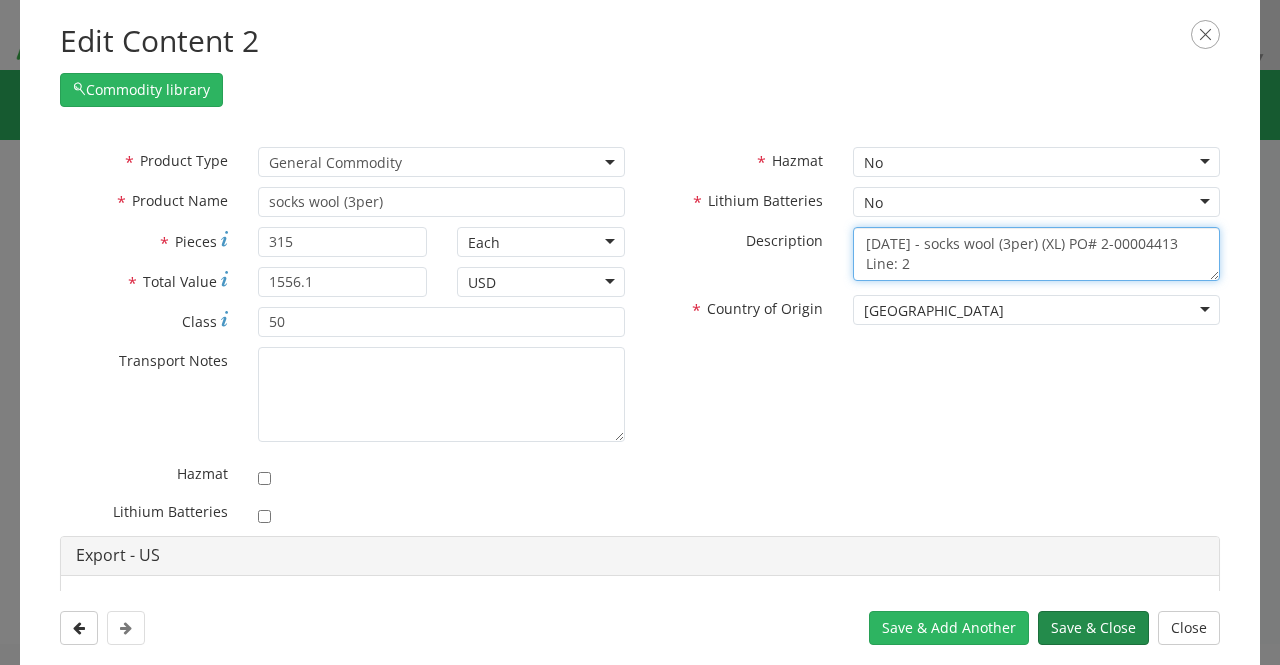 type on "[DATE] - socks wool (3per) (XL) PO# 2-00004413 Line: 2" 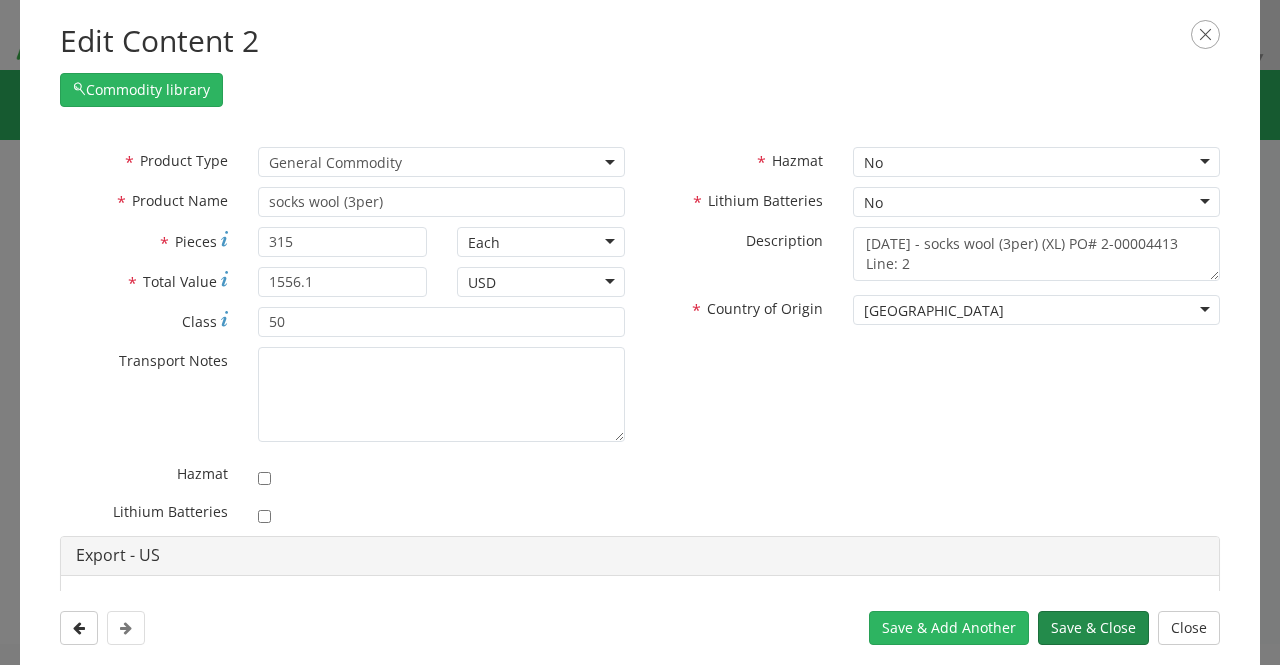 click on "Save & Close" at bounding box center (1093, 628) 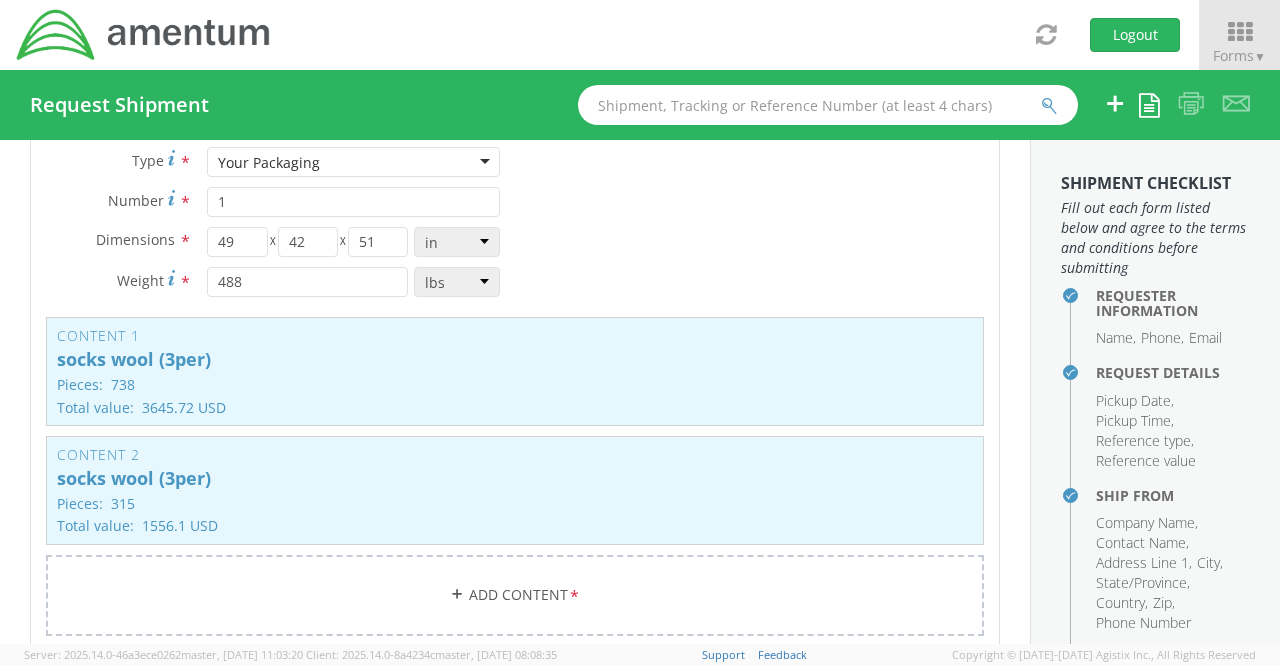 scroll, scrollTop: 2300, scrollLeft: 0, axis: vertical 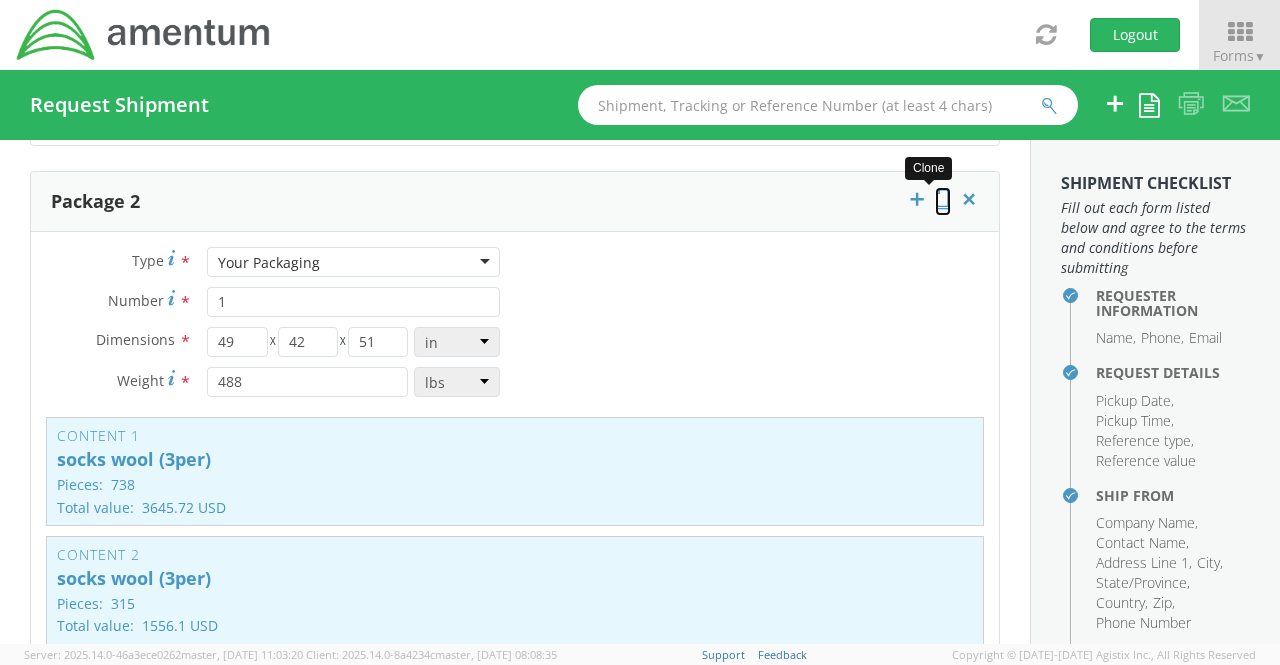 click at bounding box center (943, 199) 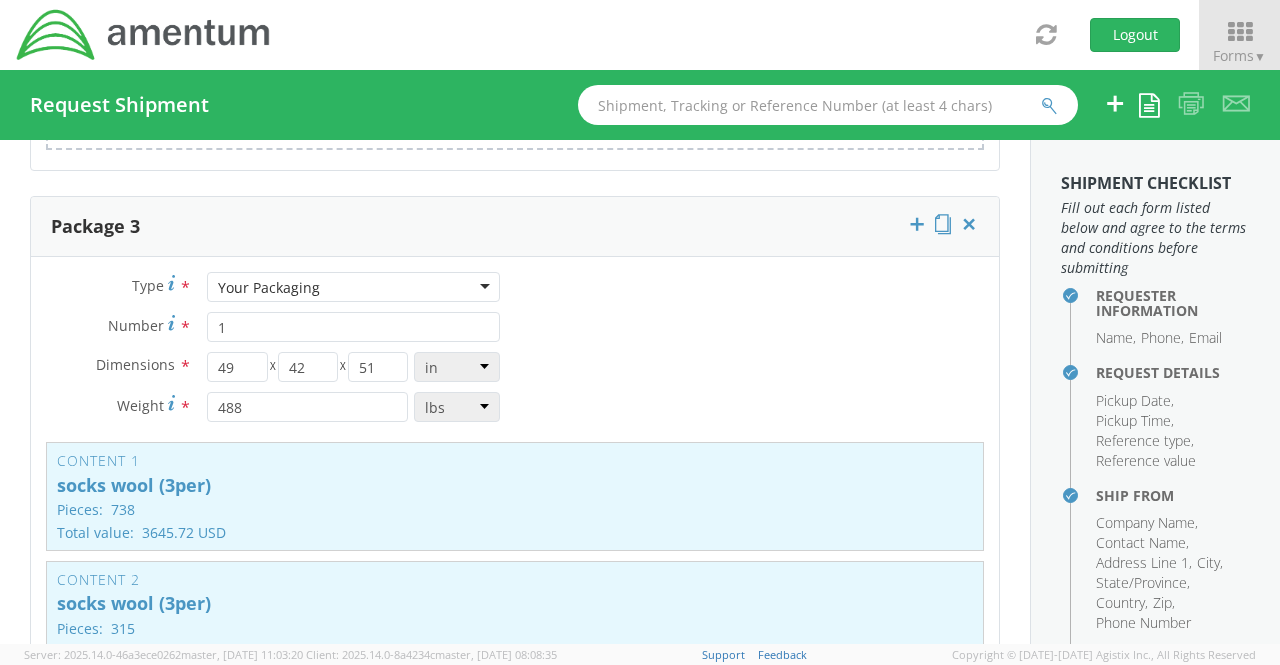 scroll, scrollTop: 2900, scrollLeft: 0, axis: vertical 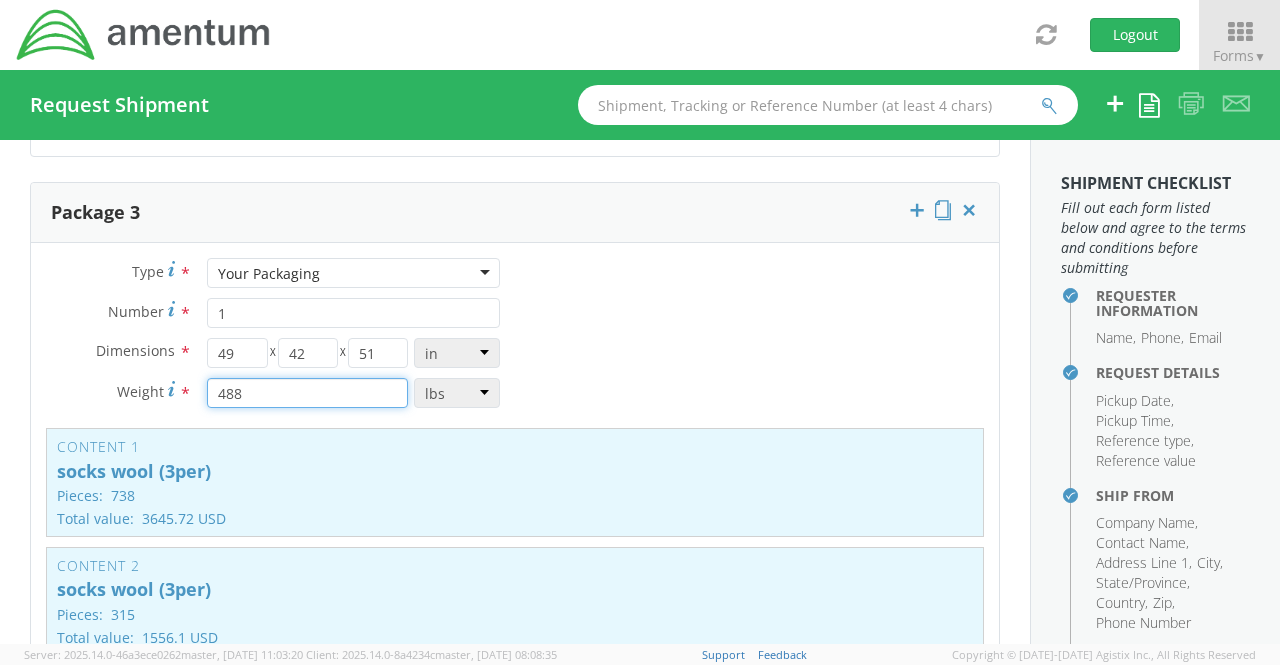 drag, startPoint x: 240, startPoint y: 384, endPoint x: 198, endPoint y: 384, distance: 42 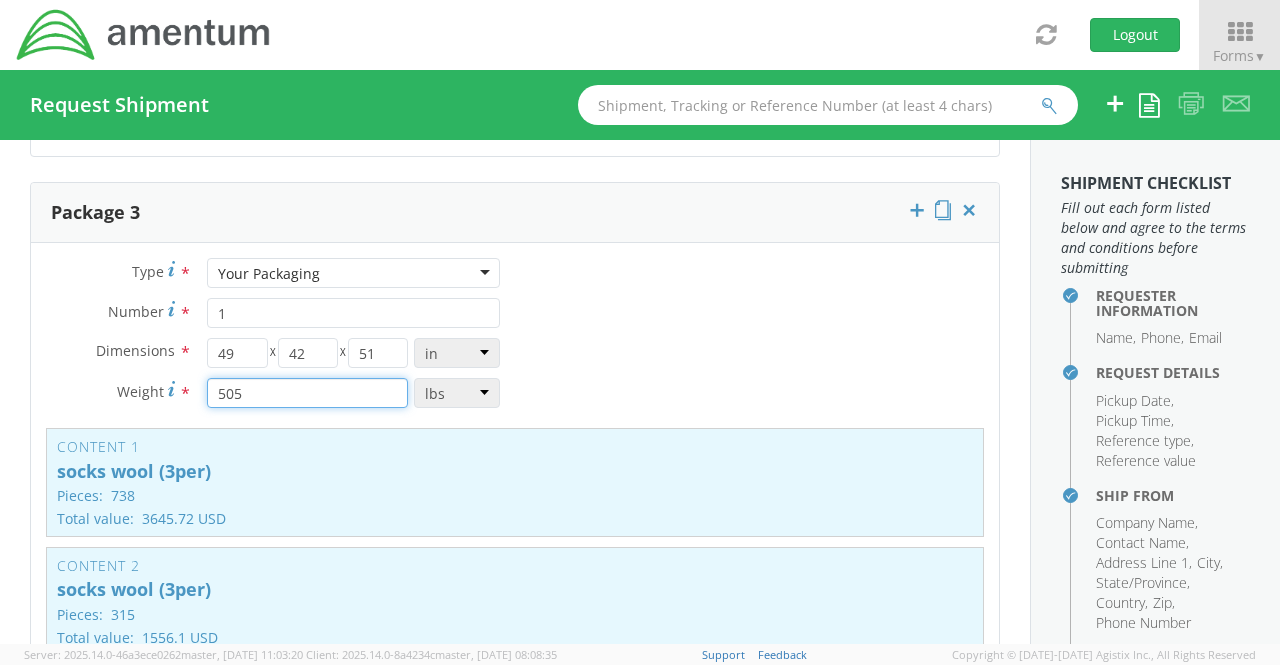 type on "505" 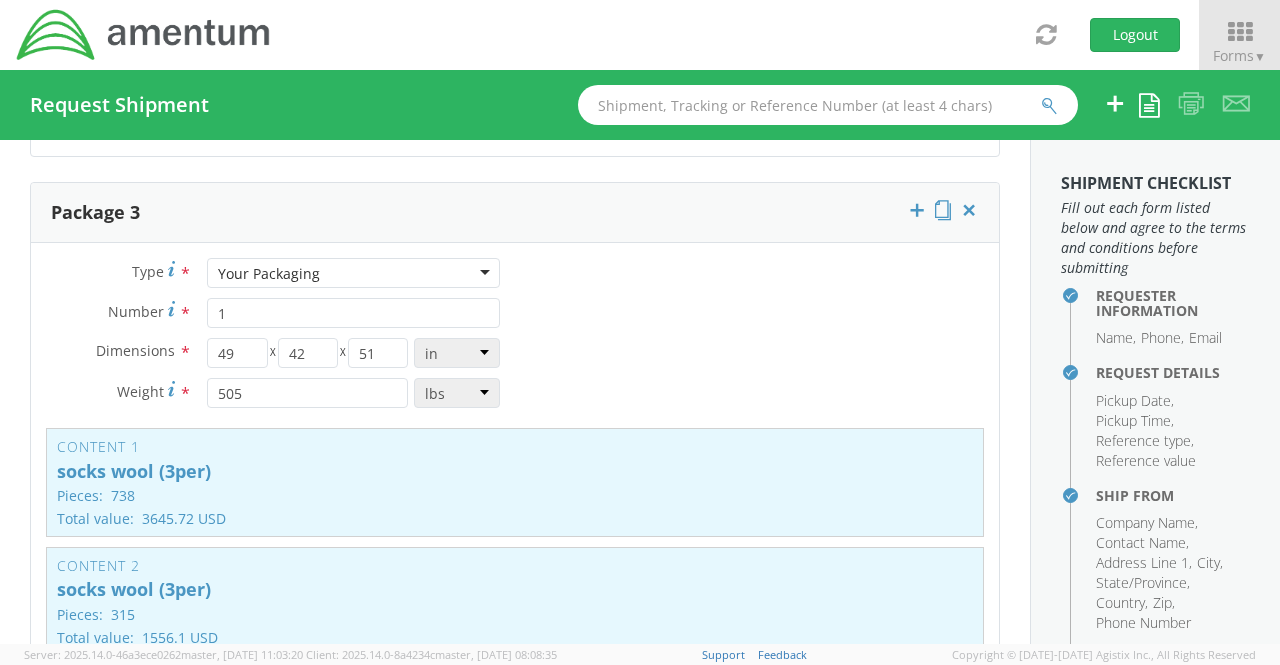 click on "Type        *             Your Packaging Your Packaging Crate(s) Envelope Pallet(s) Oversized (Not Stackable) Pallet(s) Oversized (Stackable) Pallet(s) Standard (Not Stackable) Pallet(s) Standard (Stackable) Your Packaging                                             Number        *       1                                                   Dimensions        *                       49 X 42 X 51       in cm ft                                       Weight        *                         505     lbs kgs                                                 Content 1   socks wool (3per)   Pieces:  738   Total value:  3645.72 USD HAZMAT                         Content 2   socks wool (3per)   Pieces:  315   Total value:  1556.1 USD HAZMAT                             Add Content  *" at bounding box center [515, 515] 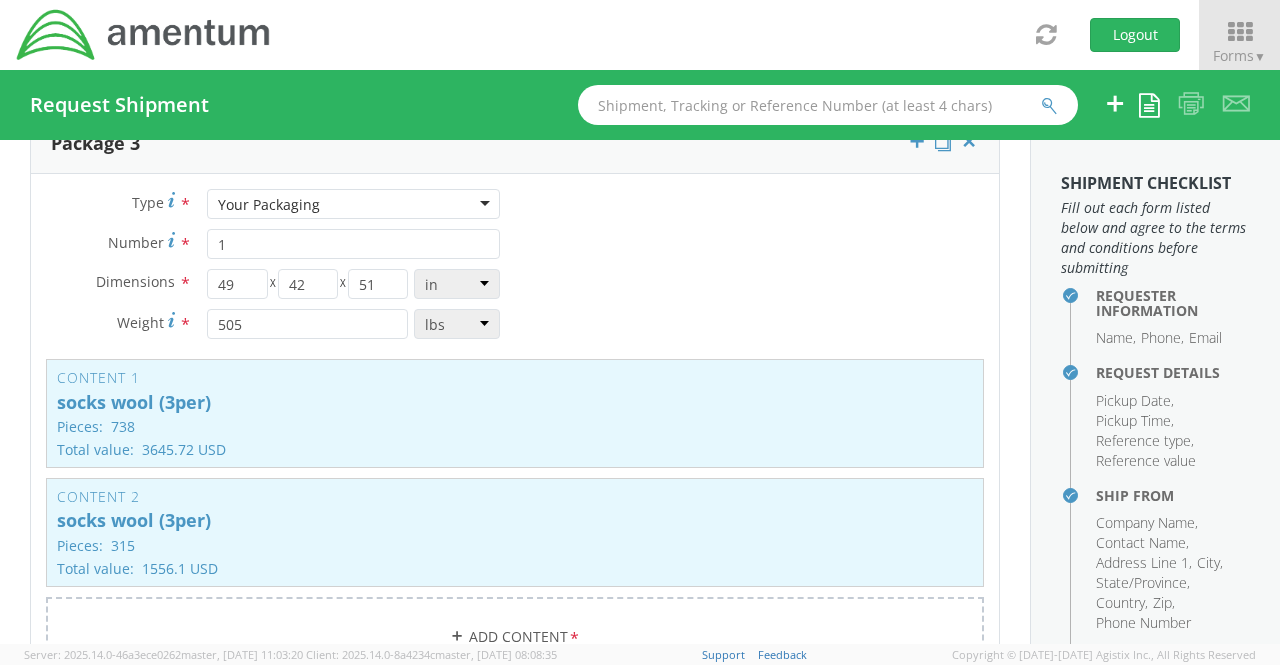 scroll, scrollTop: 3000, scrollLeft: 0, axis: vertical 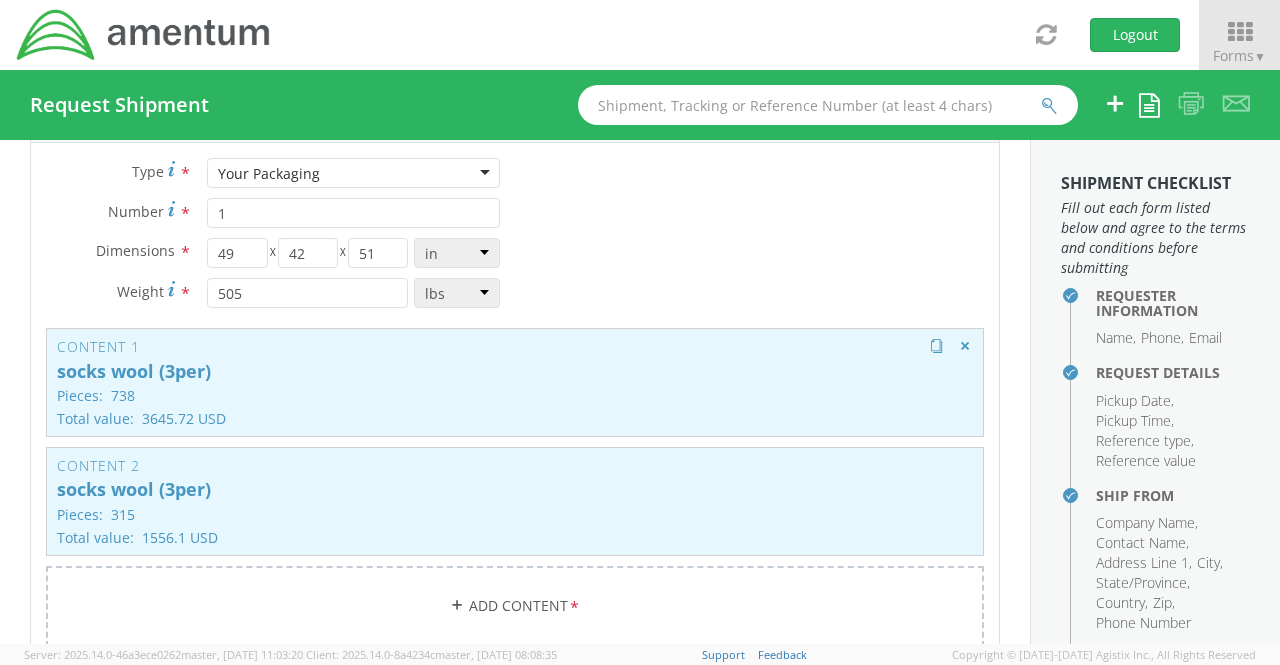 click on "socks wool (3per)" at bounding box center [515, 372] 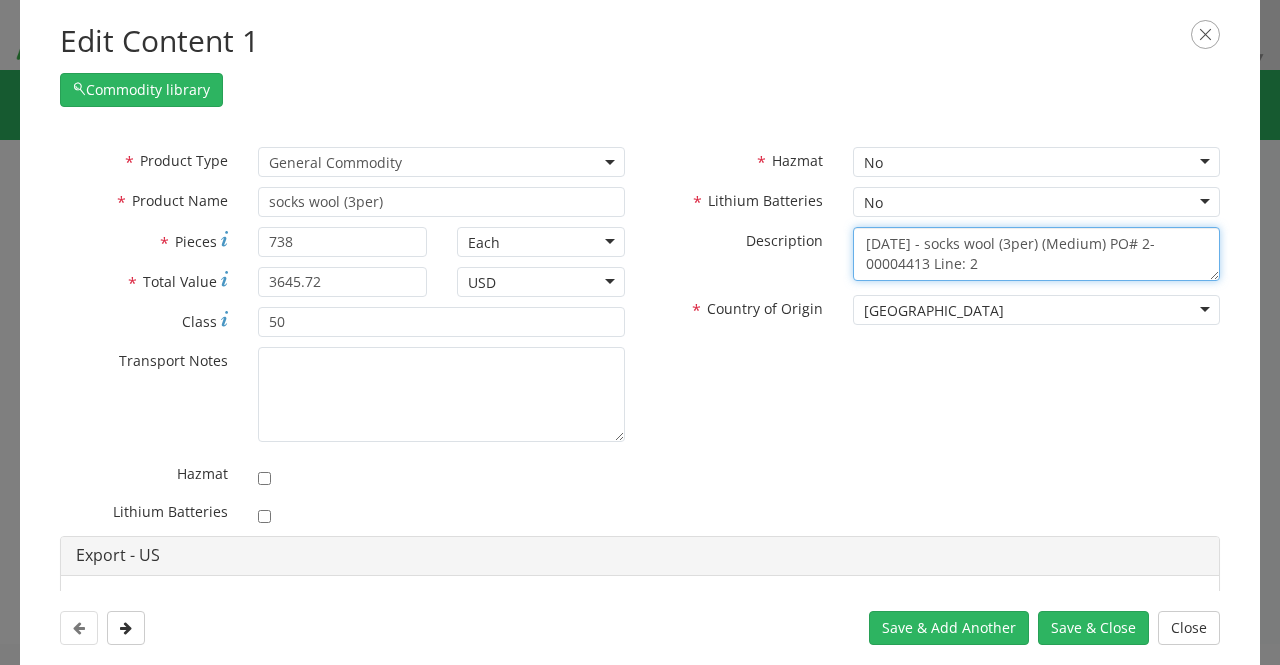 drag, startPoint x: 1078, startPoint y: 241, endPoint x: 1032, endPoint y: 241, distance: 46 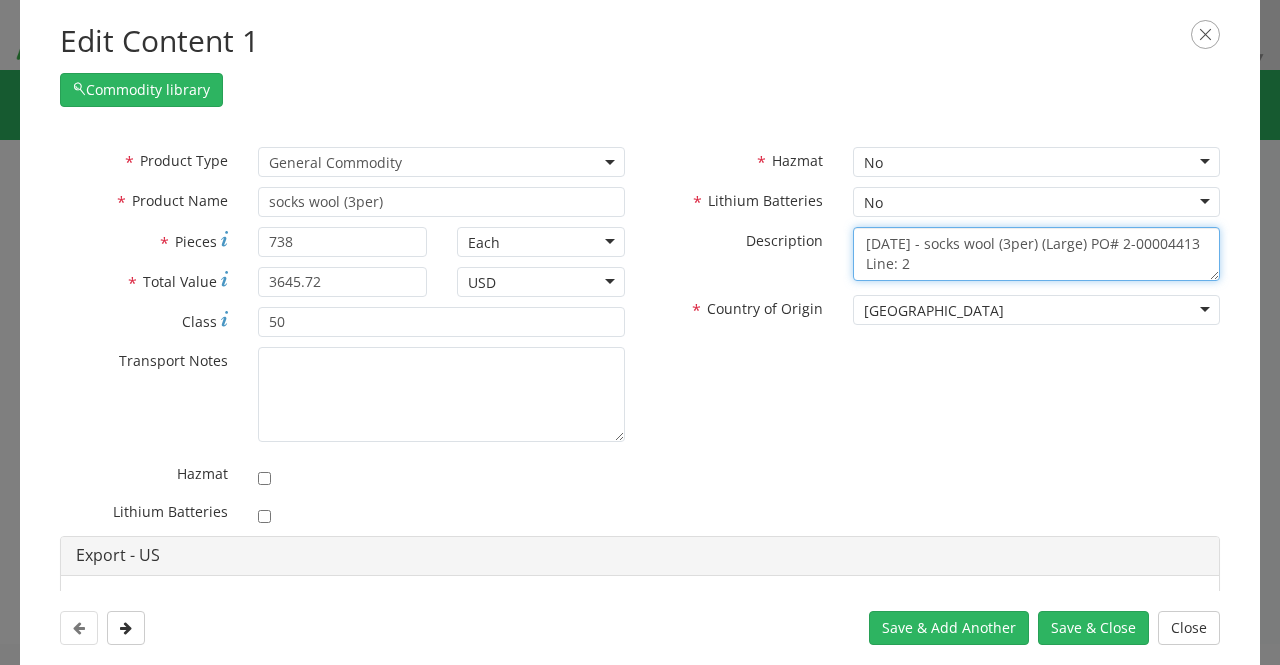 type on "[DATE] - socks wool (3per) (Large) PO# 2-00004413 Line: 2" 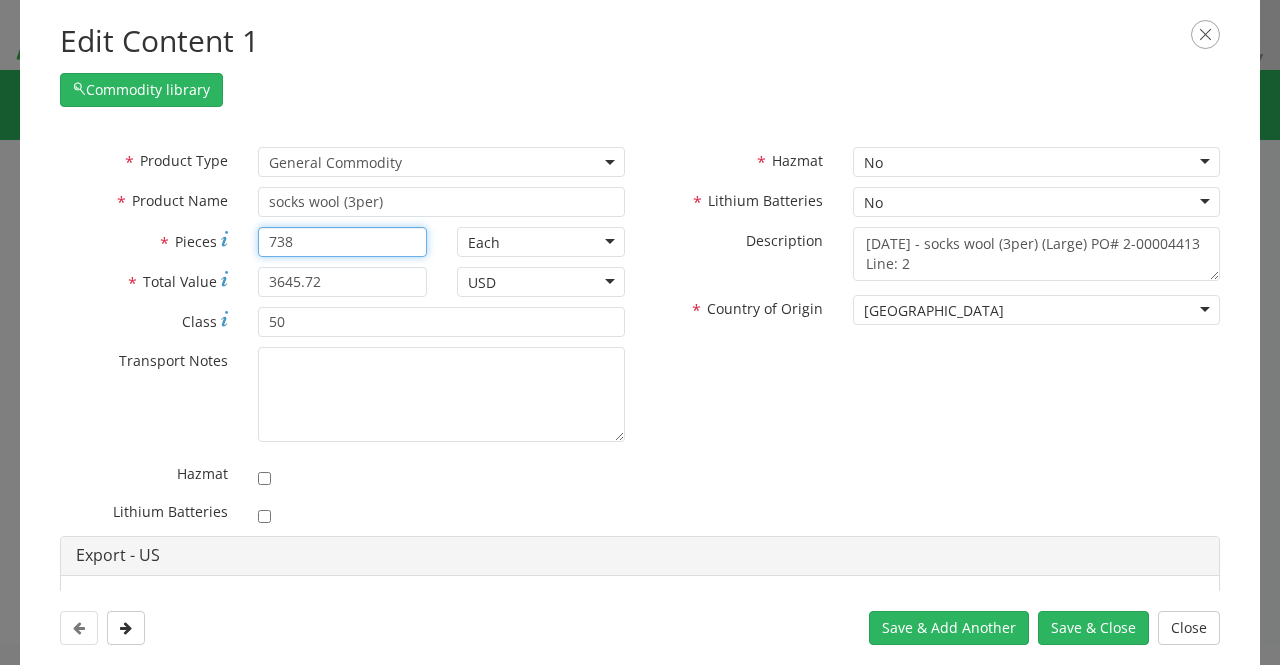 drag, startPoint x: 320, startPoint y: 236, endPoint x: 178, endPoint y: 229, distance: 142.17242 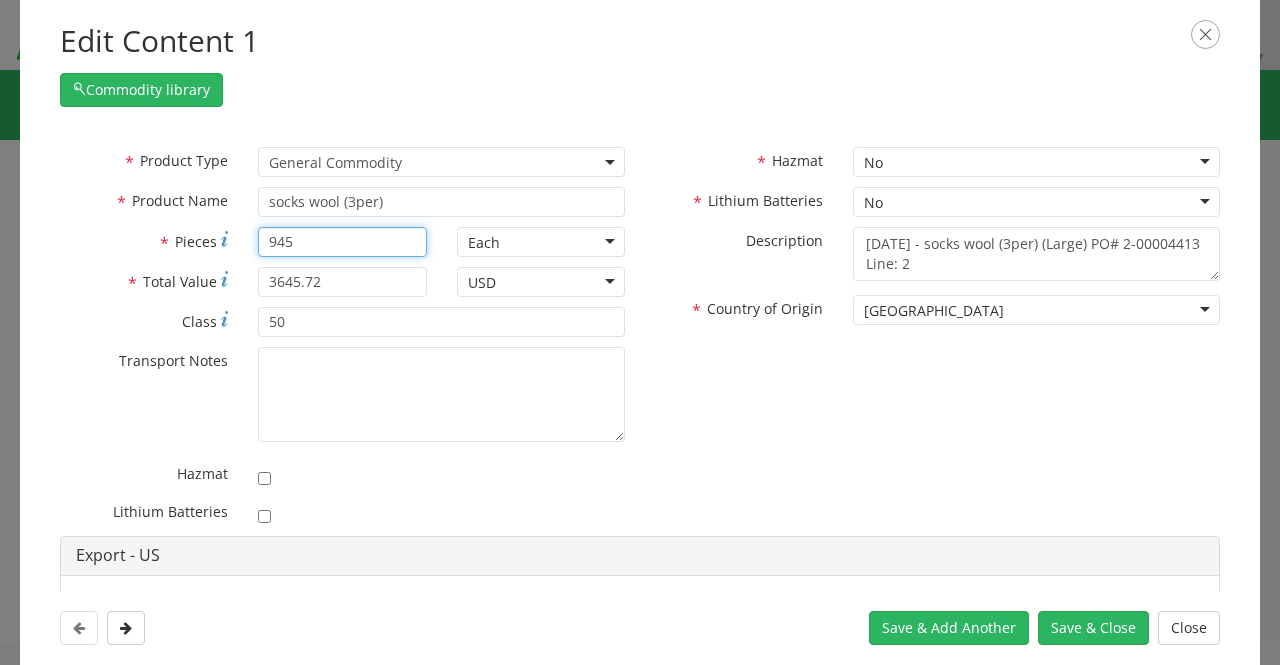type on "945" 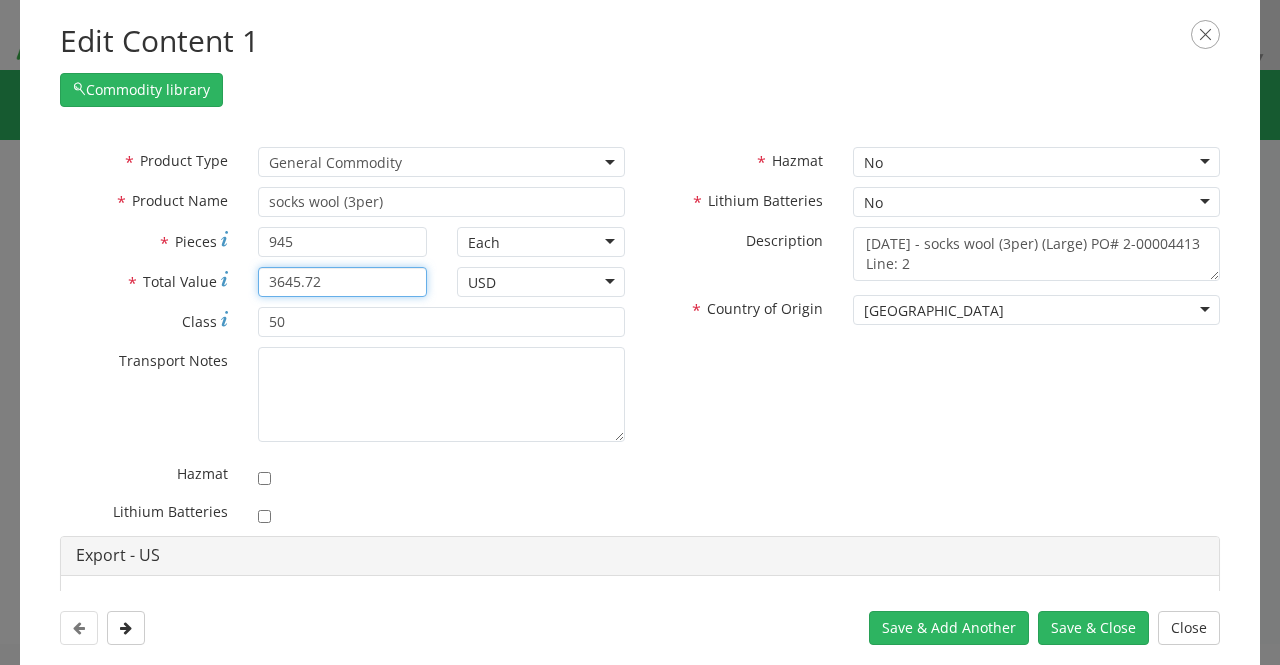 drag, startPoint x: 328, startPoint y: 286, endPoint x: 211, endPoint y: 286, distance: 117 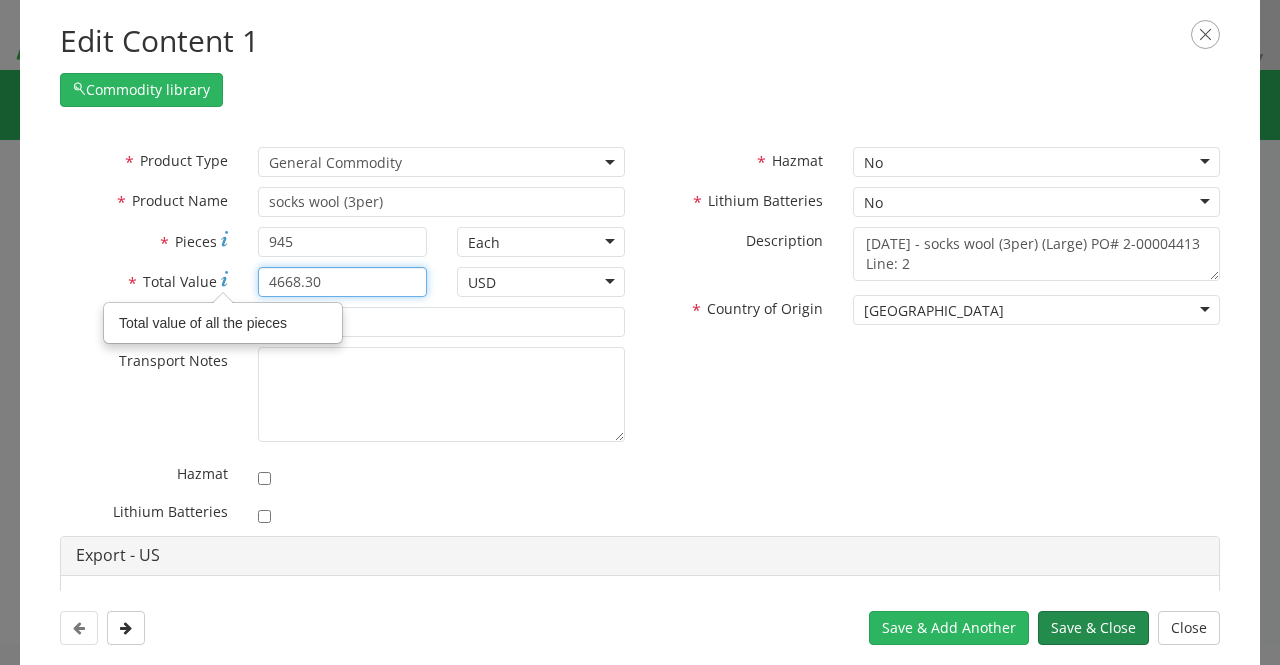 type on "4668.30" 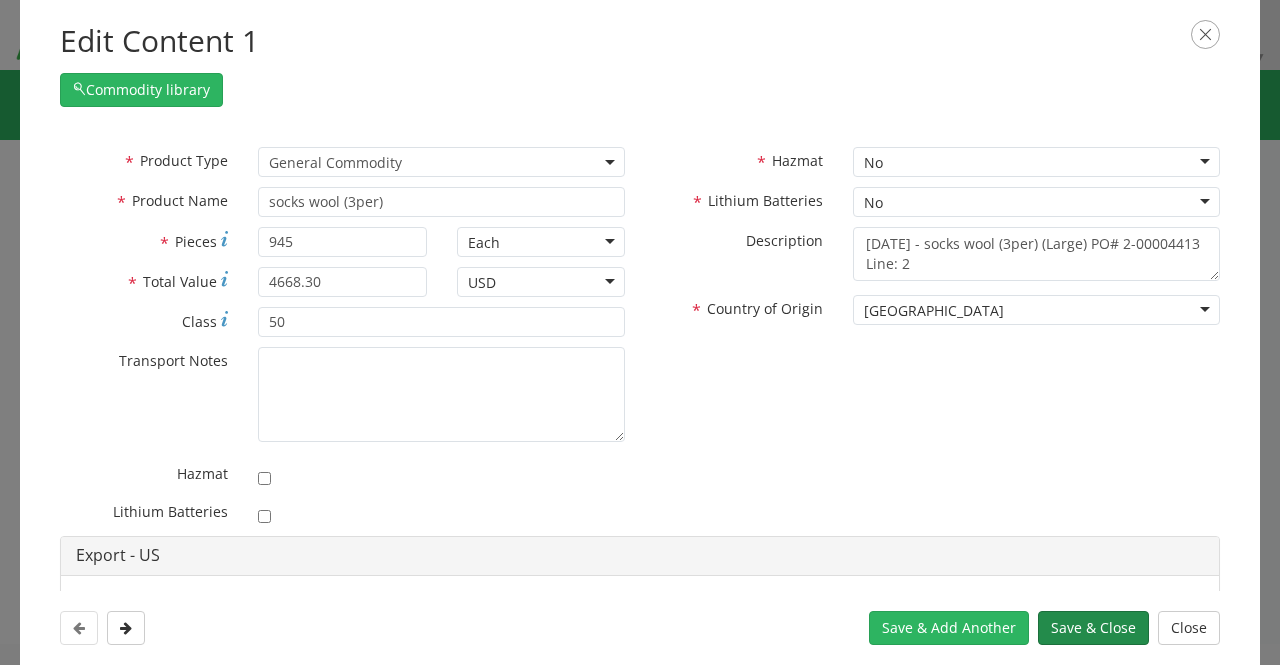 click on "Save & Close" at bounding box center [1093, 628] 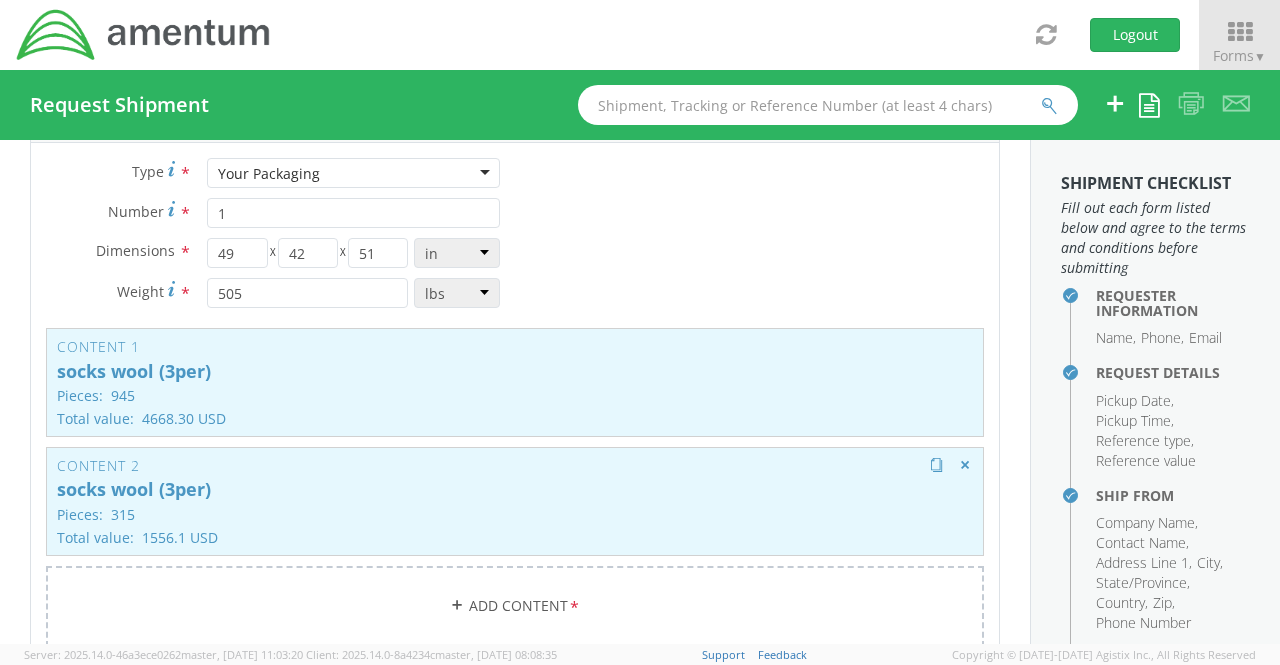 click on "Pieces:  315" at bounding box center (515, 514) 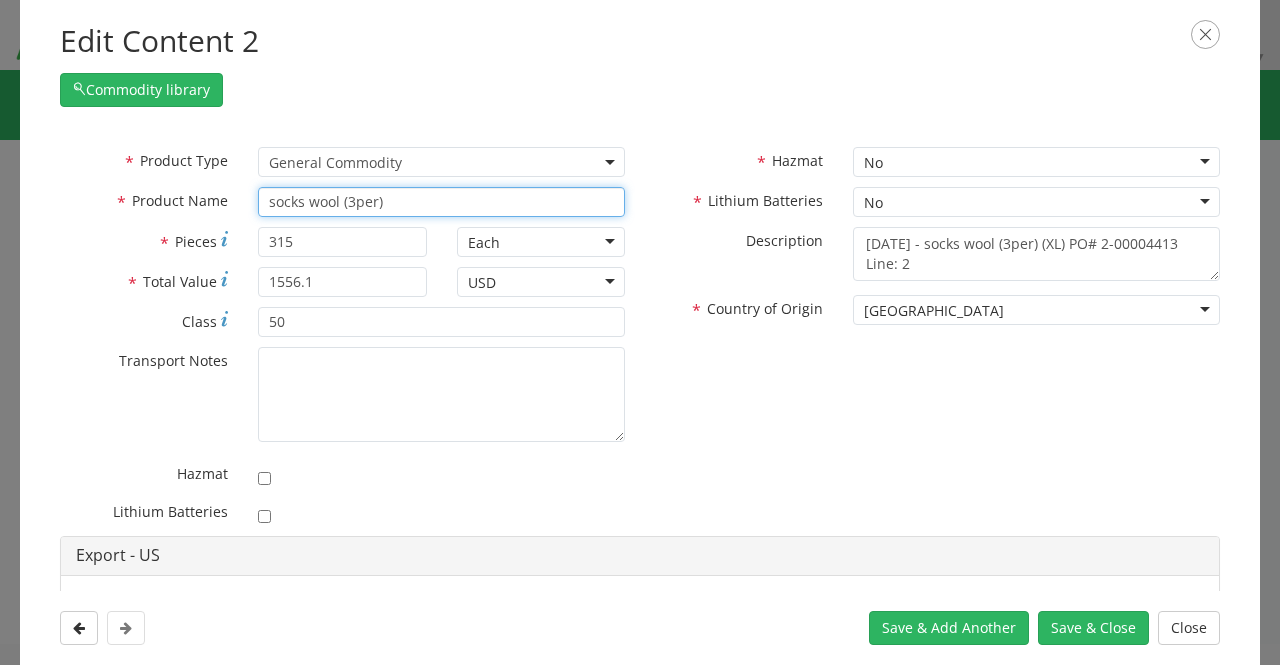 drag, startPoint x: 405, startPoint y: 195, endPoint x: 192, endPoint y: 197, distance: 213.00938 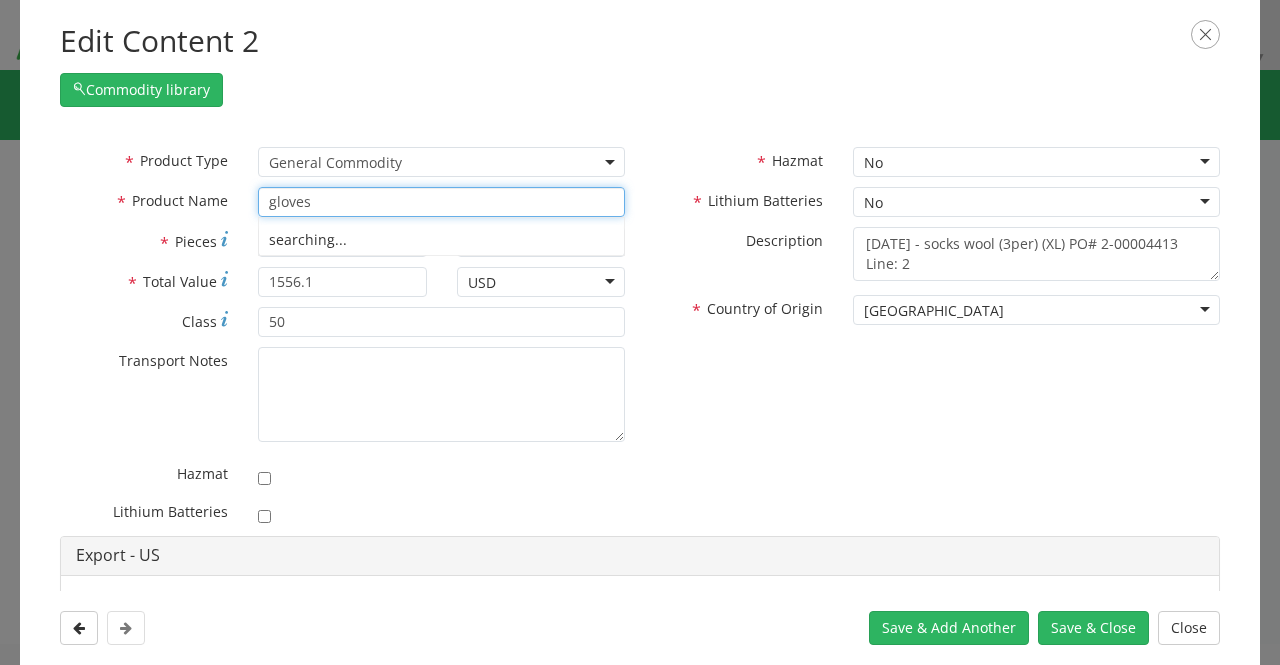 type on "gloves" 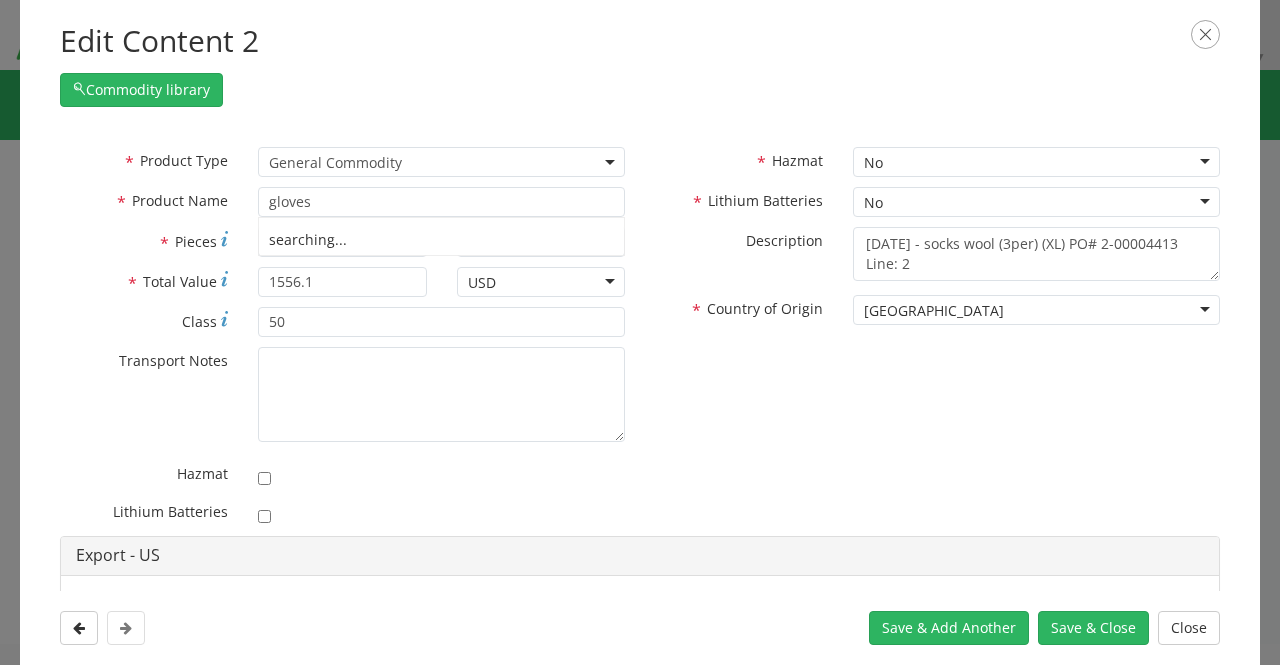type on "gloves, CUT RESISTANT, SIZE 7, GREY/YELLOW, NYLON LINING" 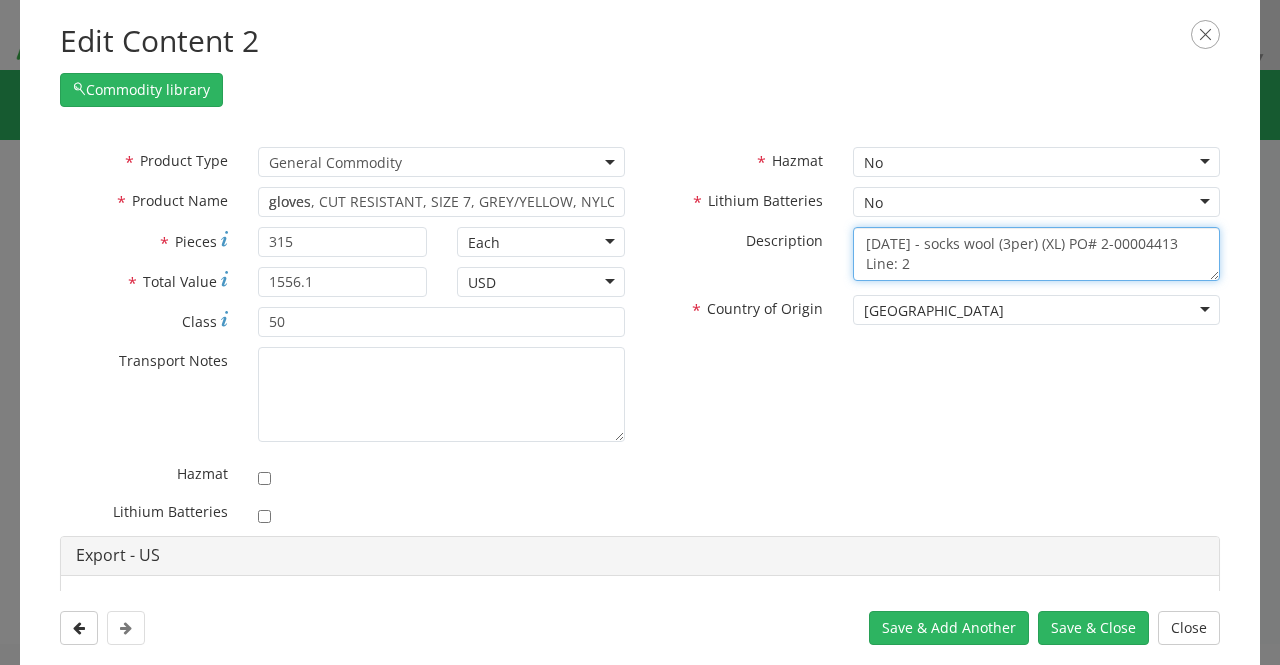 drag, startPoint x: 920, startPoint y: 267, endPoint x: 816, endPoint y: 238, distance: 107.96759 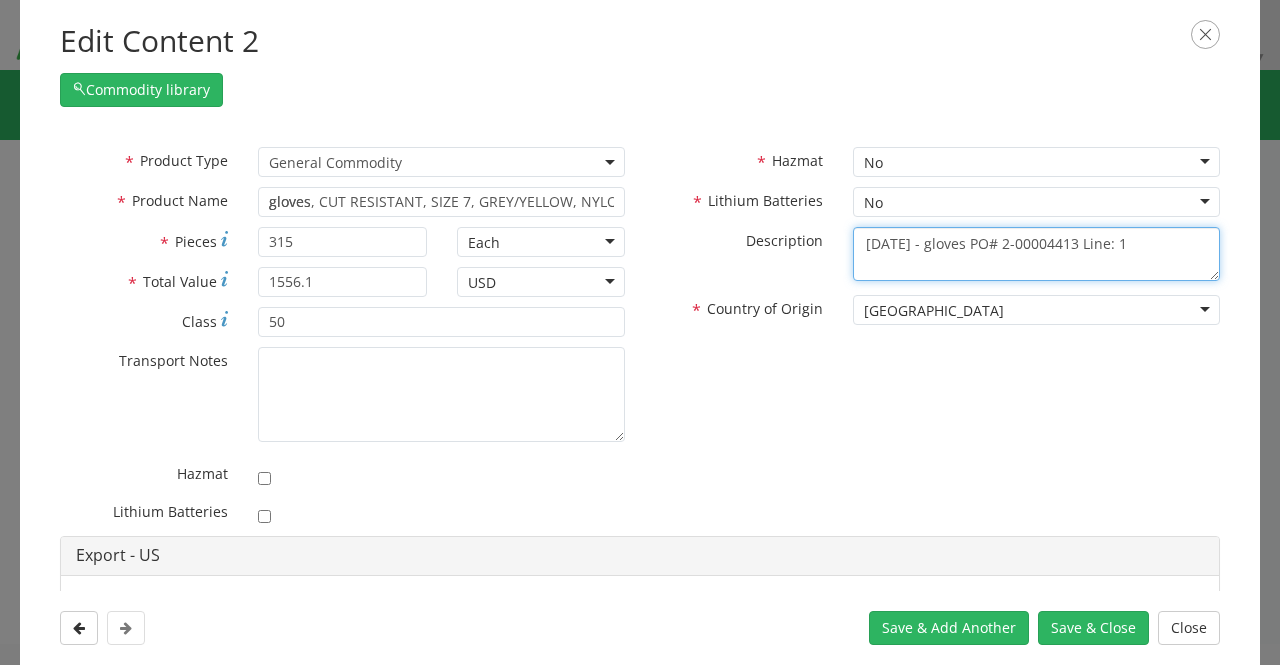 type on "[DATE] - gloves PO# 2-00004413 Line: 1" 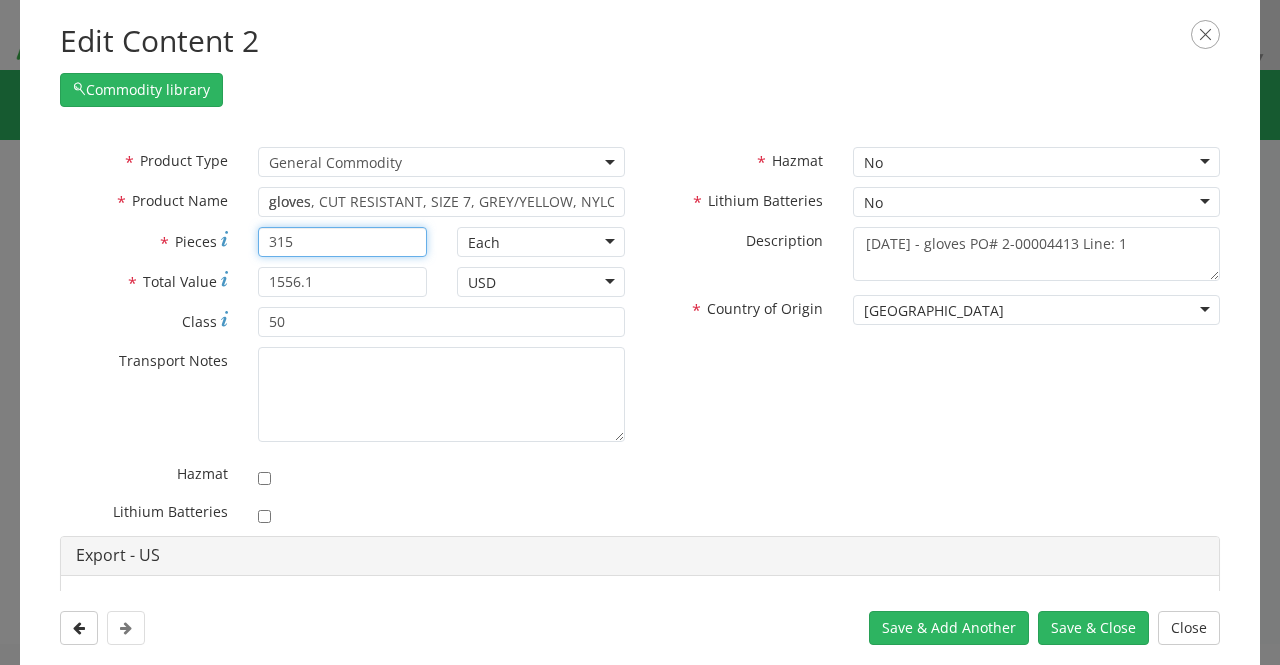 drag, startPoint x: 324, startPoint y: 243, endPoint x: 228, endPoint y: 240, distance: 96.04687 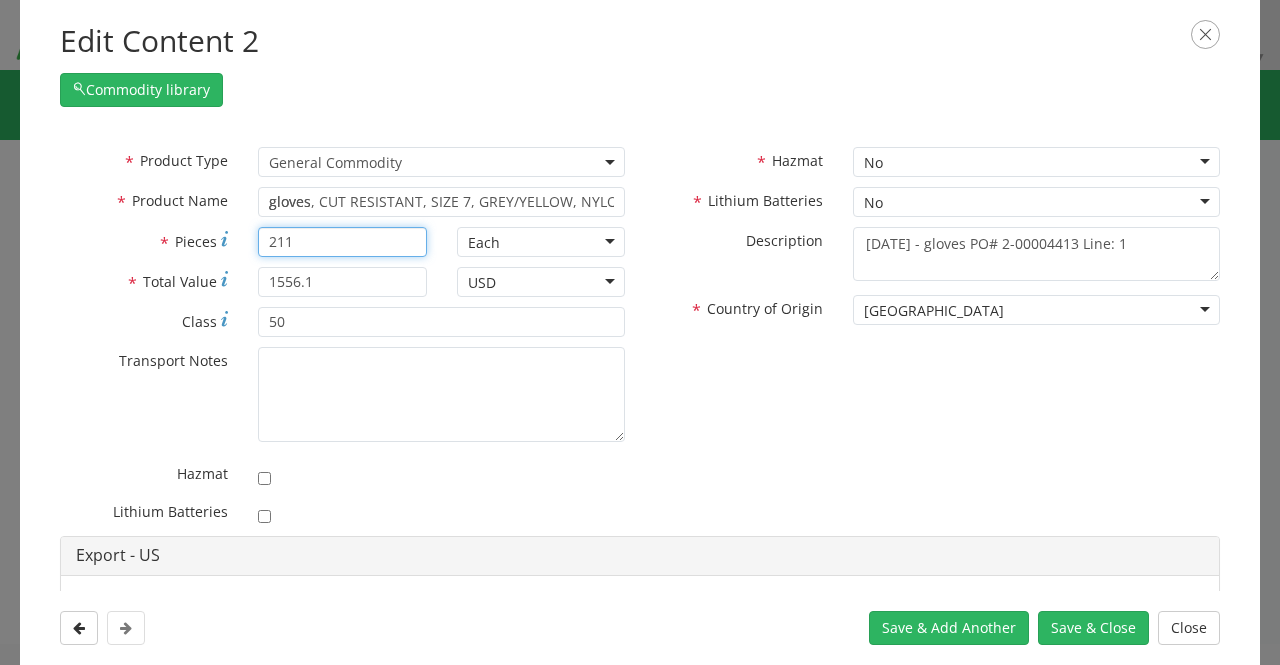 type on "211" 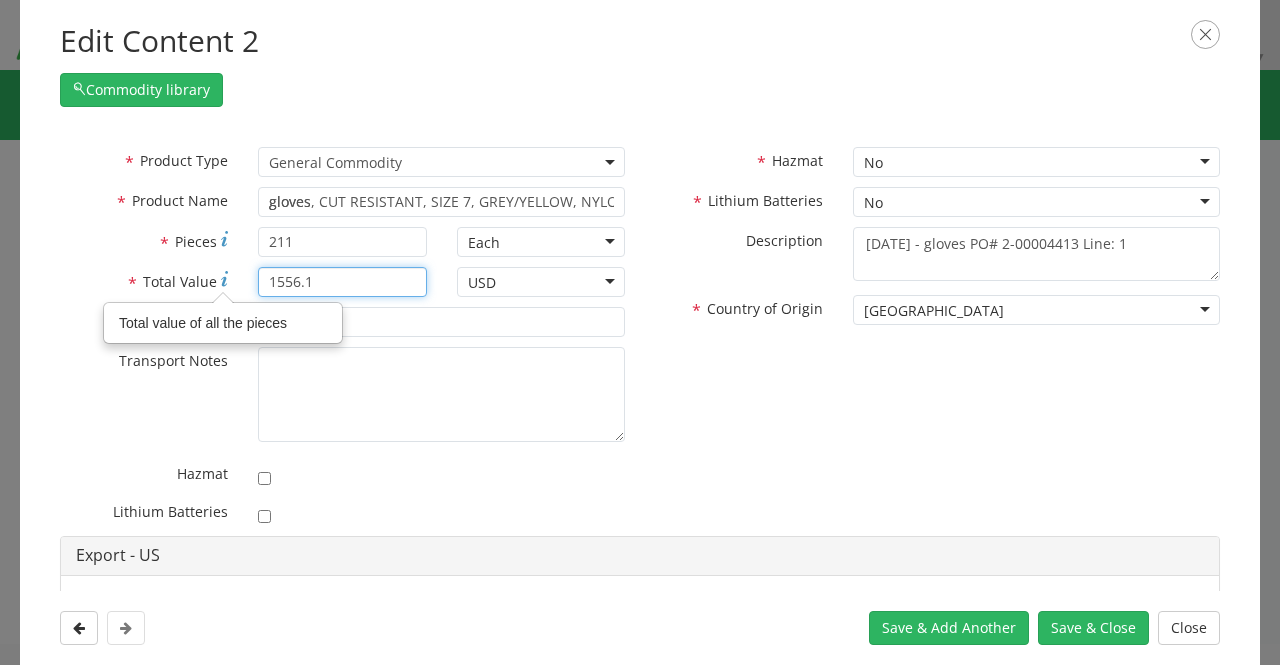 drag, startPoint x: 337, startPoint y: 279, endPoint x: 210, endPoint y: 287, distance: 127.25172 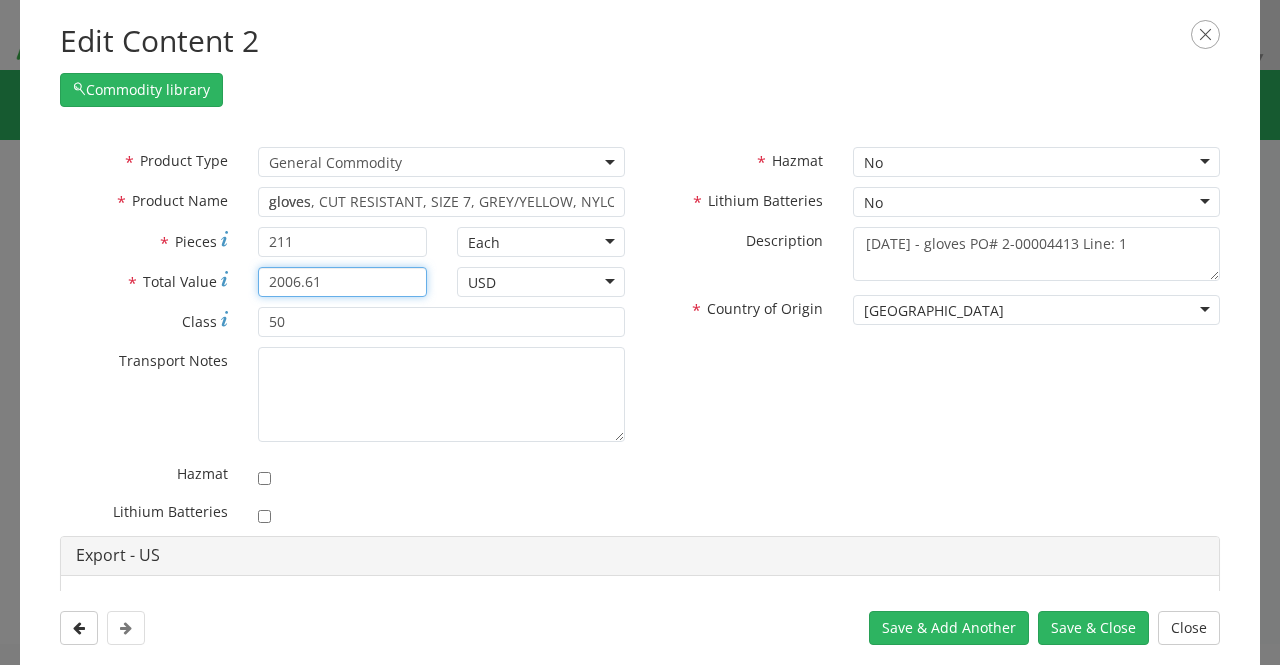 type on "2006.61" 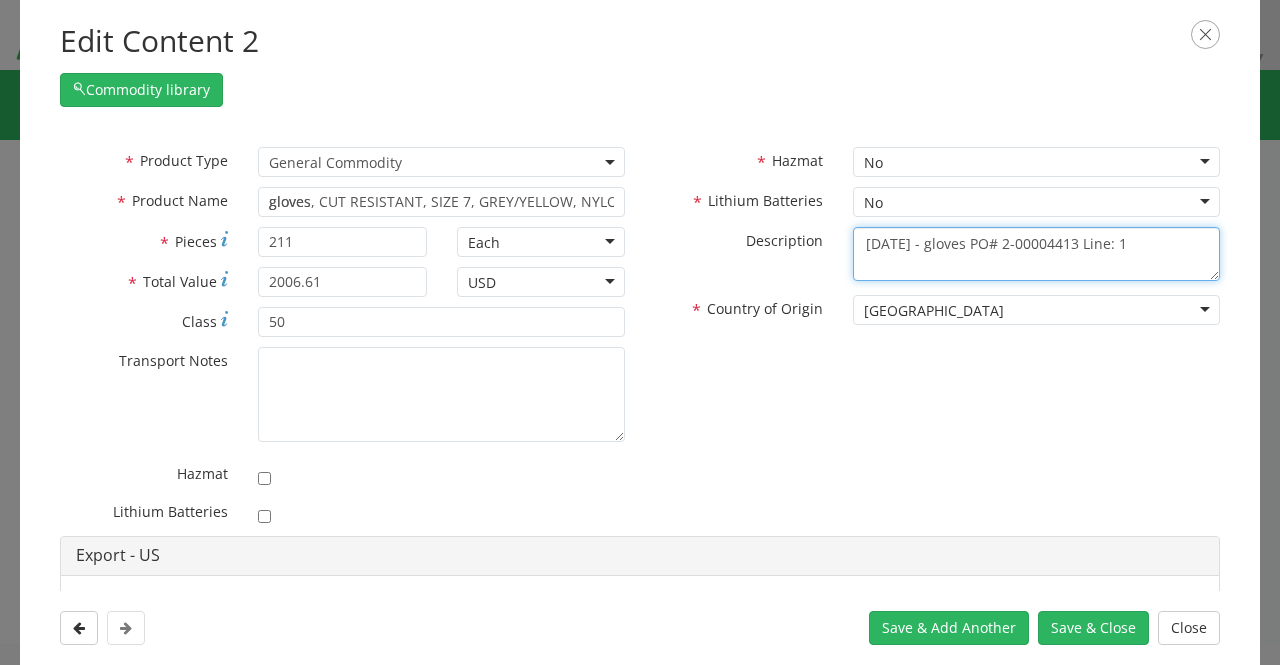click on "[DATE] - gloves PO# 2-00004413 Line: 1" at bounding box center (1036, 254) 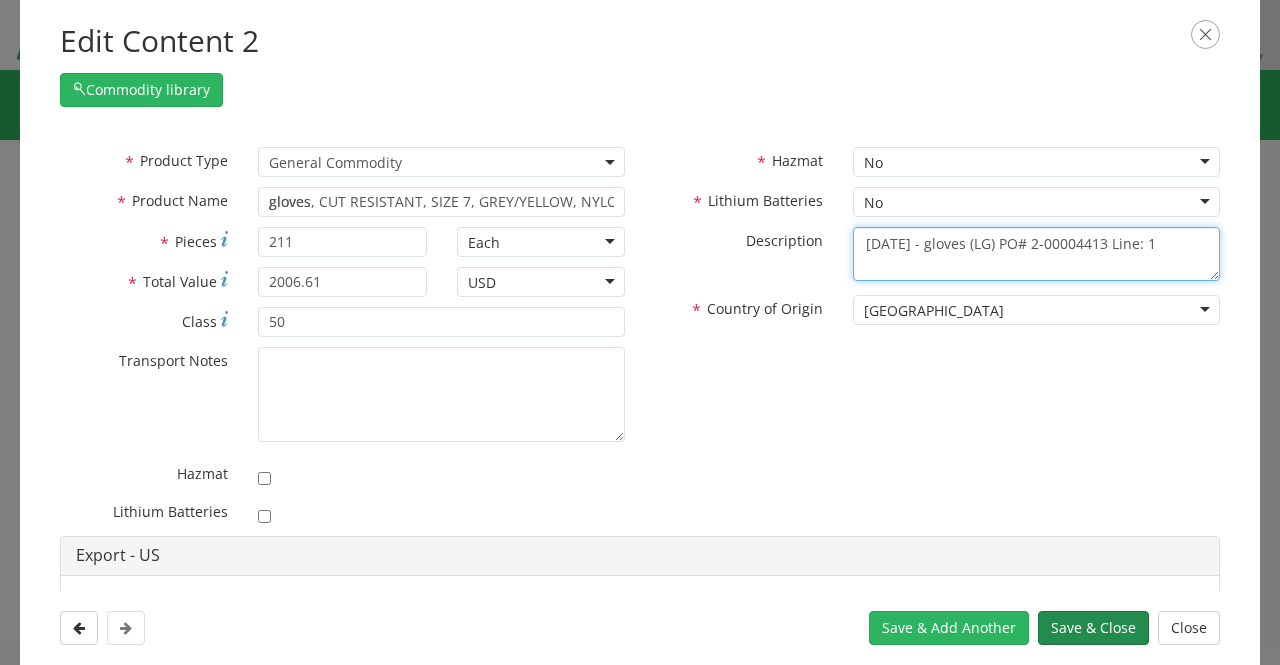 type on "[DATE] - gloves (LG) PO# 2-00004413 Line: 1" 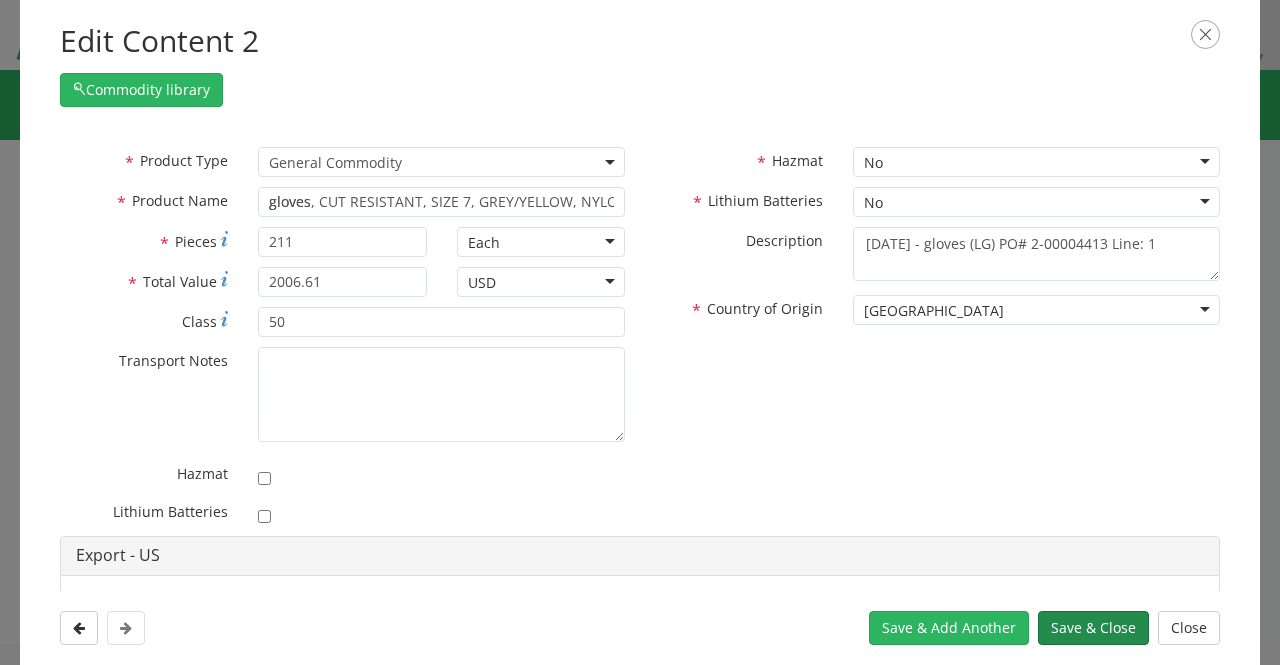 click on "Save & Close" at bounding box center (1093, 628) 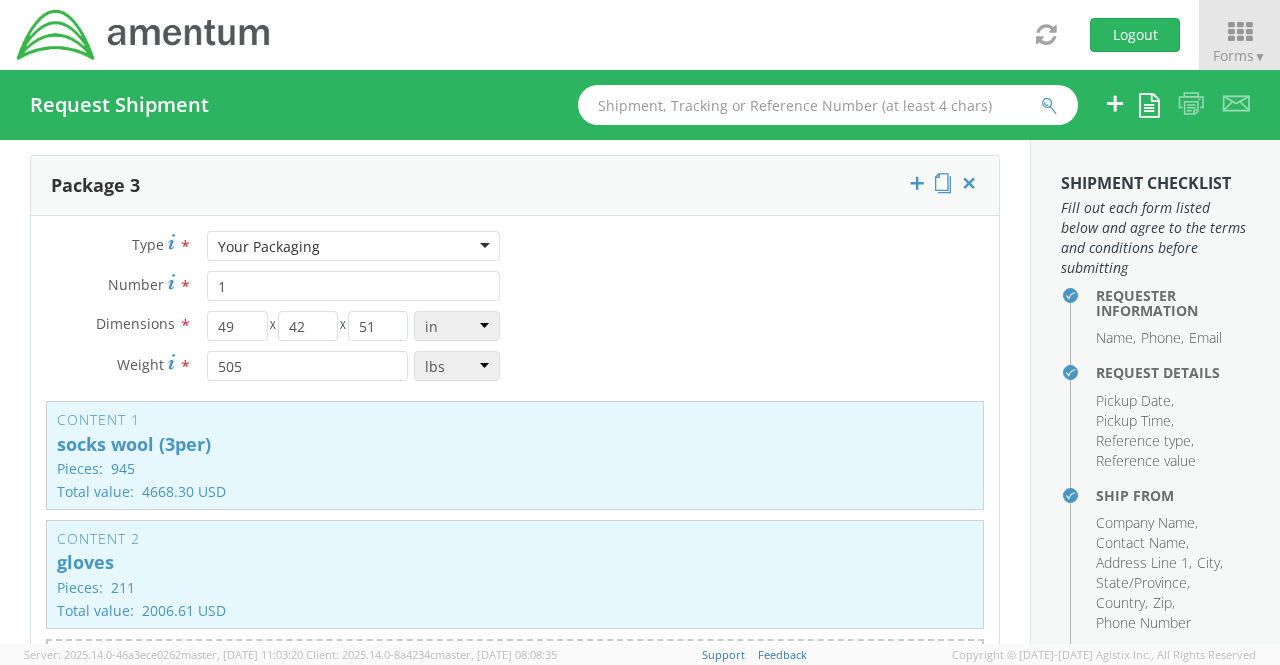 scroll, scrollTop: 2900, scrollLeft: 0, axis: vertical 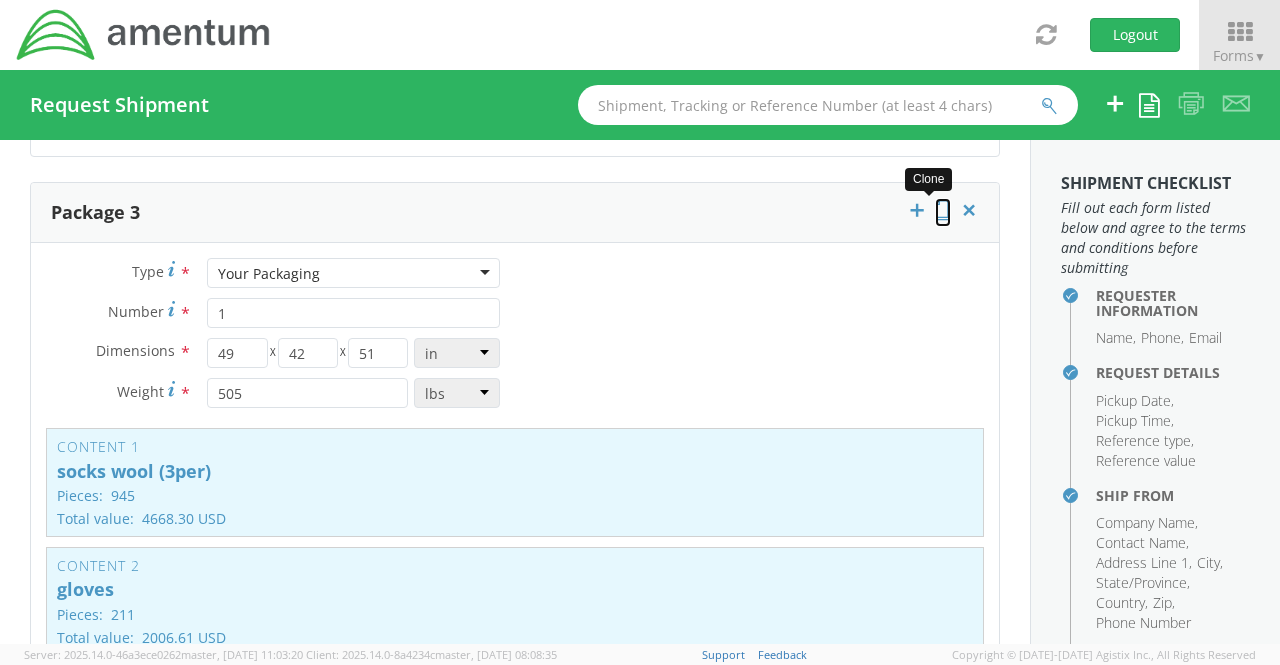 click at bounding box center [943, 210] 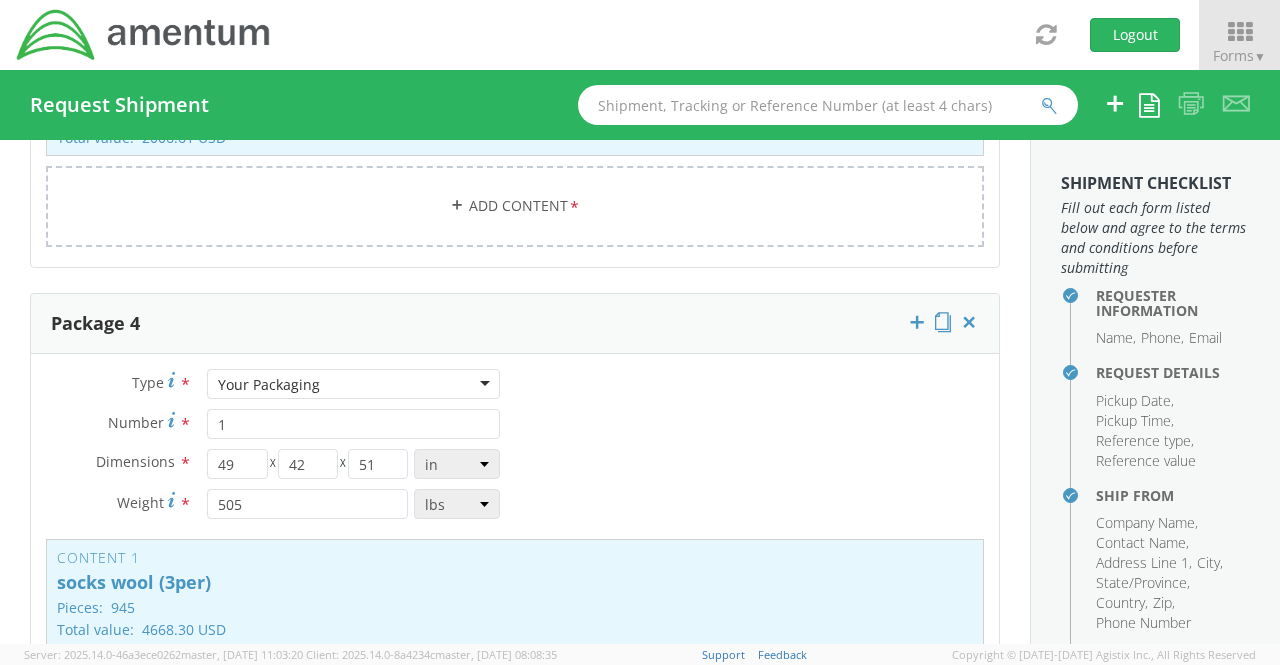 scroll, scrollTop: 3500, scrollLeft: 0, axis: vertical 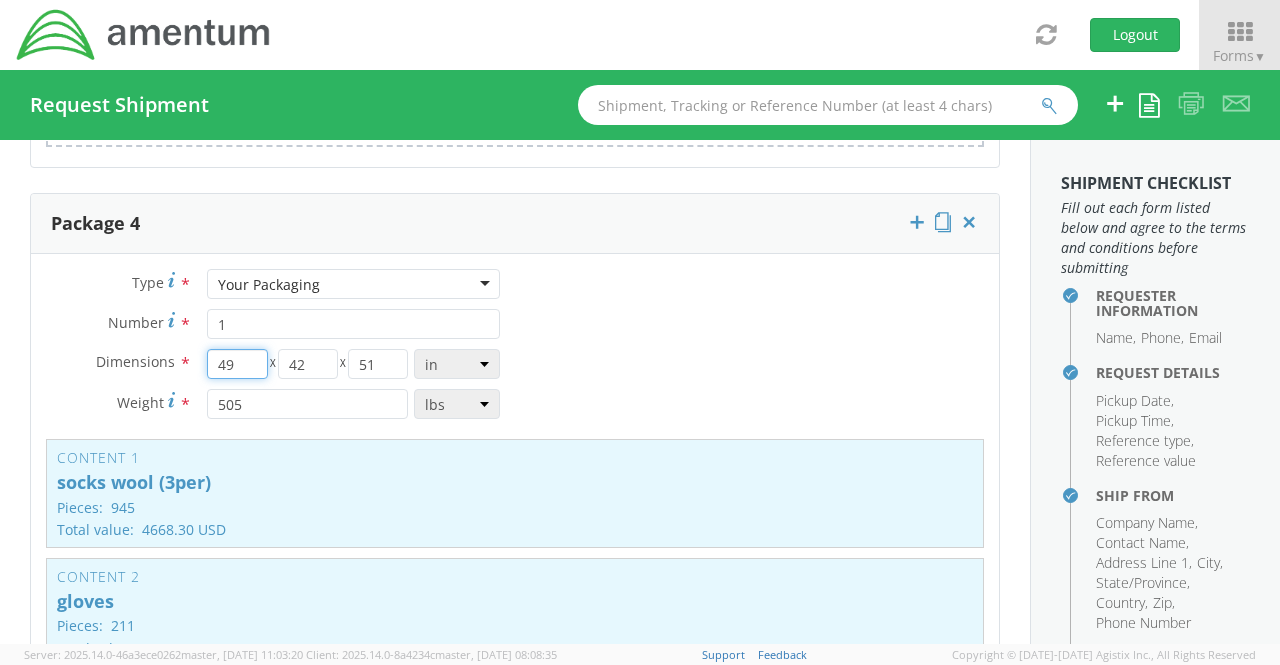drag, startPoint x: 238, startPoint y: 352, endPoint x: 210, endPoint y: 353, distance: 28.01785 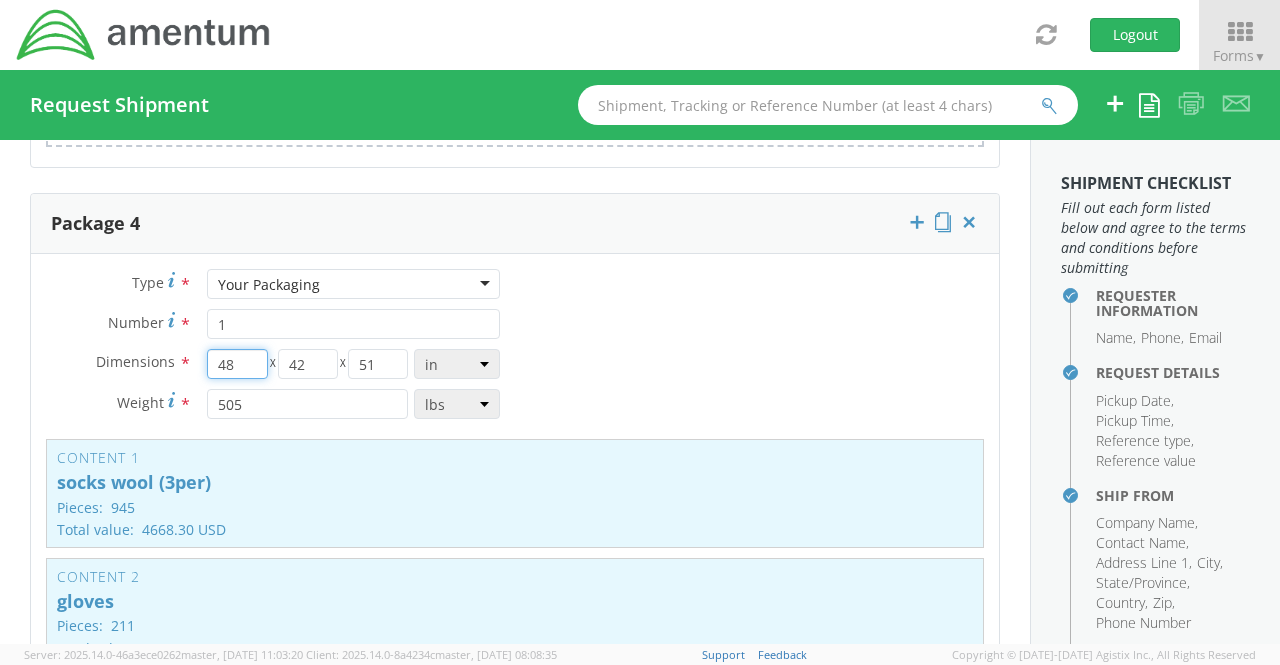 type on "48" 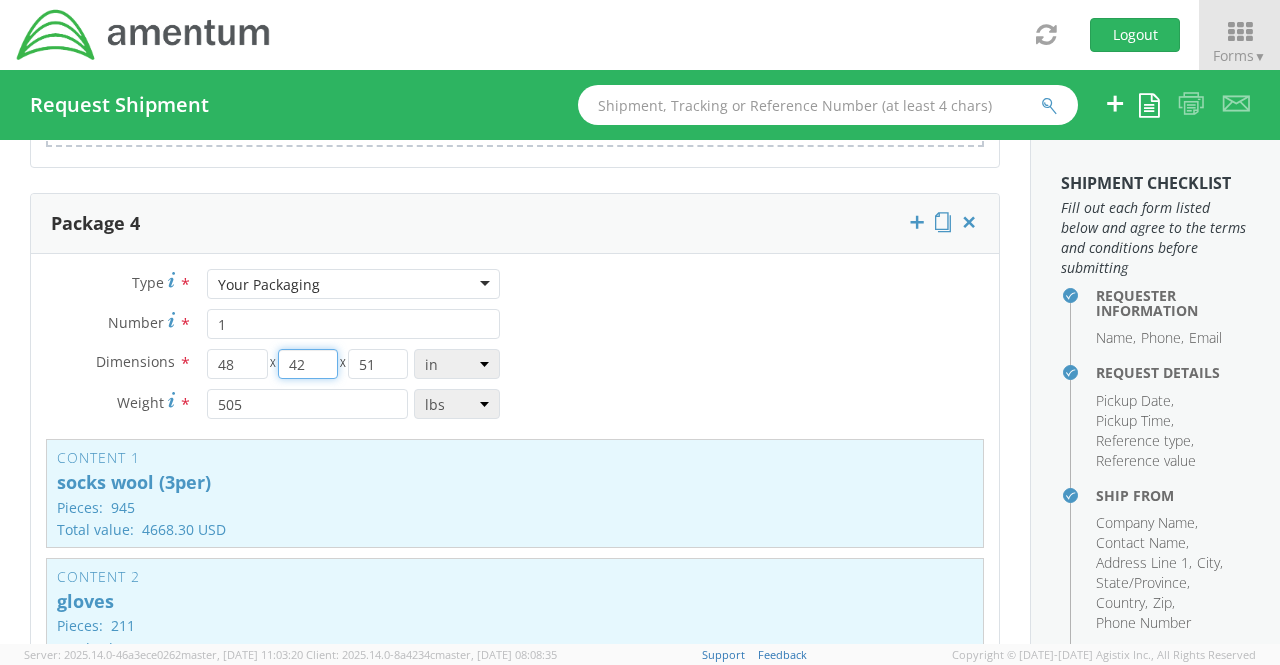 drag, startPoint x: 306, startPoint y: 359, endPoint x: 278, endPoint y: 357, distance: 28.071337 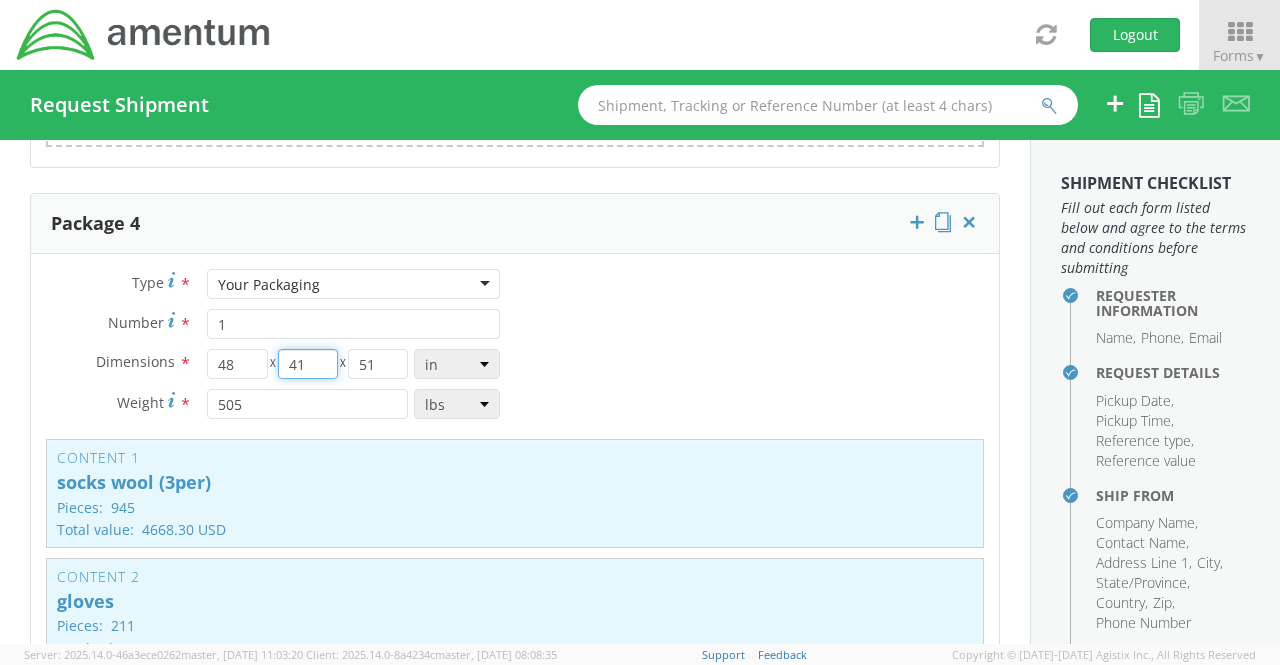 type on "41" 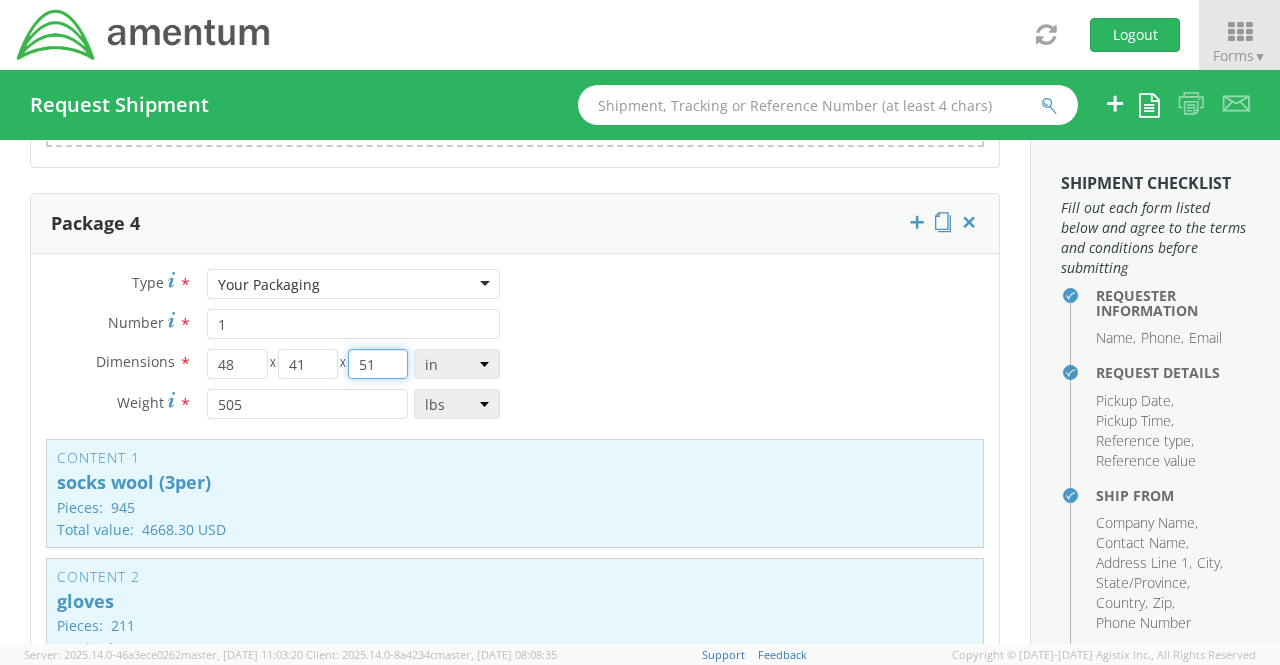 drag, startPoint x: 371, startPoint y: 353, endPoint x: 339, endPoint y: 353, distance: 32 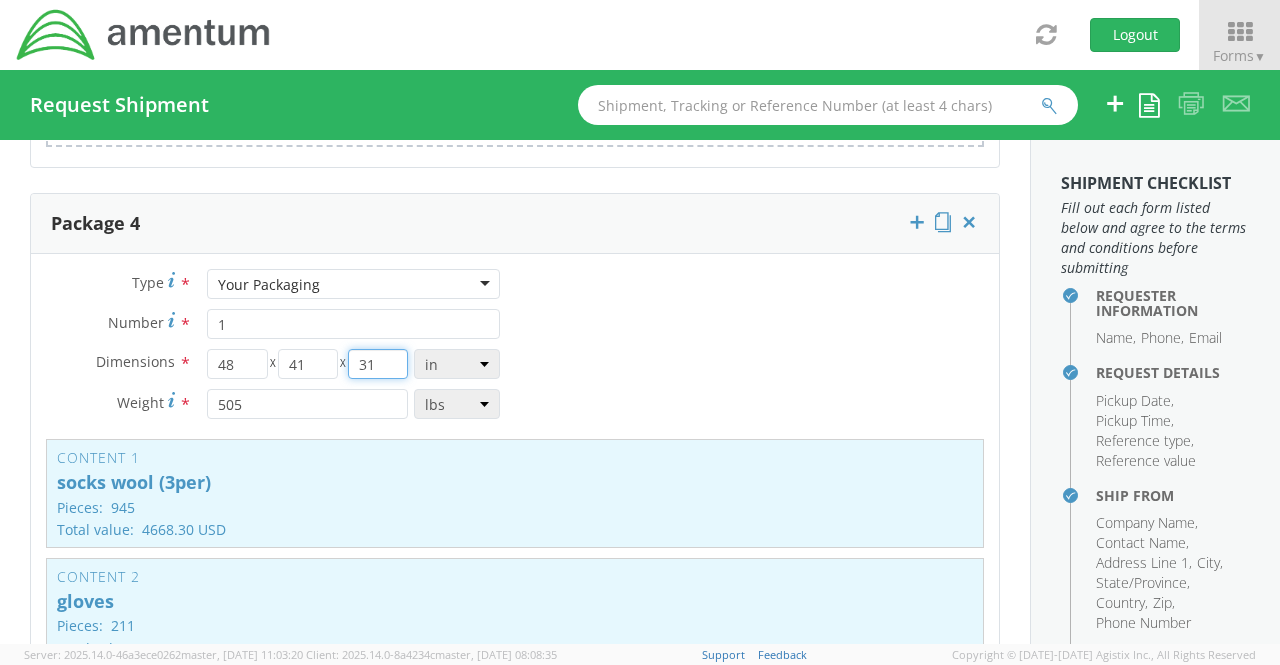 type on "31" 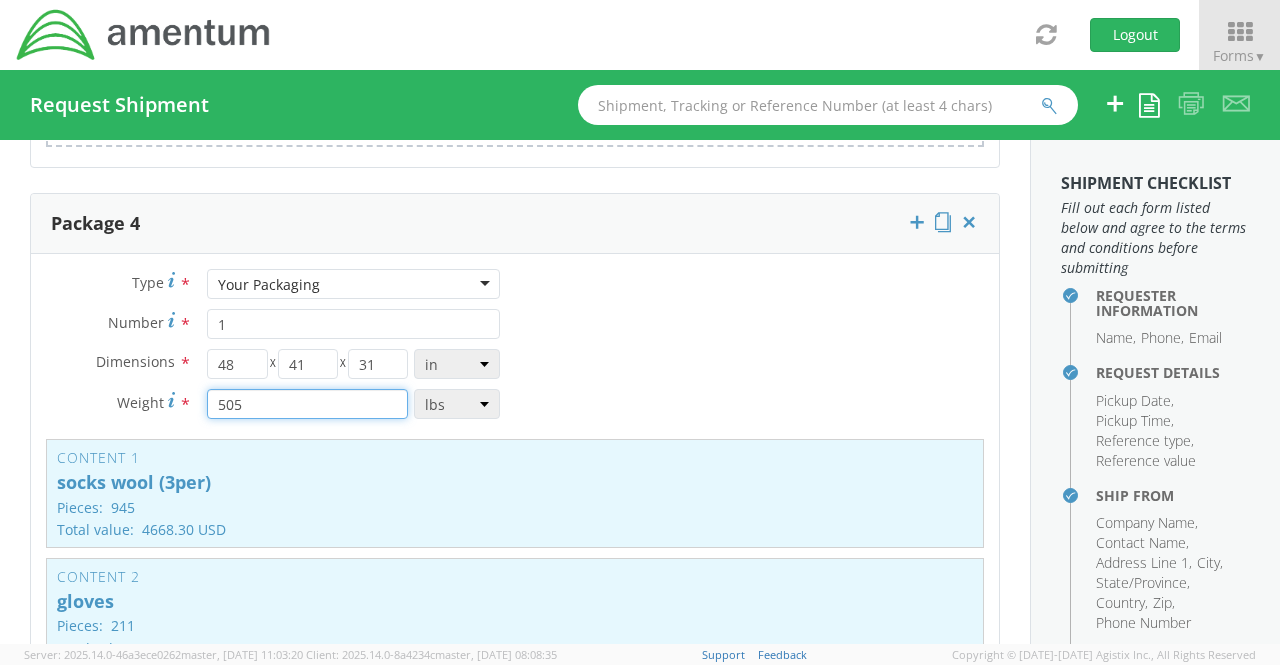 drag, startPoint x: 268, startPoint y: 397, endPoint x: 186, endPoint y: 399, distance: 82.02438 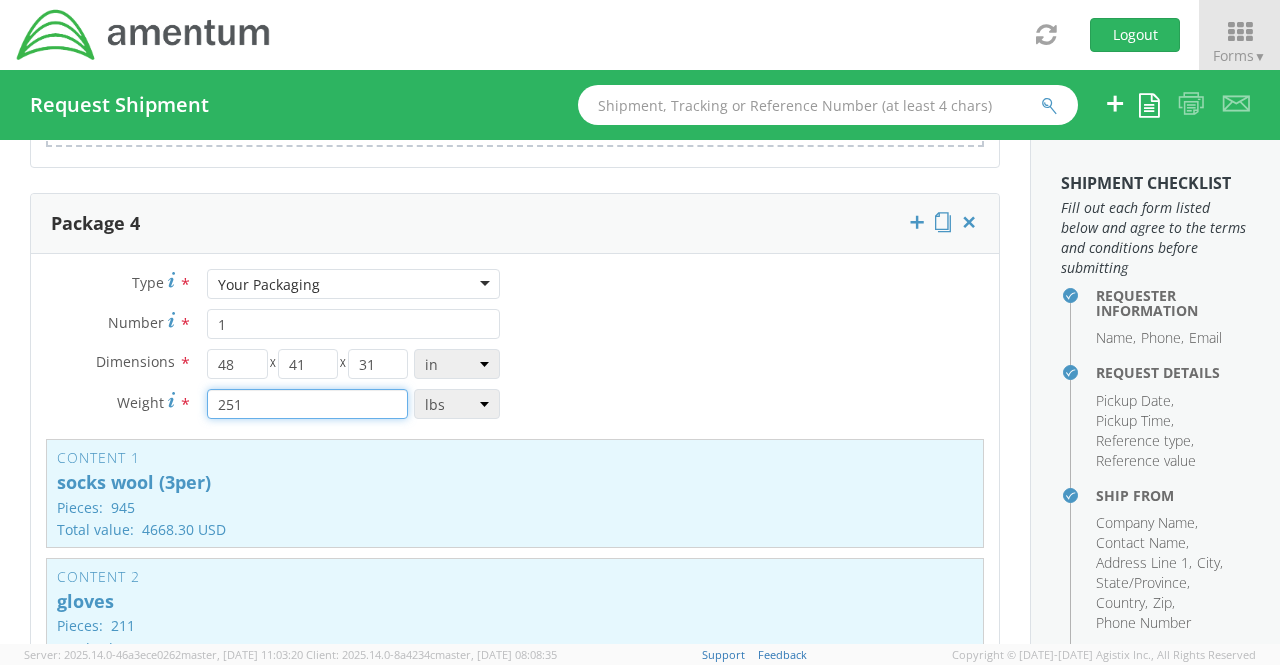 type on "251" 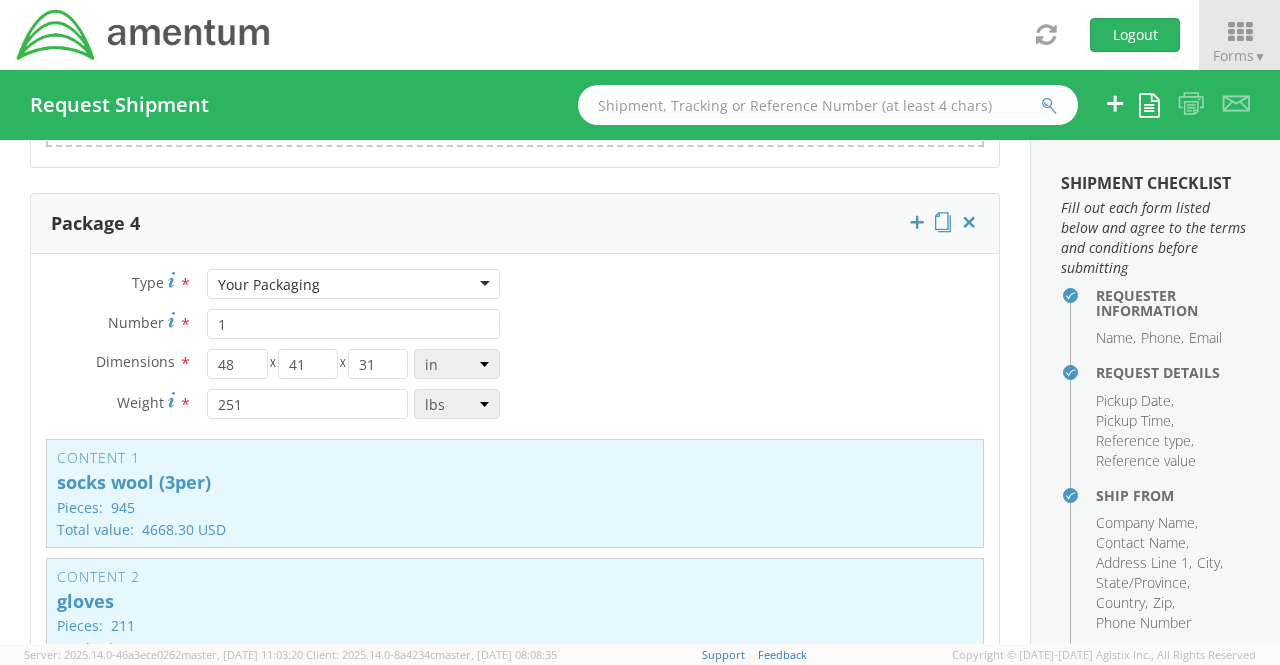 click on "Type        *             Your Packaging Your Packaging Crate(s) Envelope Pallet(s) Oversized (Not Stackable) Pallet(s) Oversized (Stackable) Pallet(s) Standard (Not Stackable) Pallet(s) Standard (Stackable) Your Packaging                                             Number        *       1                                                   Dimensions        *                       48 X 41 X 31       in cm ft                                       Weight        *                         251     lbs kgs                                                 Content 1   socks wool (3per)   Pieces:  945   Total value:  4668.30 USD HAZMAT                         Content 2   gloves   Pieces:  211   Total value:  2006.61 USD HAZMAT                             Add Content  *" at bounding box center (515, 526) 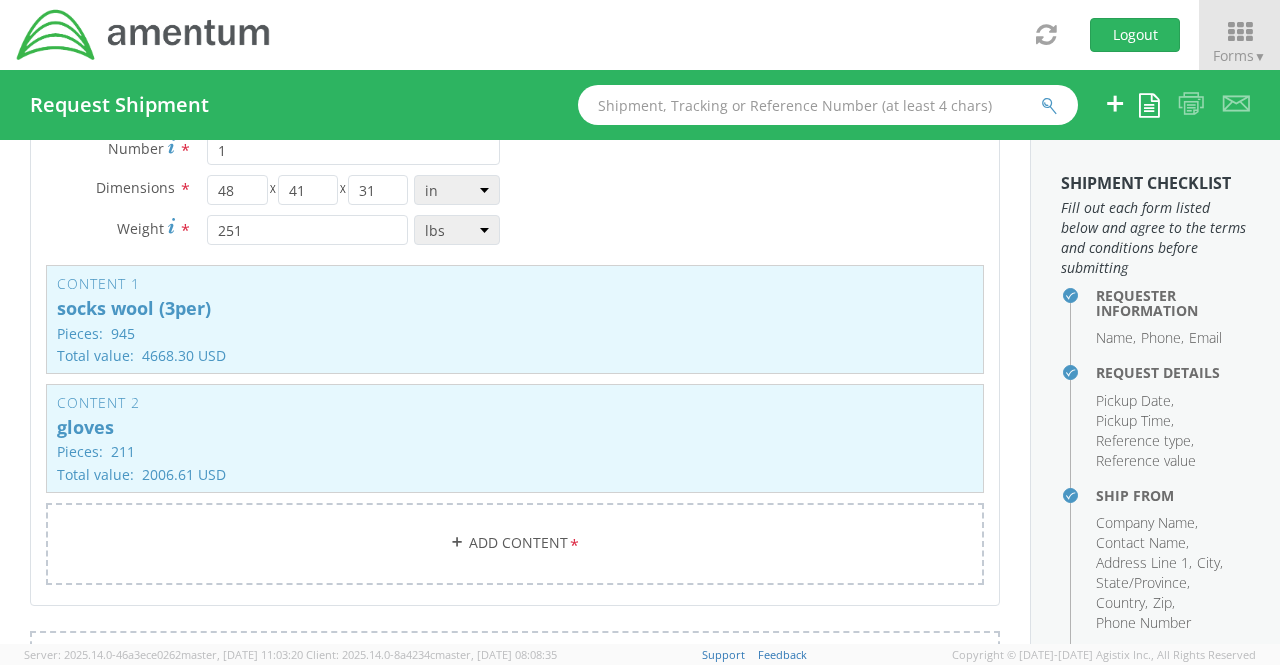 scroll, scrollTop: 3700, scrollLeft: 0, axis: vertical 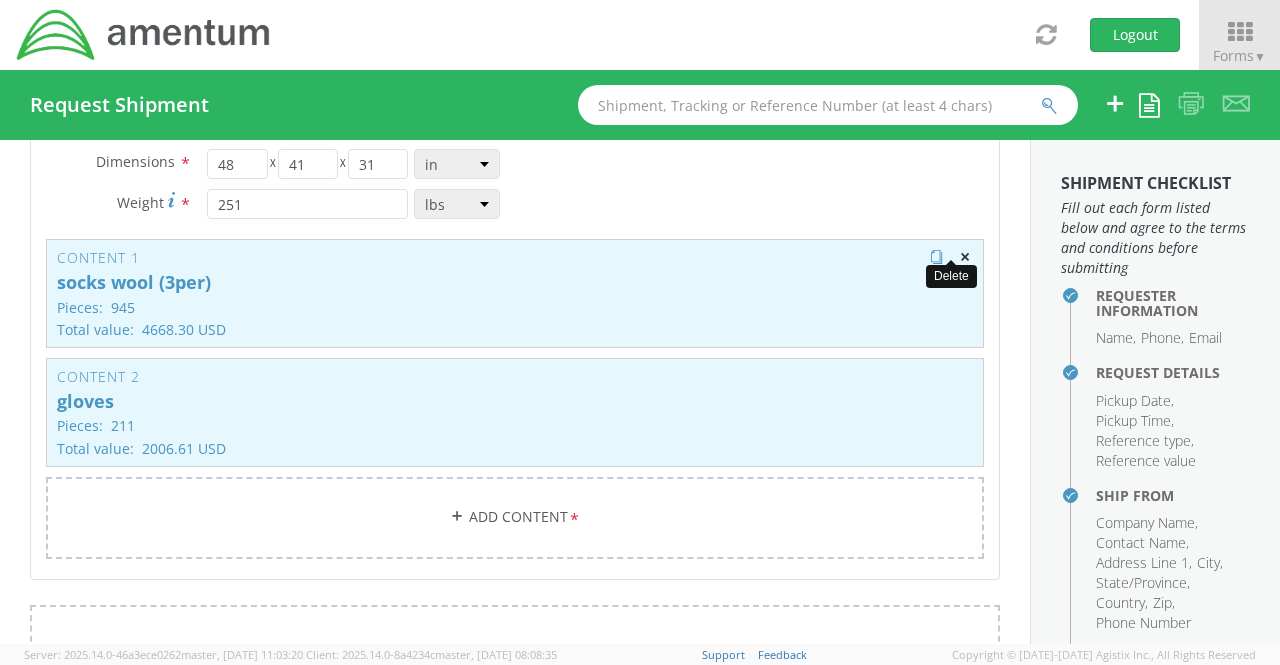 click at bounding box center [965, 257] 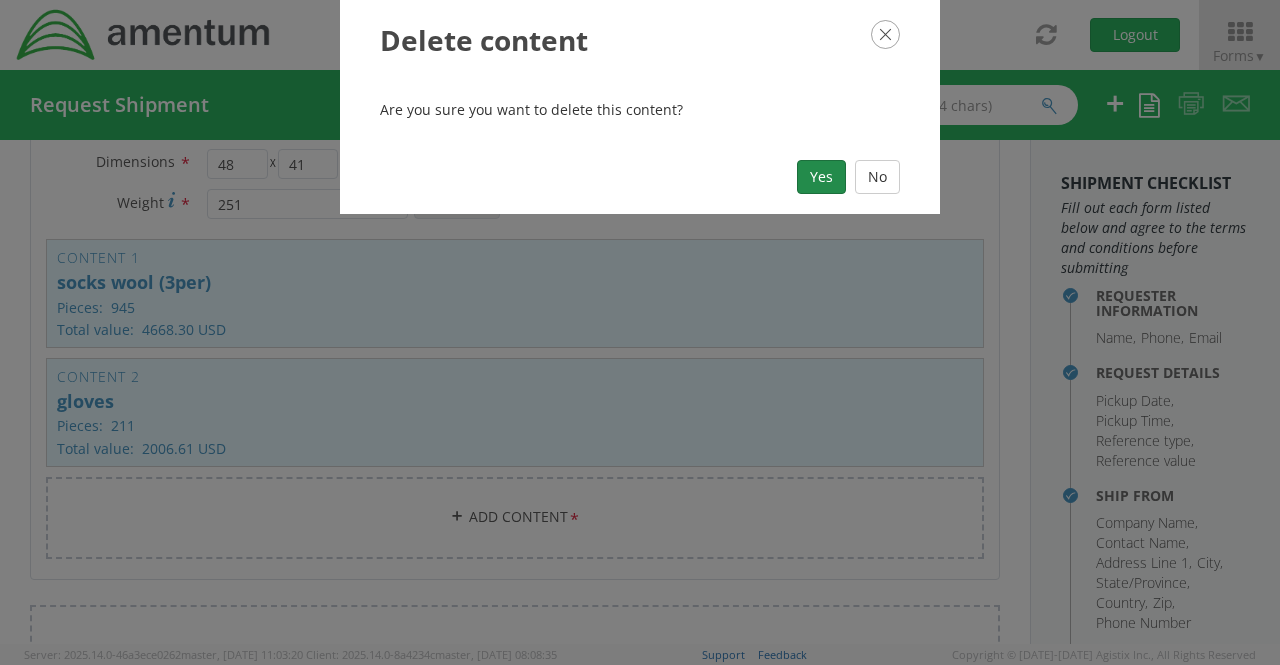 click on "Yes" at bounding box center [821, 177] 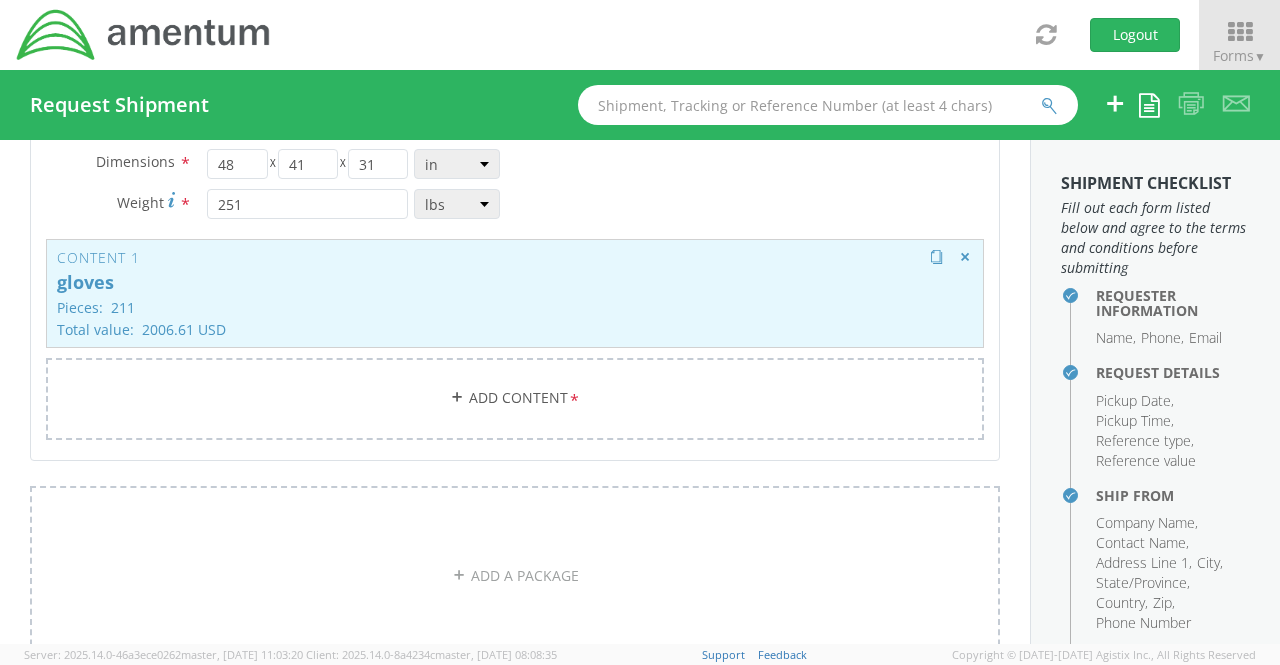 click on "Pieces:  211" at bounding box center (515, 307) 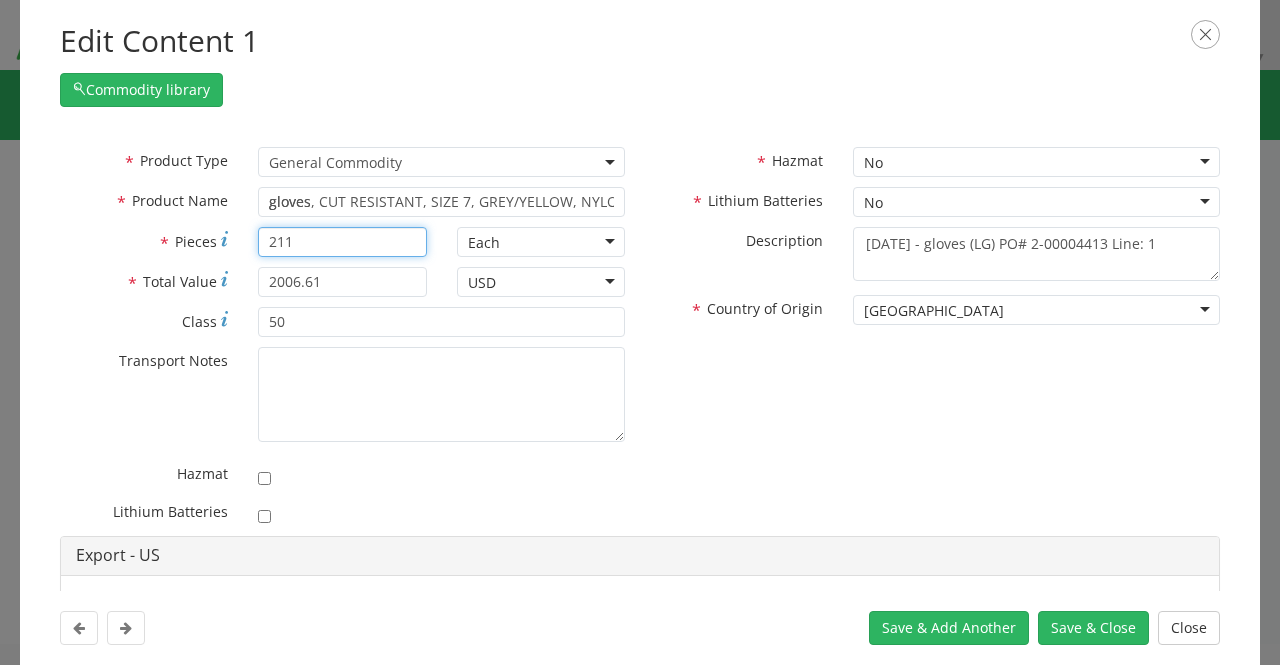 drag, startPoint x: 342, startPoint y: 243, endPoint x: 224, endPoint y: 248, distance: 118.10589 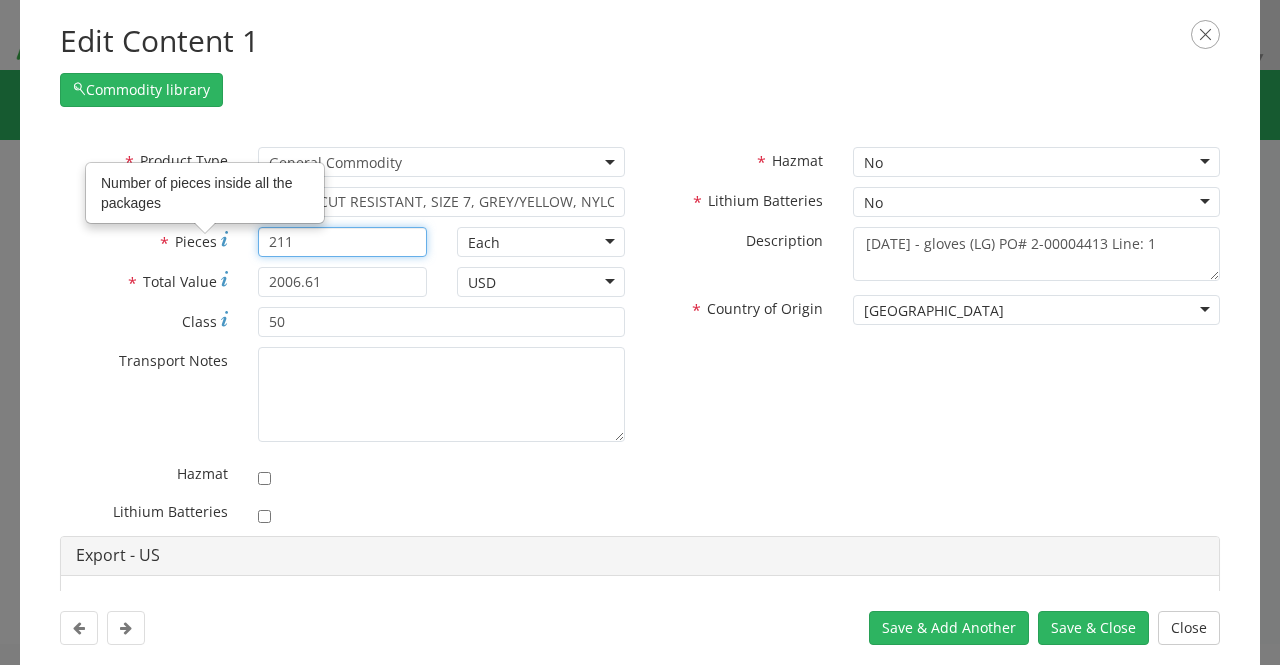 paste on "630" 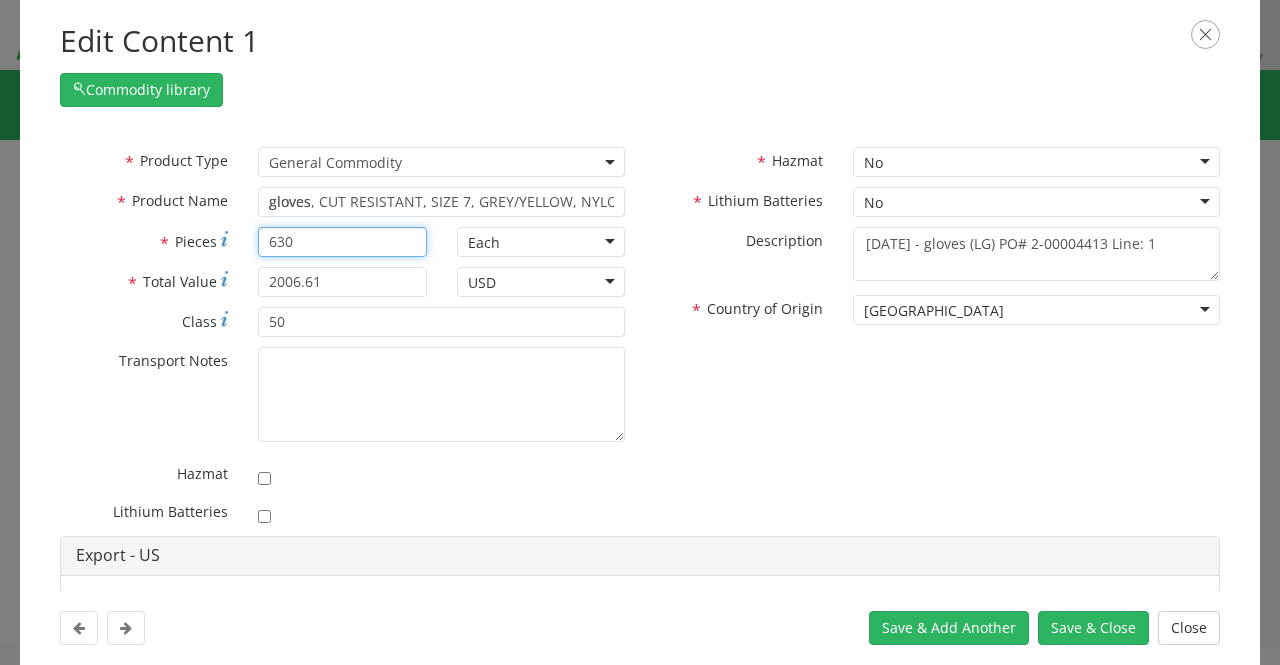 type on "630" 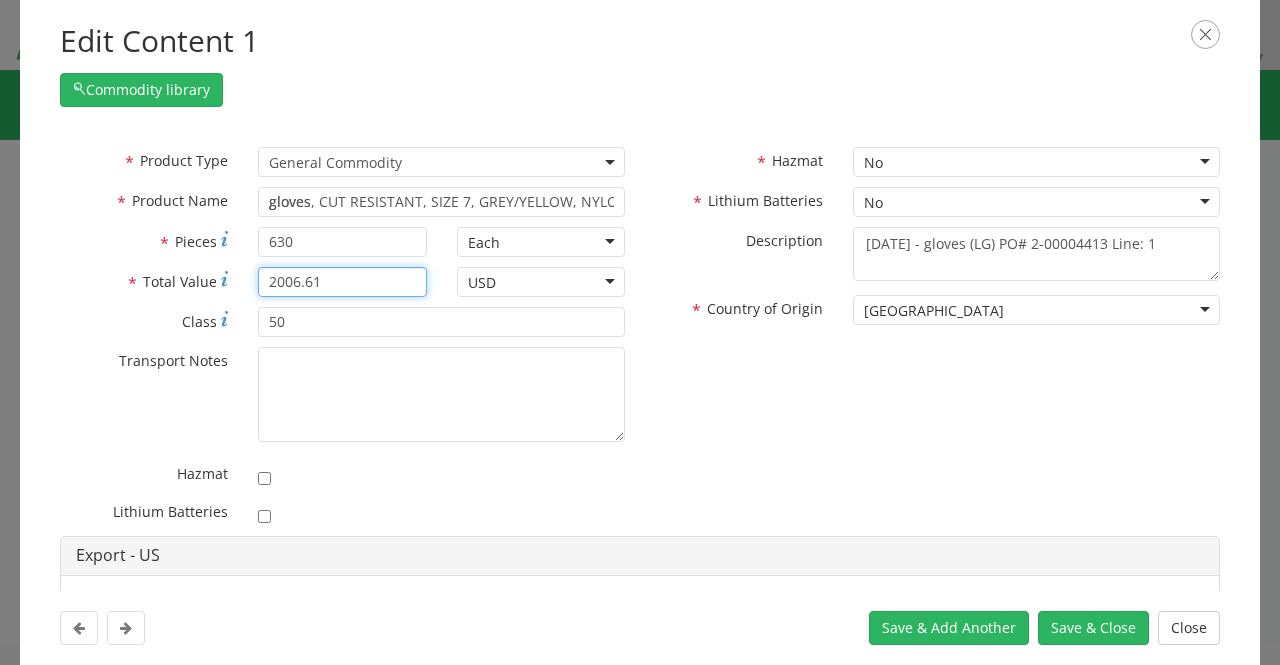 drag, startPoint x: 338, startPoint y: 285, endPoint x: 196, endPoint y: 284, distance: 142.00352 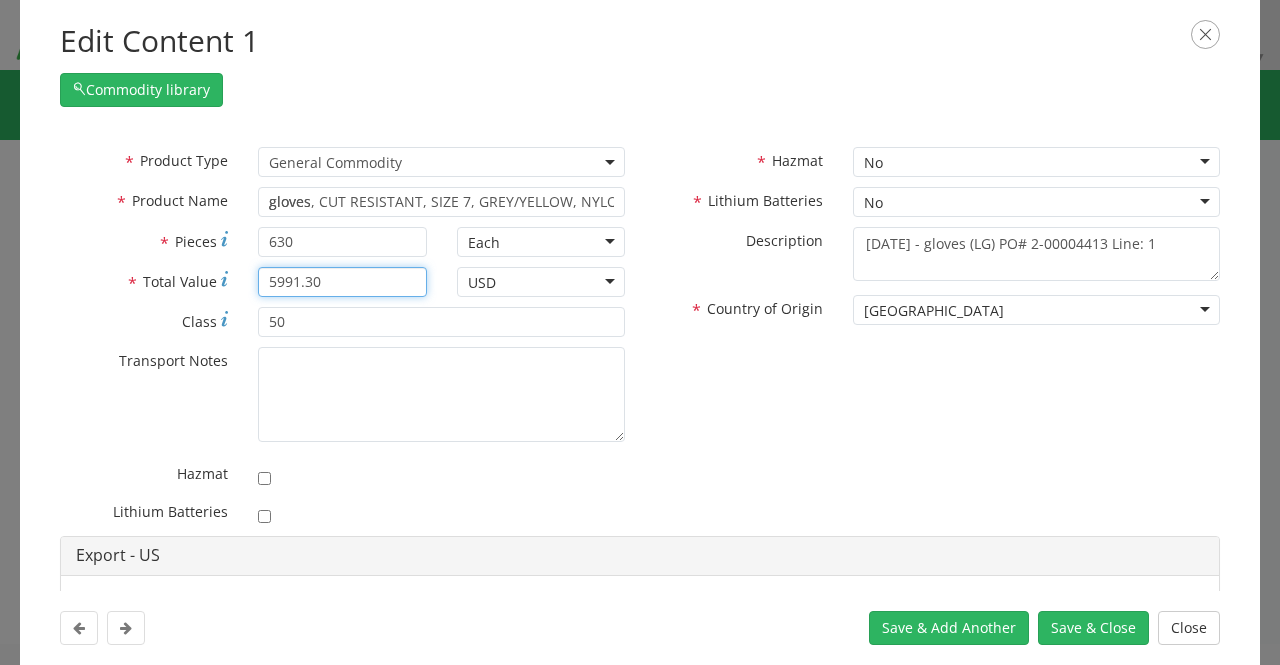 type on "5991.30" 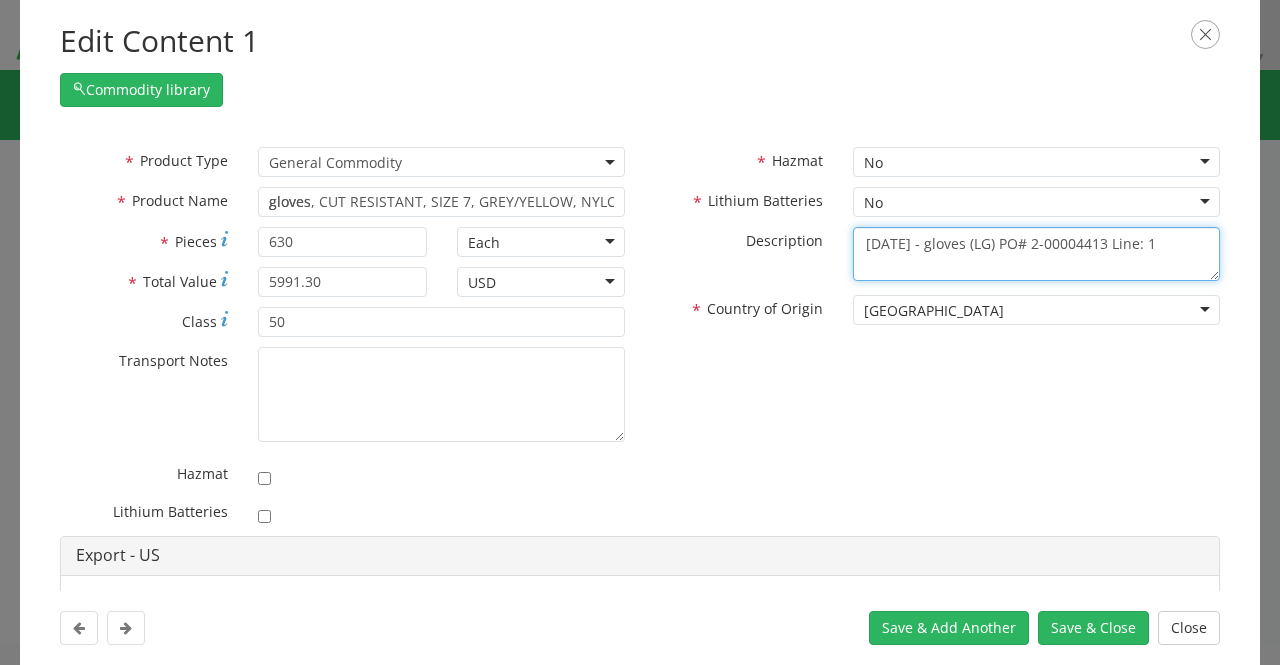 drag, startPoint x: 970, startPoint y: 241, endPoint x: 958, endPoint y: 243, distance: 12.165525 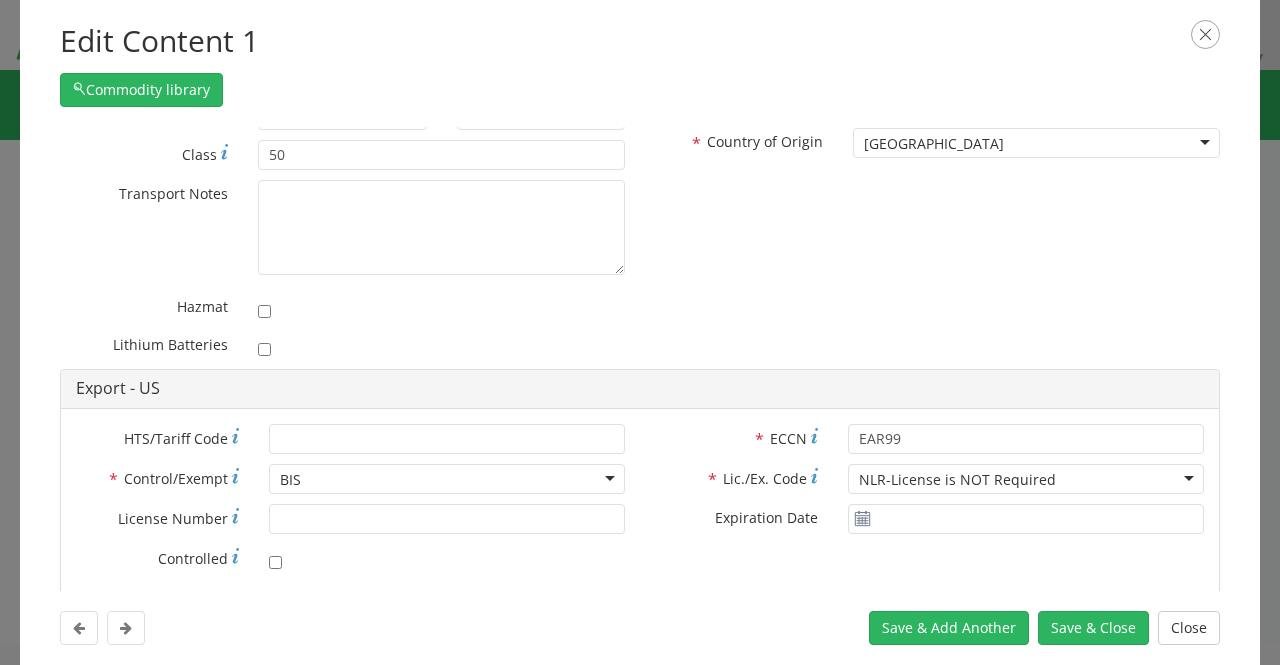 scroll, scrollTop: 200, scrollLeft: 0, axis: vertical 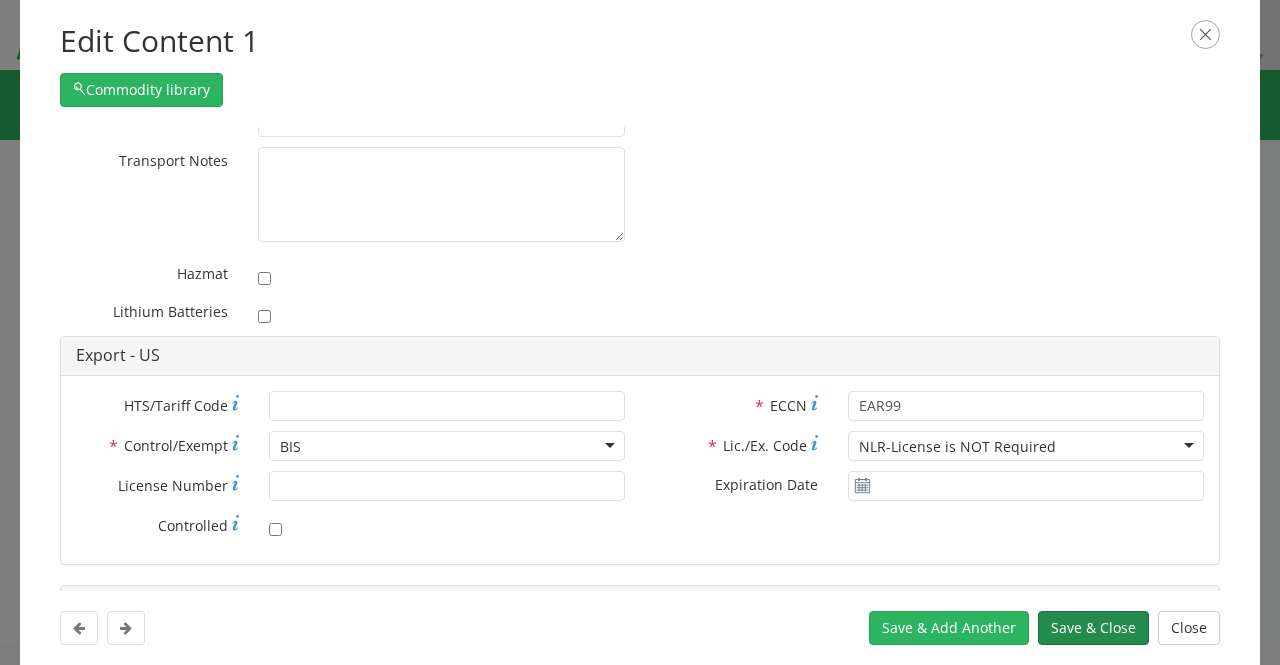 type on "[DATE] - gloves (MD) PO# 2-00004413 Line: 1" 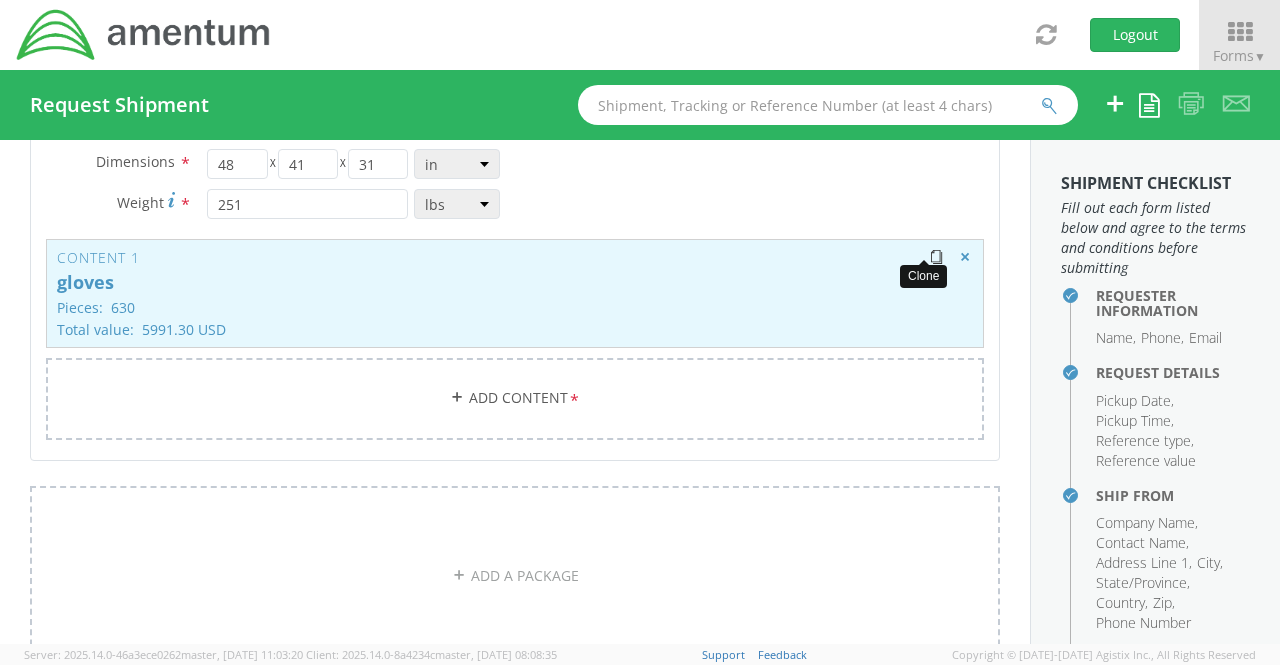 click at bounding box center (936, 257) 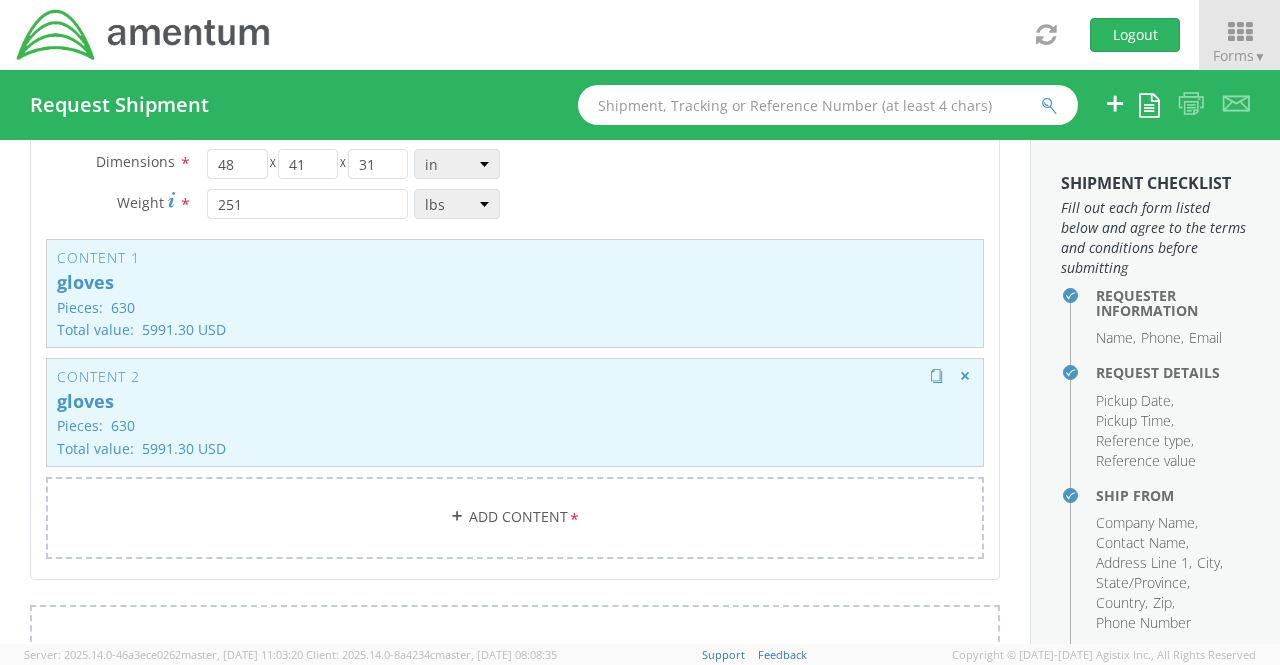 click on "gloves" at bounding box center (515, 402) 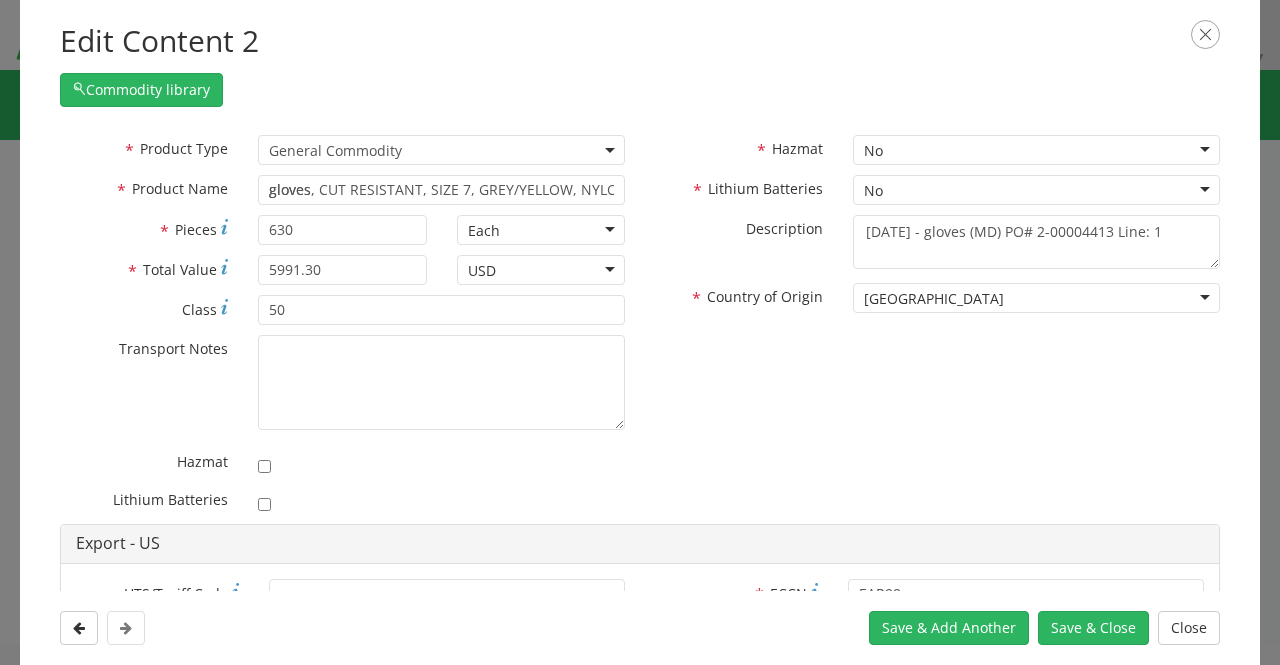 scroll, scrollTop: 0, scrollLeft: 0, axis: both 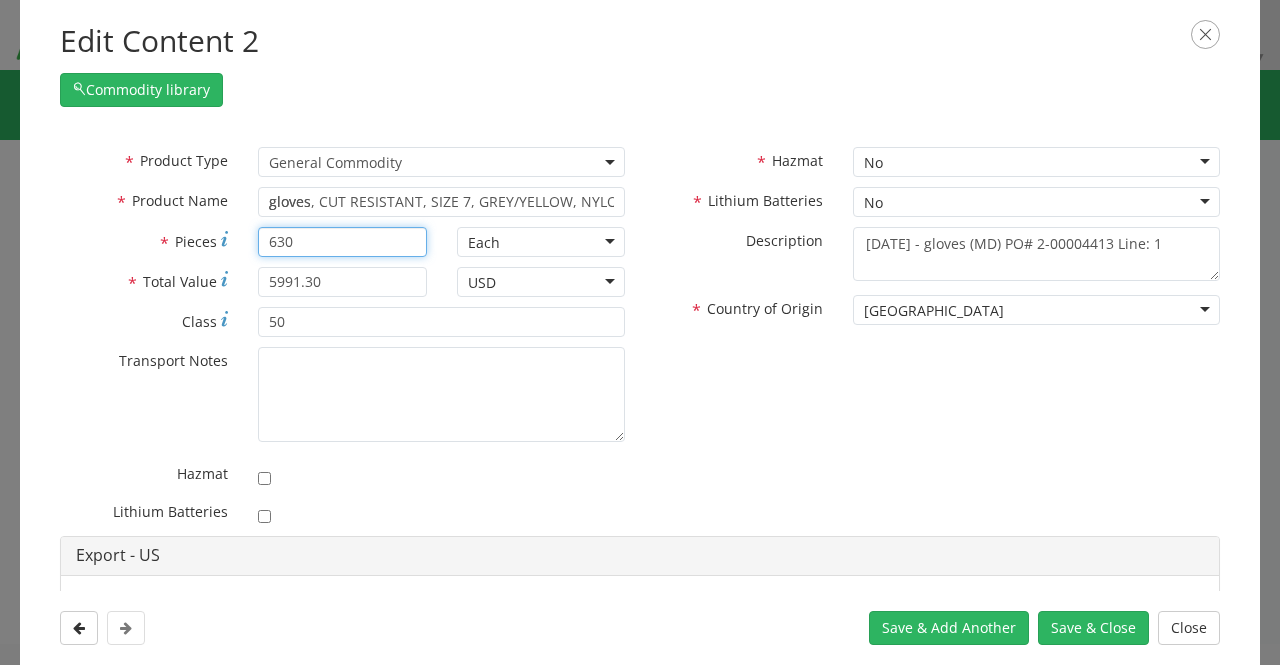 drag, startPoint x: 358, startPoint y: 235, endPoint x: 214, endPoint y: 238, distance: 144.03125 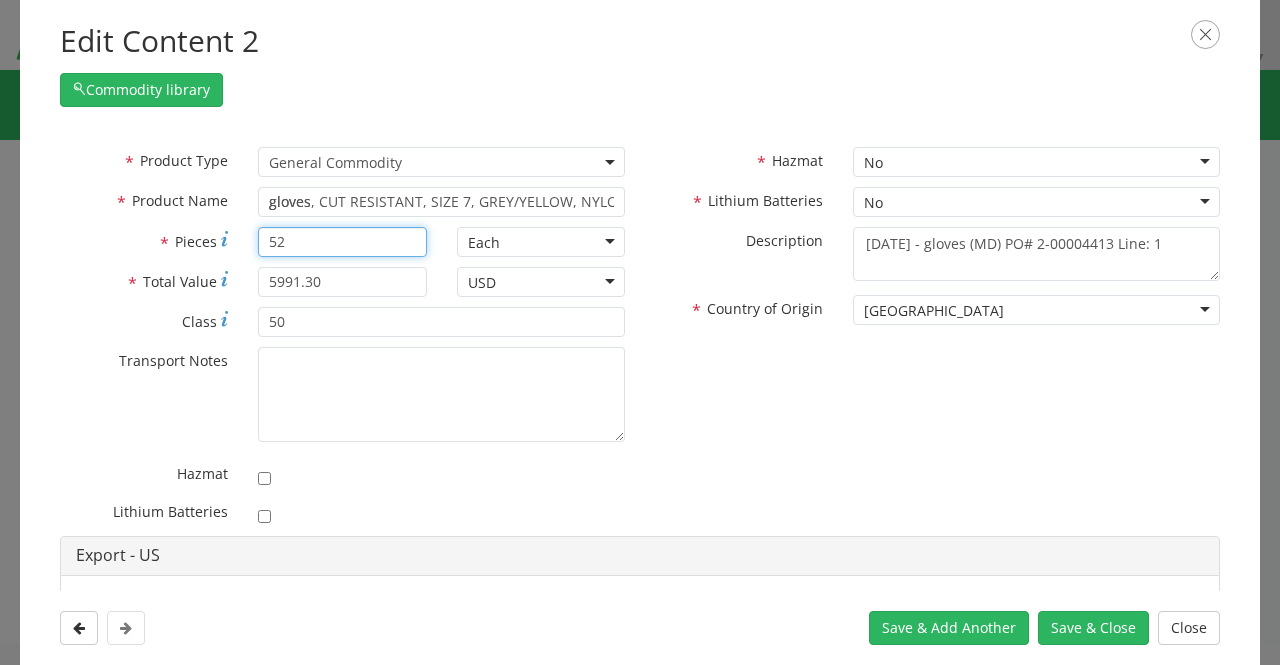 type on "52" 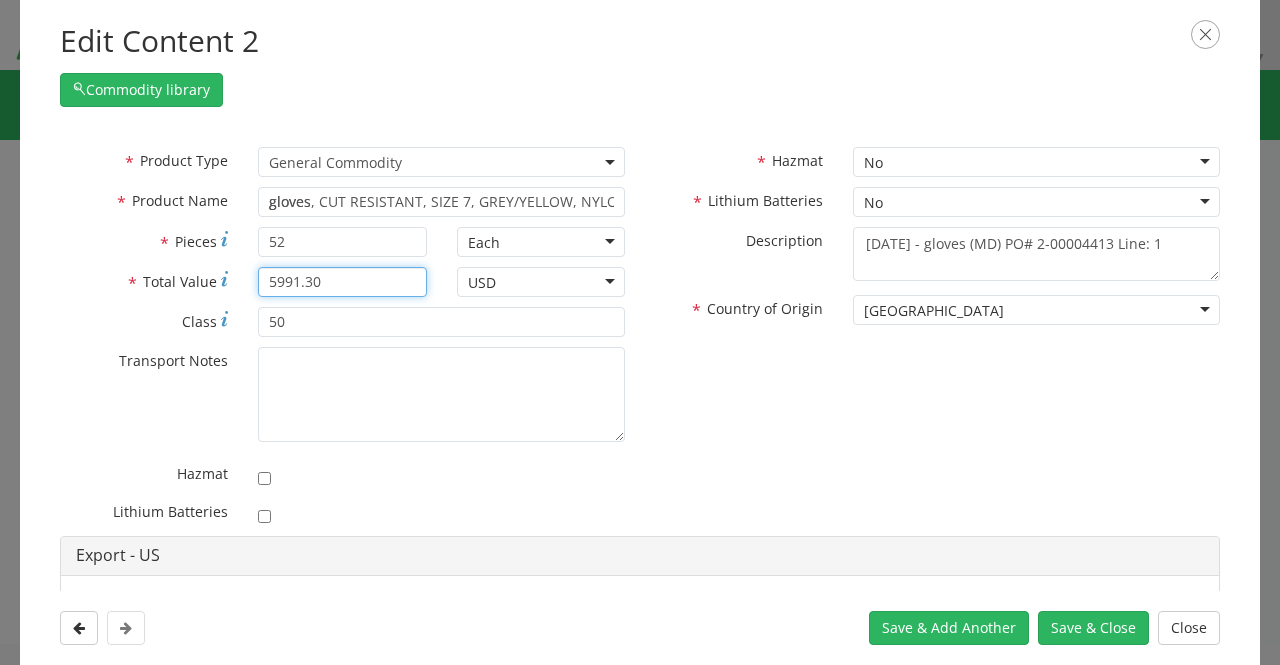 drag, startPoint x: 362, startPoint y: 279, endPoint x: 204, endPoint y: 288, distance: 158.25612 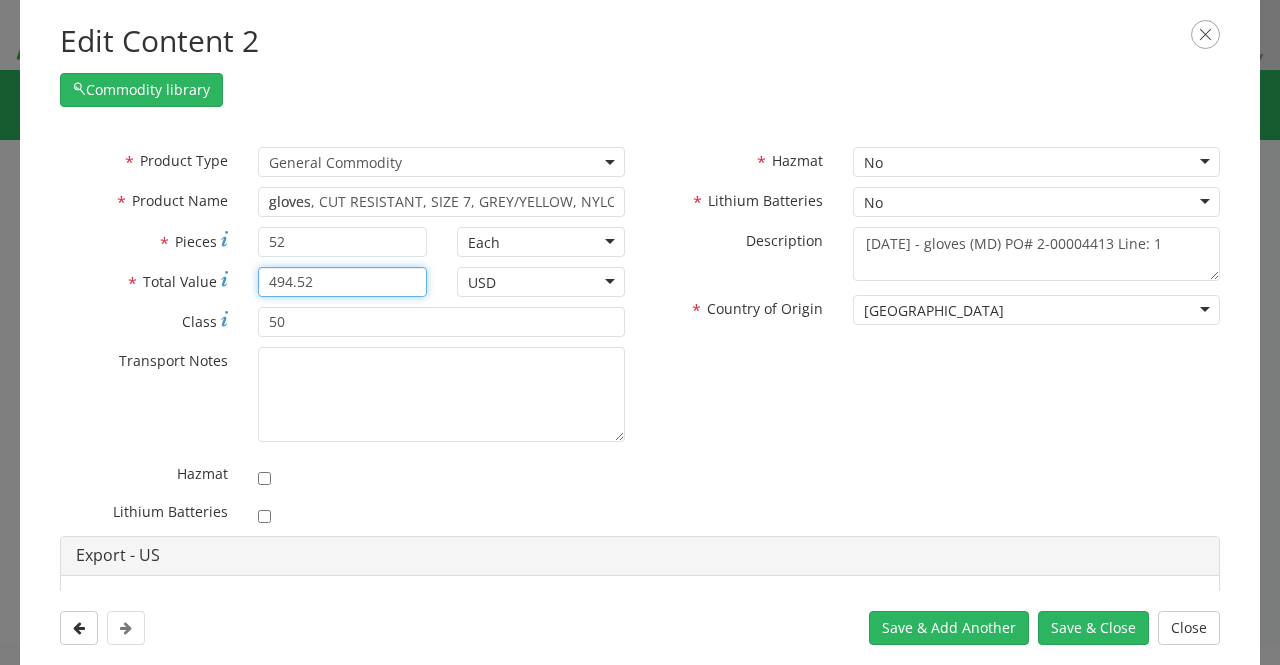 type on "494.52" 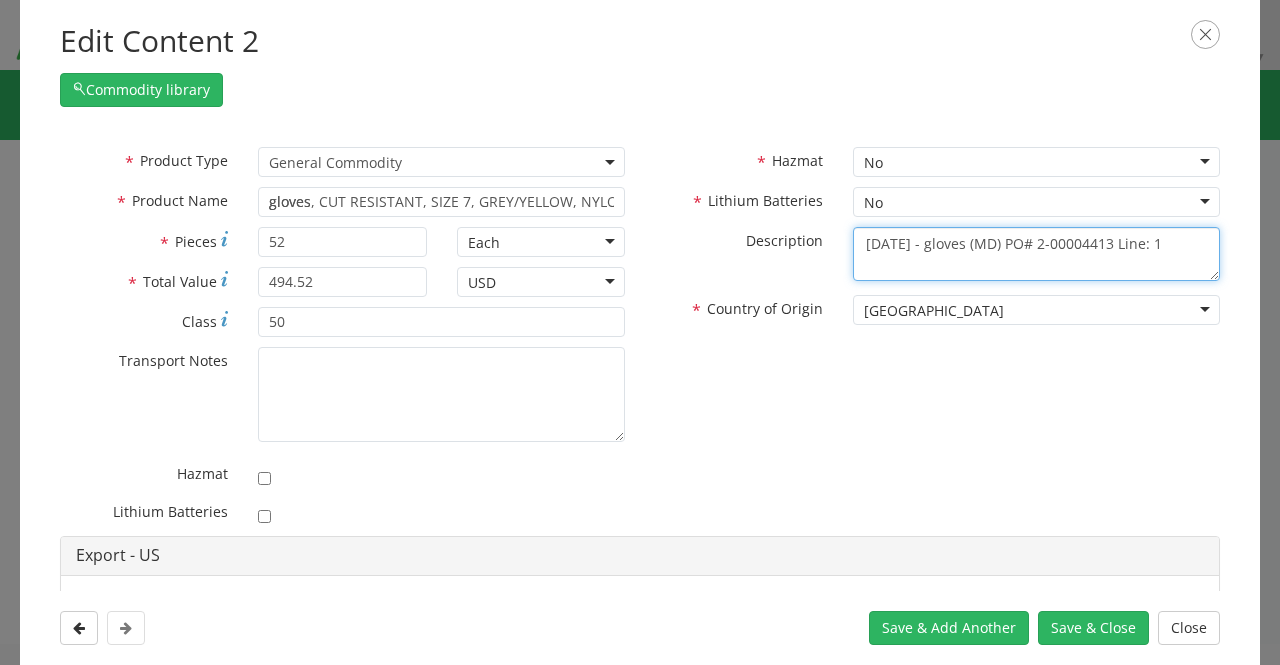 drag, startPoint x: 974, startPoint y: 243, endPoint x: 954, endPoint y: 245, distance: 20.09975 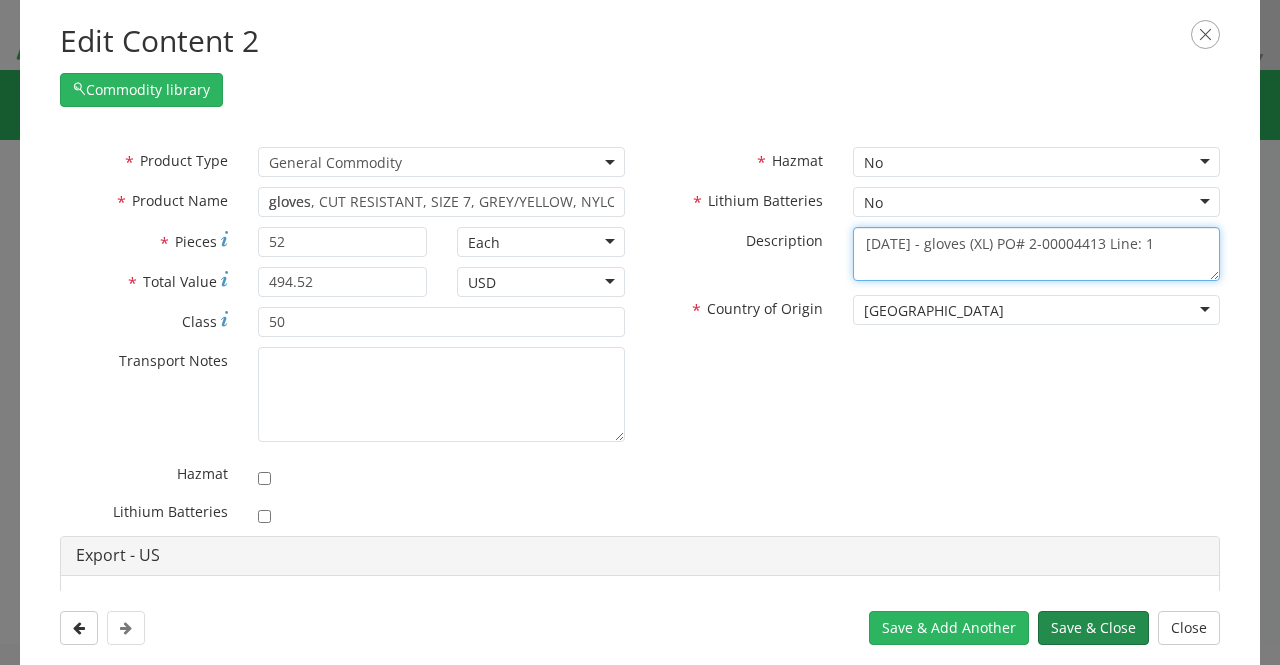 type on "[DATE] - gloves (XL) PO# 2-00004413 Line: 1" 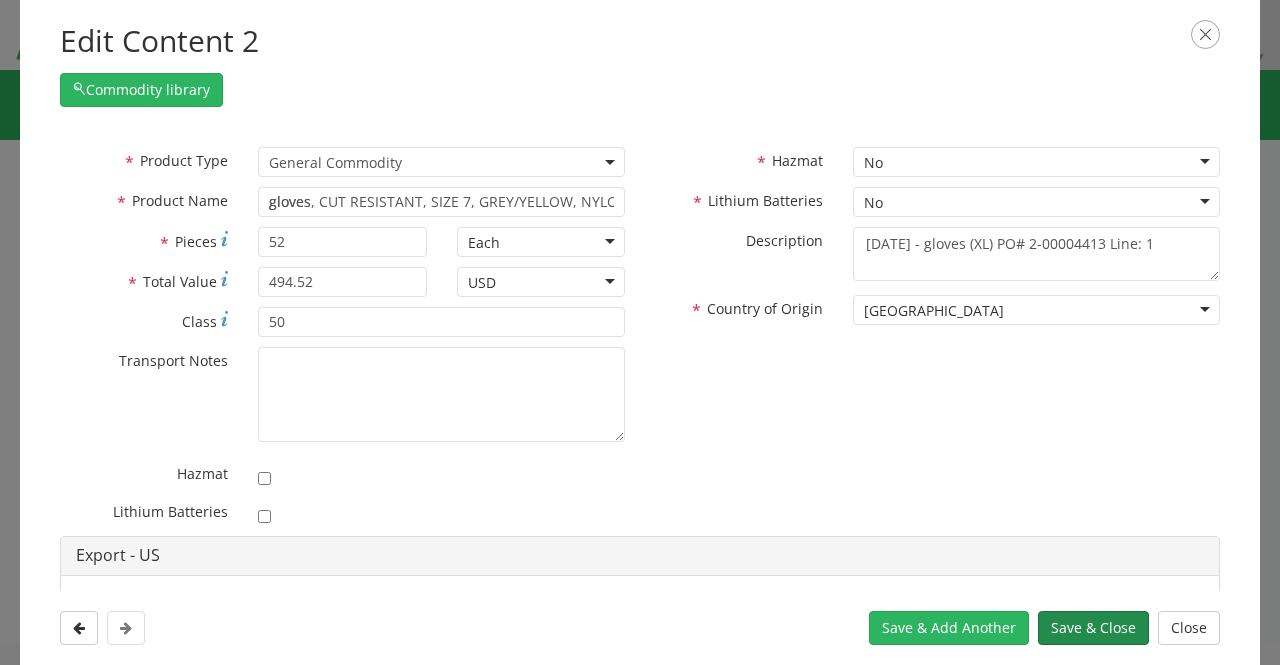 click on "Save & Close" at bounding box center (1093, 628) 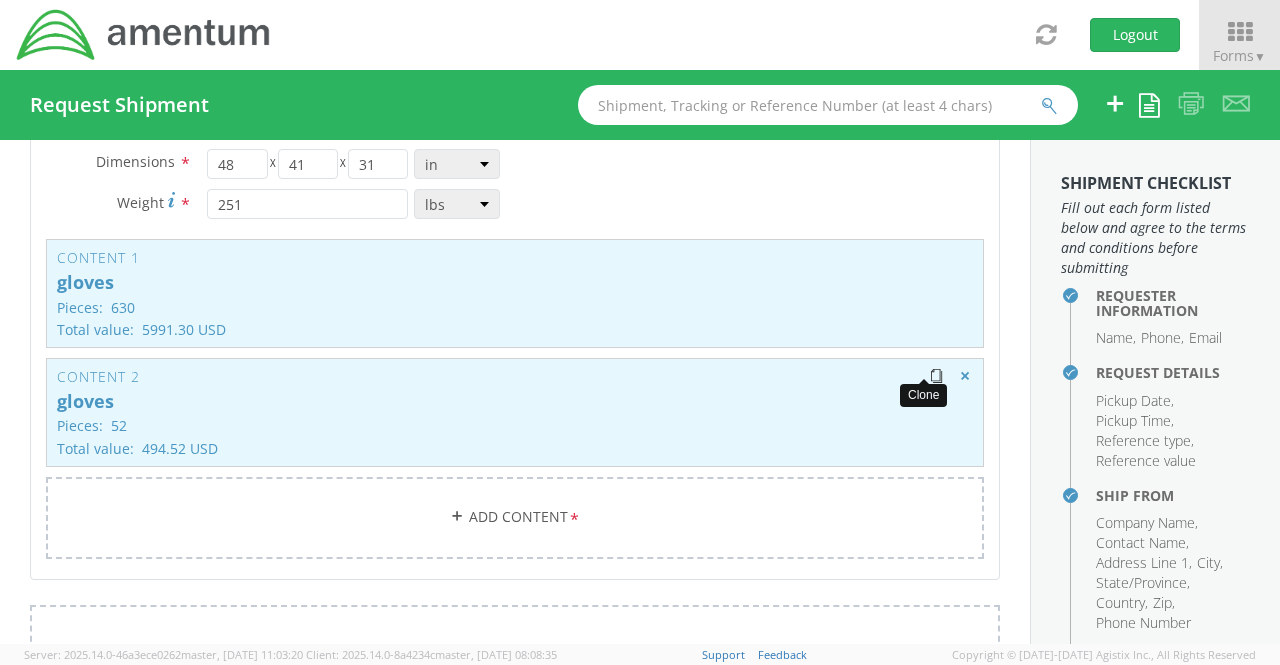 click at bounding box center (936, 376) 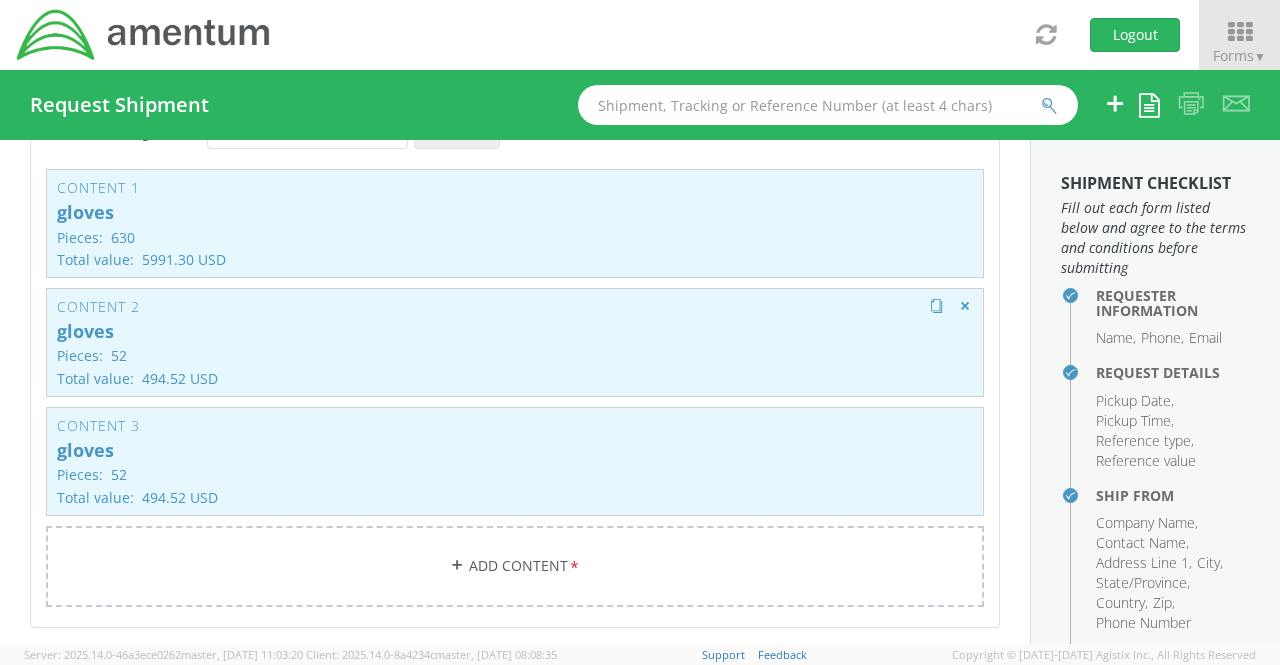 scroll, scrollTop: 3800, scrollLeft: 0, axis: vertical 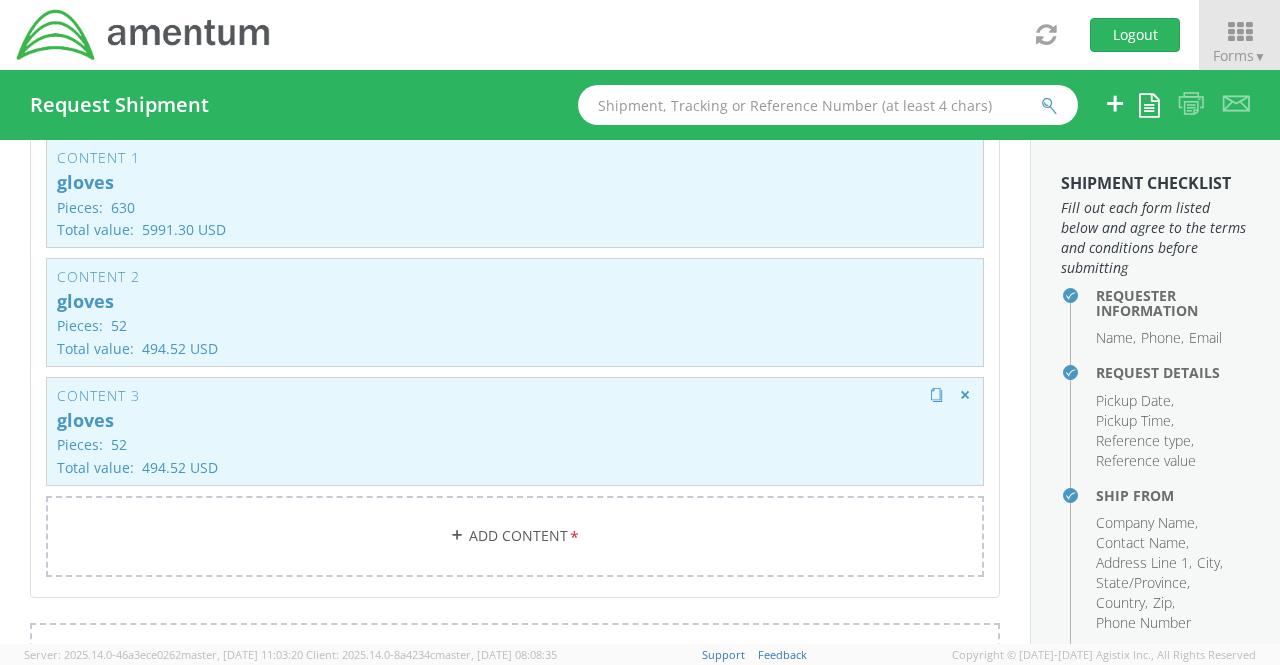 click on "Pieces:  52" at bounding box center (515, 444) 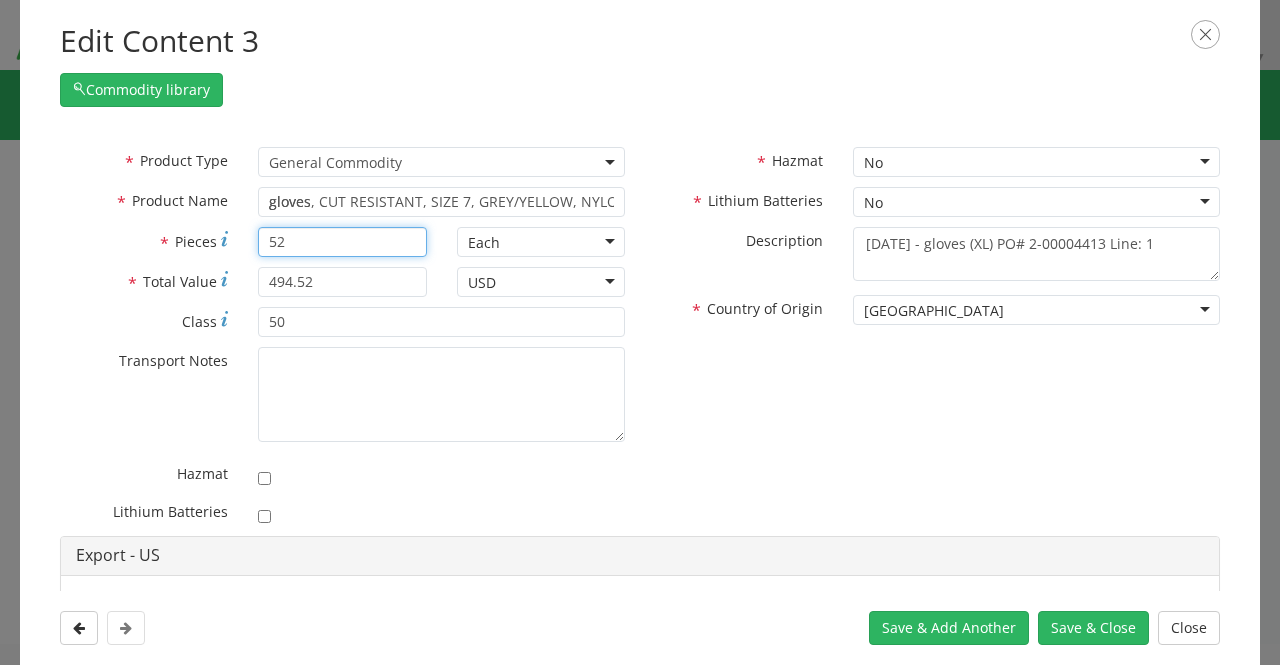 drag, startPoint x: 302, startPoint y: 239, endPoint x: 210, endPoint y: 241, distance: 92.021736 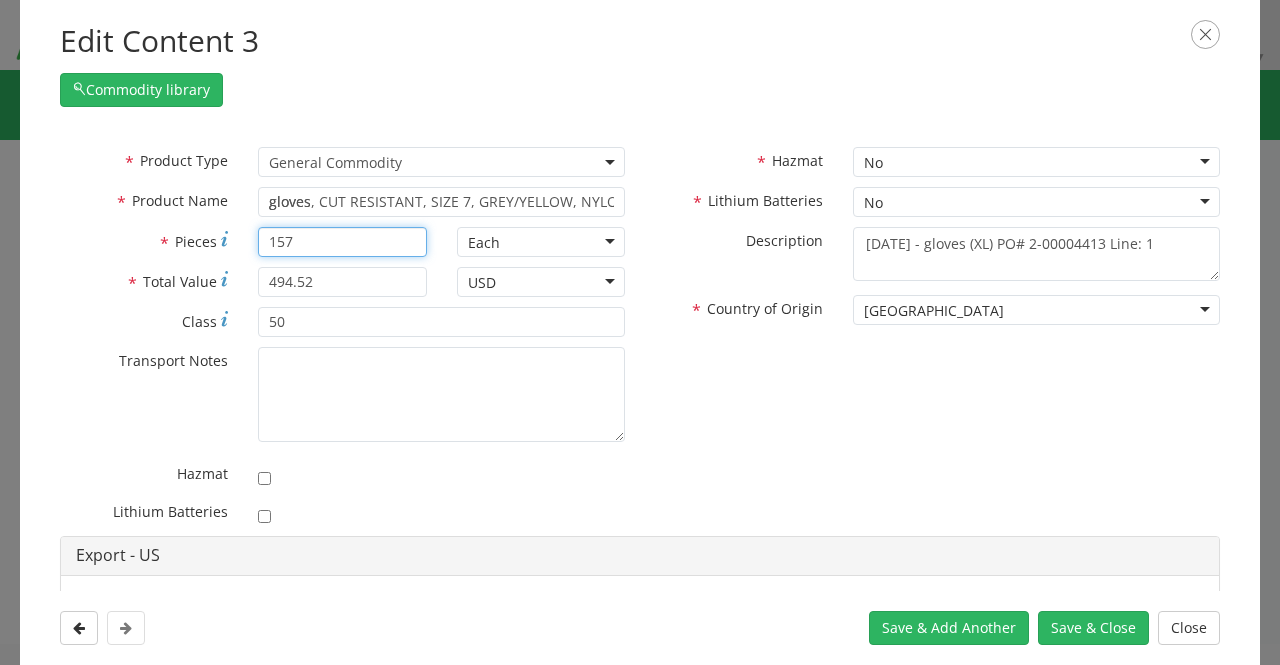 type on "157" 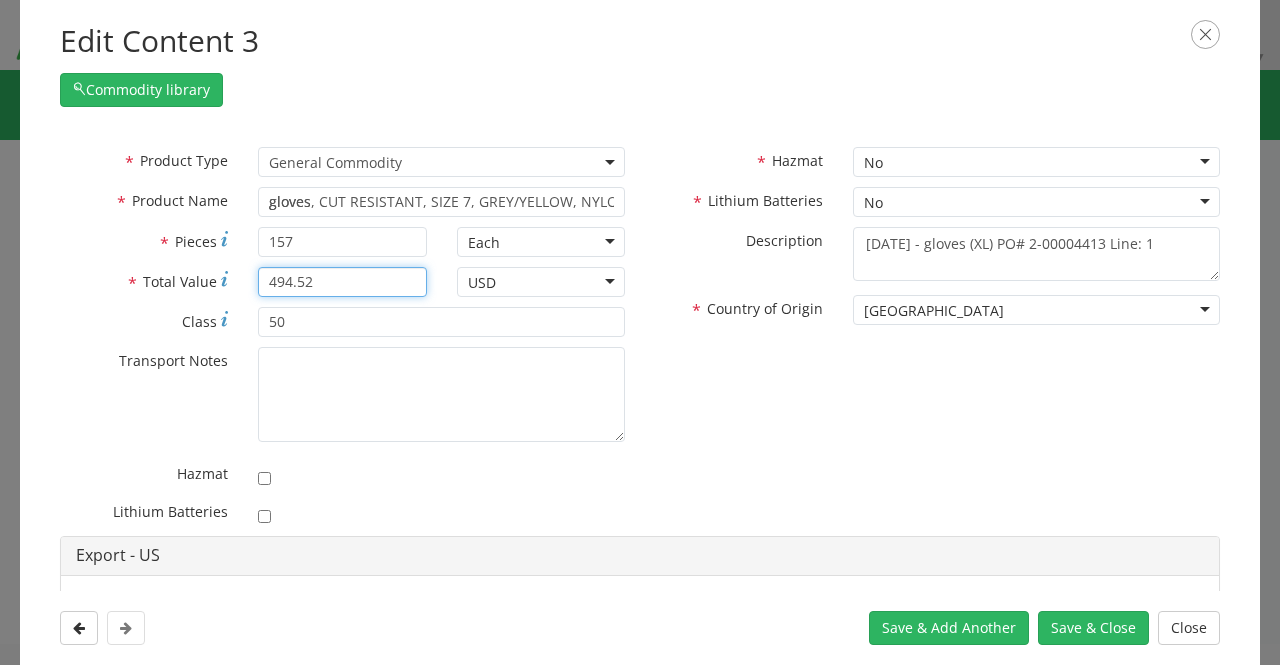 click on "494.52" at bounding box center (342, 282) 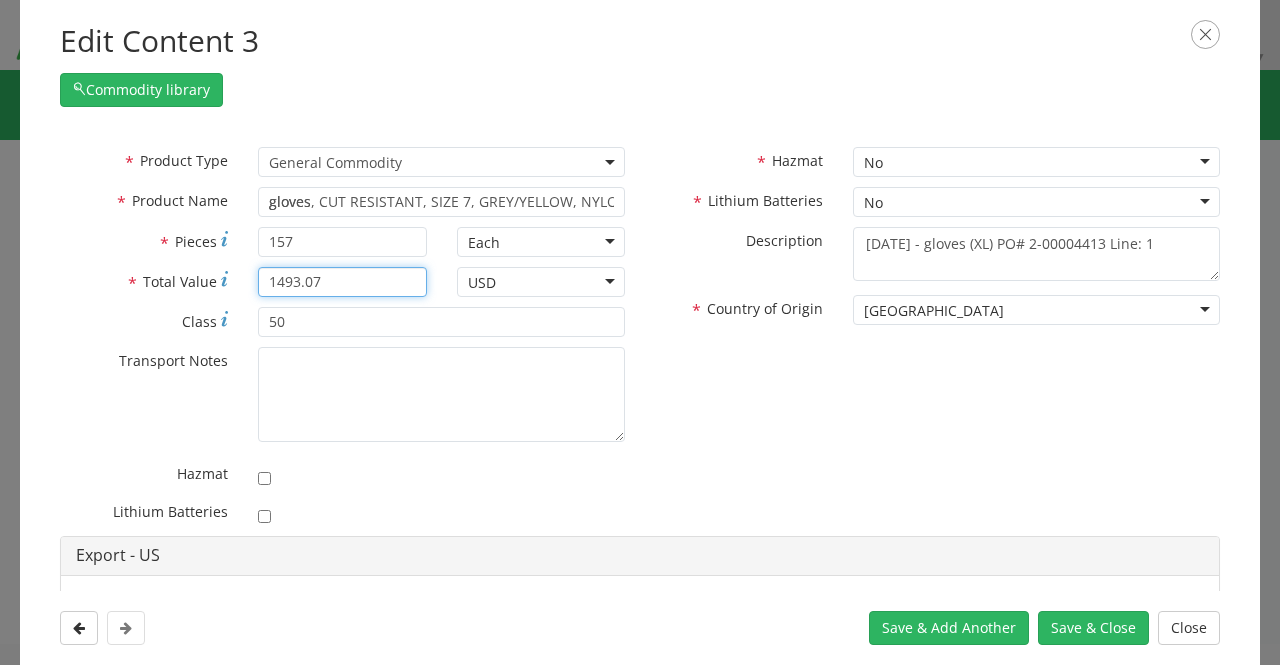 type on "1493.07" 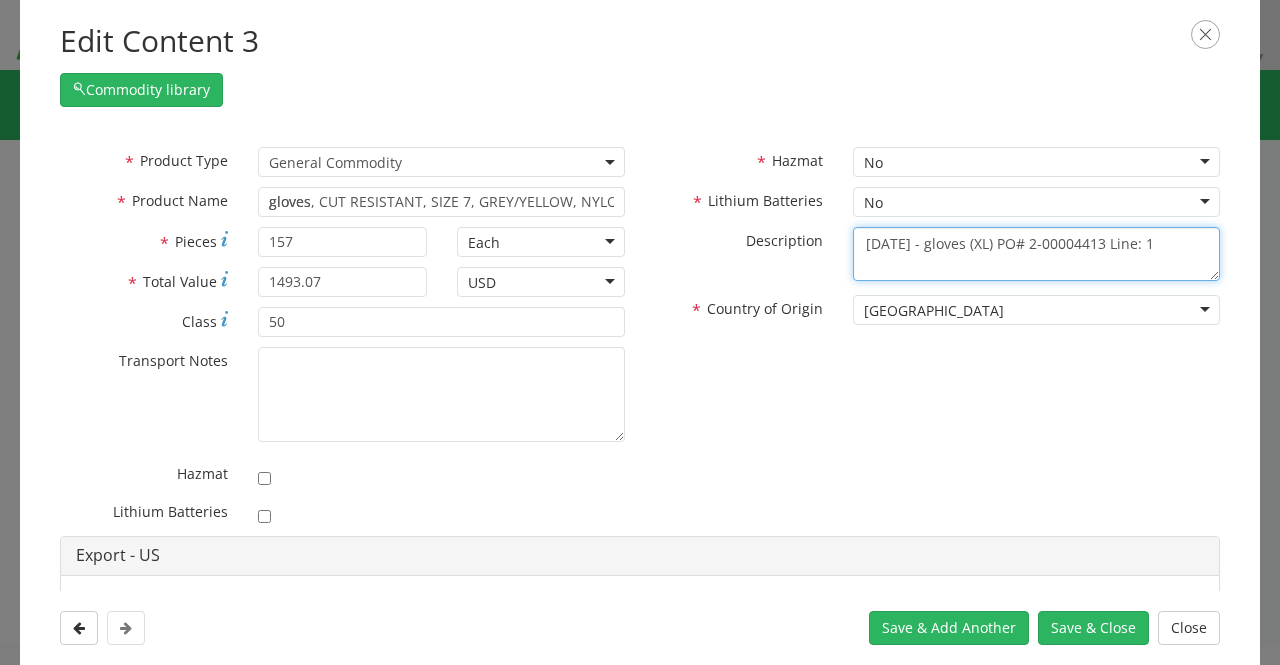 drag, startPoint x: 968, startPoint y: 243, endPoint x: 958, endPoint y: 244, distance: 10.049875 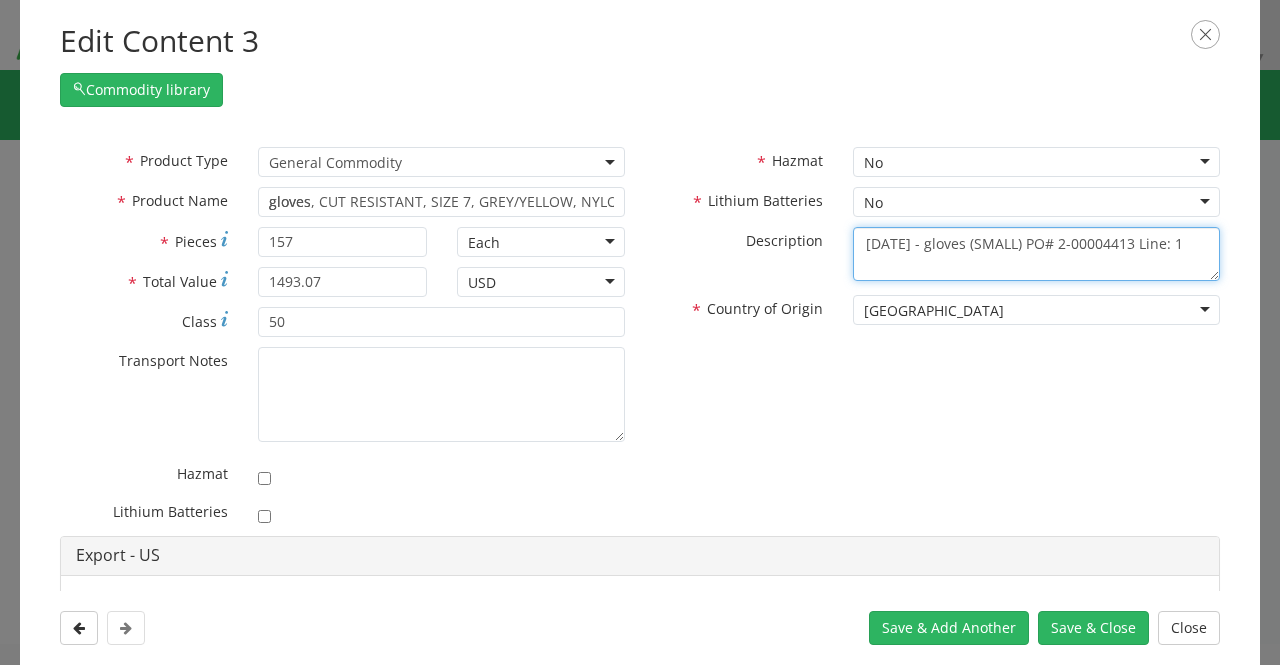 type on "[DATE] - gloves (SMALL) PO# 2-00004413 Line: 1" 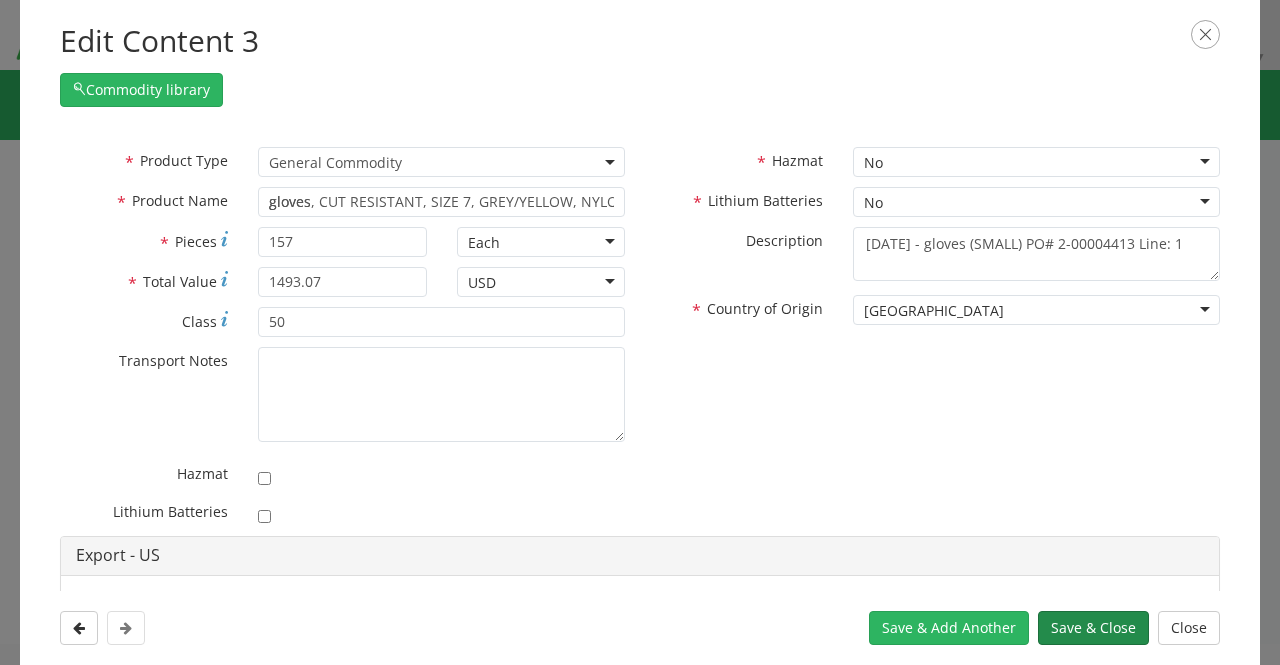 click on "Save & Close" at bounding box center [1093, 628] 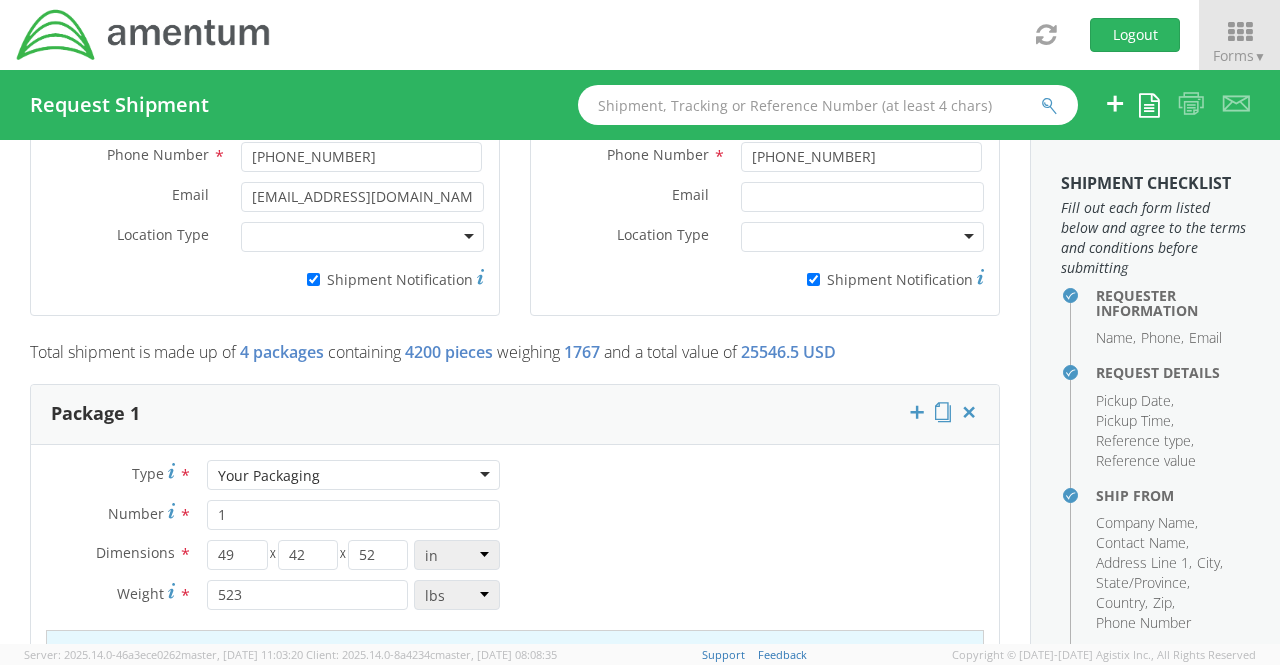 scroll, scrollTop: 1600, scrollLeft: 0, axis: vertical 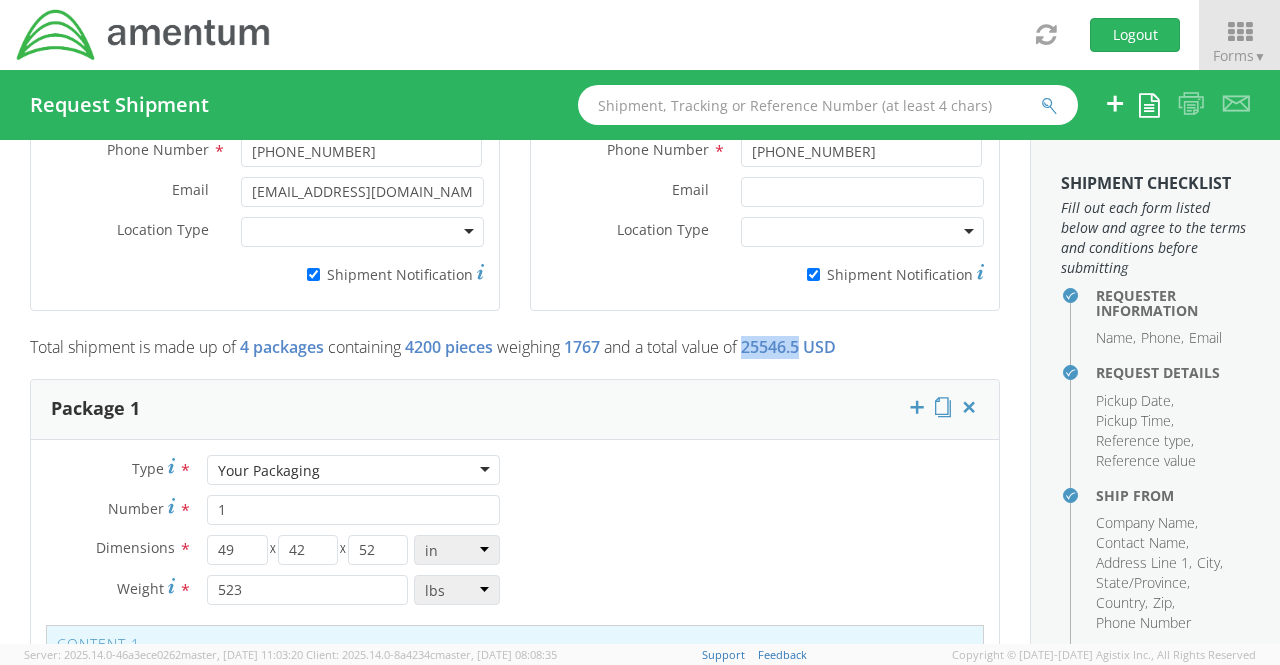 drag, startPoint x: 773, startPoint y: 338, endPoint x: 832, endPoint y: 339, distance: 59.008472 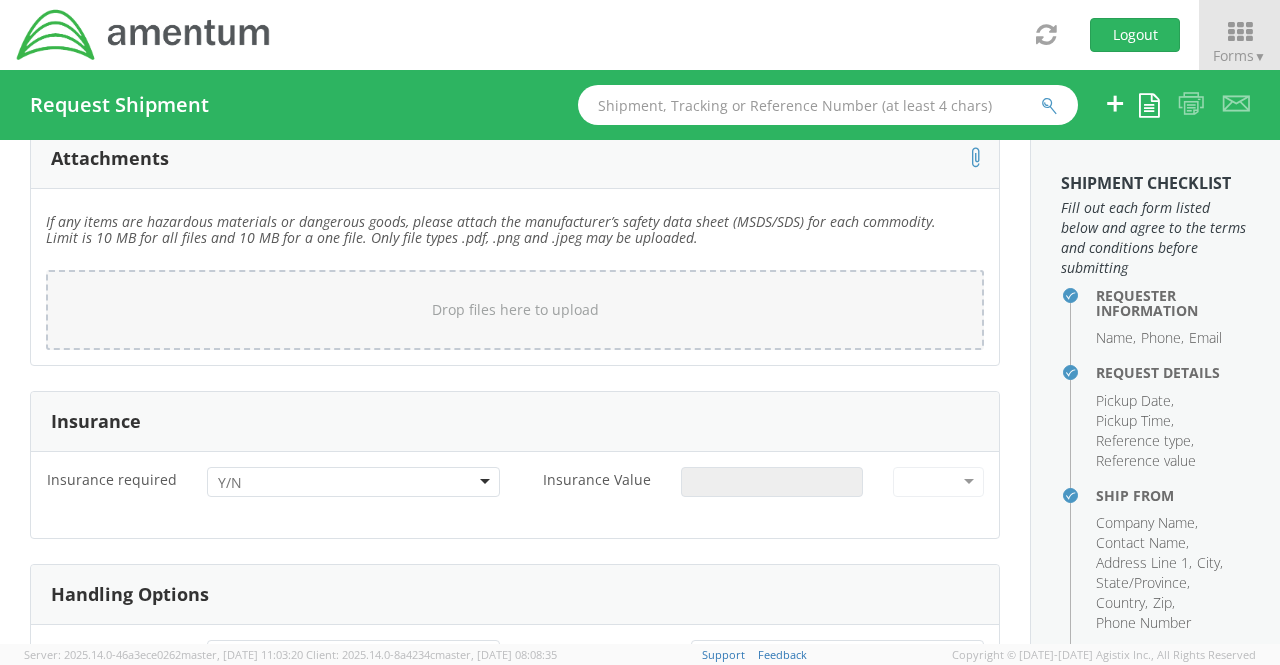 scroll, scrollTop: 4700, scrollLeft: 0, axis: vertical 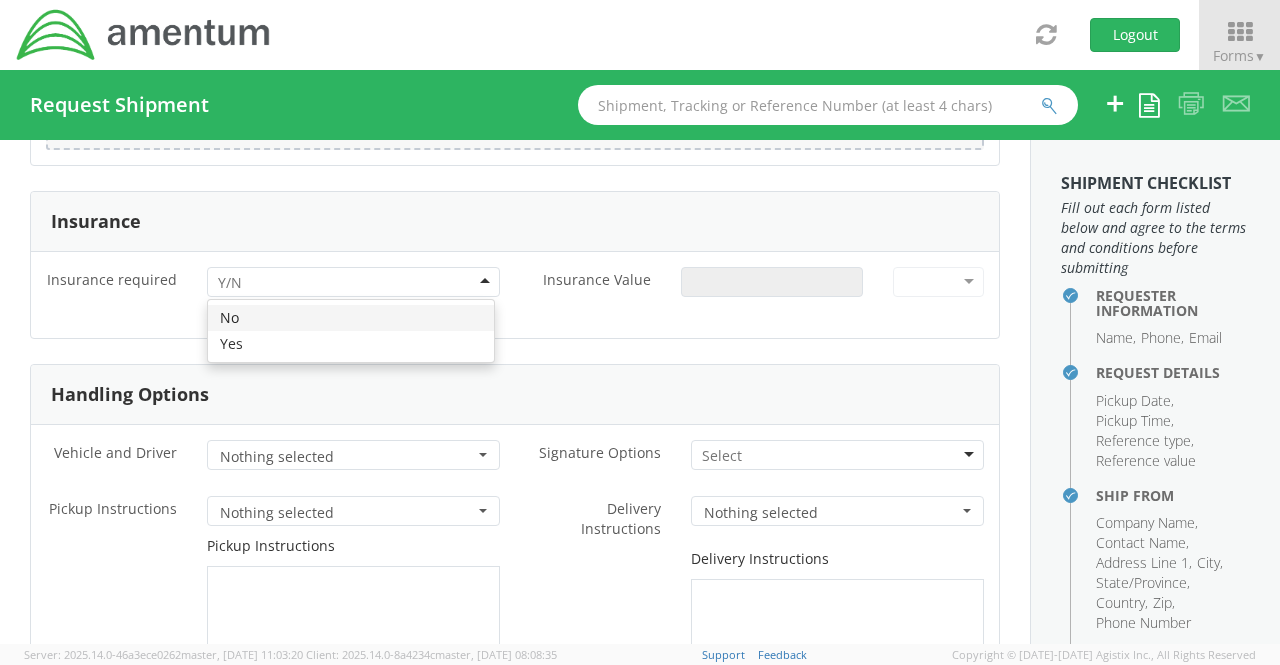click at bounding box center (353, 282) 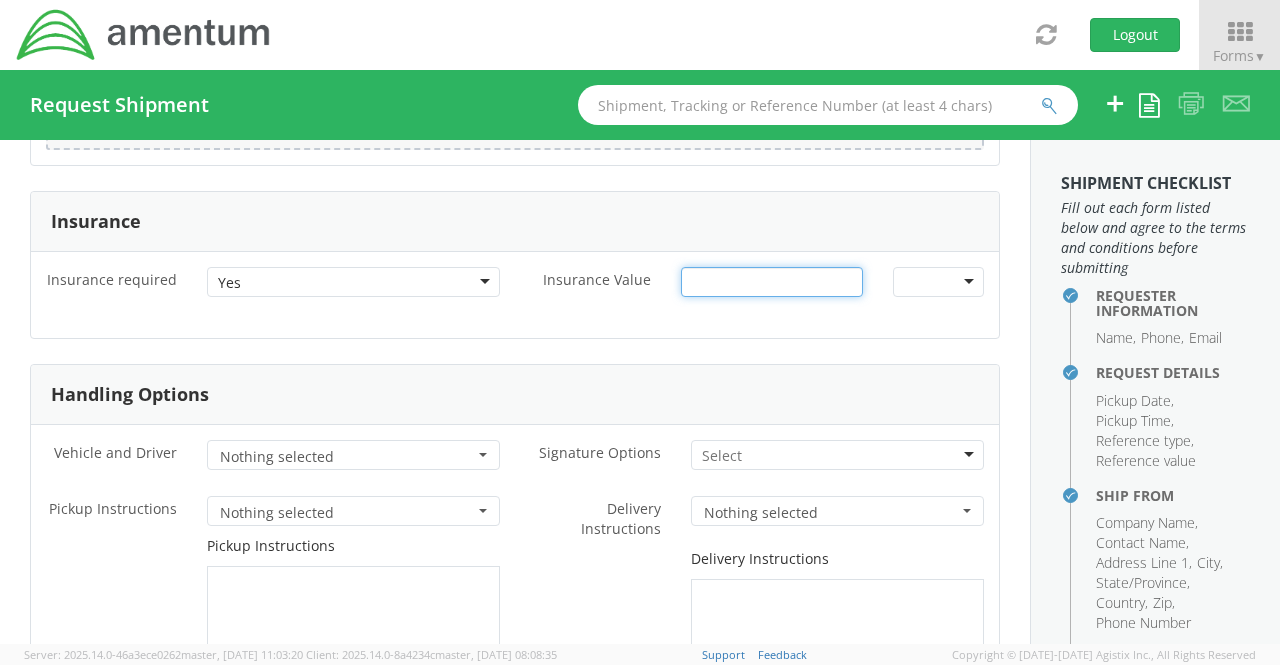 click on "Insurance Value        *" at bounding box center [772, 282] 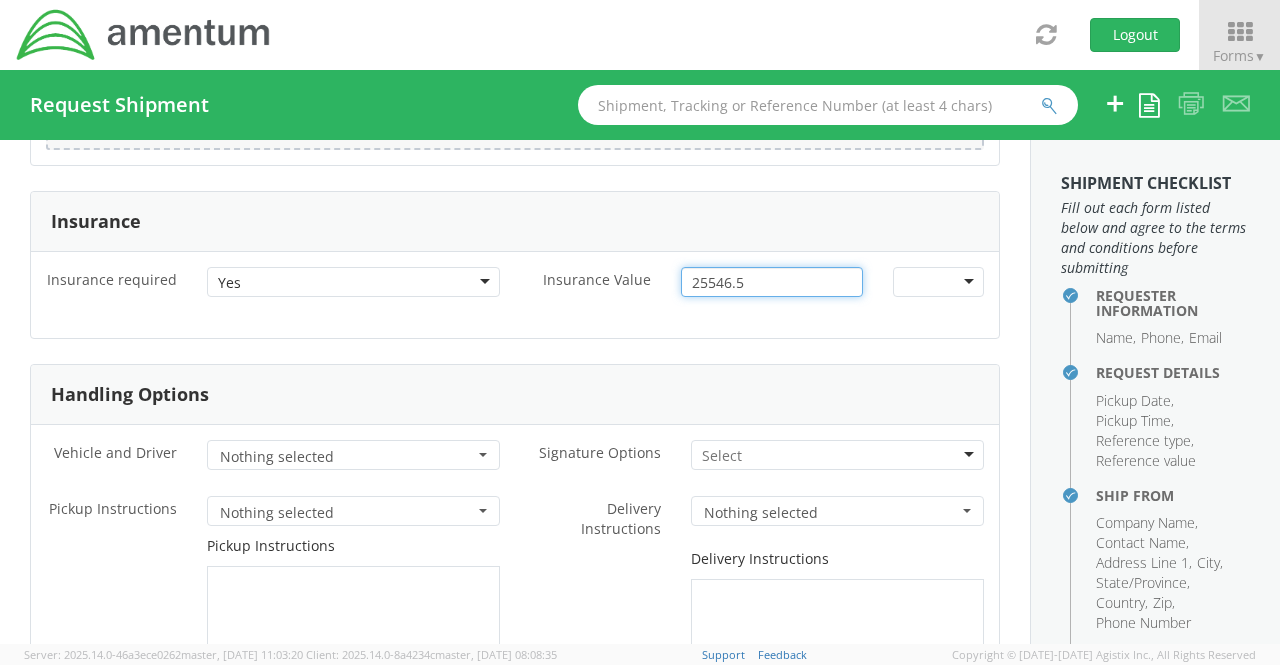 type on "25546.5" 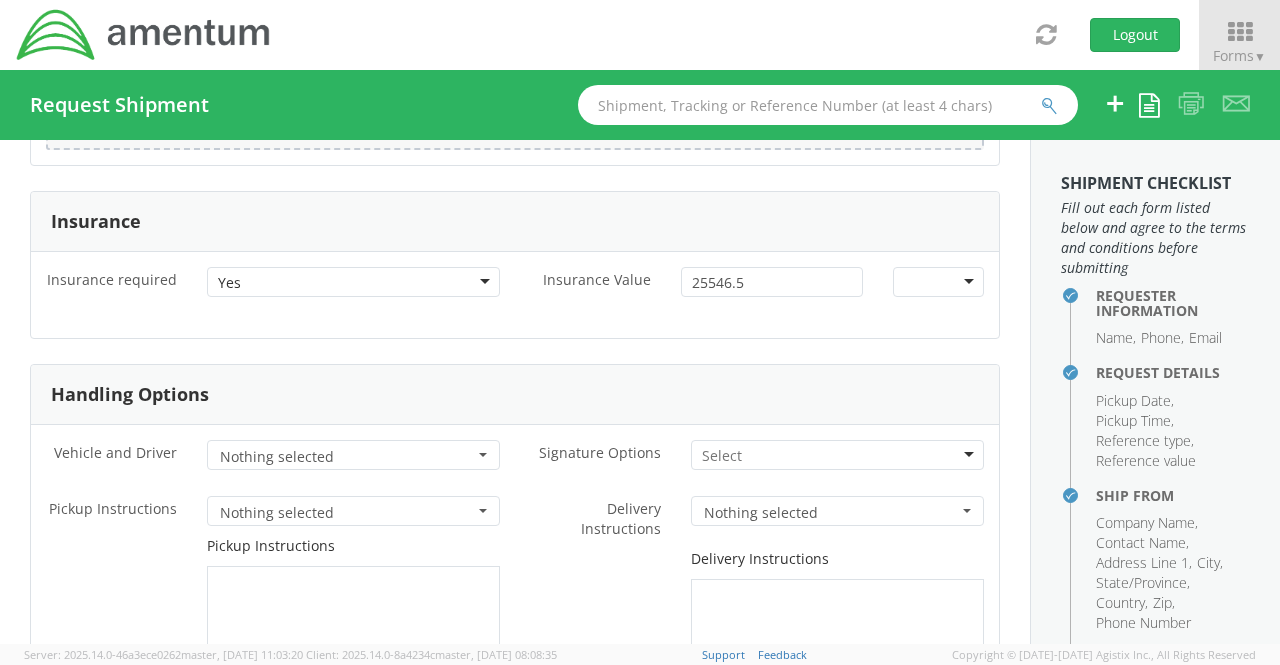 click at bounding box center (938, 282) 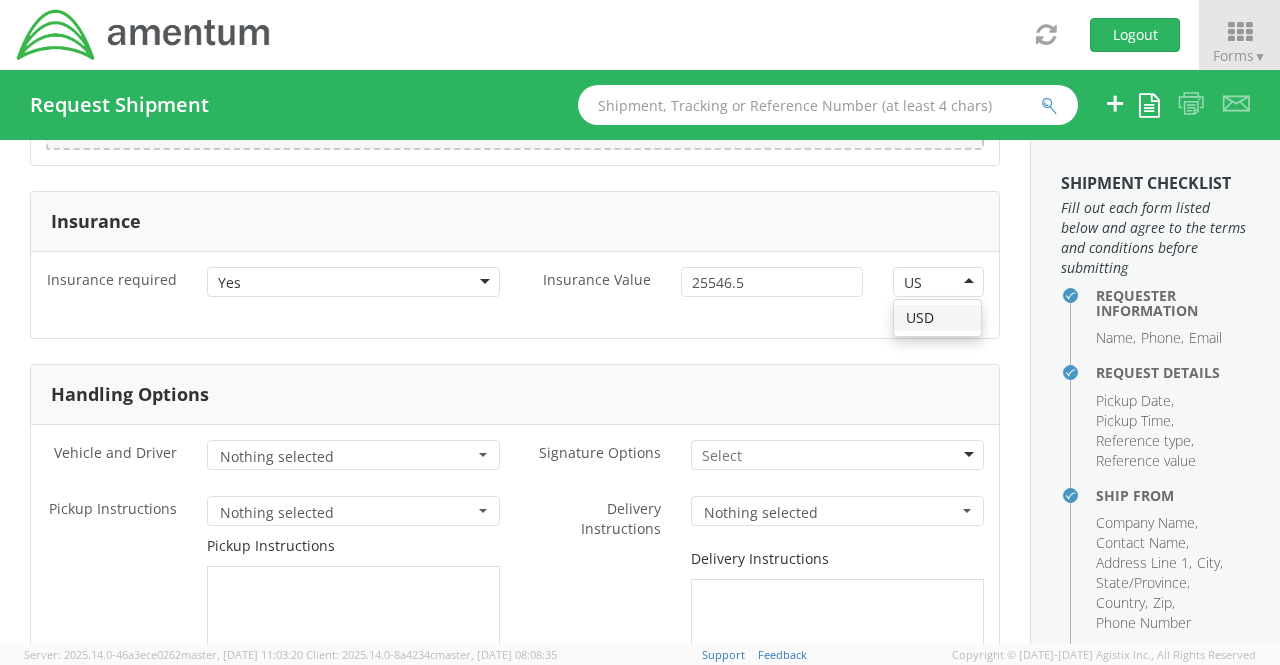 type on "USD" 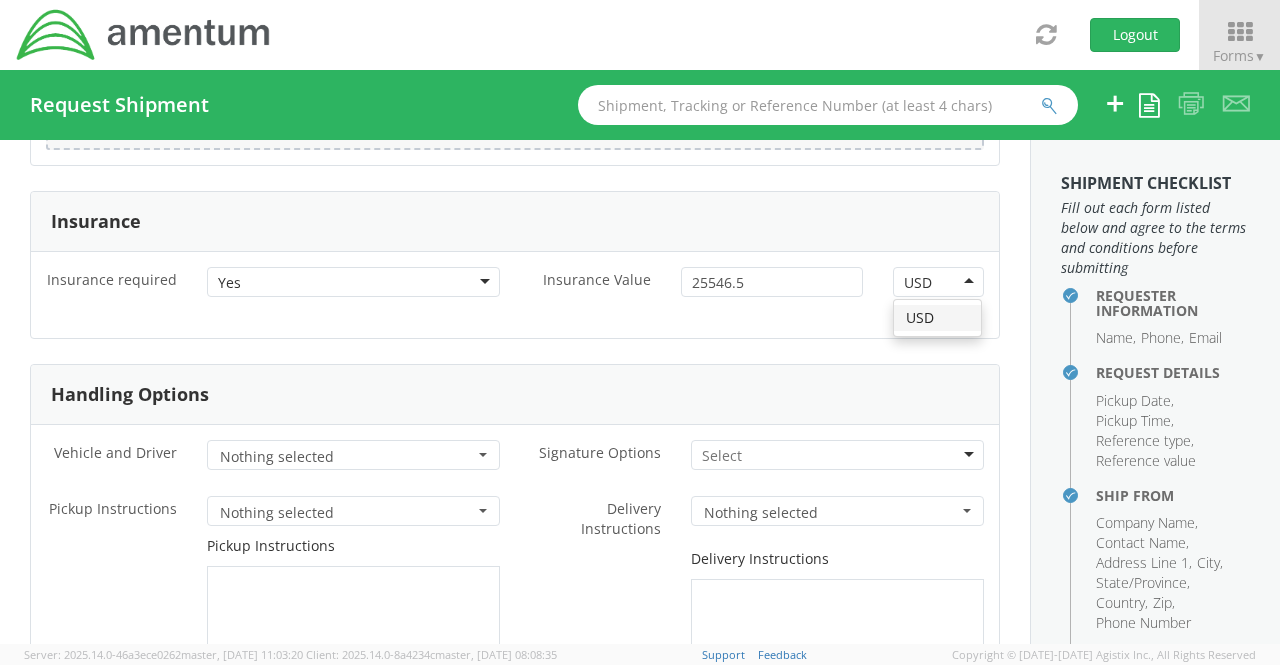 type 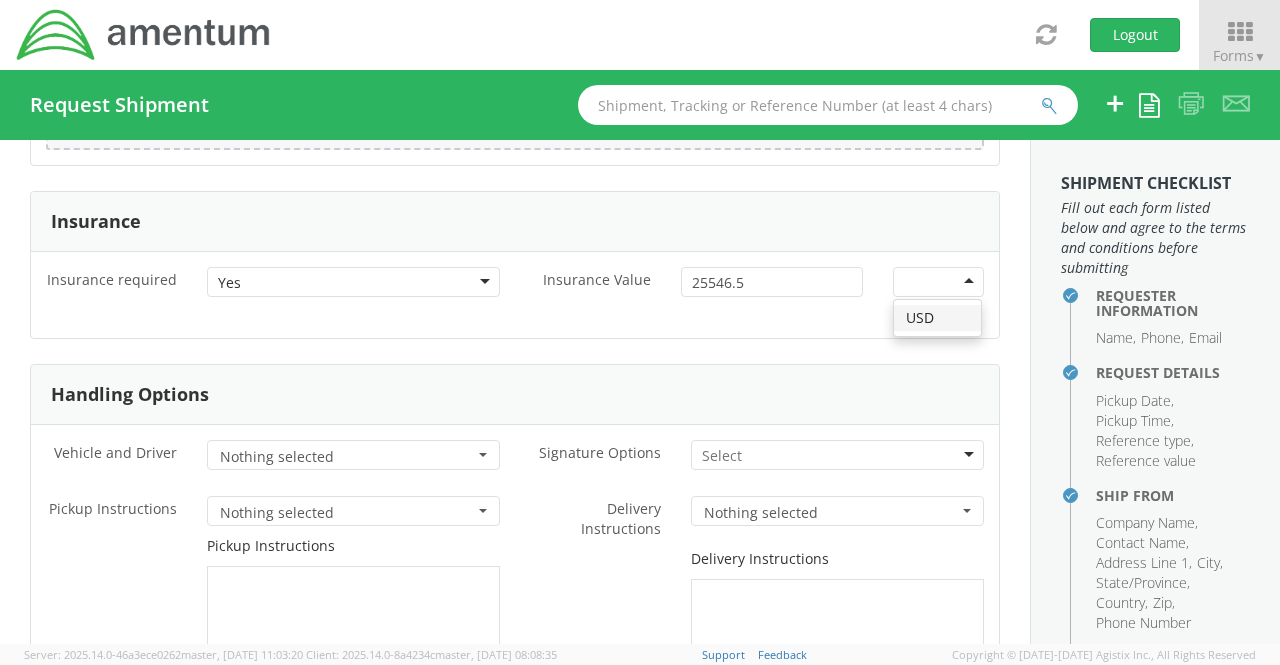 scroll, scrollTop: 0, scrollLeft: 0, axis: both 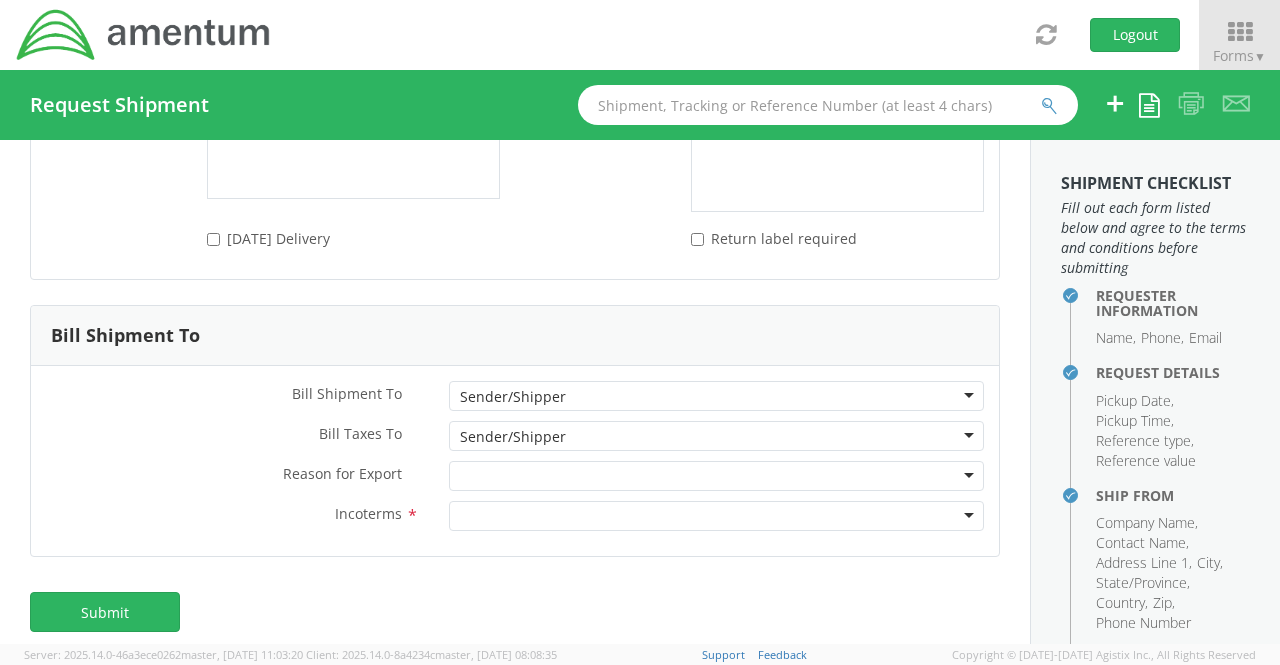 click at bounding box center (716, 516) 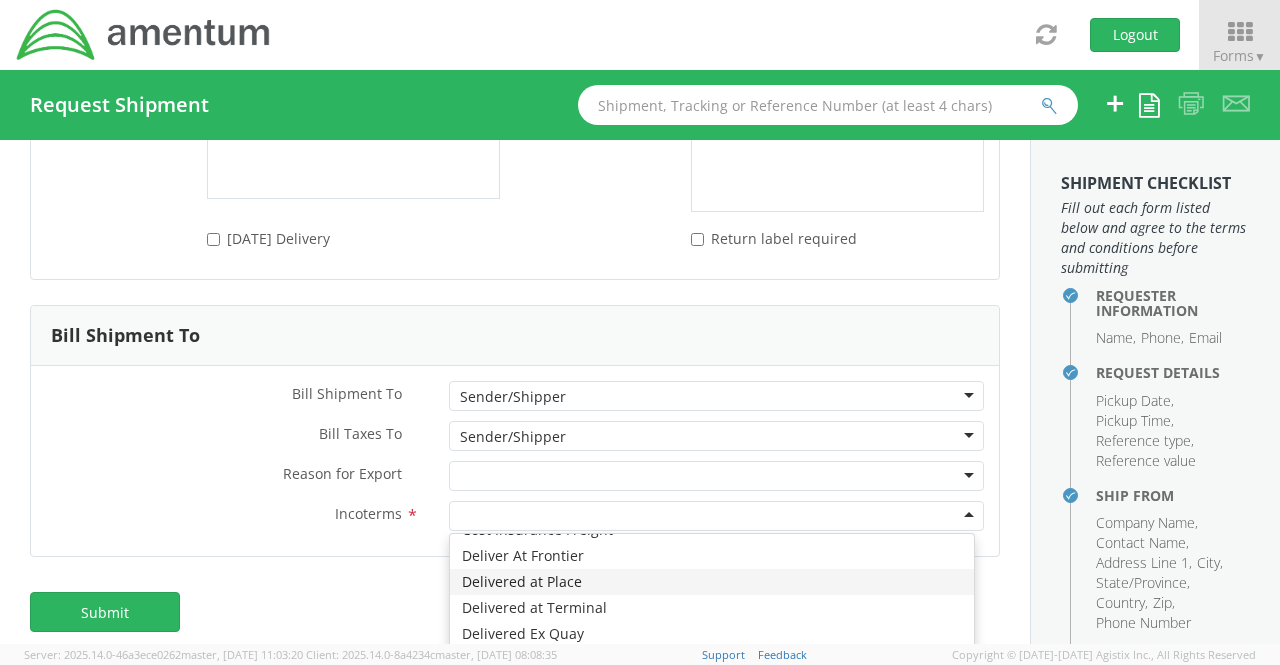 scroll, scrollTop: 0, scrollLeft: 0, axis: both 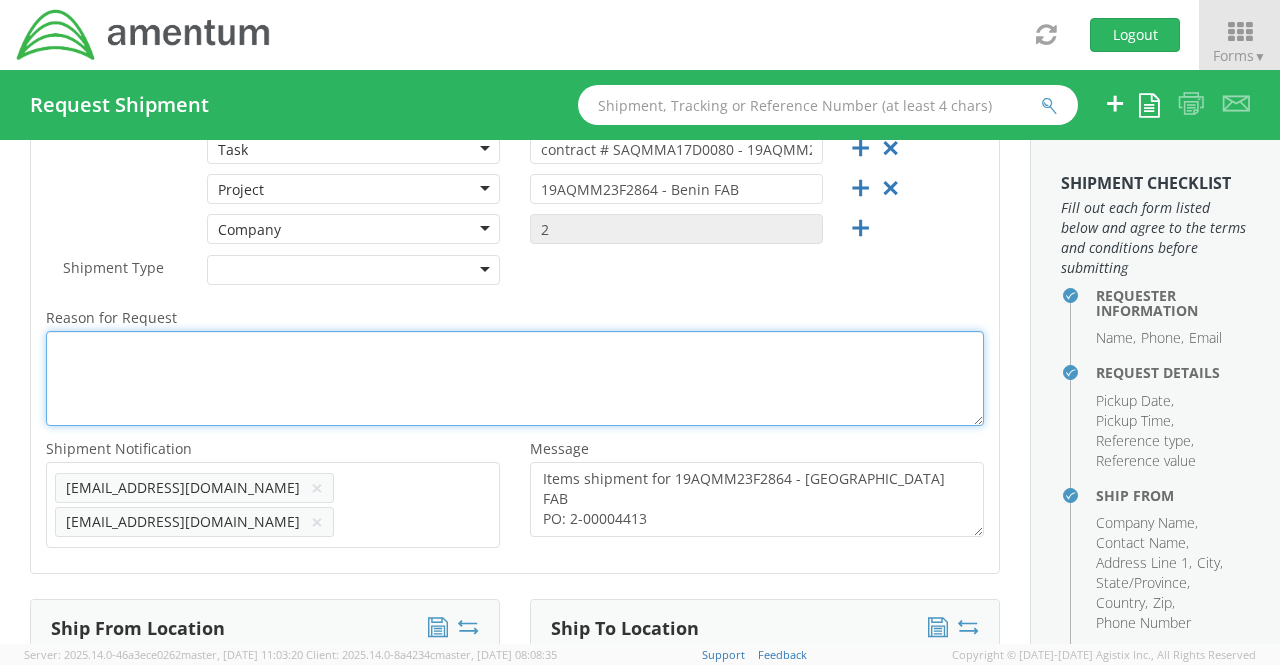 click on "Reason for Request        *" at bounding box center [515, 378] 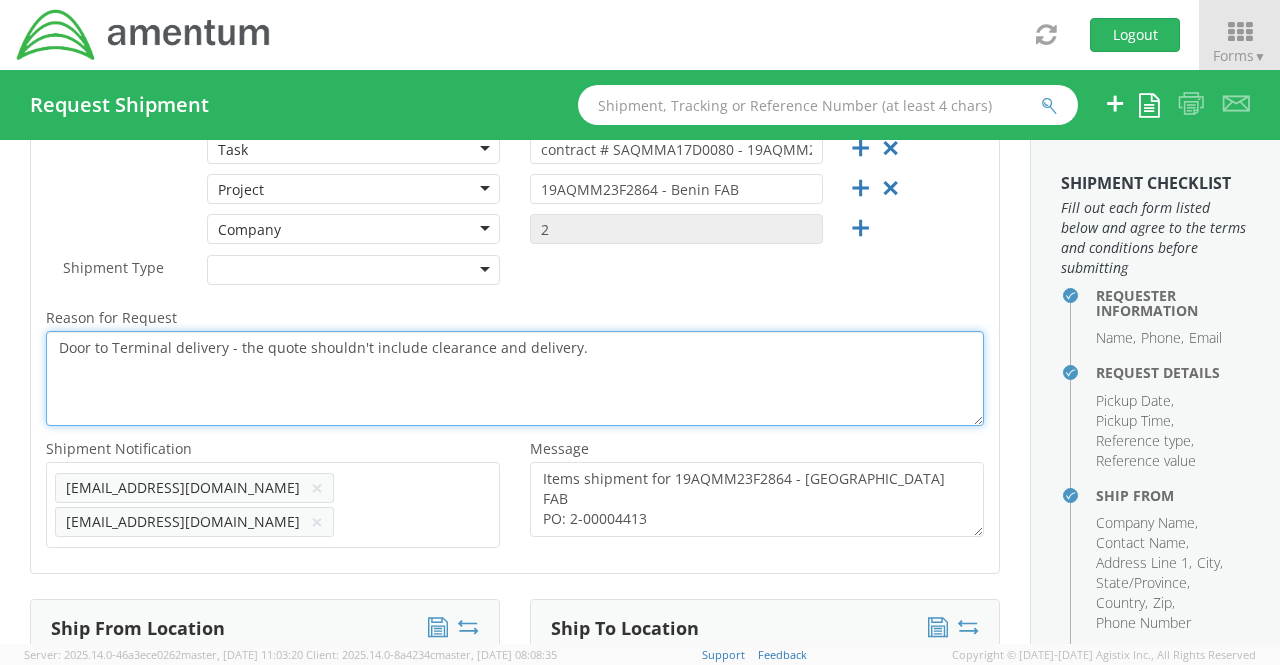 drag, startPoint x: 592, startPoint y: 349, endPoint x: 34, endPoint y: 356, distance: 558.0439 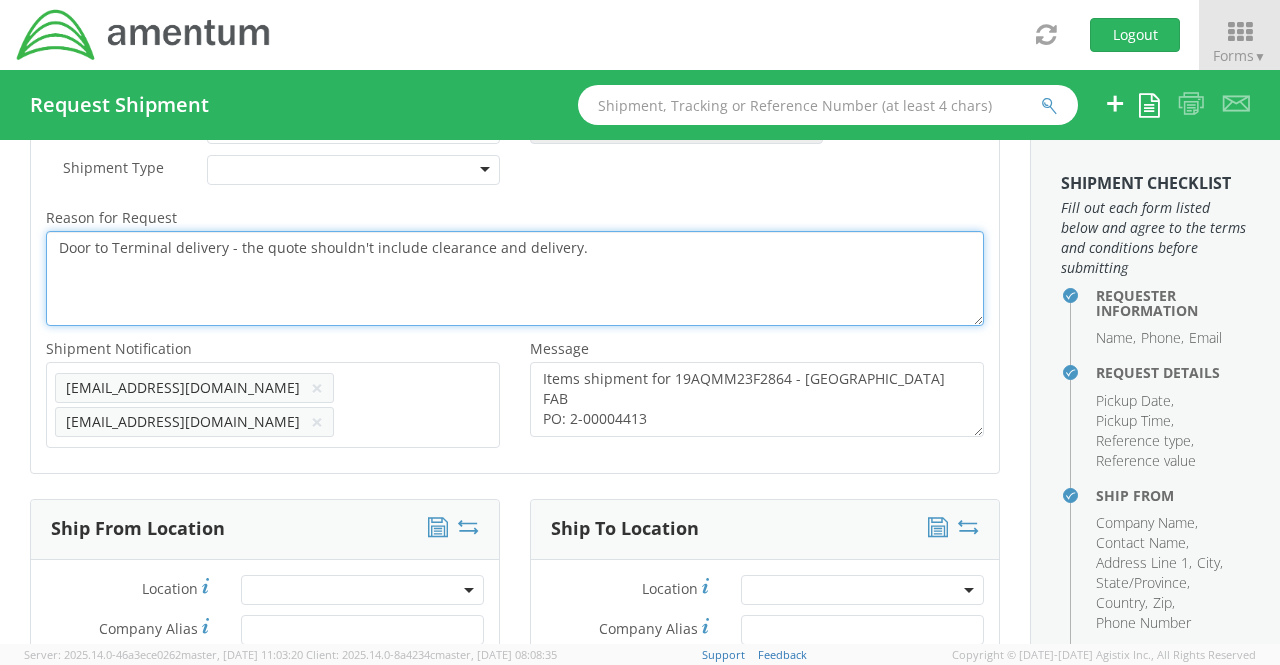 scroll, scrollTop: 662, scrollLeft: 0, axis: vertical 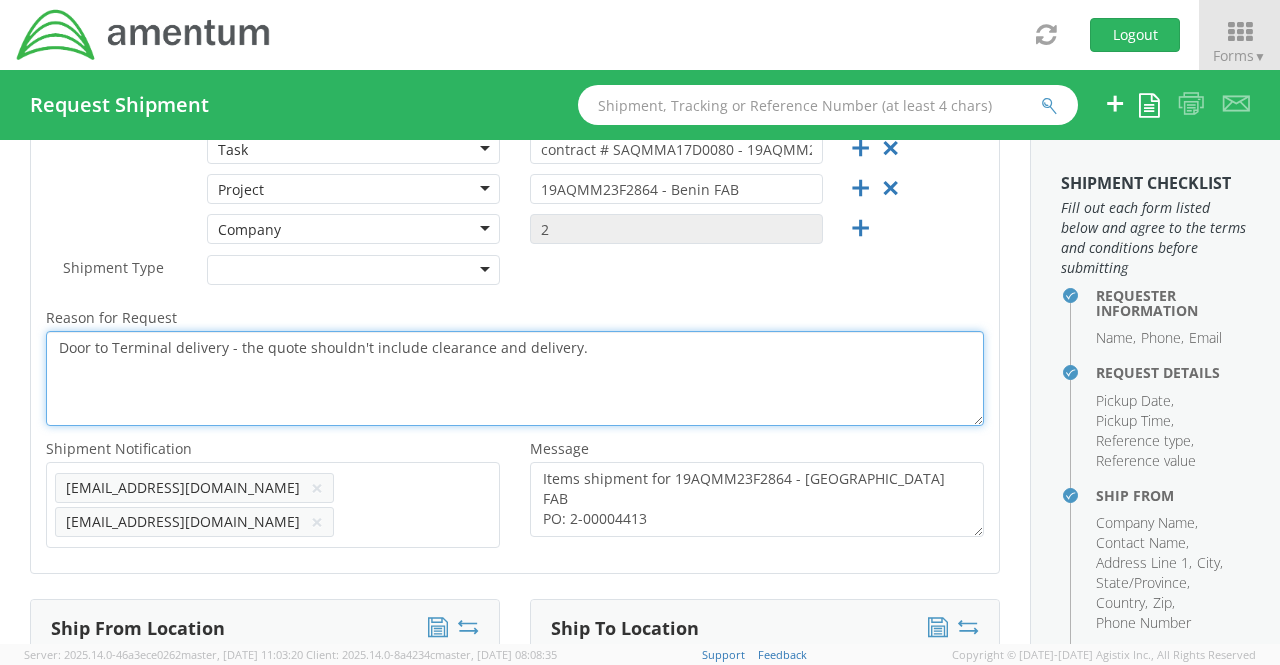 click on "Door to Terminal delivery - the quote shouldn't include clearance and delivery." at bounding box center [515, 378] 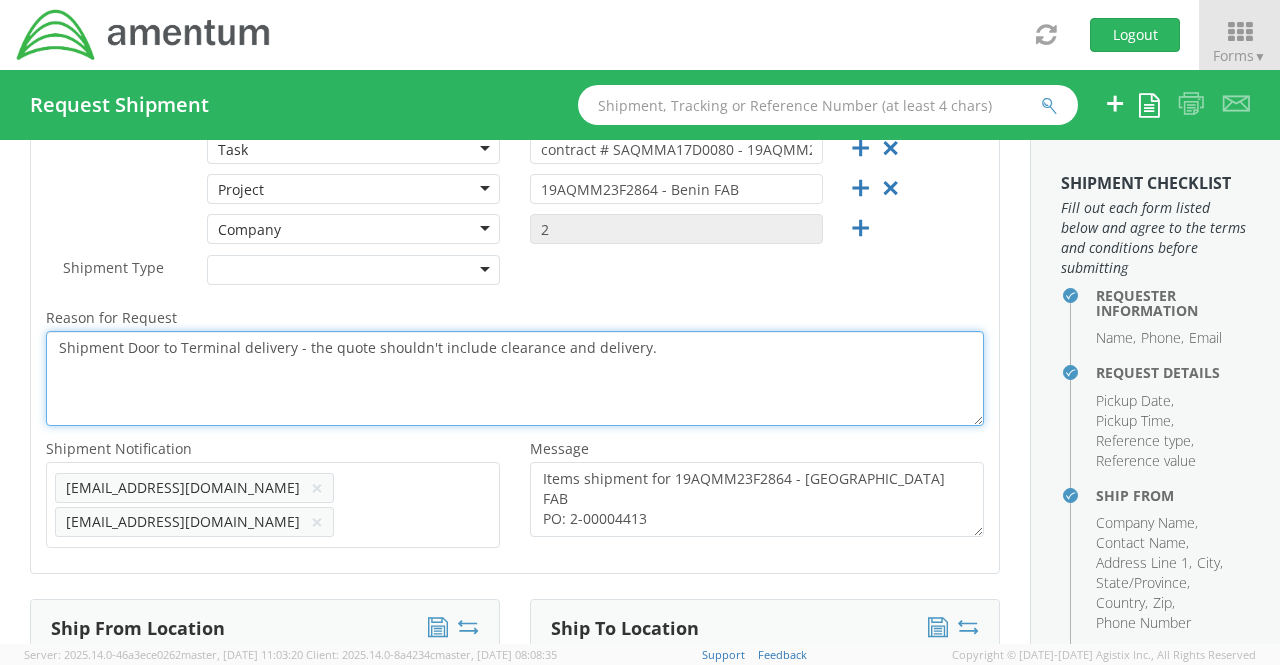 click on "Shipment Door to Terminal delivery - the quote shouldn't include clearance and delivery." at bounding box center (515, 378) 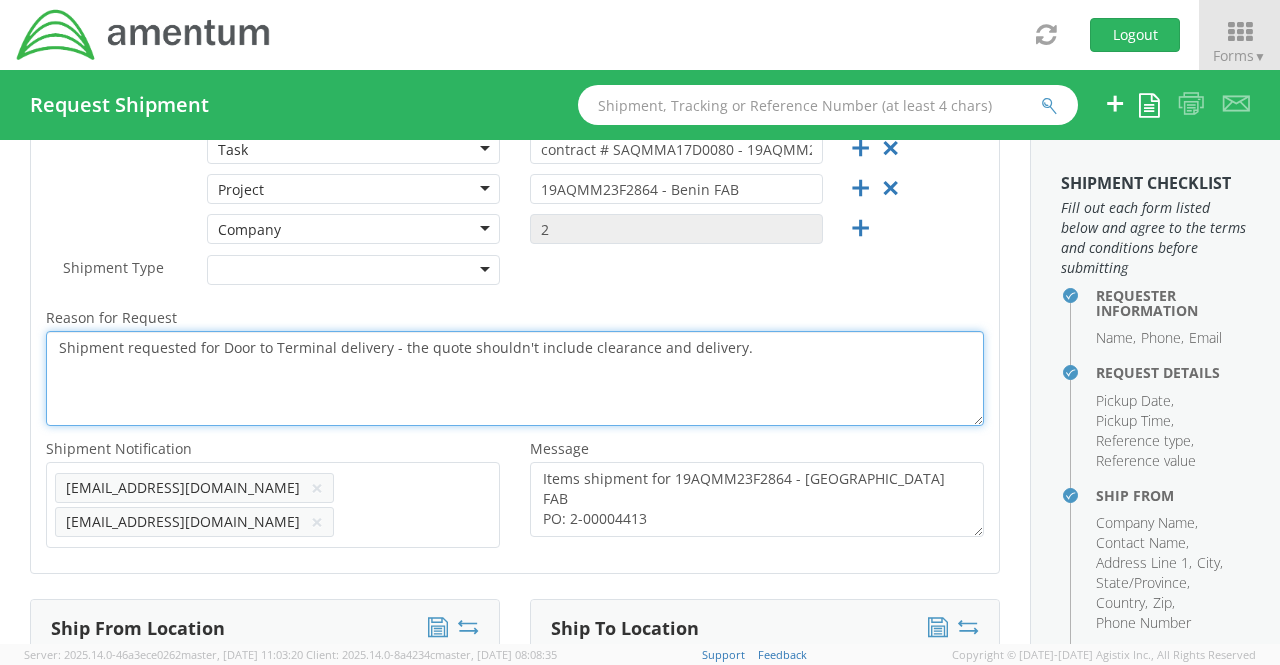click on "Shipment requested for Door to Terminal delivery - the quote shouldn't include clearance and delivery." at bounding box center [515, 378] 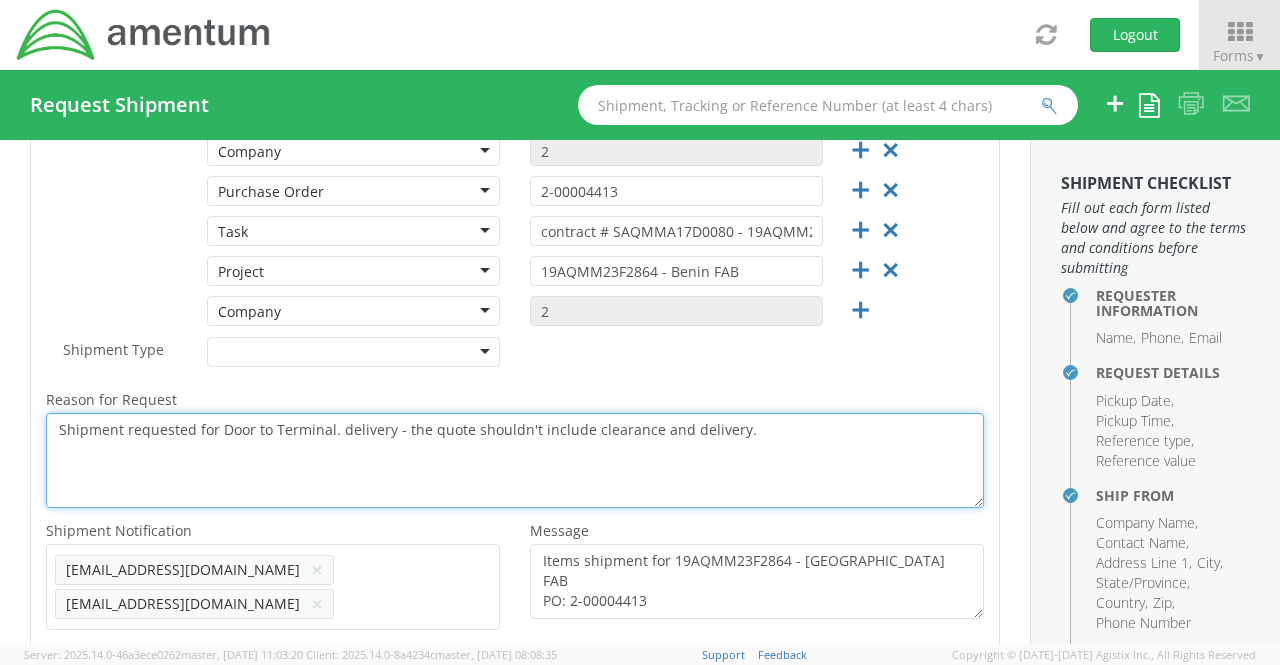 scroll, scrollTop: 562, scrollLeft: 0, axis: vertical 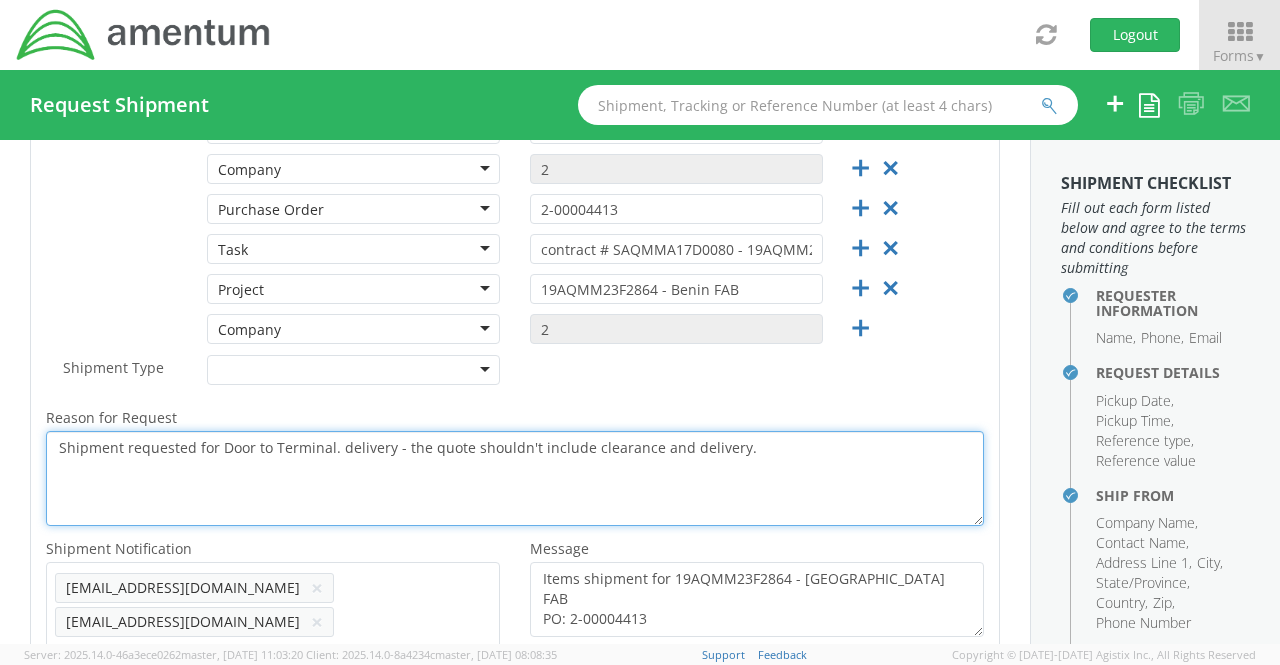 click on "Shipment requested for Door to Terminal. delivery - the quote shouldn't include clearance and delivery." at bounding box center (515, 478) 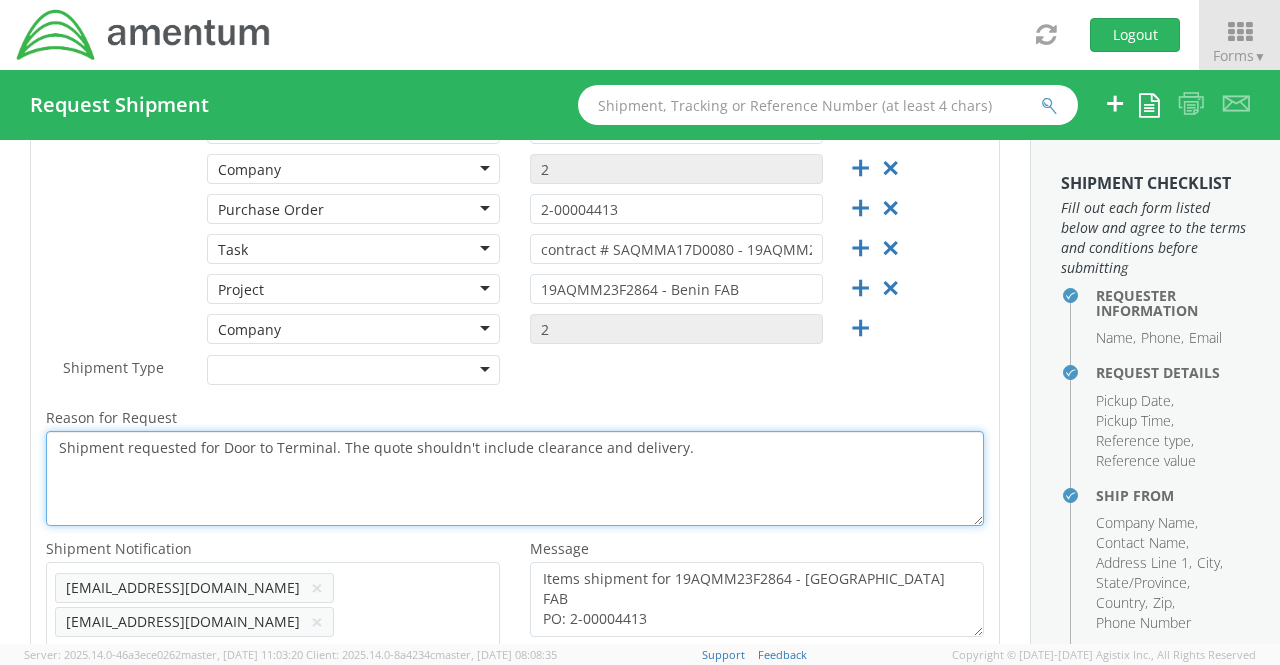 click on "Shipment requested for Door to Terminal. The quote shouldn't include clearance and delivery." at bounding box center [515, 478] 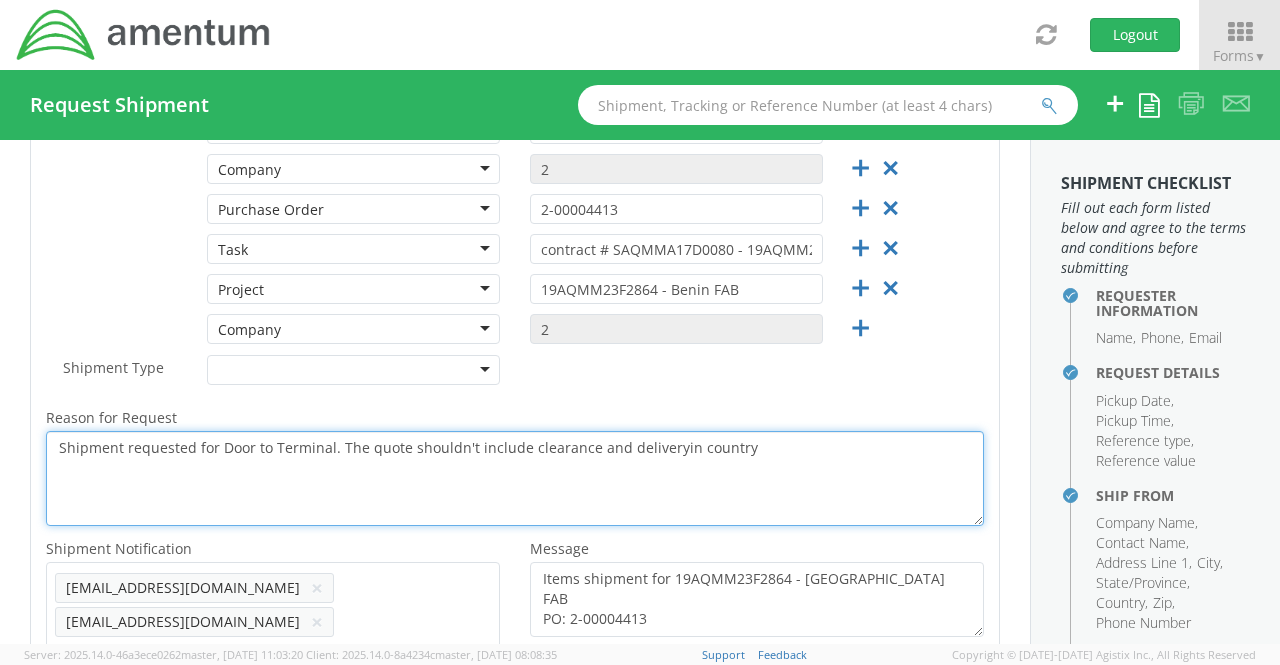 click on "Shipment requested for Door to Terminal. The quote shouldn't include clearance and deliveryin country" at bounding box center (515, 478) 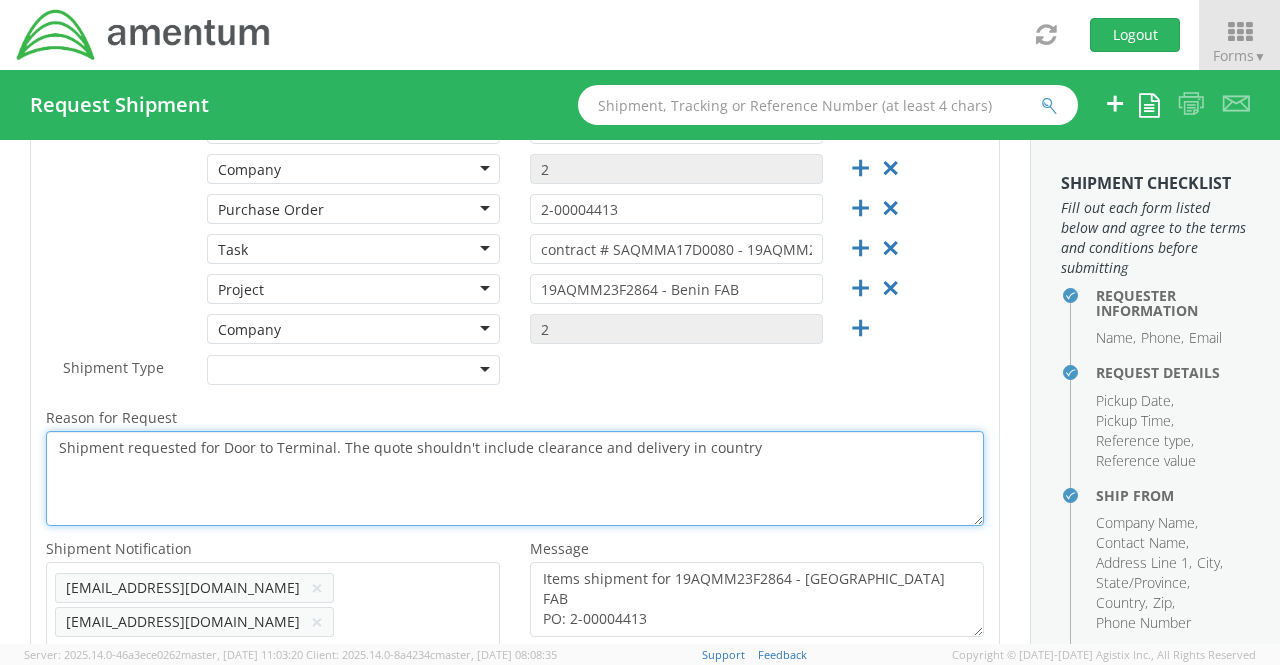 click on "Shipment requested for Door to Terminal. The quote shouldn't include clearance and delivery in country" at bounding box center [515, 478] 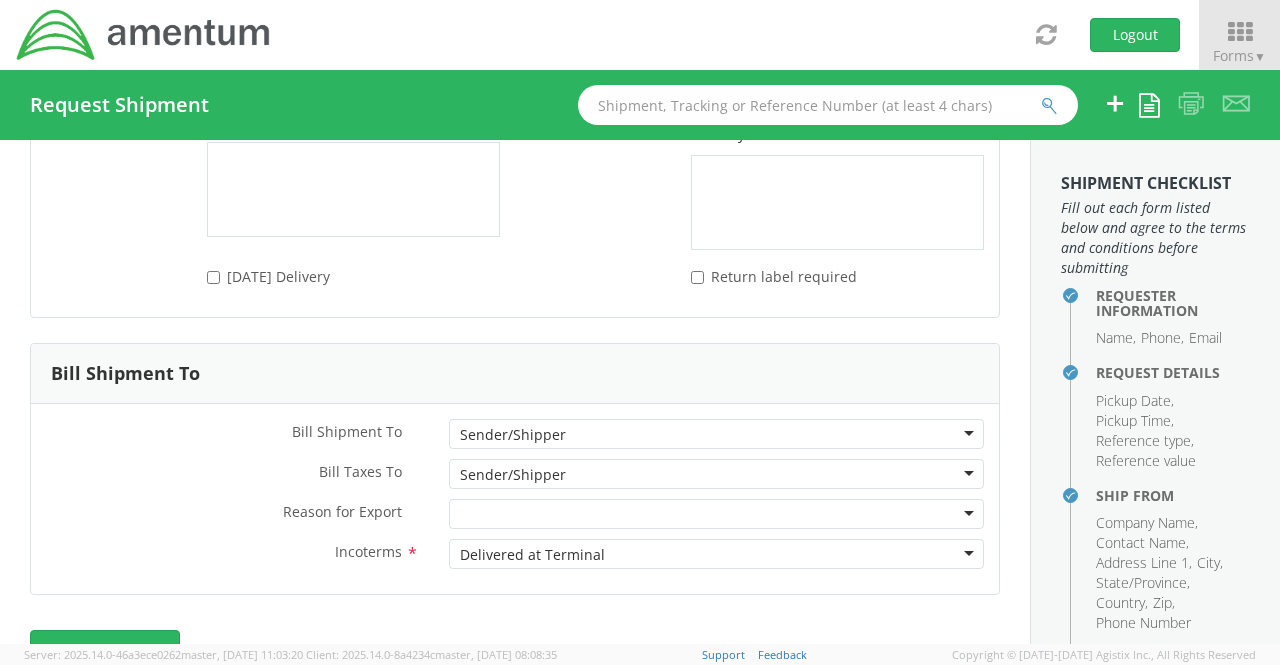 scroll, scrollTop: 5162, scrollLeft: 0, axis: vertical 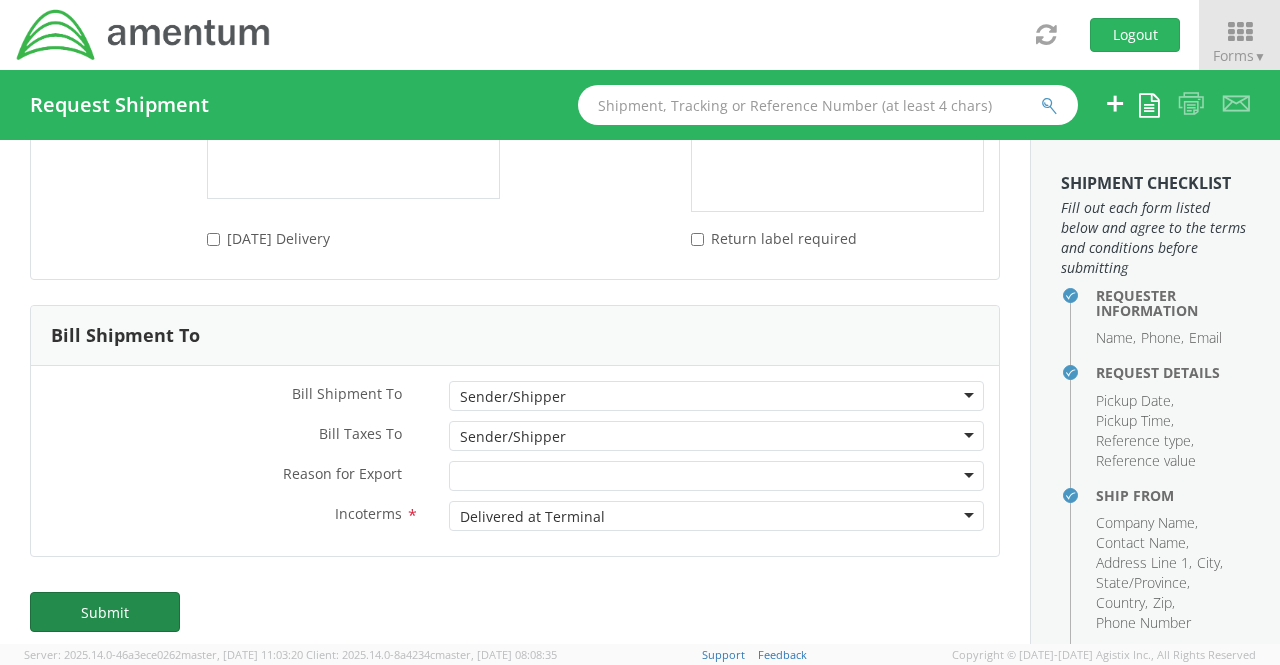 type on "Shipment requested for Door to Terminal. The quote shouldn't include clearance and delivery in country." 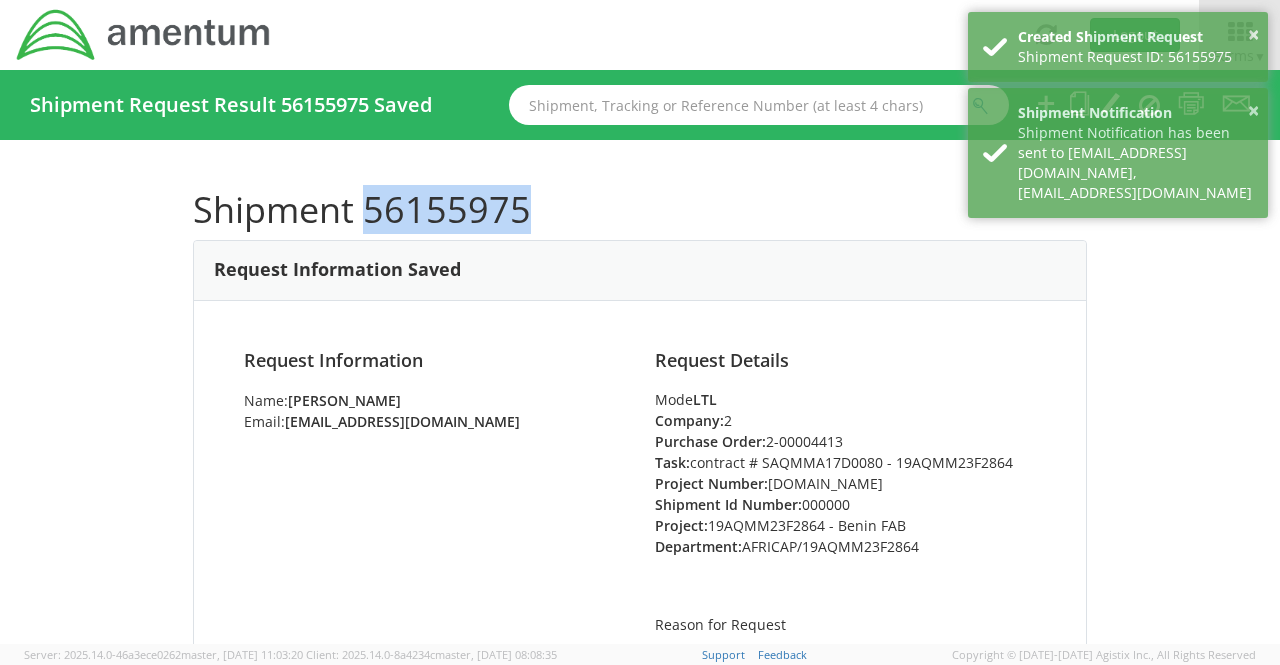 drag, startPoint x: 529, startPoint y: 212, endPoint x: 366, endPoint y: 209, distance: 163.0276 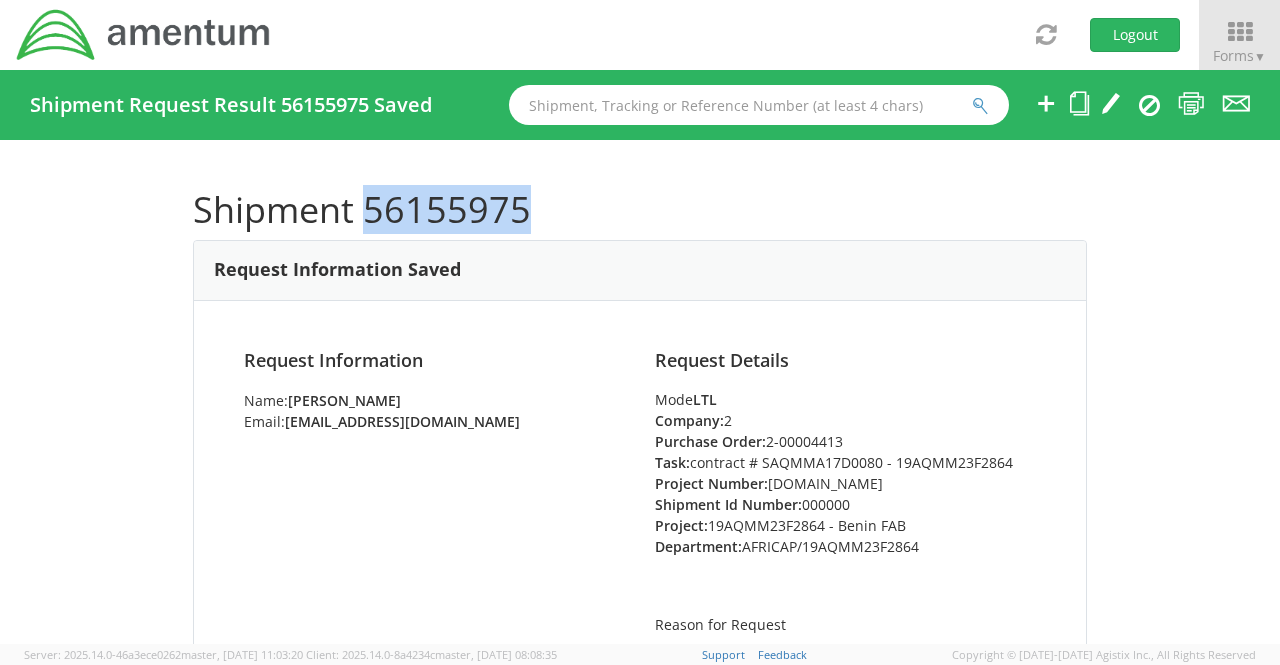 click on "Shipment 56155975           Request Information Saved               Request Information     Name:  [PERSON_NAME]       Email:  [EMAIL_ADDRESS][DOMAIN_NAME]             Request Details   Mode  LTL     Company:  2   Purchase Order:  2-00004413 Task:  contract # SAQMMA17D0080 - 19AQMM23F2864 Project Number:  [DOMAIN_NAME] Shipment Id Number:  000000 Project:  19AQMM23F2864 - Benin FAB Department:  AFRICAP/19AQMM23F2864               Reason for Request   Shipment requested for Door to Terminal. The quote shouldn't include clearance and delivery in country.           Shipment Notification   [EMAIL_ADDRESS][DOMAIN_NAME], [EMAIL_ADDRESS][DOMAIN_NAME], [EMAIL_ADDRESS][DOMAIN_NAME], [DOMAIN_NAME][EMAIL_ADDRESS][DOMAIN_NAME]   Items shipment for 19AQMM23F2864 - Benin FAB
PO: 2-00004413                     Carrier Information Saved                                 Billing Information Saved             Bill Shipment To:  Sender/[PERSON_NAME] Taxes To:  Sender/Shipper         Incoterms:  Delivered at Terminal" at bounding box center [640, 392] 